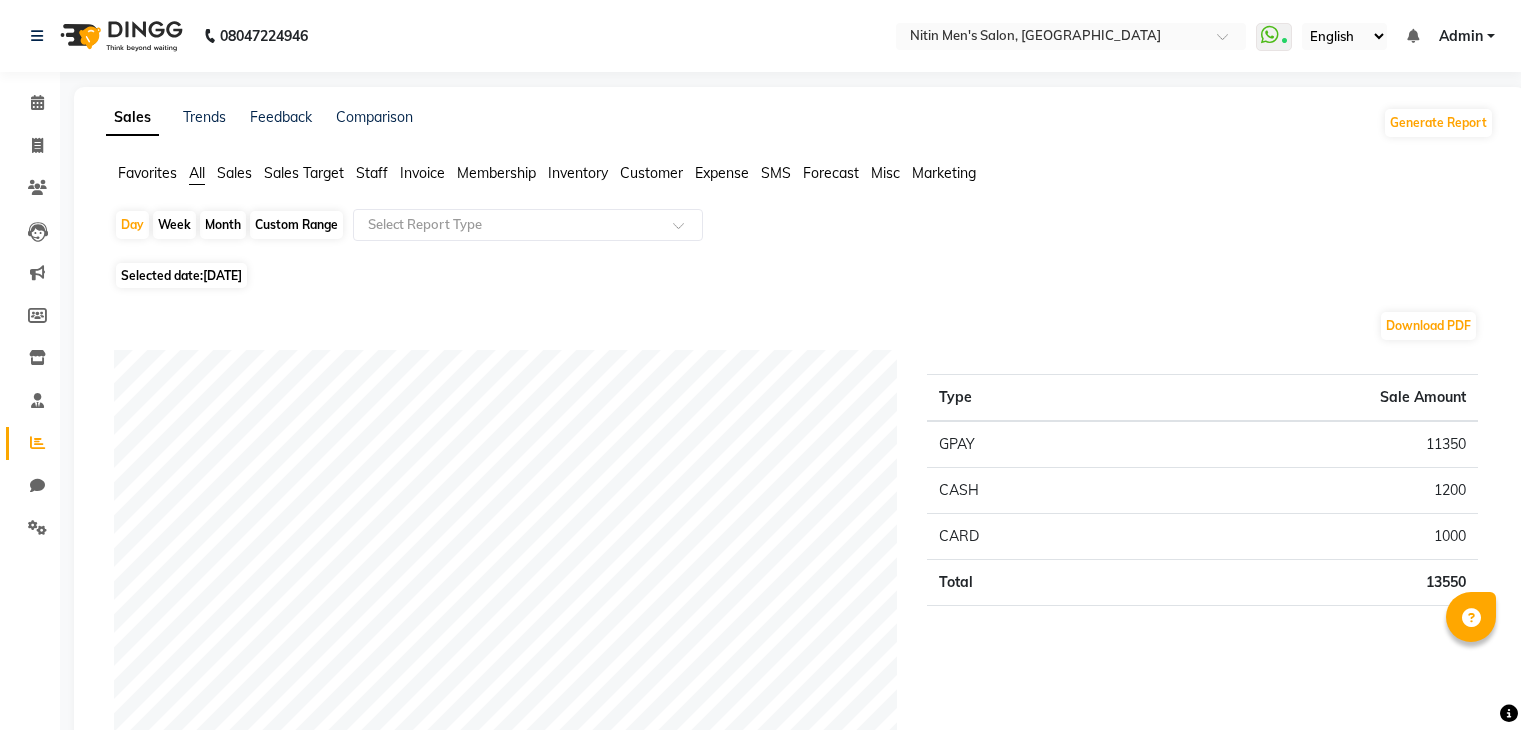 scroll, scrollTop: 116, scrollLeft: 0, axis: vertical 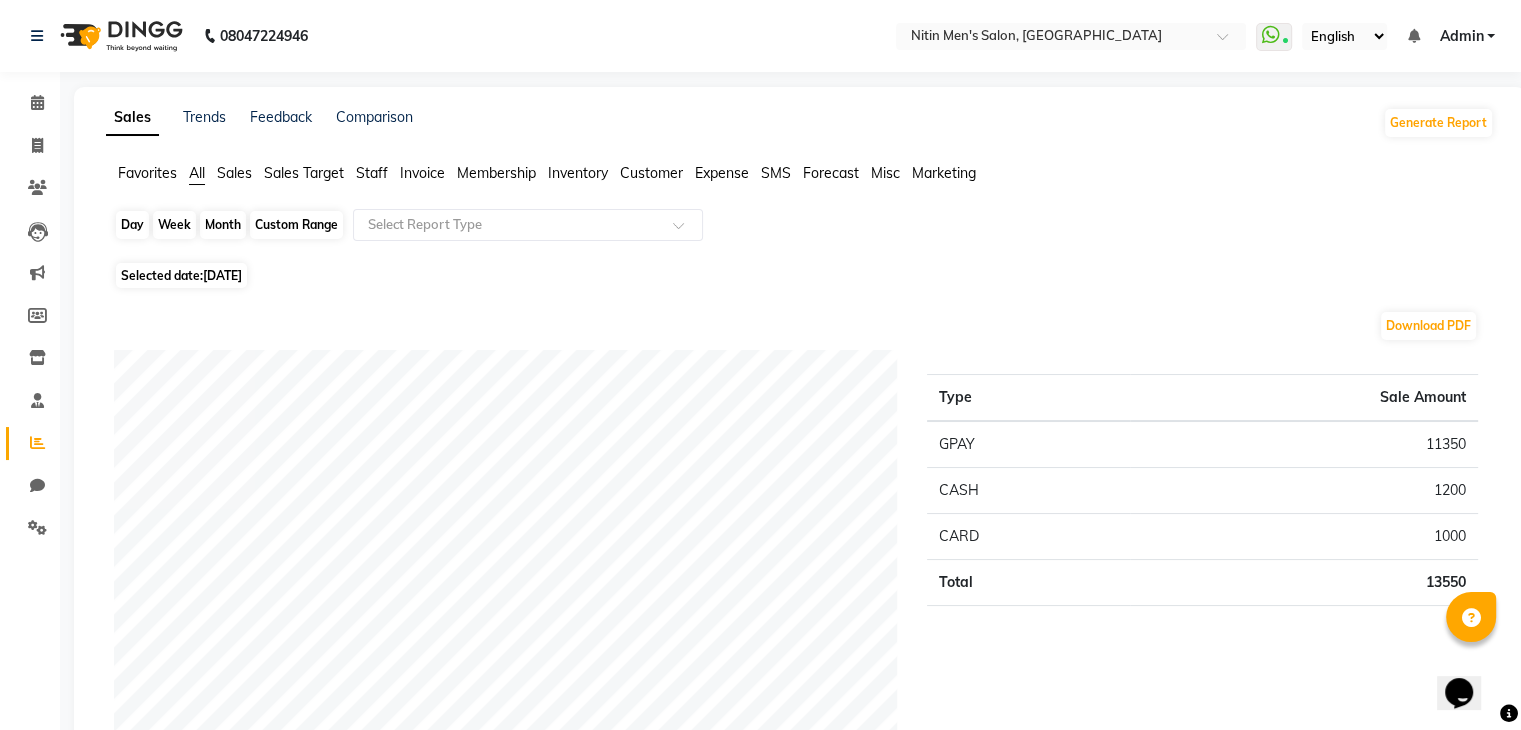 click on "Day" 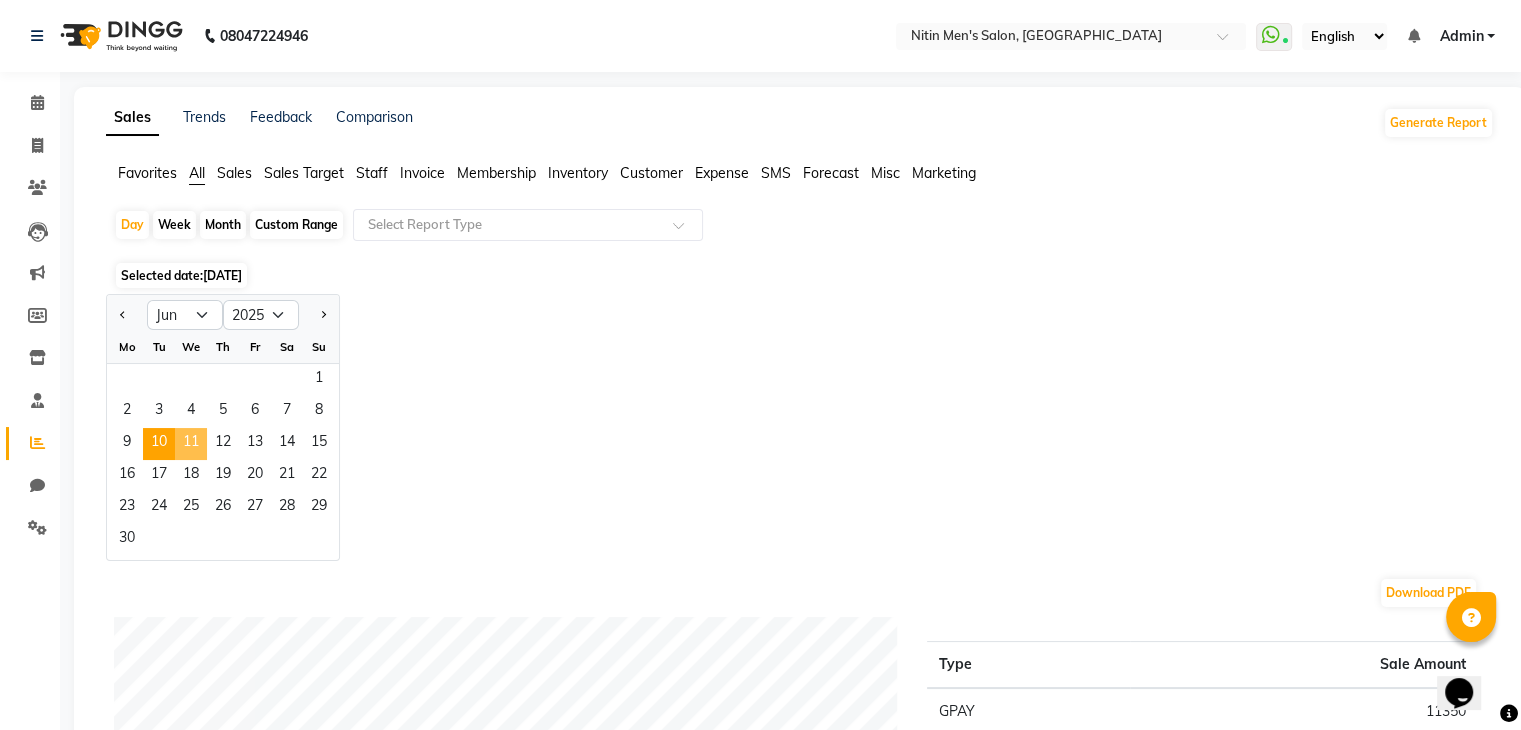 click on "11" 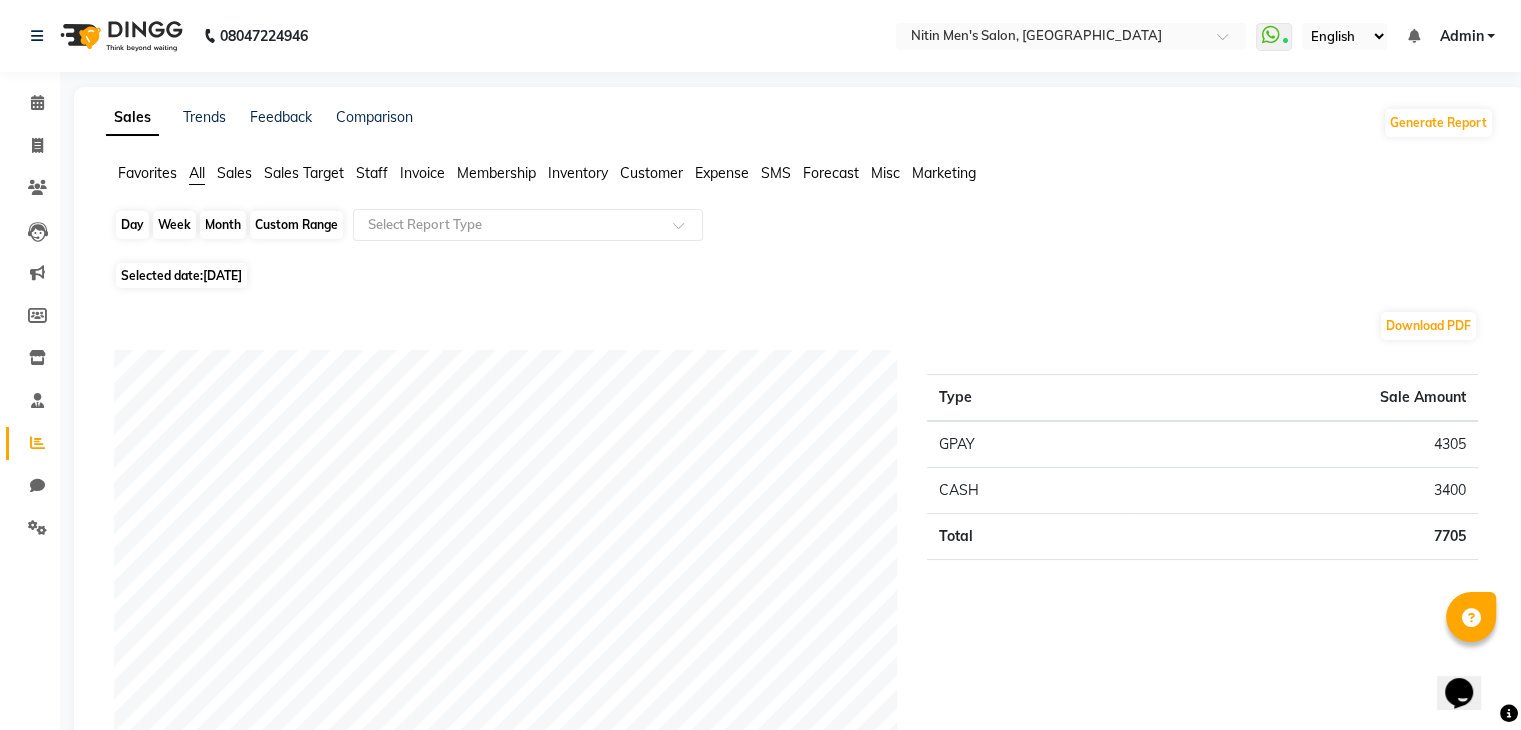click on "Day" 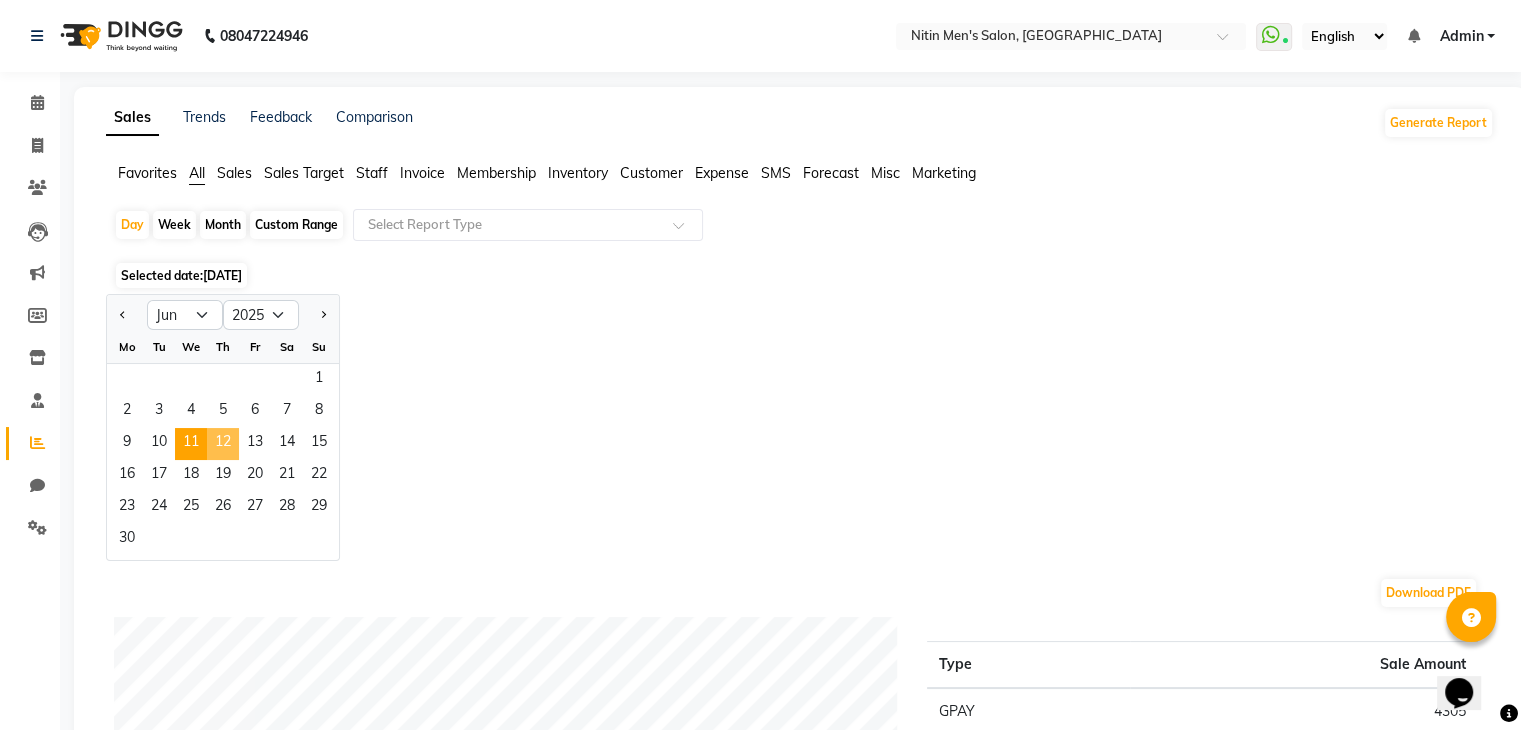 click on "12" 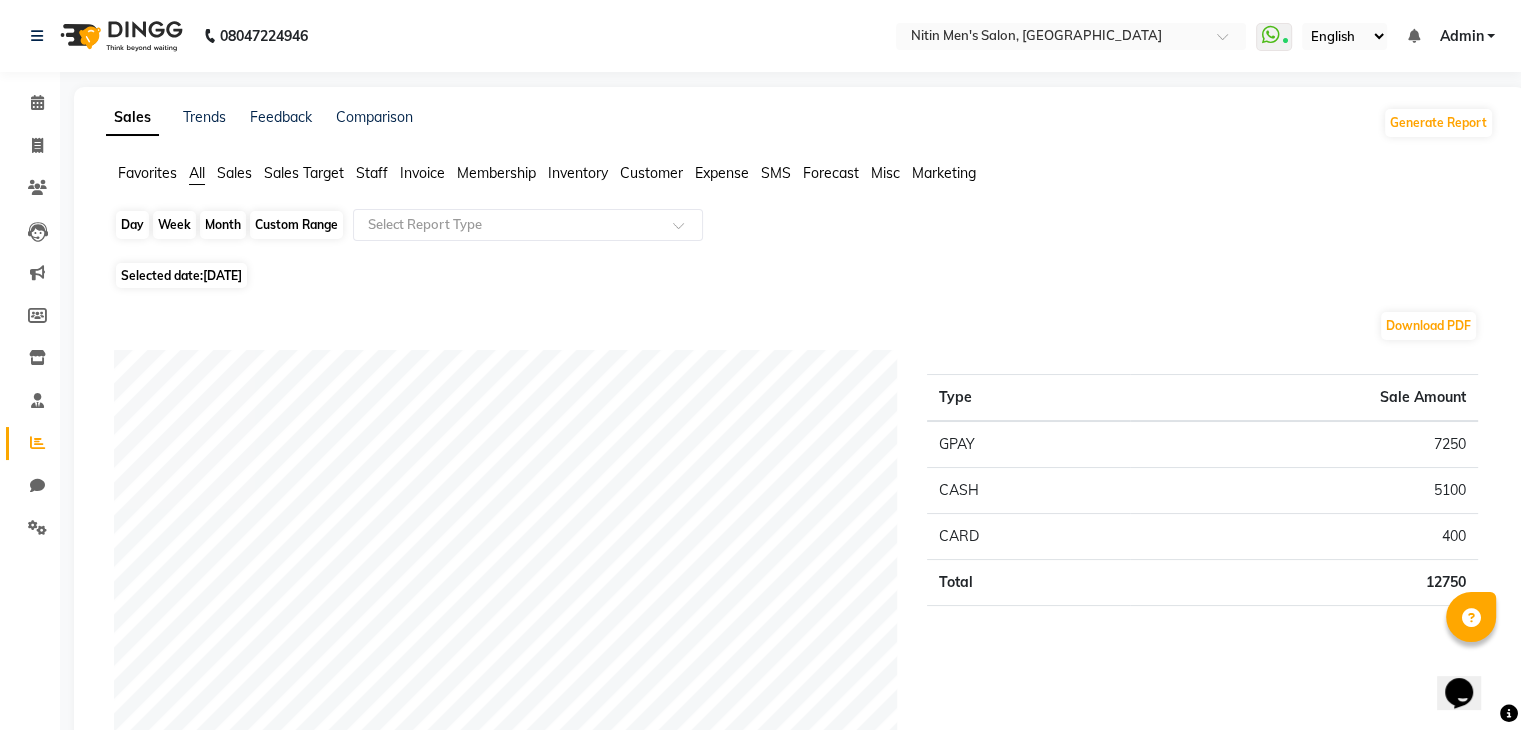 click on "Day" 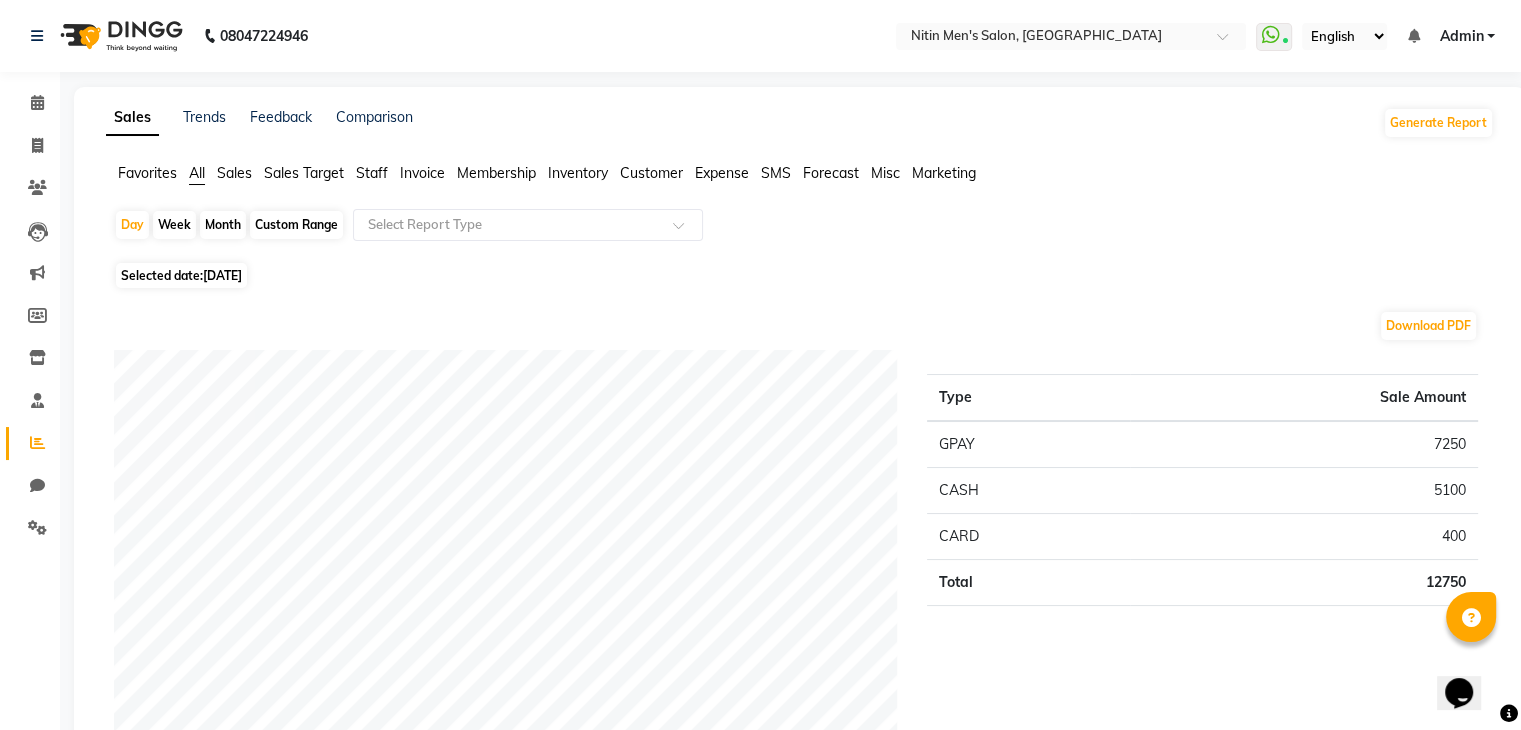 select on "6" 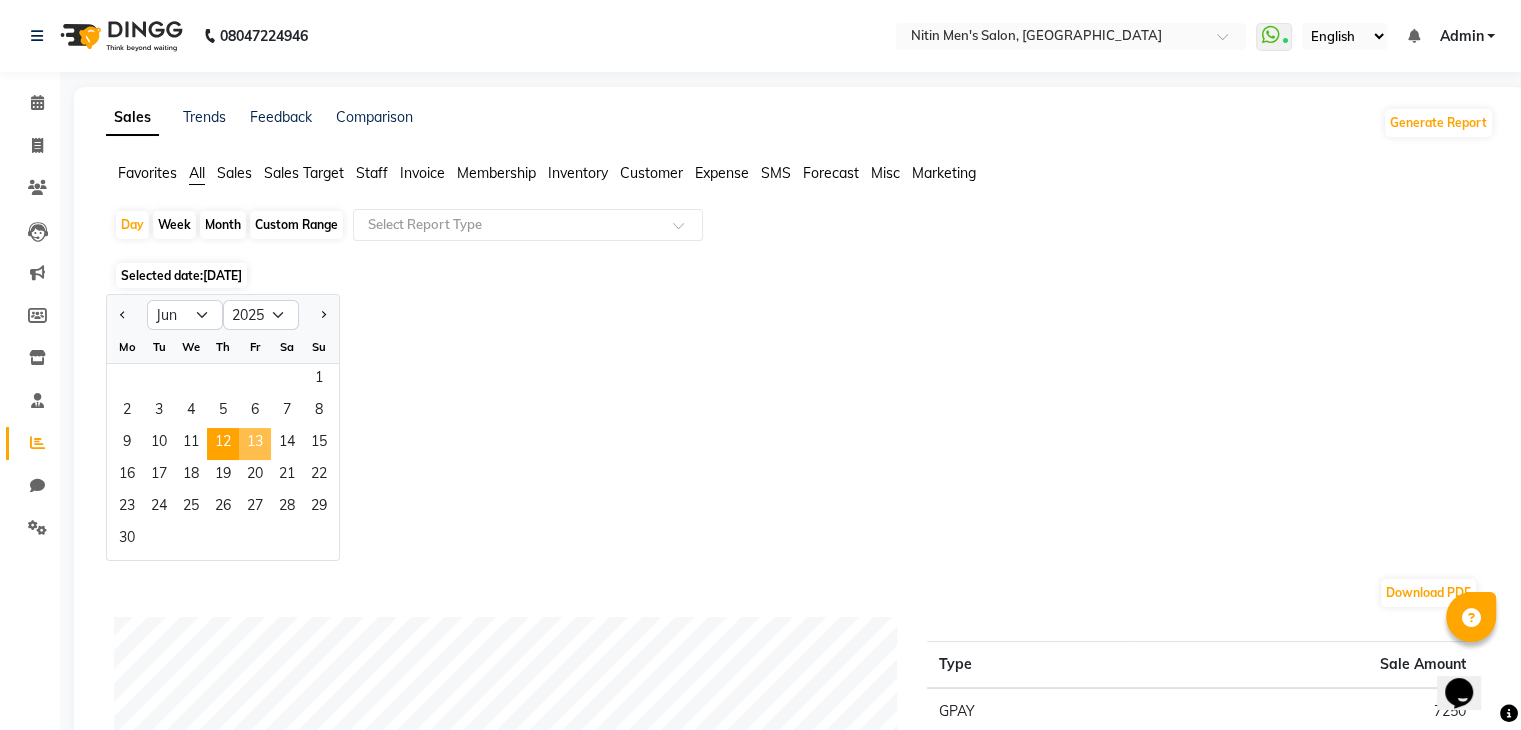 click on "13" 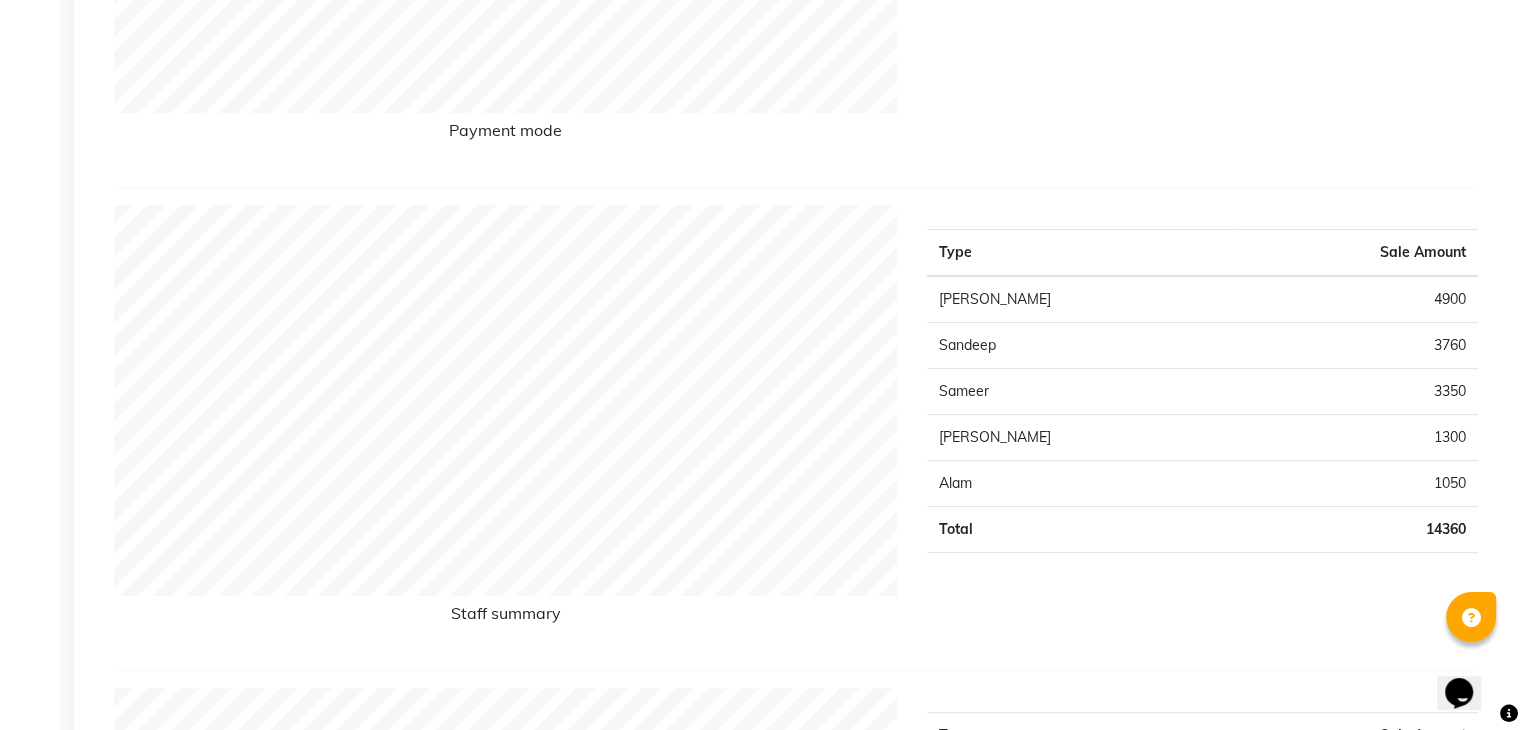 scroll, scrollTop: 668, scrollLeft: 0, axis: vertical 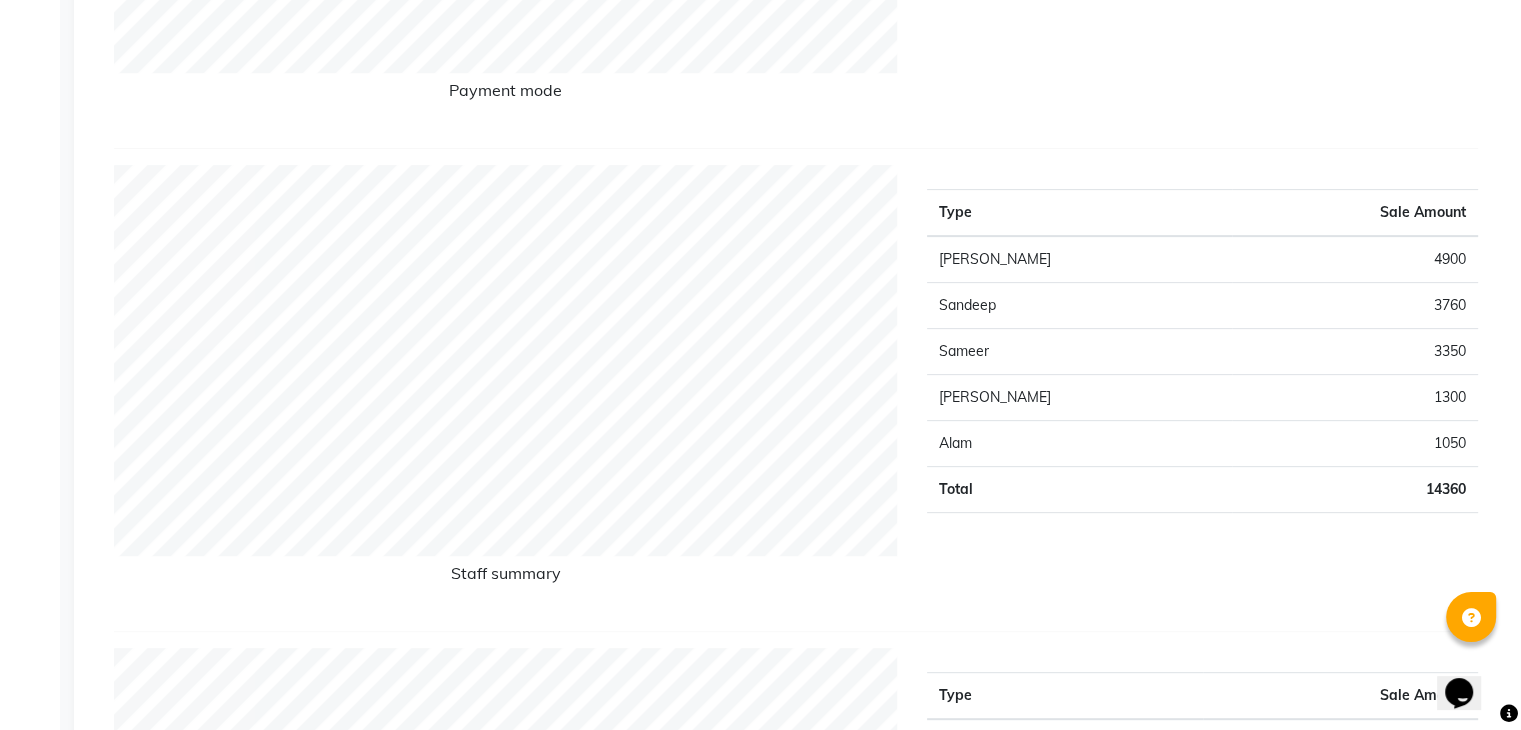 click on "[PERSON_NAME]" 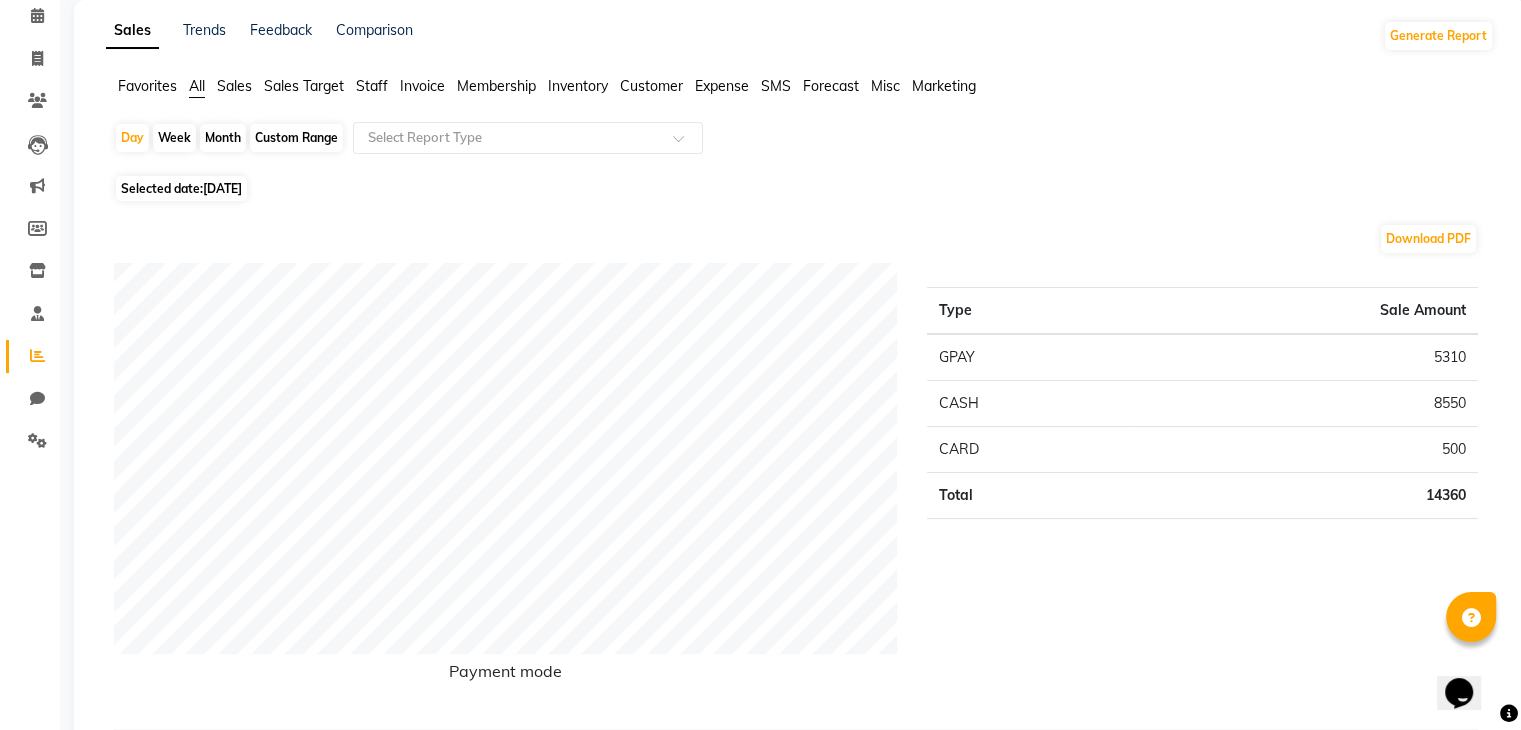 scroll, scrollTop: 84, scrollLeft: 0, axis: vertical 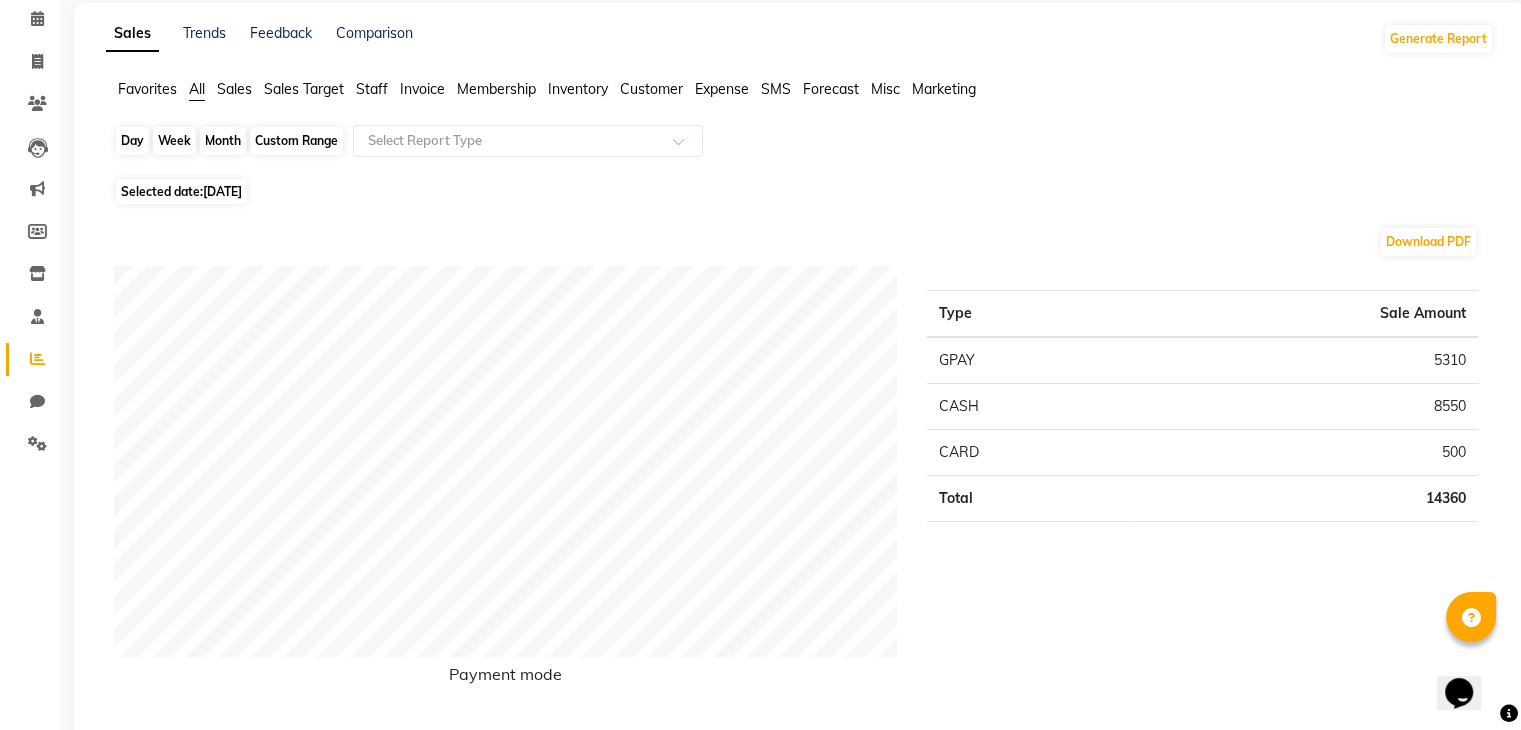 click on "Day" 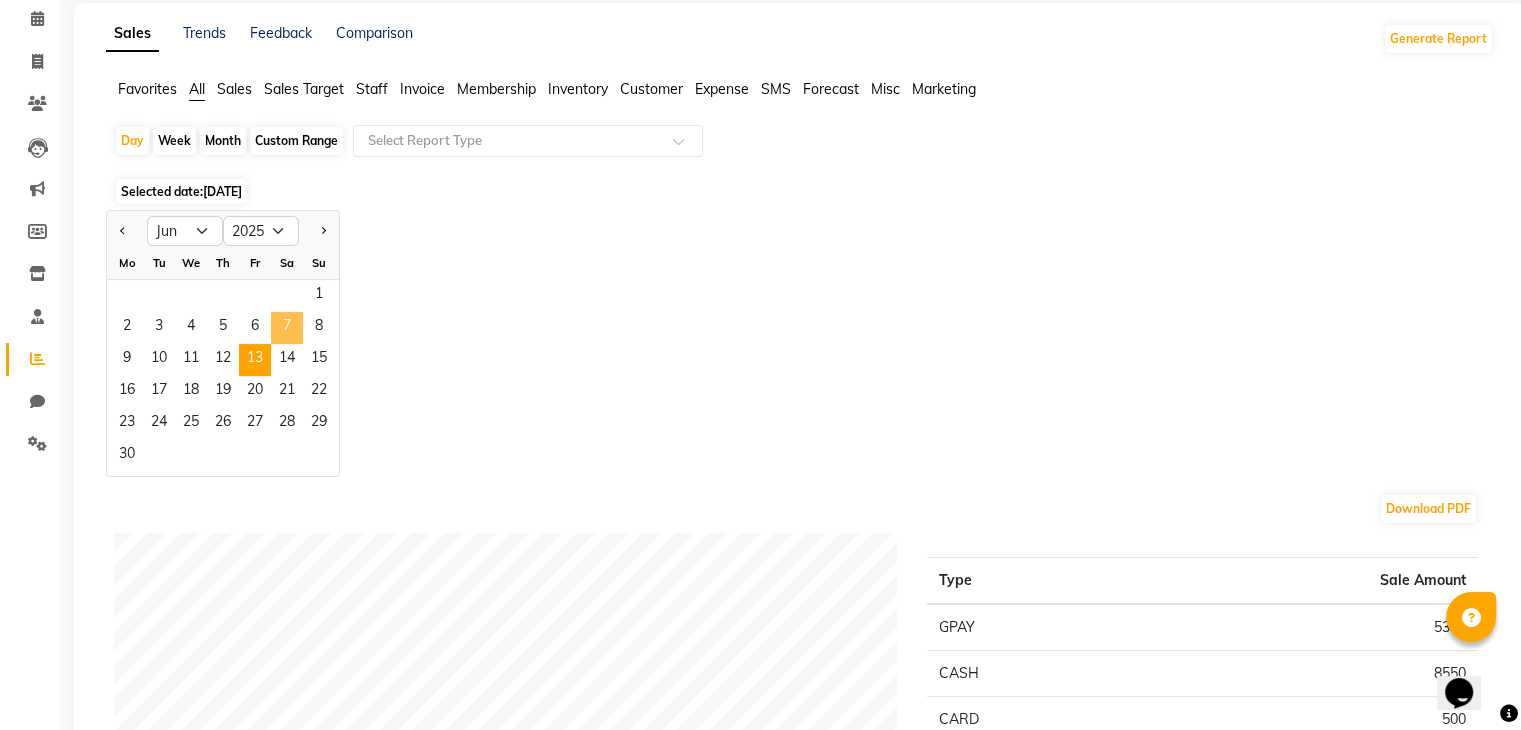click on "7" 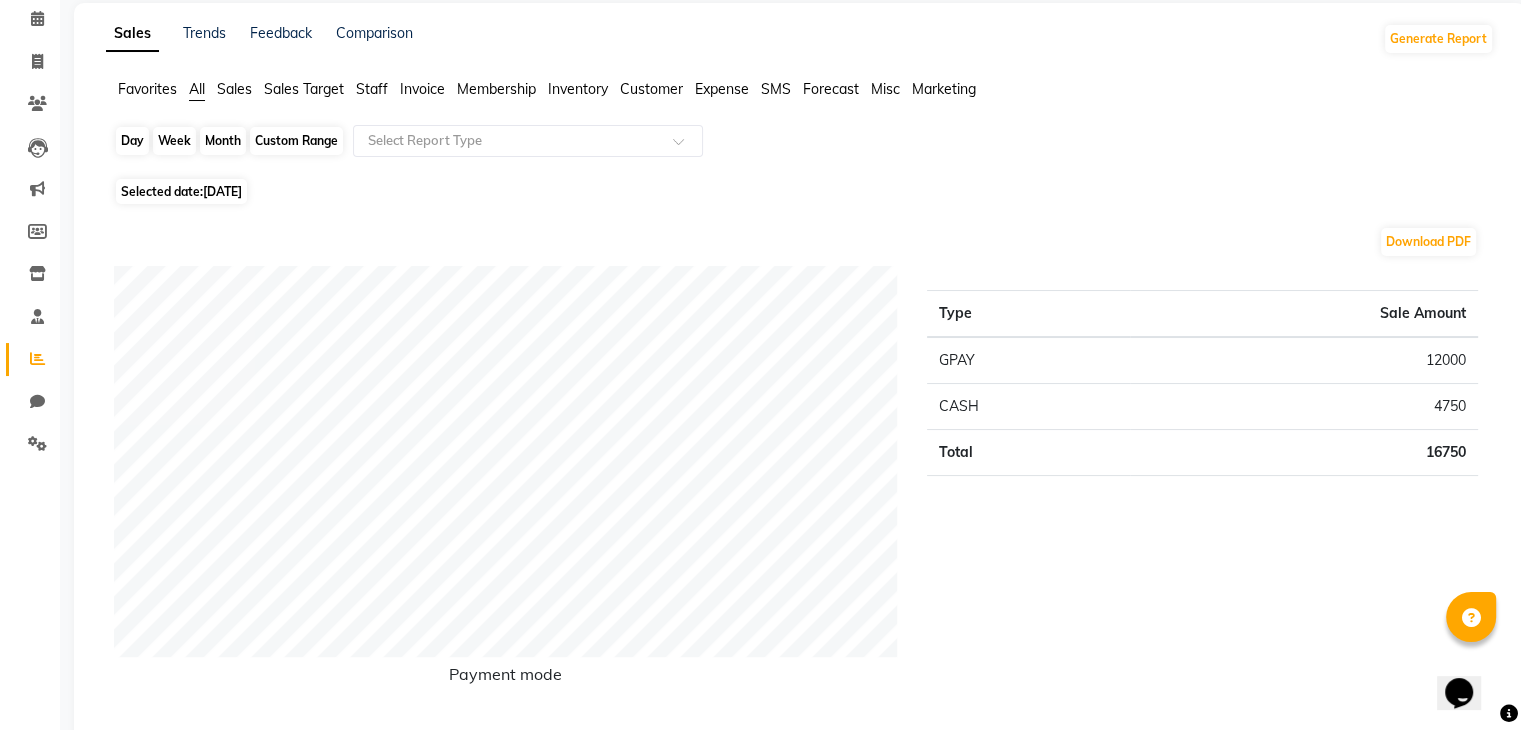 click on "Day" 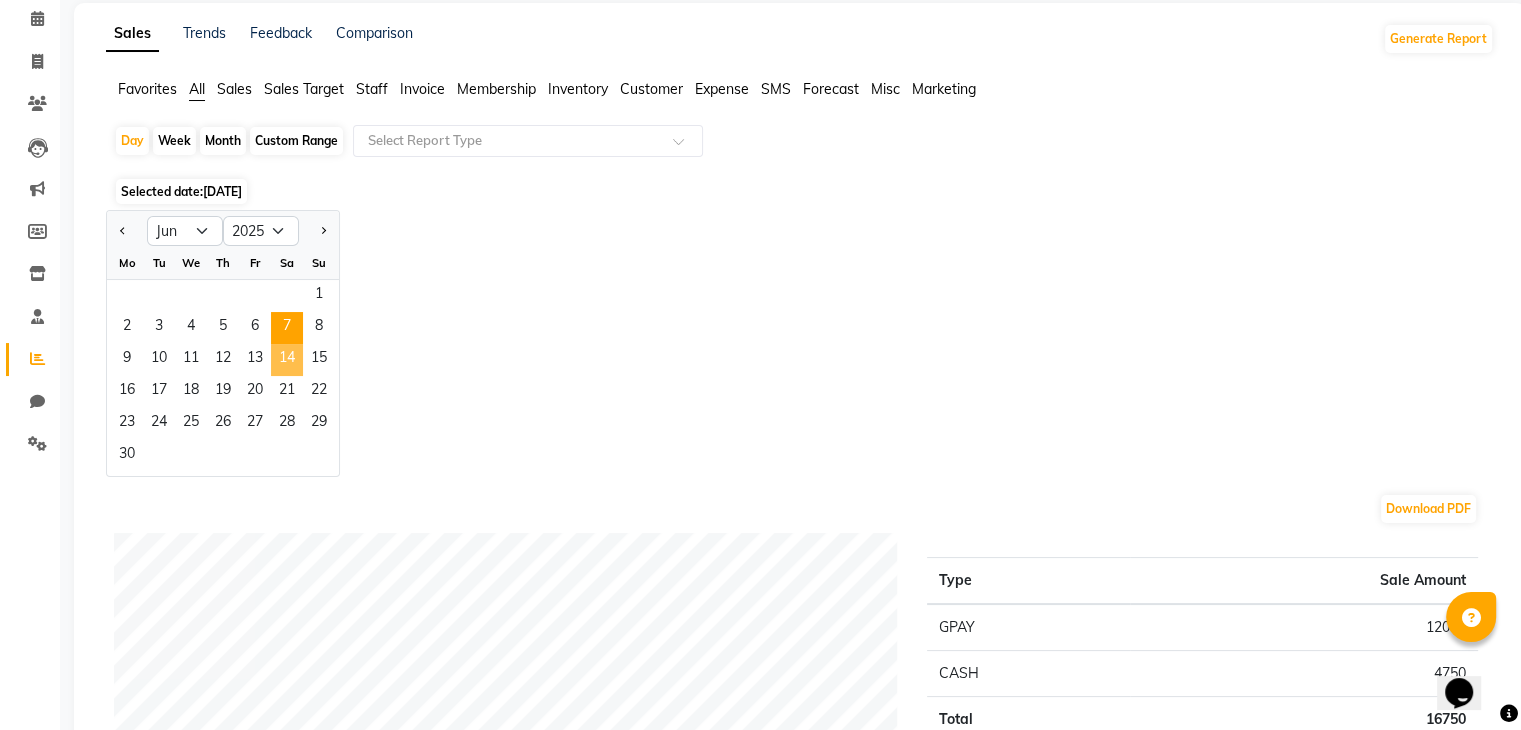 click on "14" 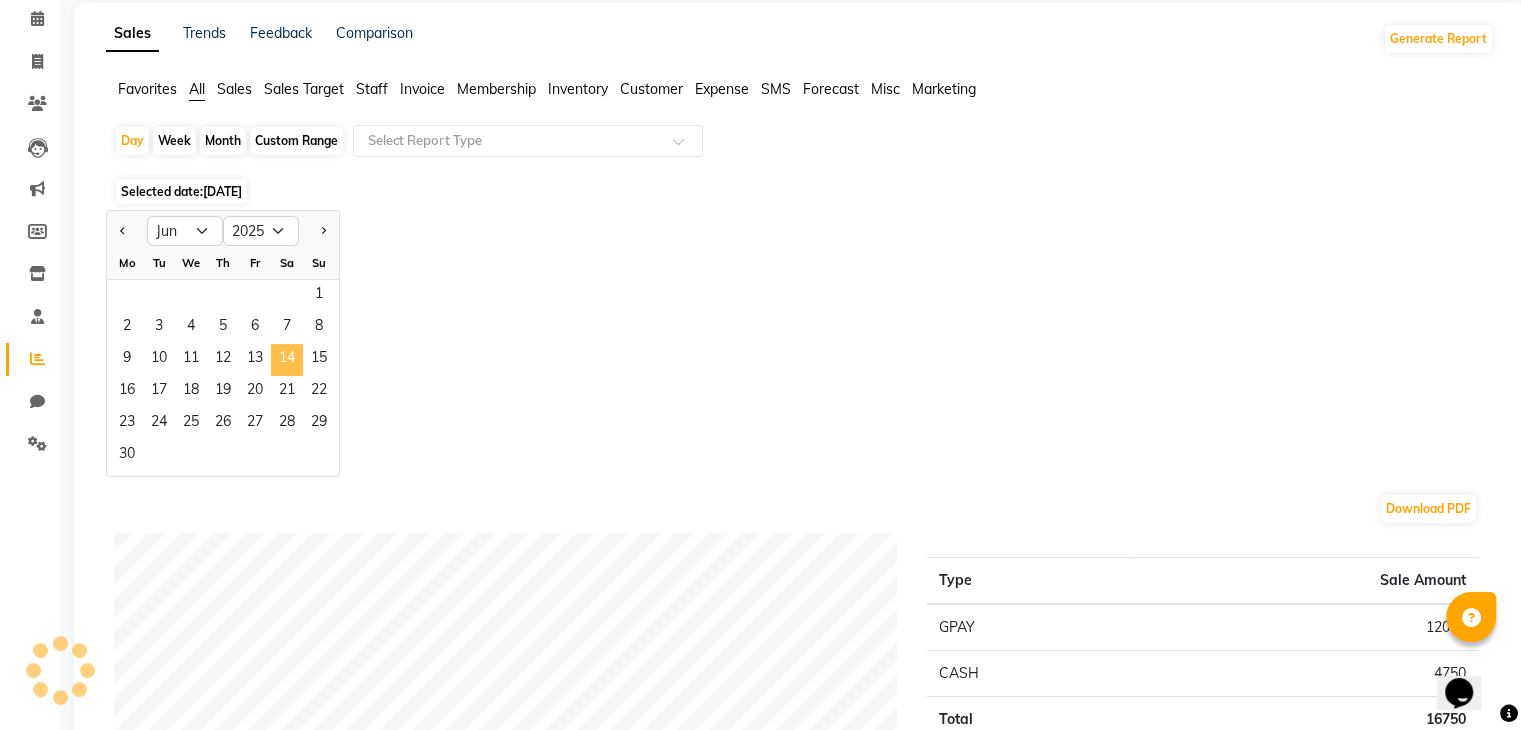click on "14" 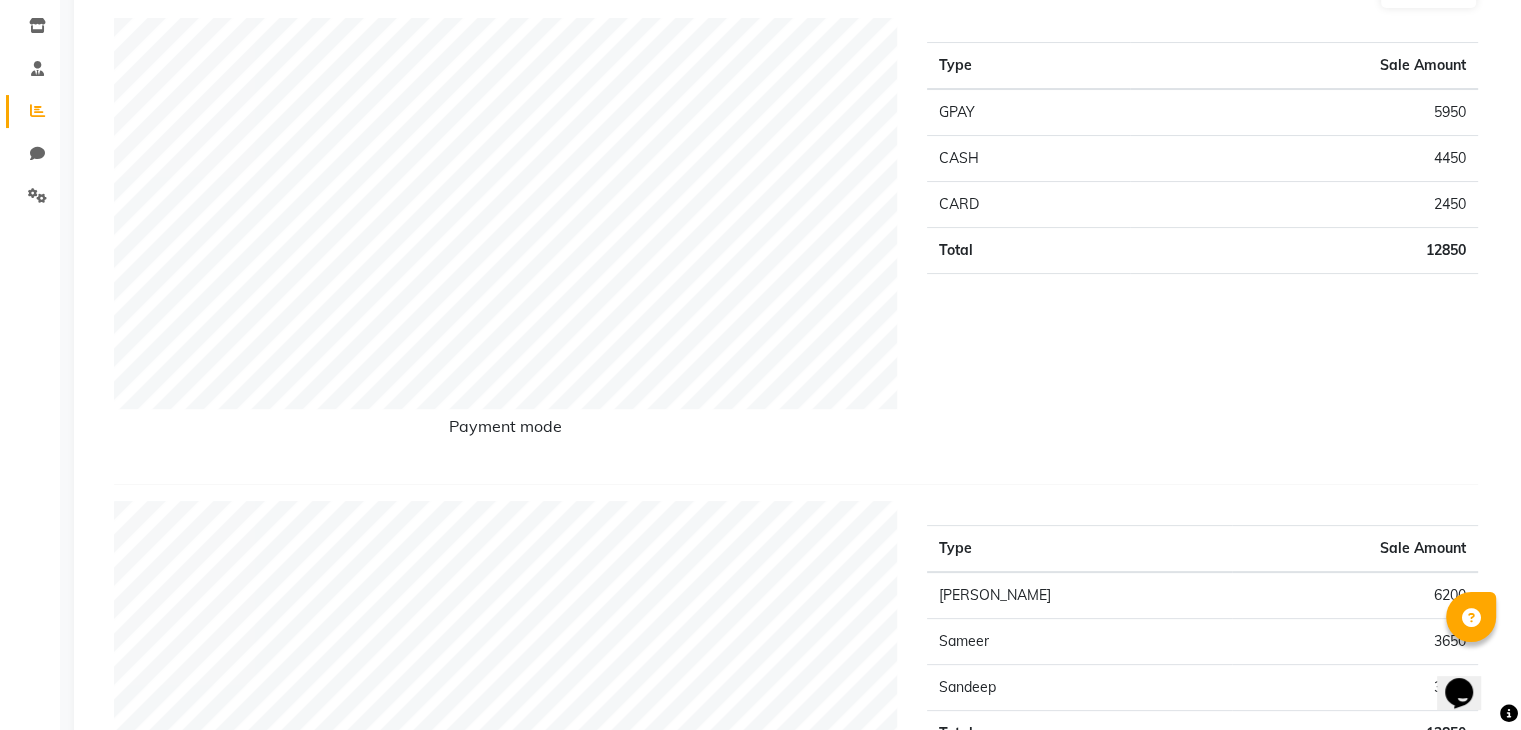 scroll, scrollTop: 0, scrollLeft: 0, axis: both 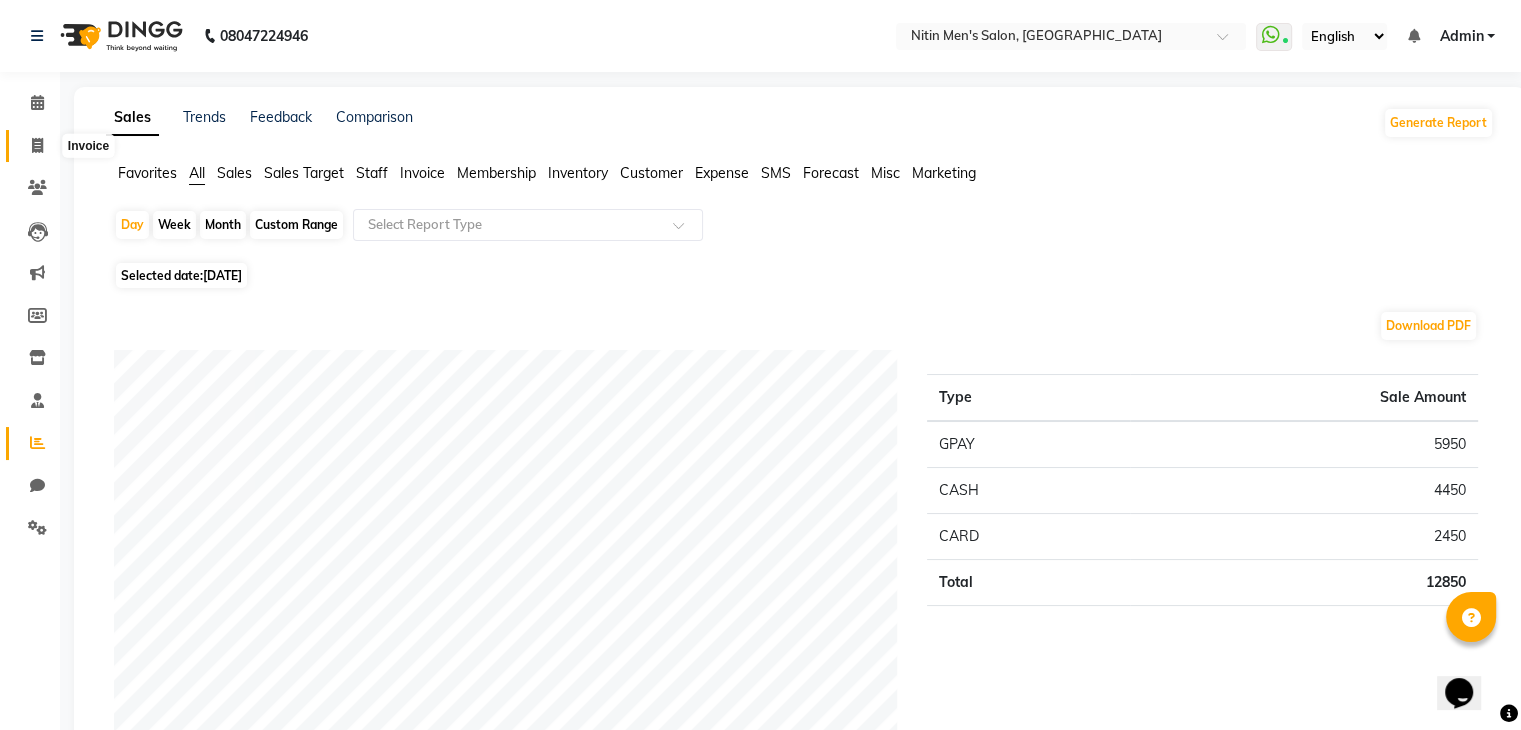 click 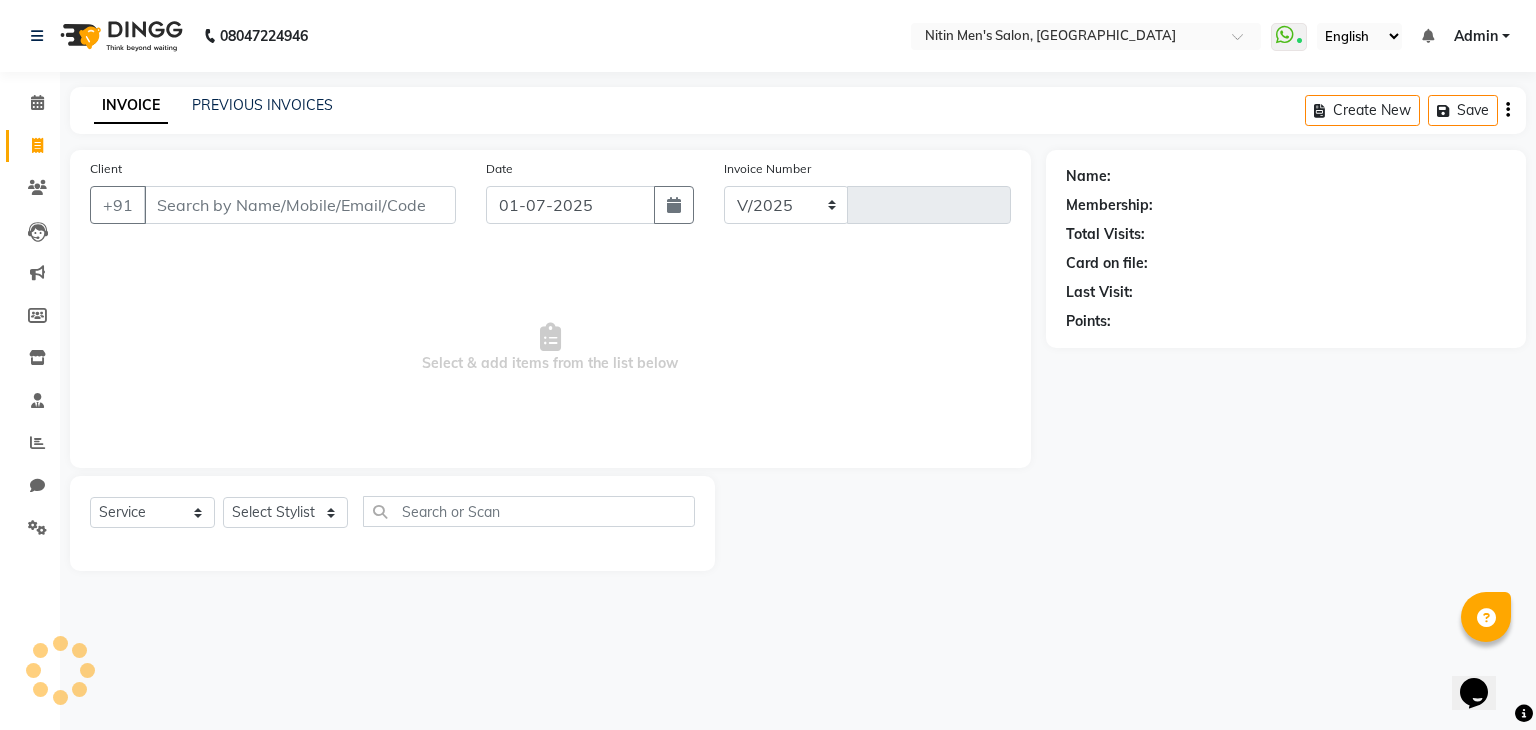 select on "7981" 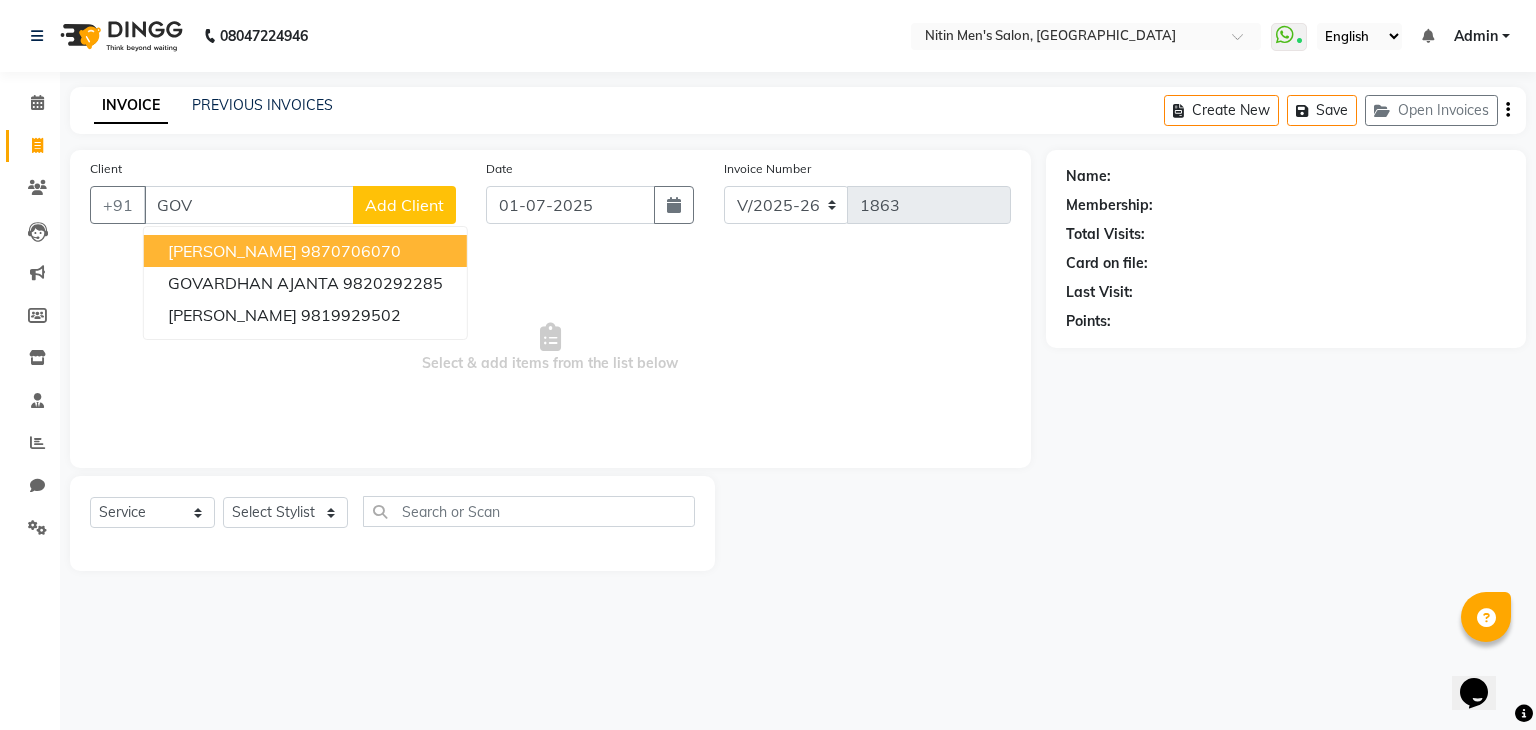 click on "[PERSON_NAME]" at bounding box center [232, 251] 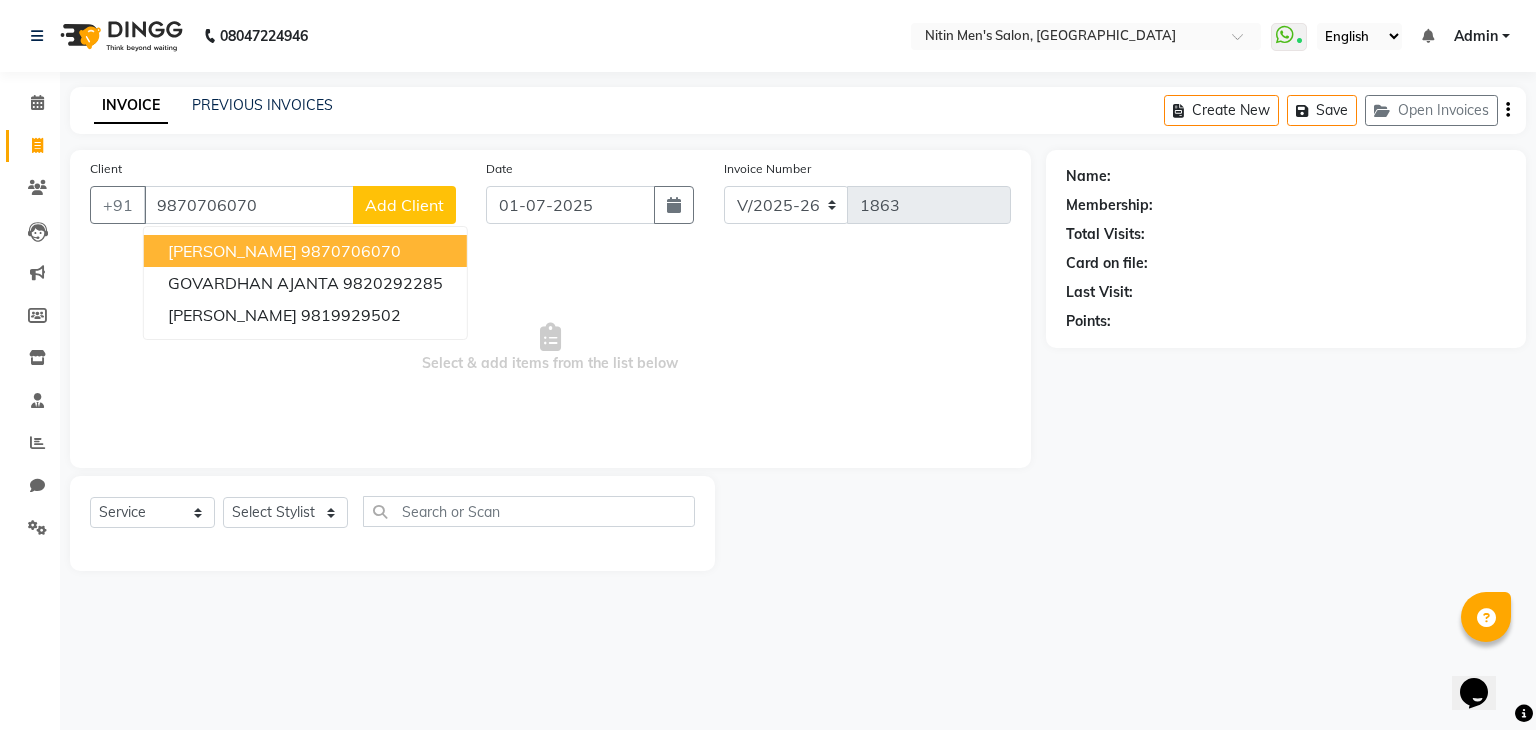 type on "9870706070" 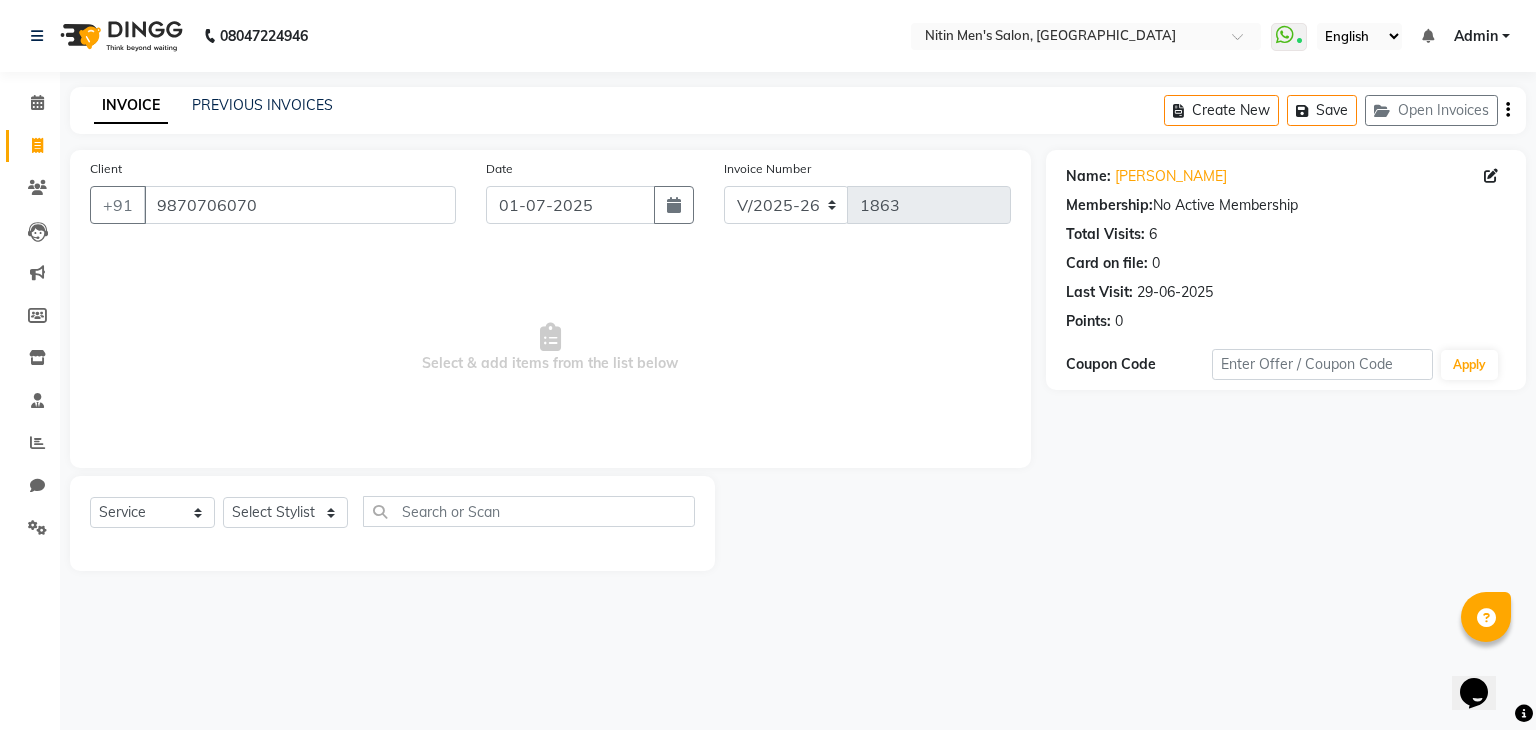 click on "Select  Service  Product  Membership  Package Voucher Prepaid Gift Card  Select Stylist [PERSON_NAME] [PERSON_NAME] DEEPA [PERSON_NAME] MEENAKSHI NITIN SIR [PERSON_NAME] [PERSON_NAME] [PERSON_NAME]" 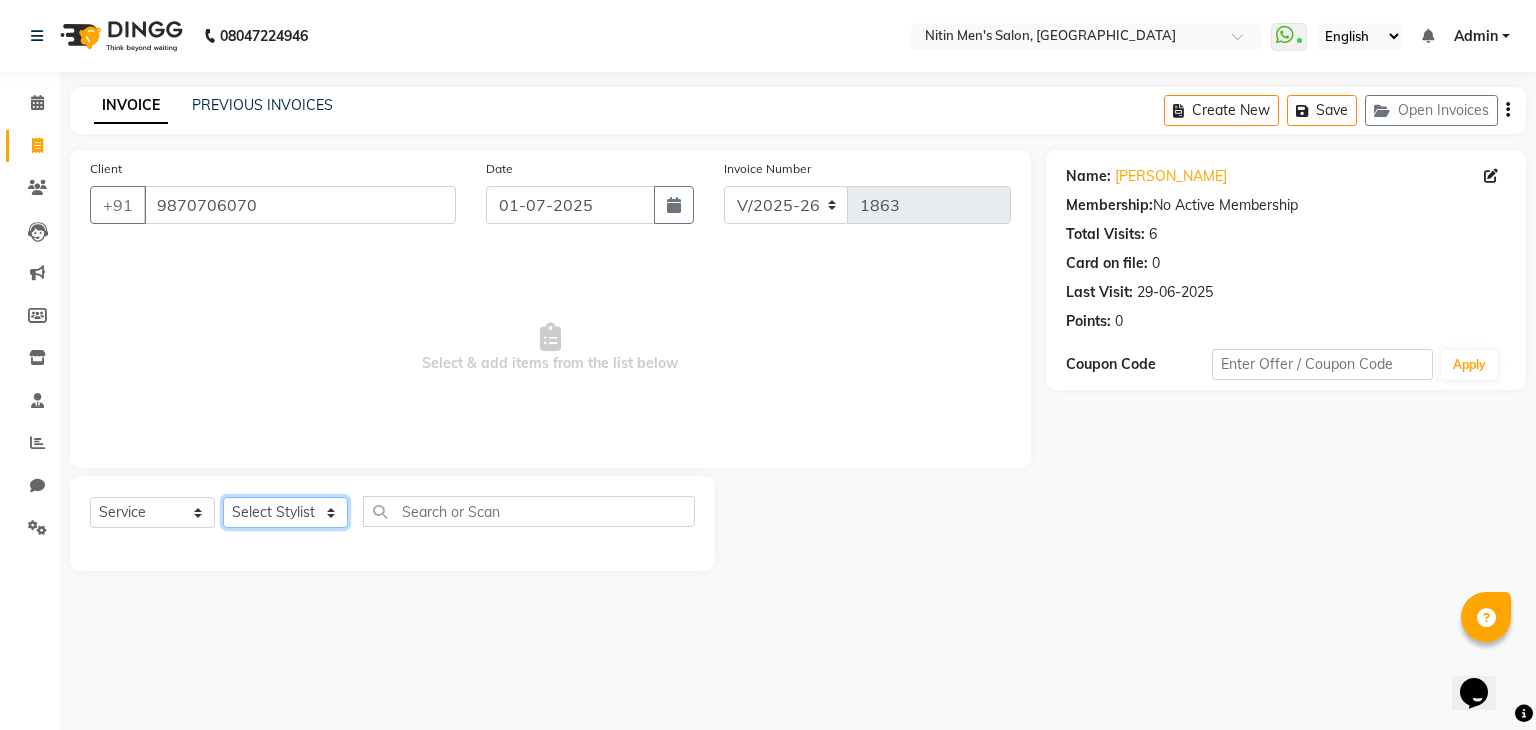 click on "Select Stylist [PERSON_NAME] [PERSON_NAME] DEEPA [PERSON_NAME] MEENAKSHI NITIN SIR [PERSON_NAME] [PERSON_NAME] [PERSON_NAME]" 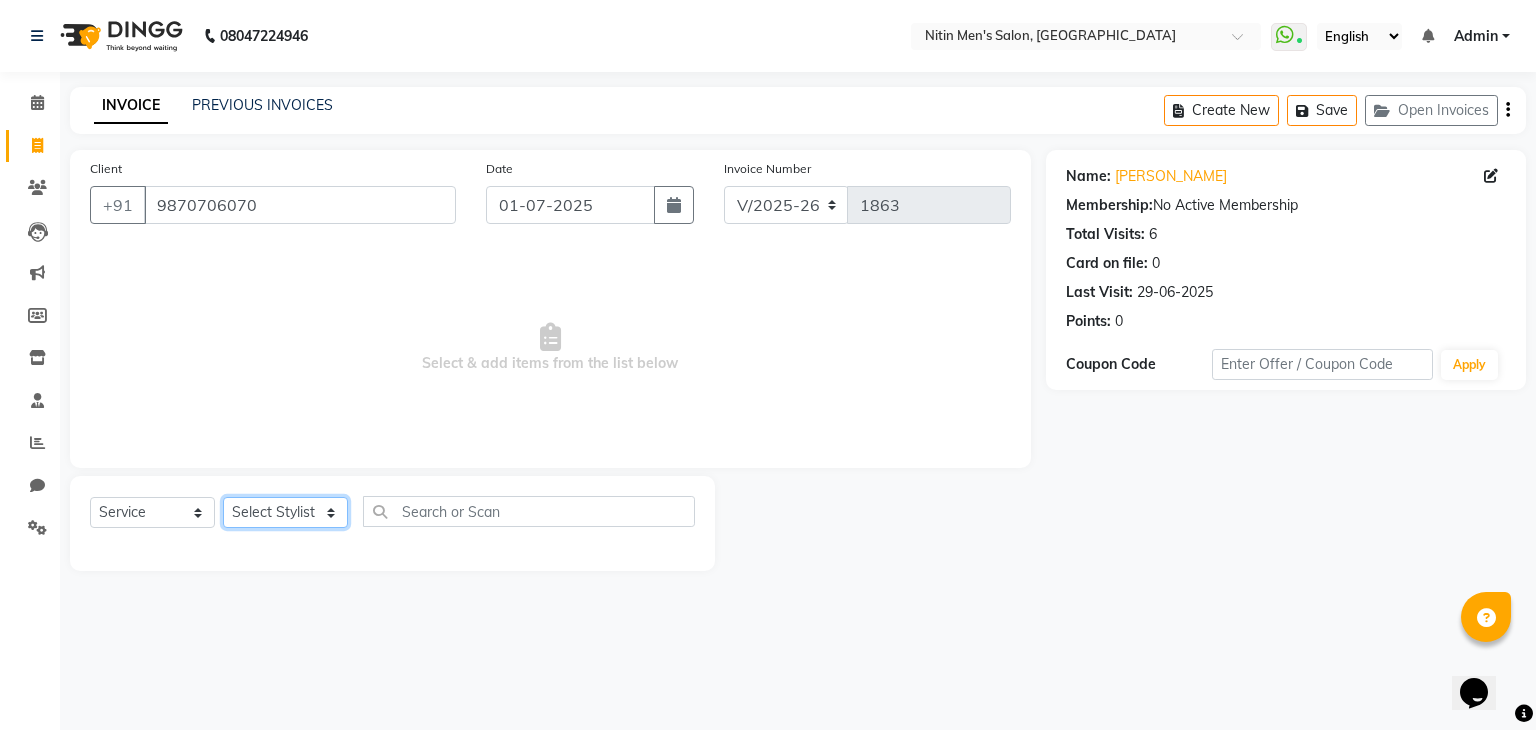 select on "75699" 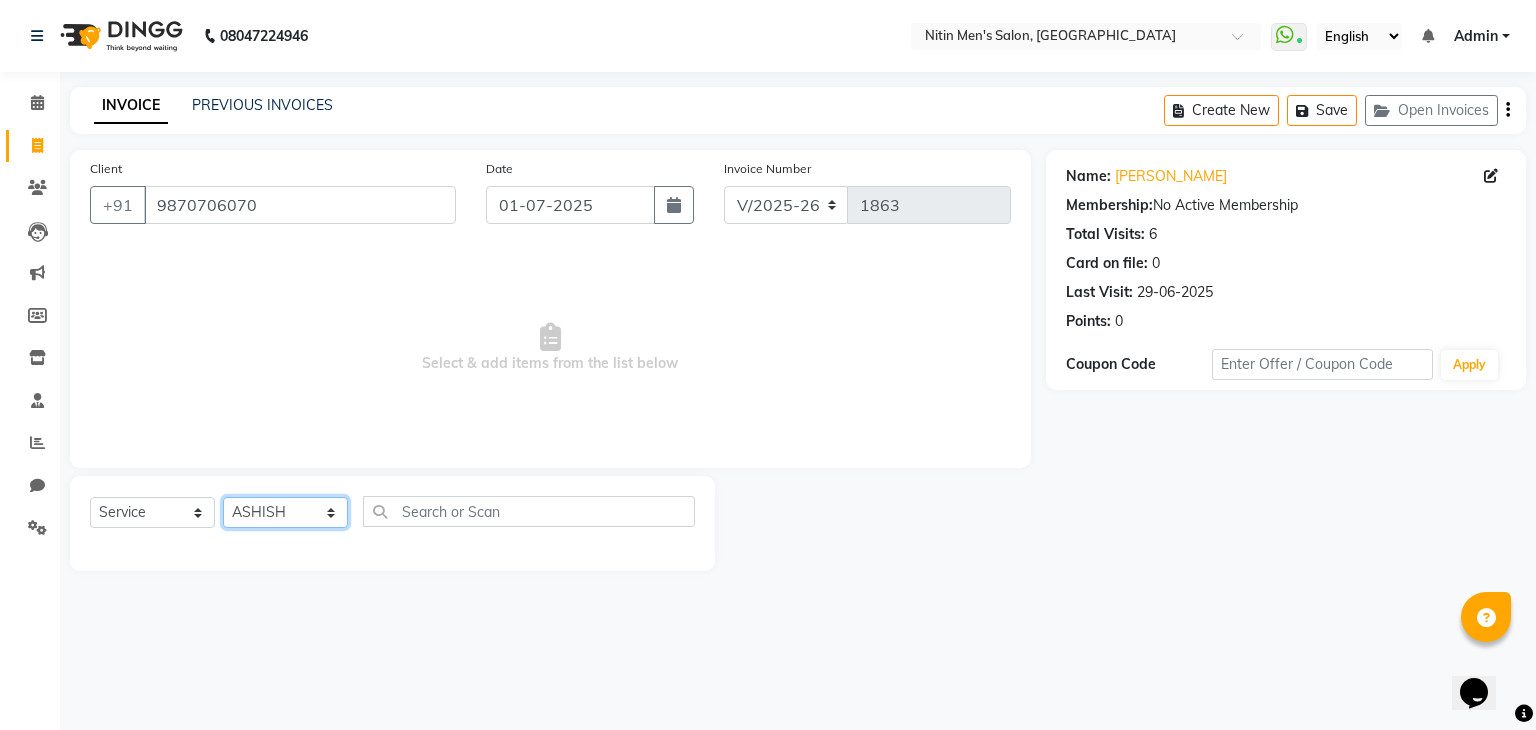 click on "Select Stylist [PERSON_NAME] [PERSON_NAME] DEEPA [PERSON_NAME] MEENAKSHI NITIN SIR [PERSON_NAME] [PERSON_NAME] [PERSON_NAME]" 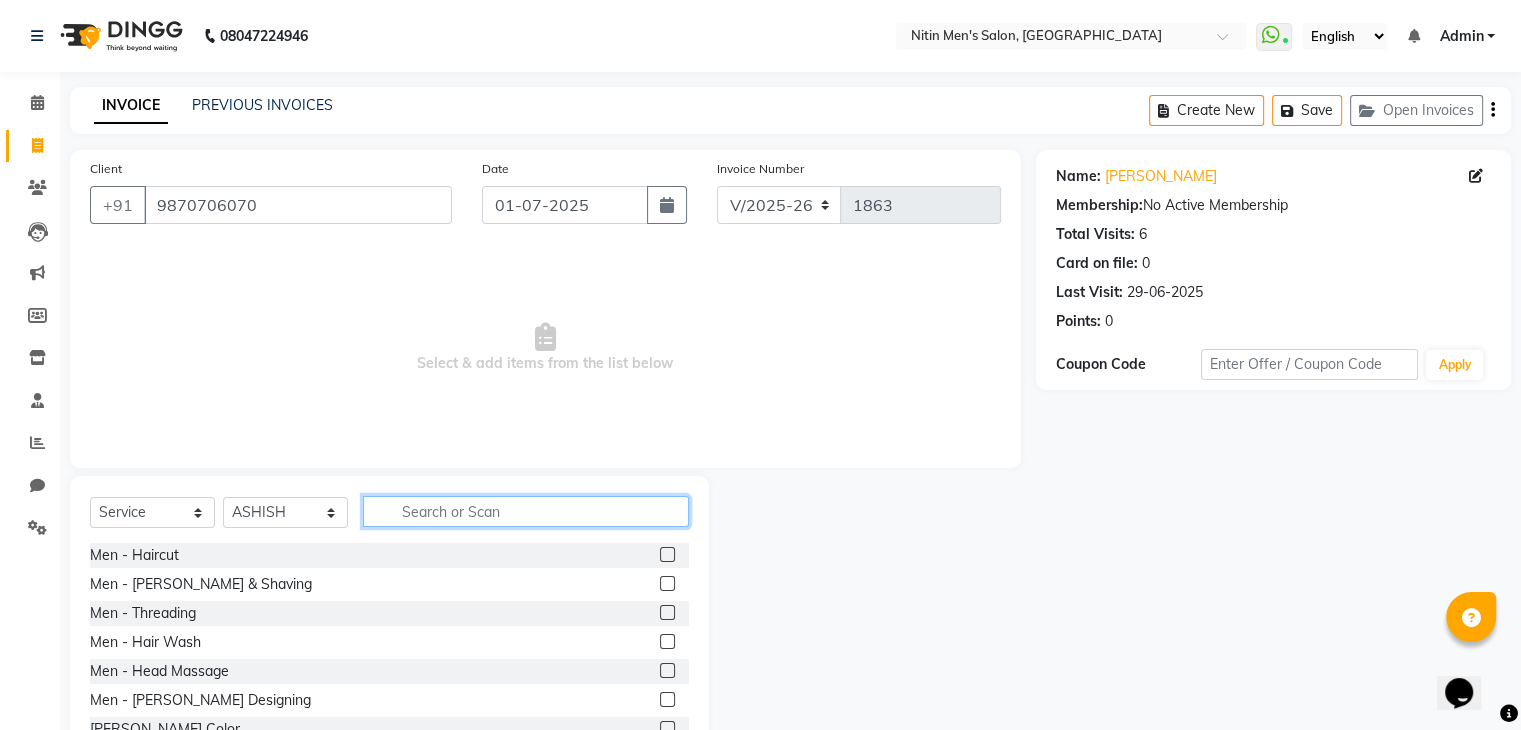 click 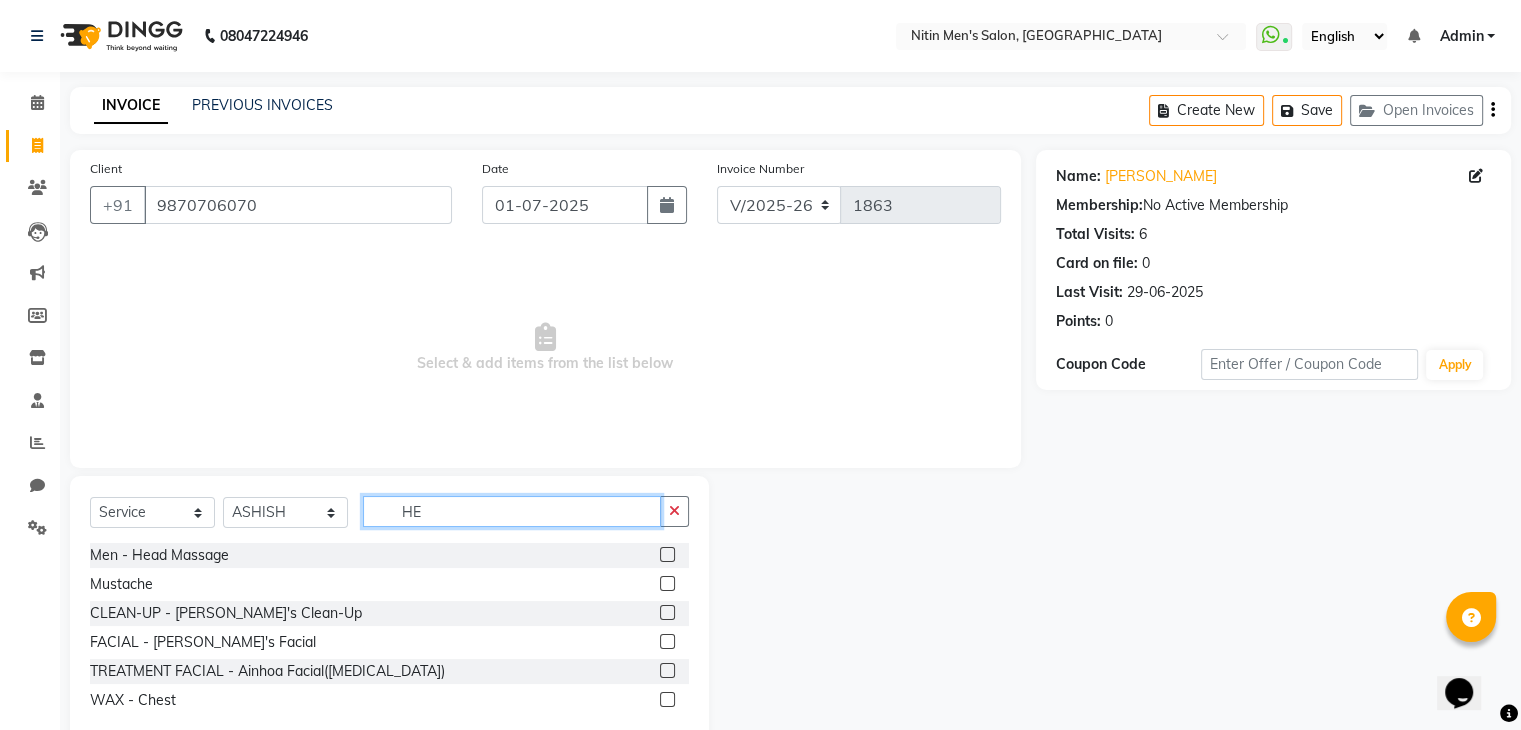 type on "HE" 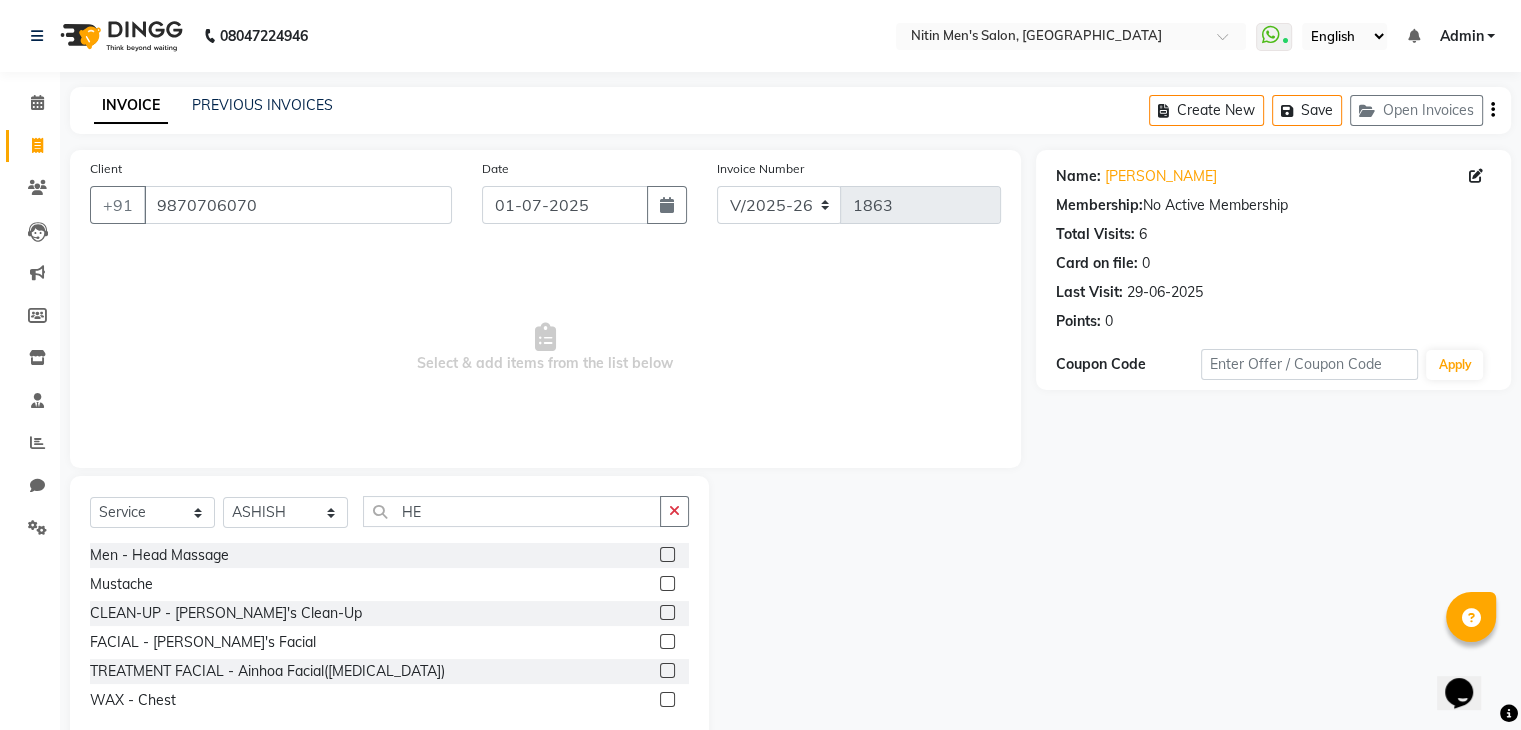click 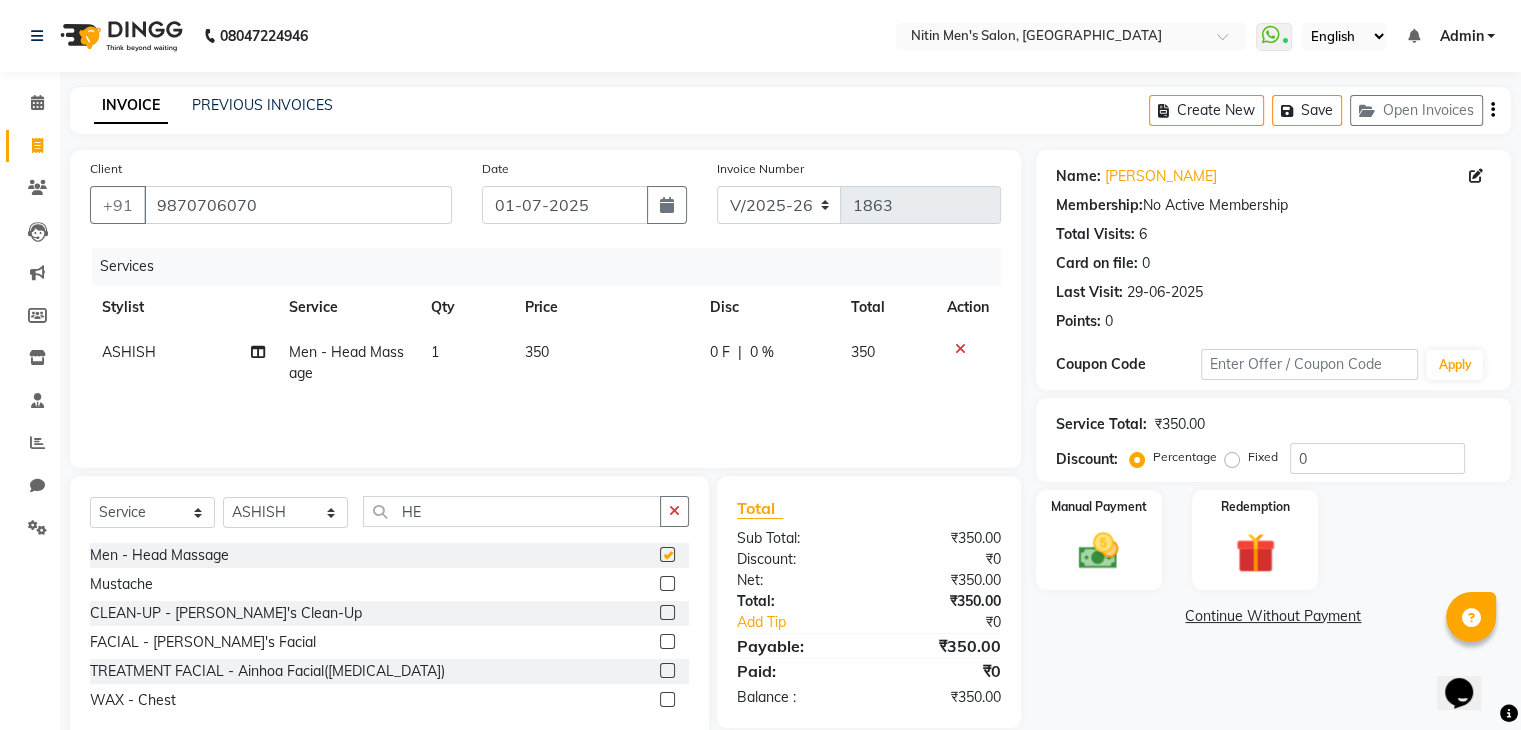 checkbox on "false" 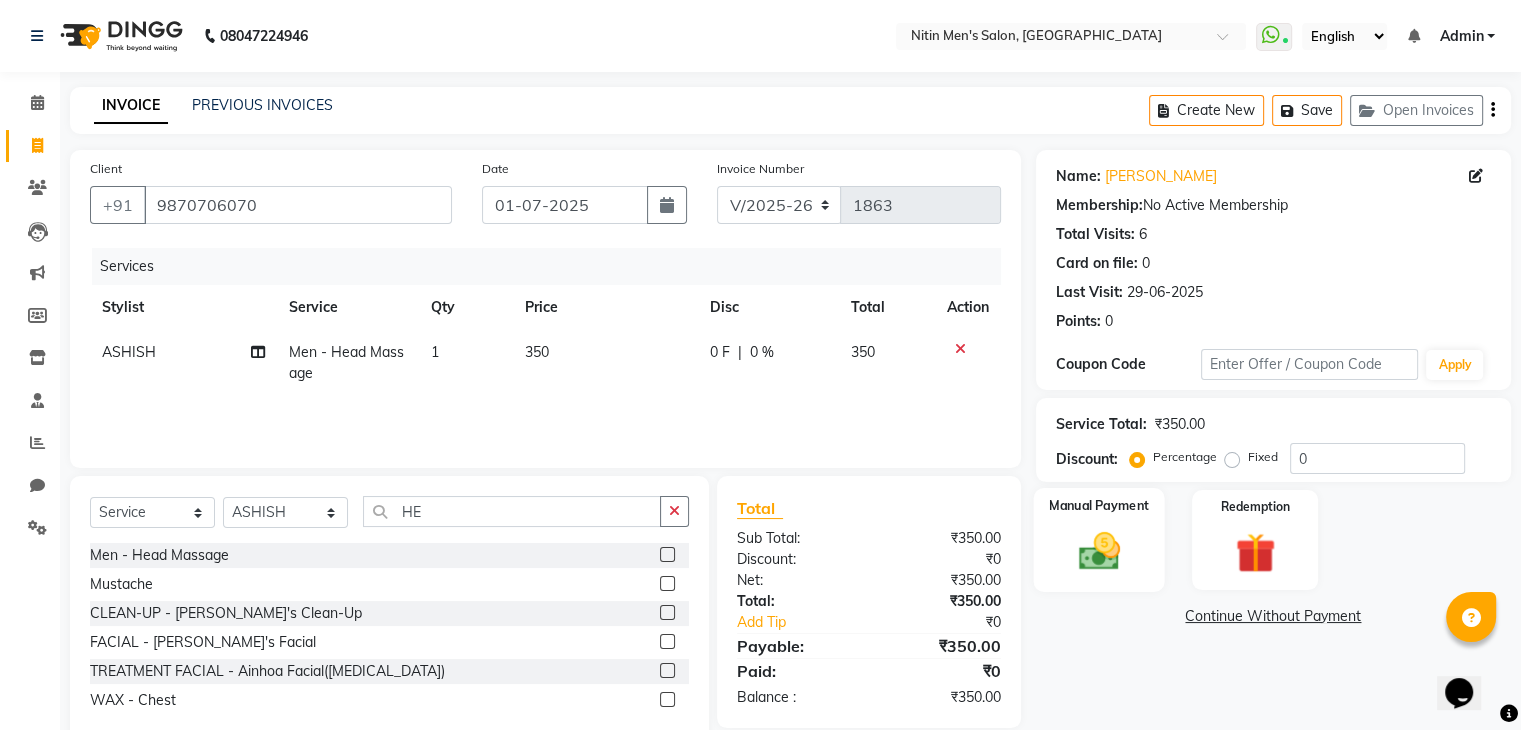 click on "Manual Payment" 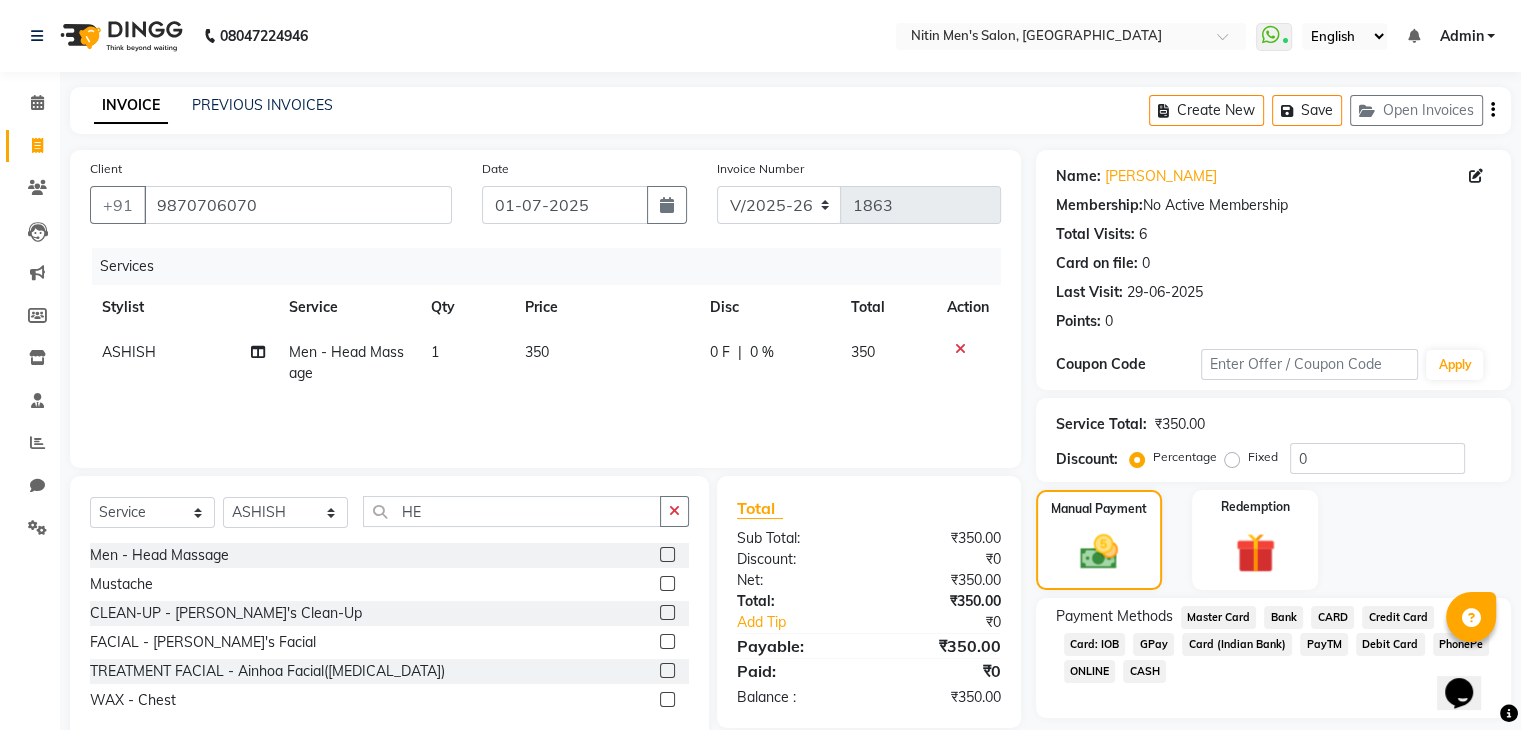 click on "CASH" 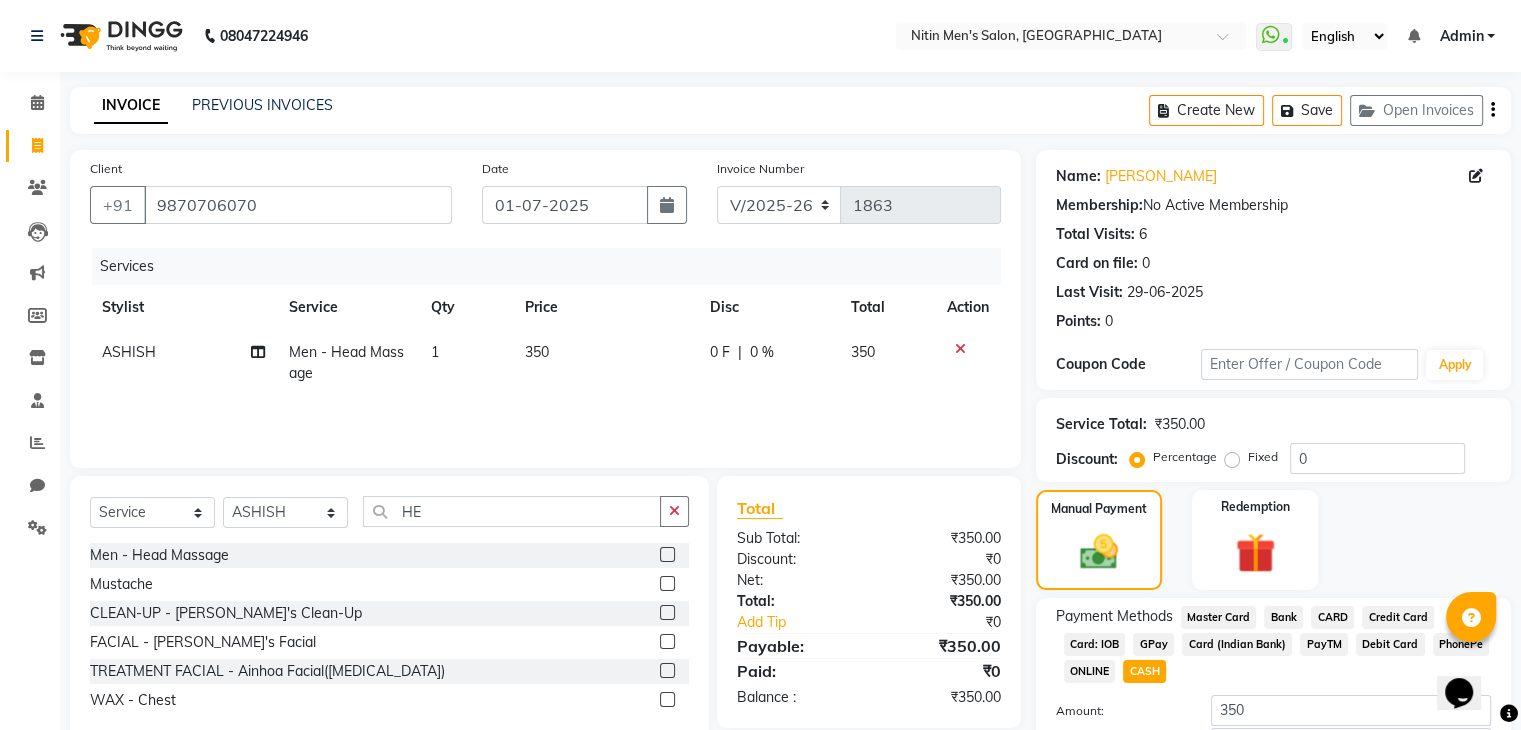 scroll, scrollTop: 145, scrollLeft: 0, axis: vertical 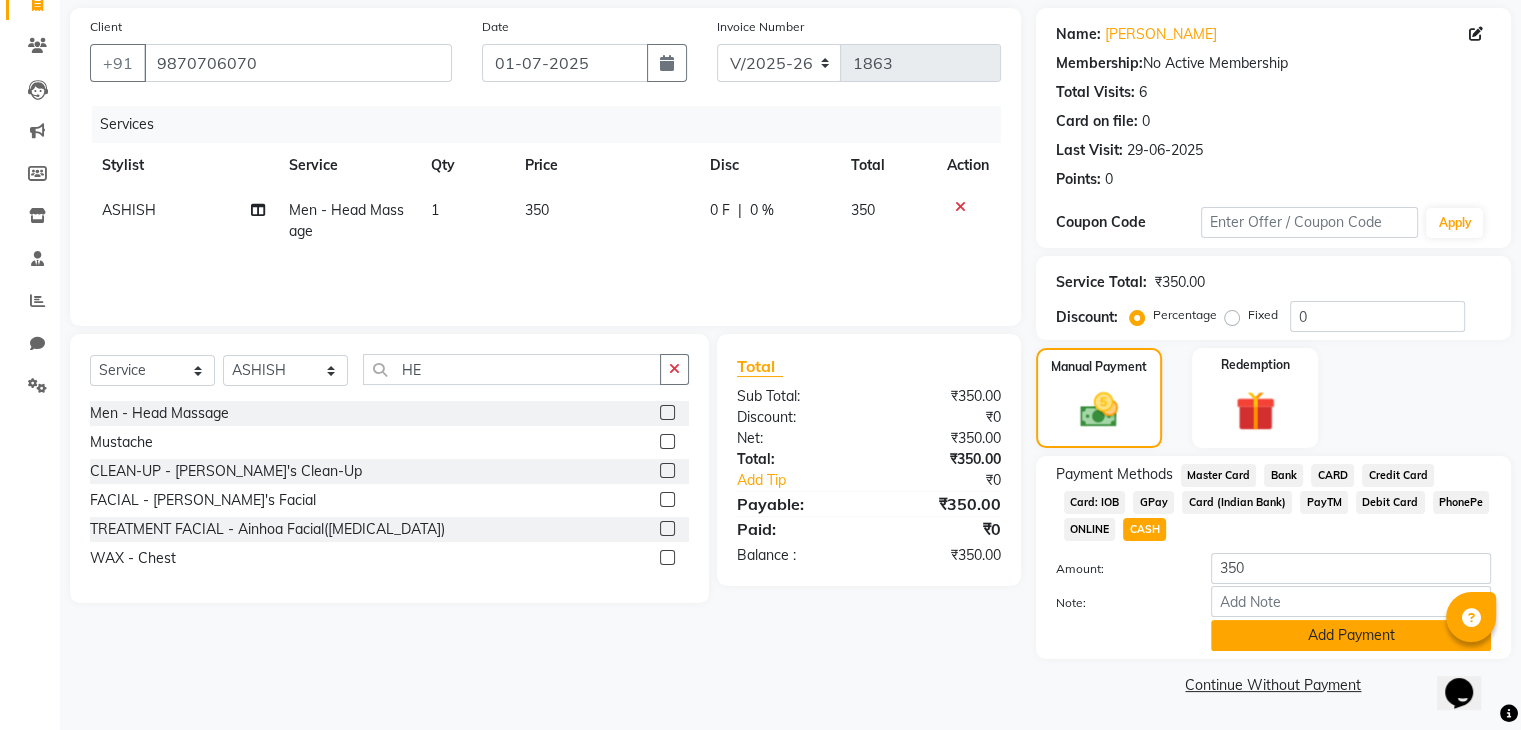 click on "Add Payment" 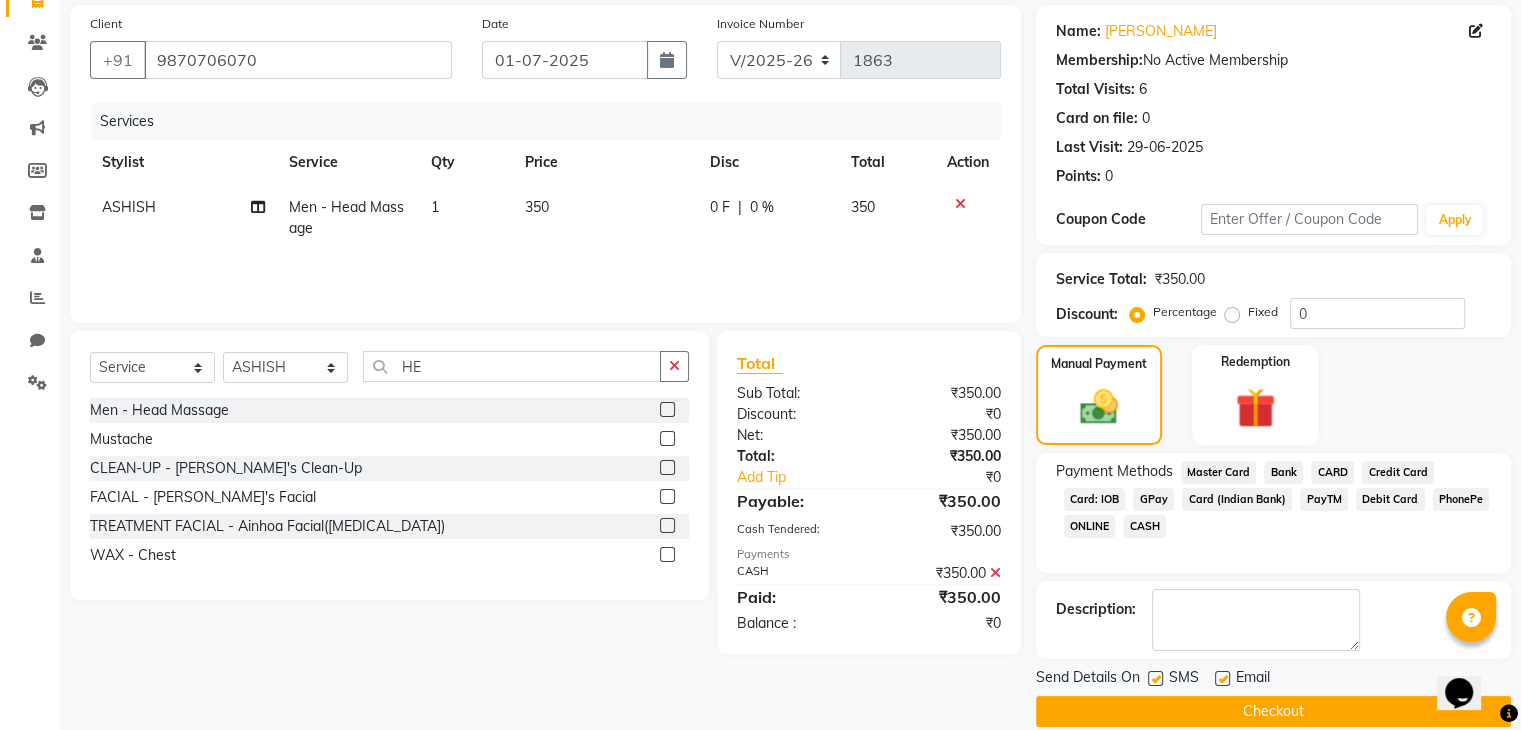 click on "Checkout" 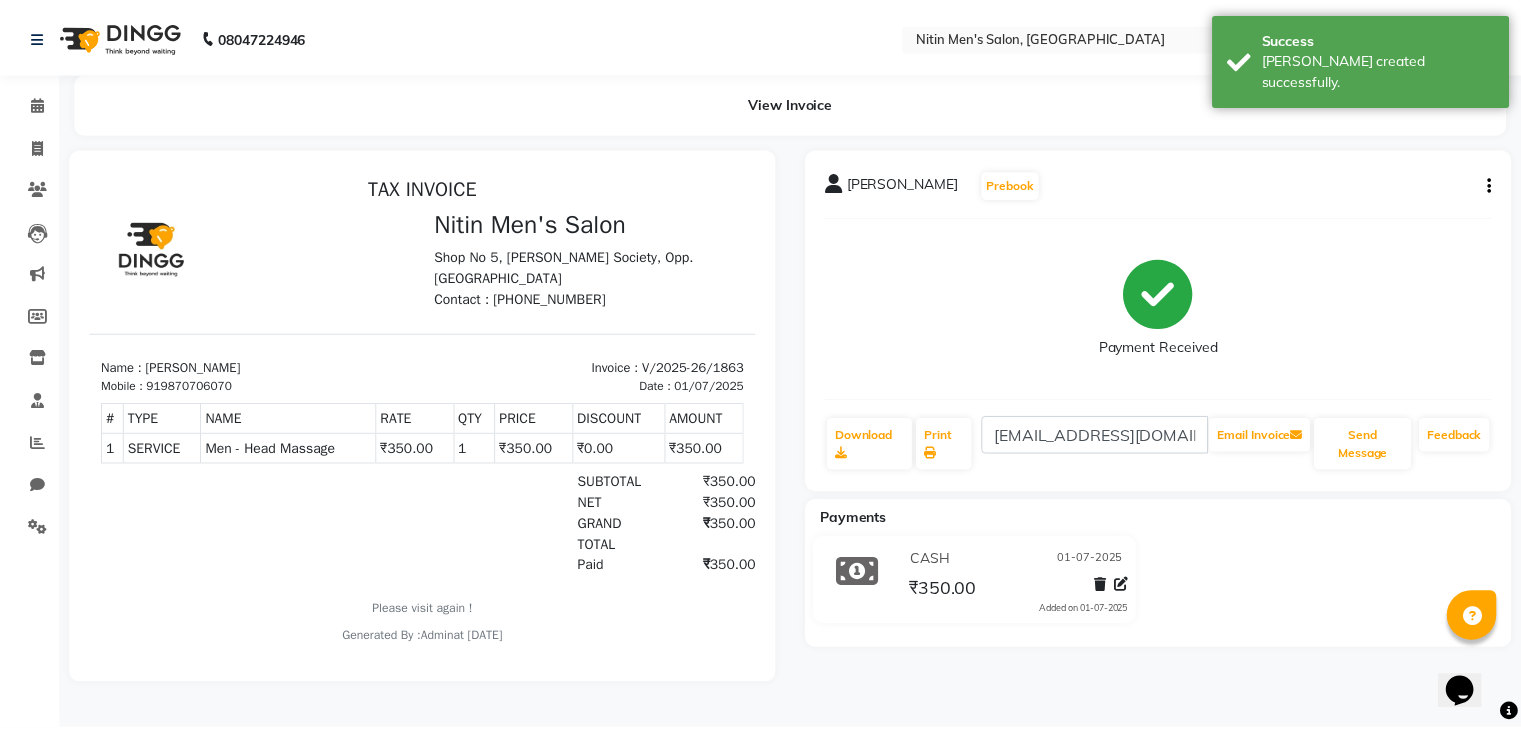 scroll, scrollTop: 0, scrollLeft: 0, axis: both 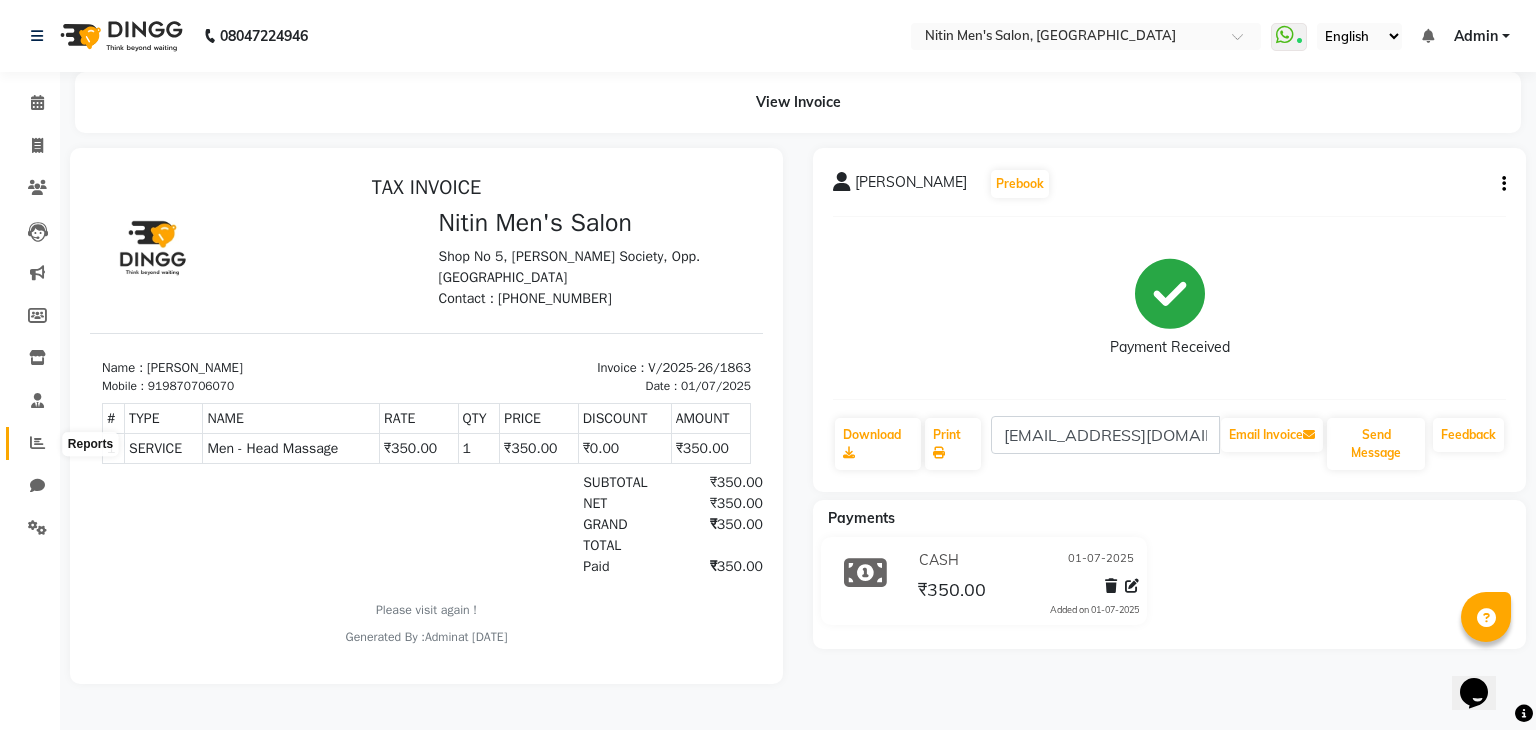 click 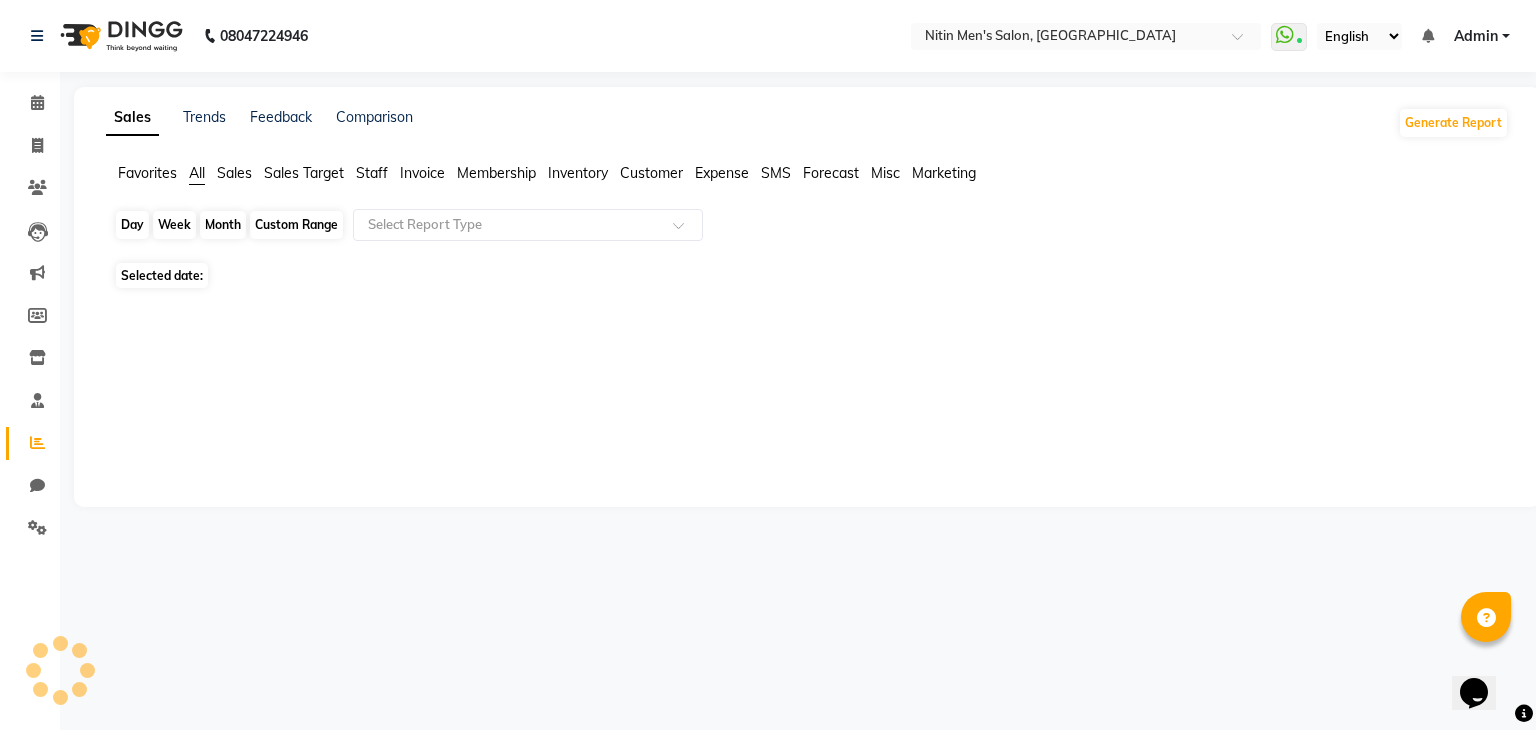 click on "Day" 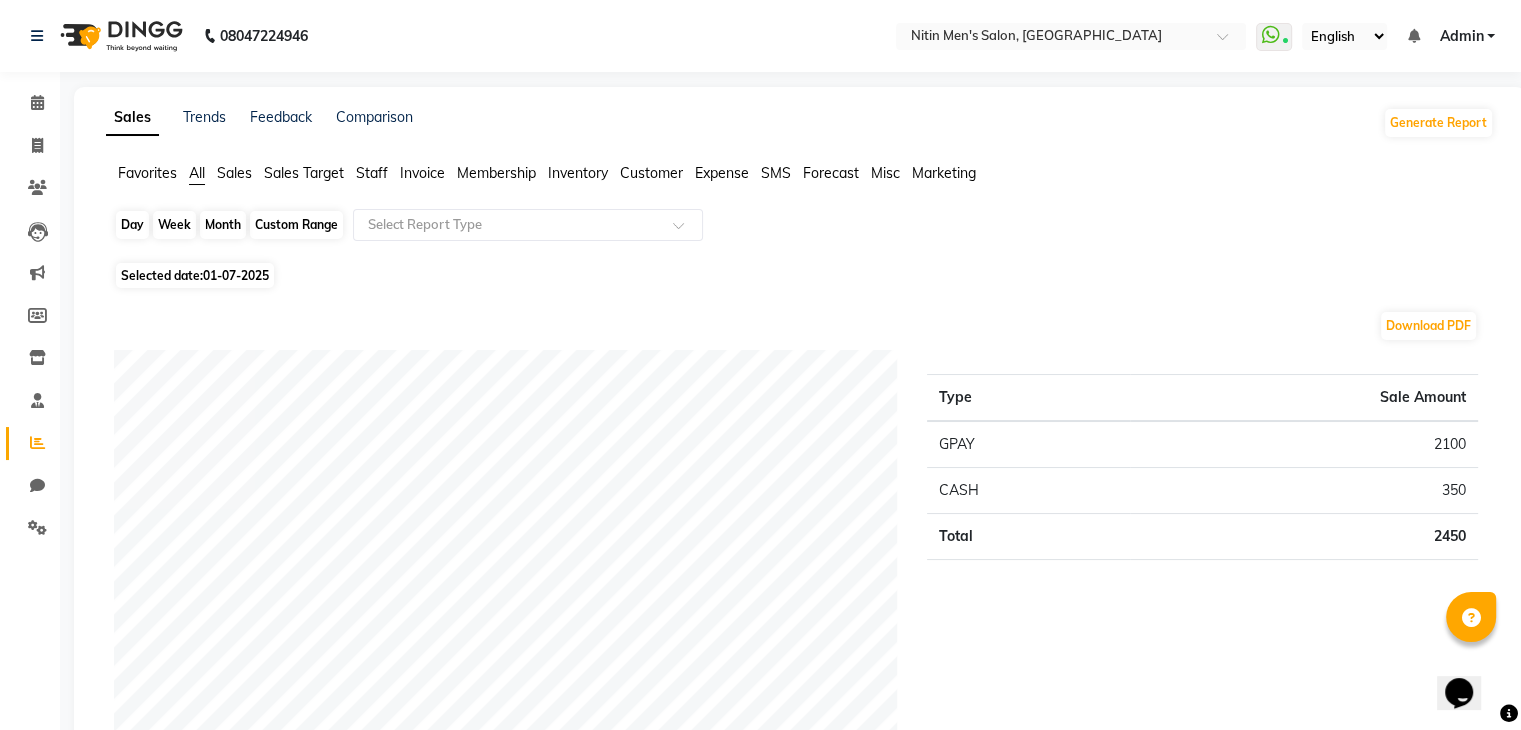 click on "Day" 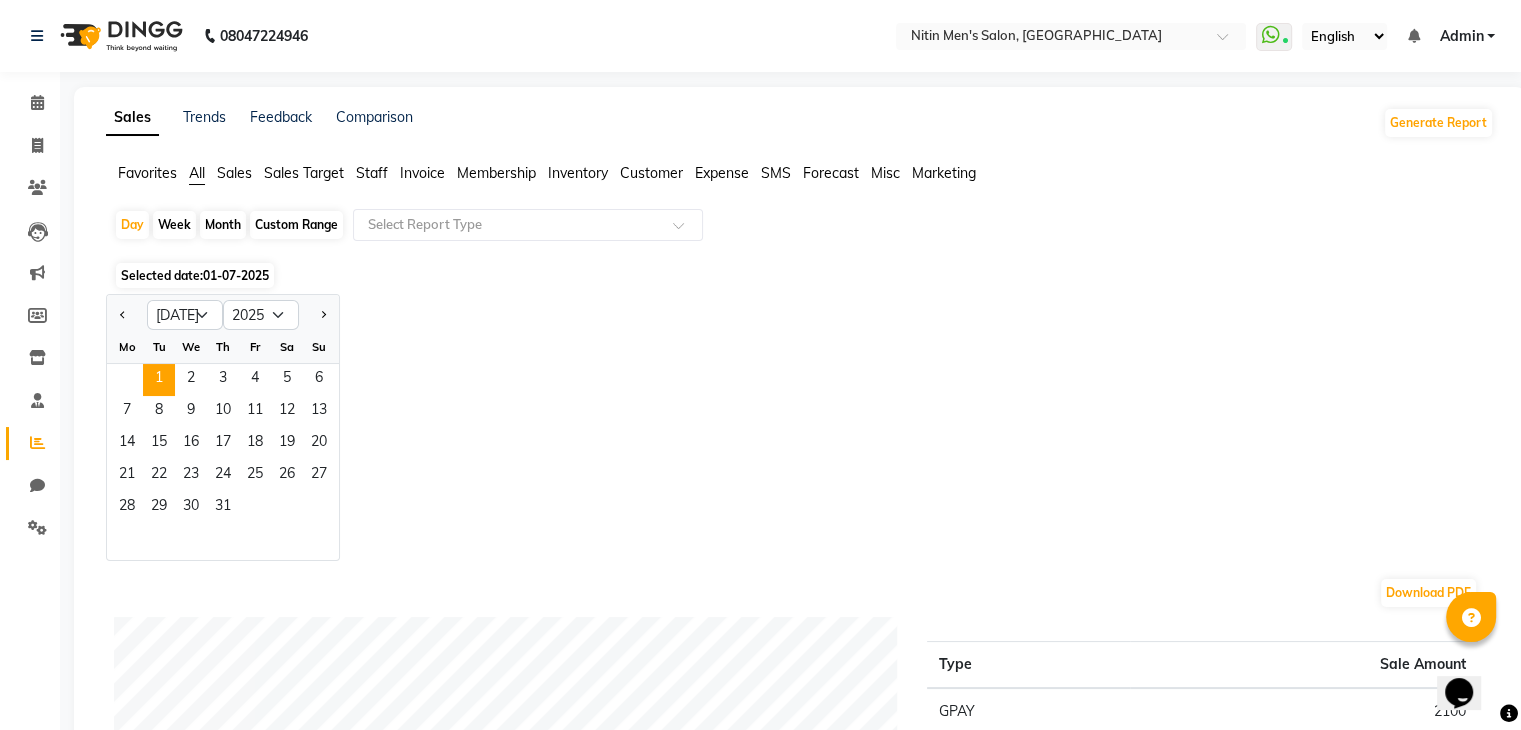 click 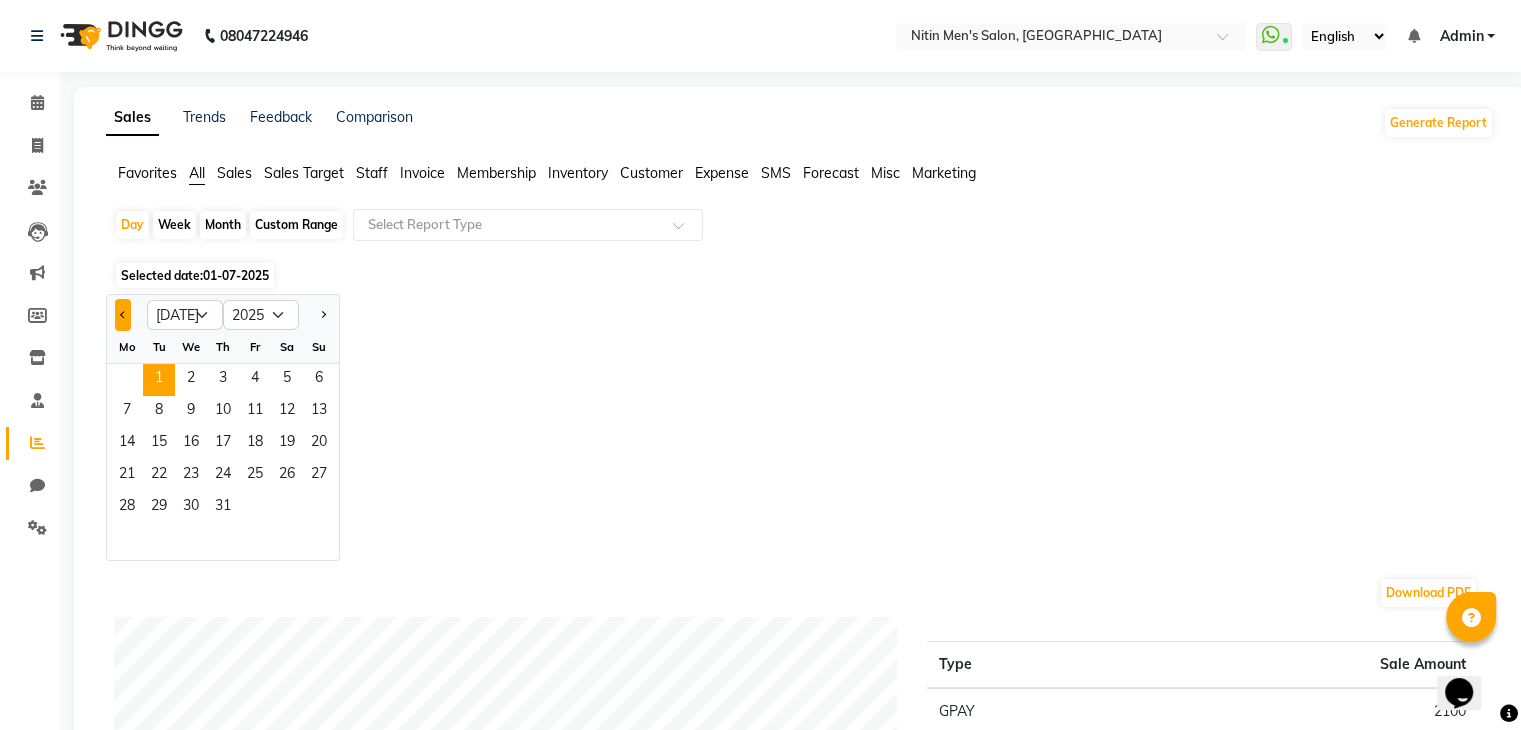 click 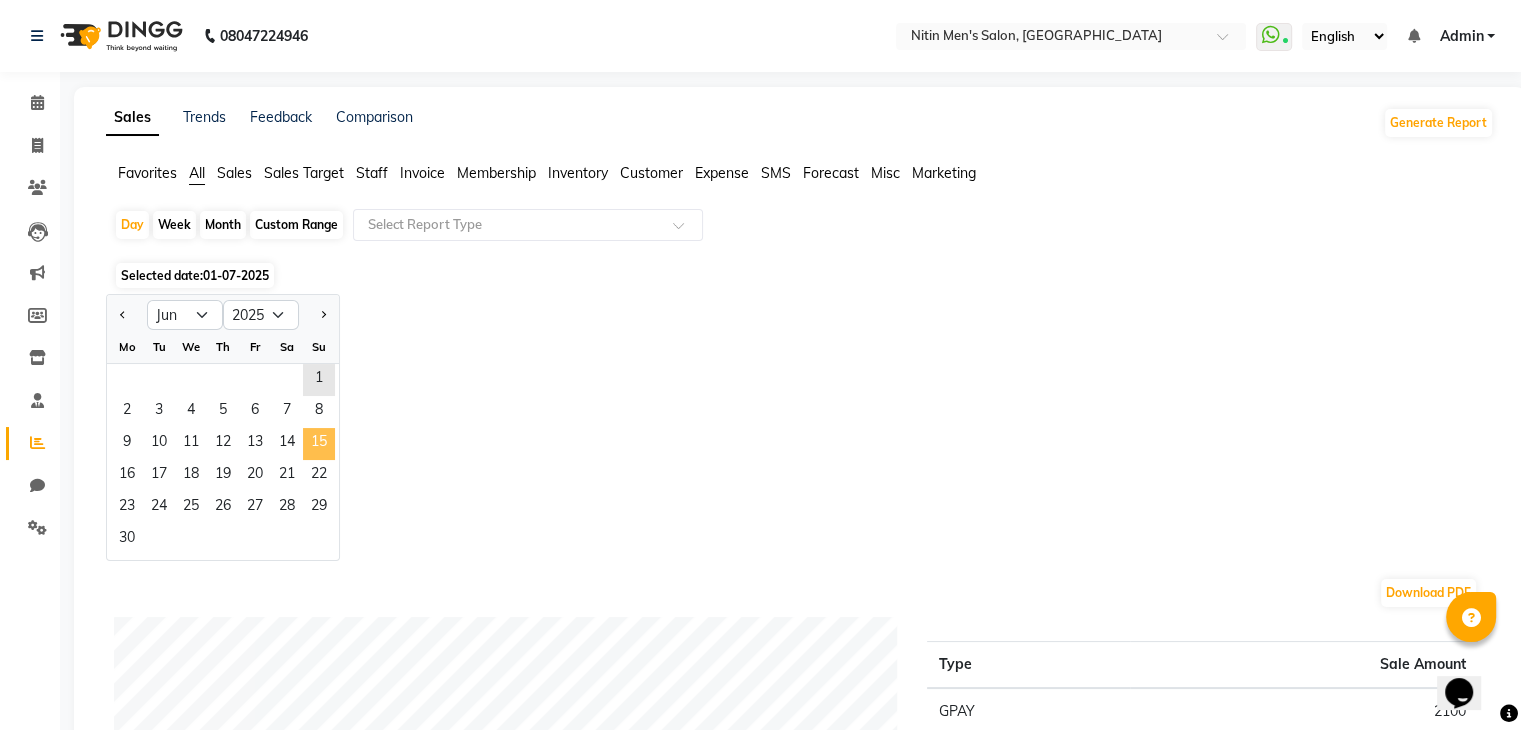 click on "15" 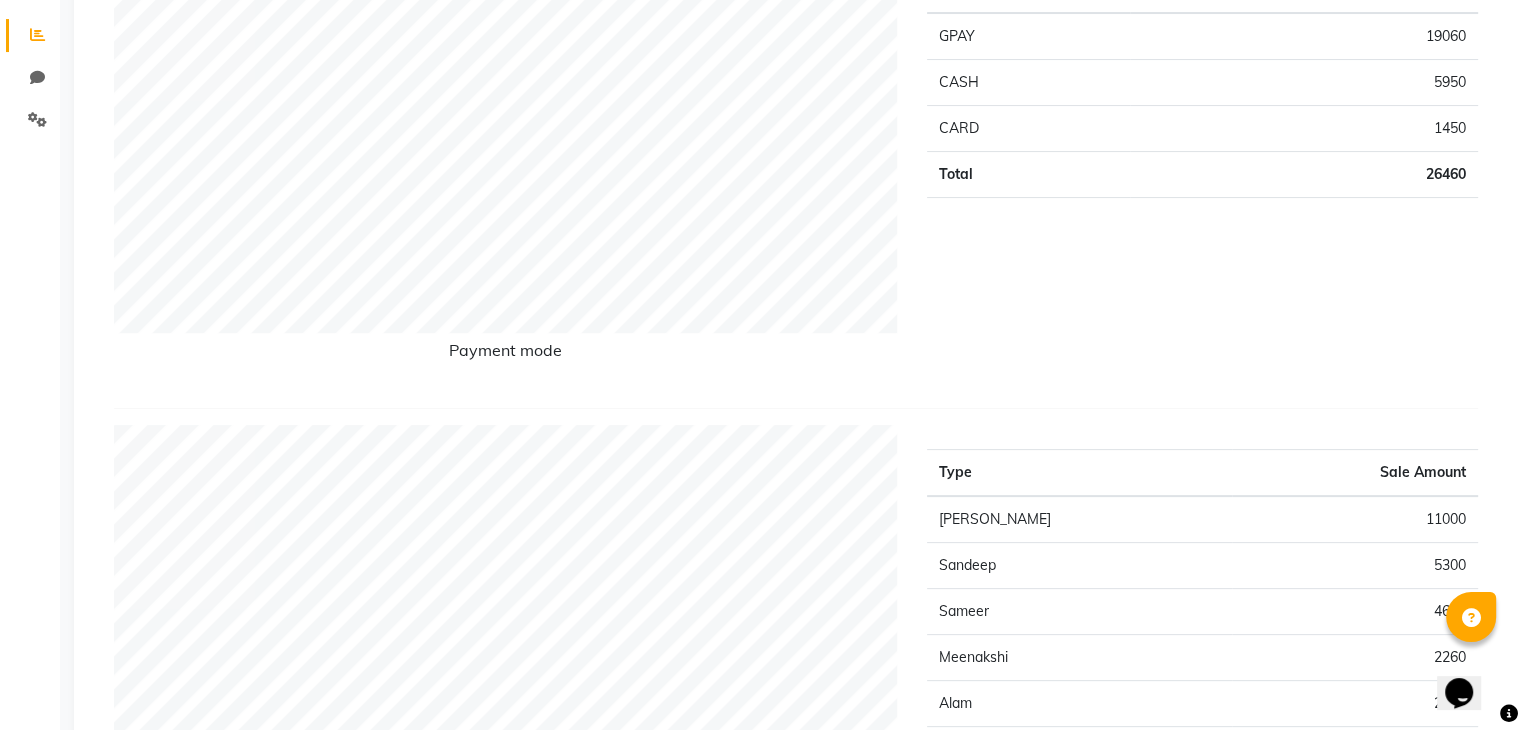 scroll, scrollTop: 0, scrollLeft: 0, axis: both 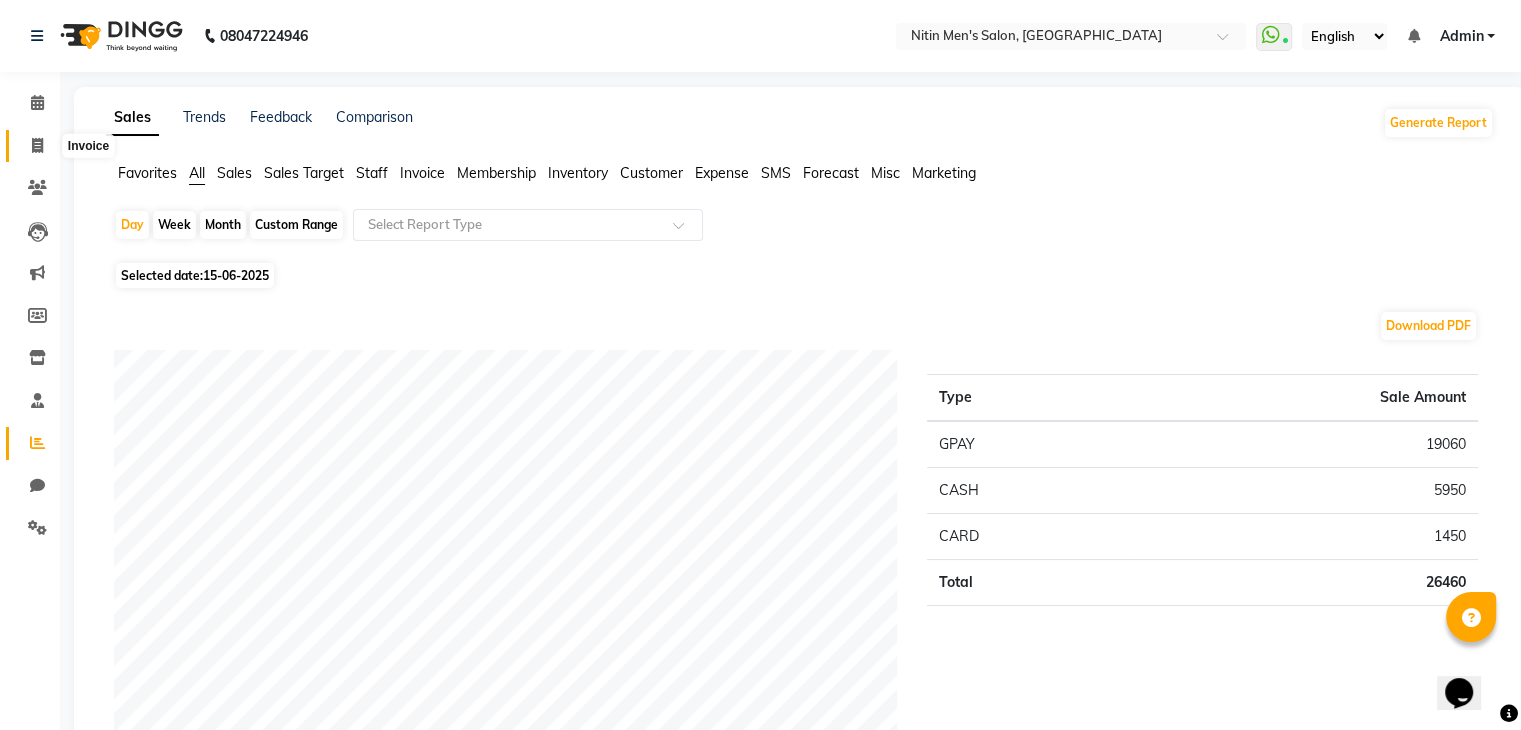 click 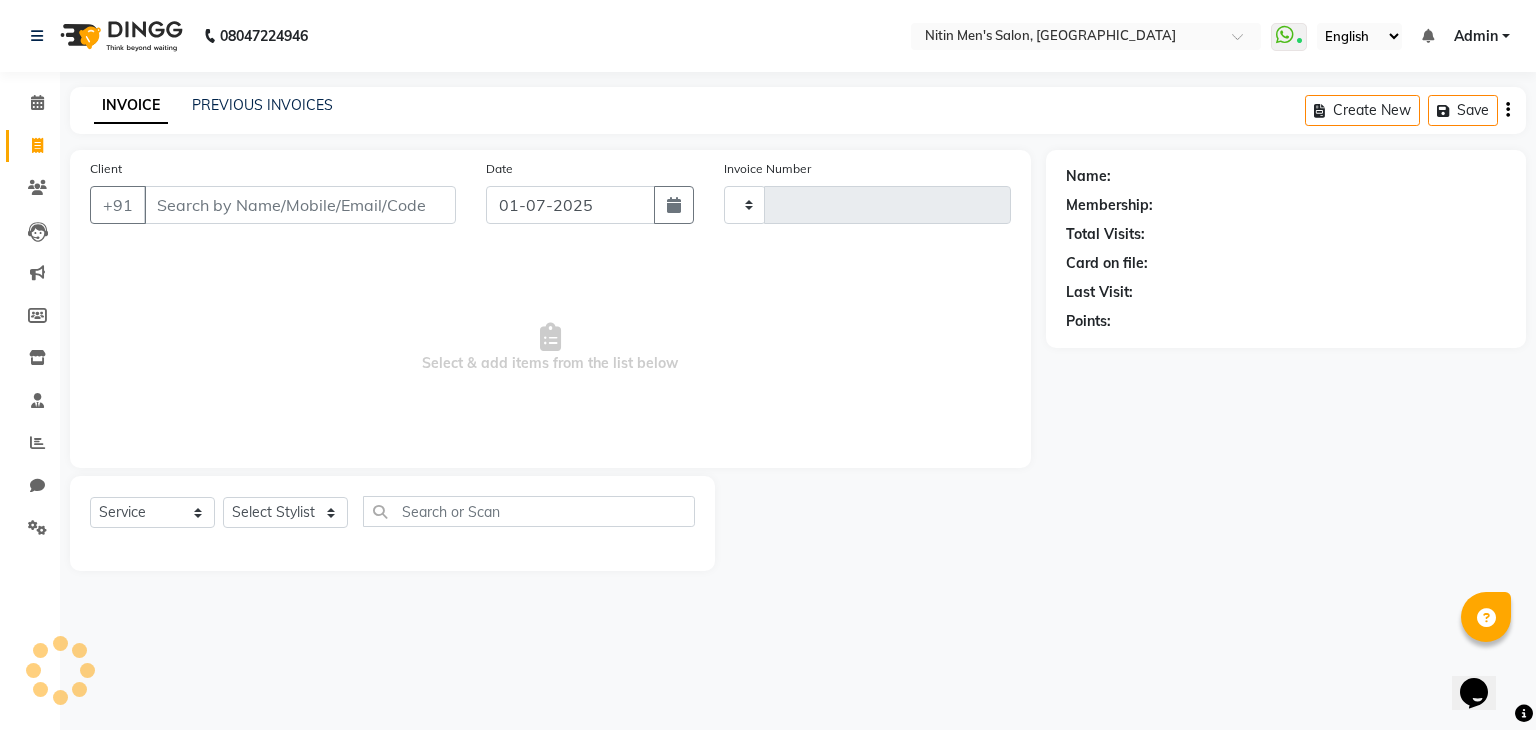 type on "1864" 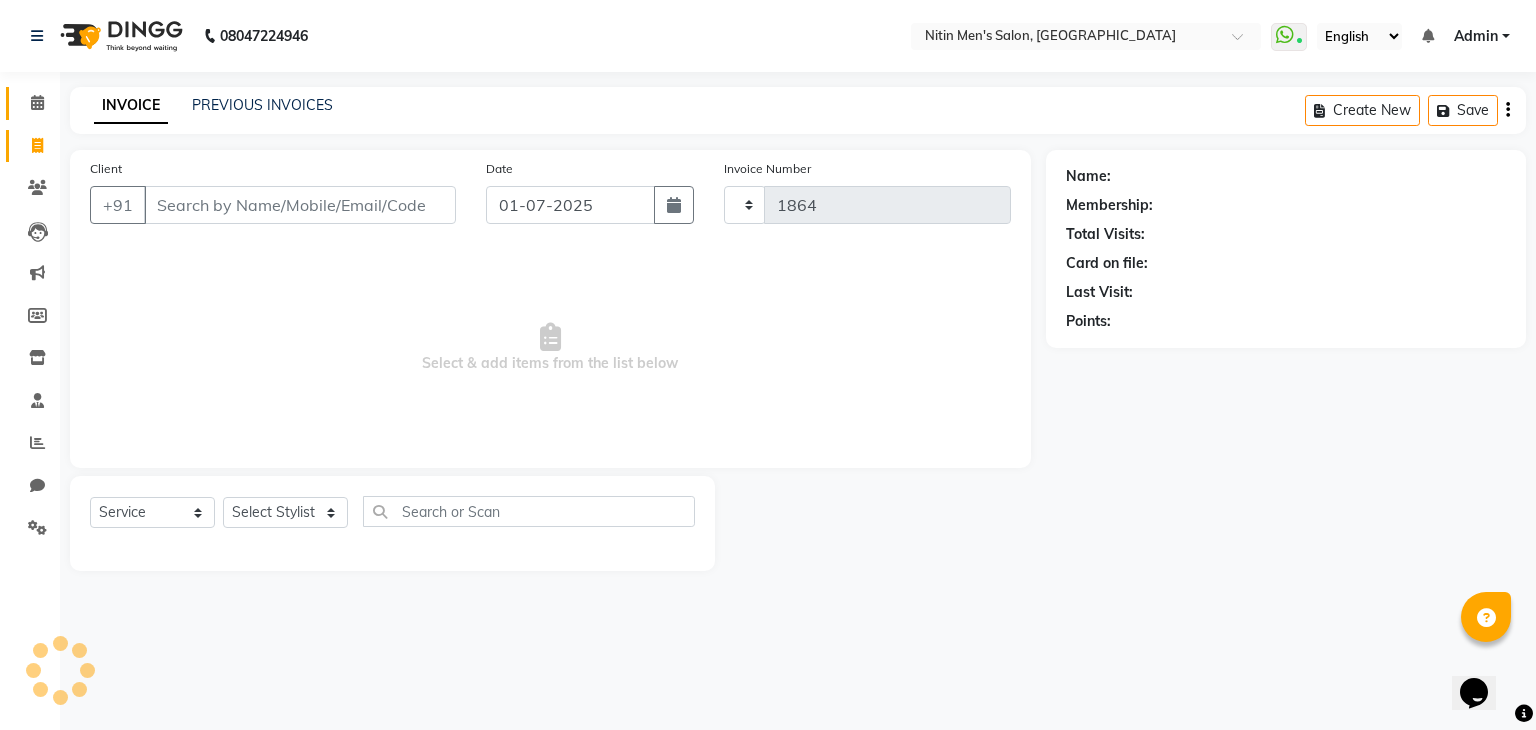 select on "7981" 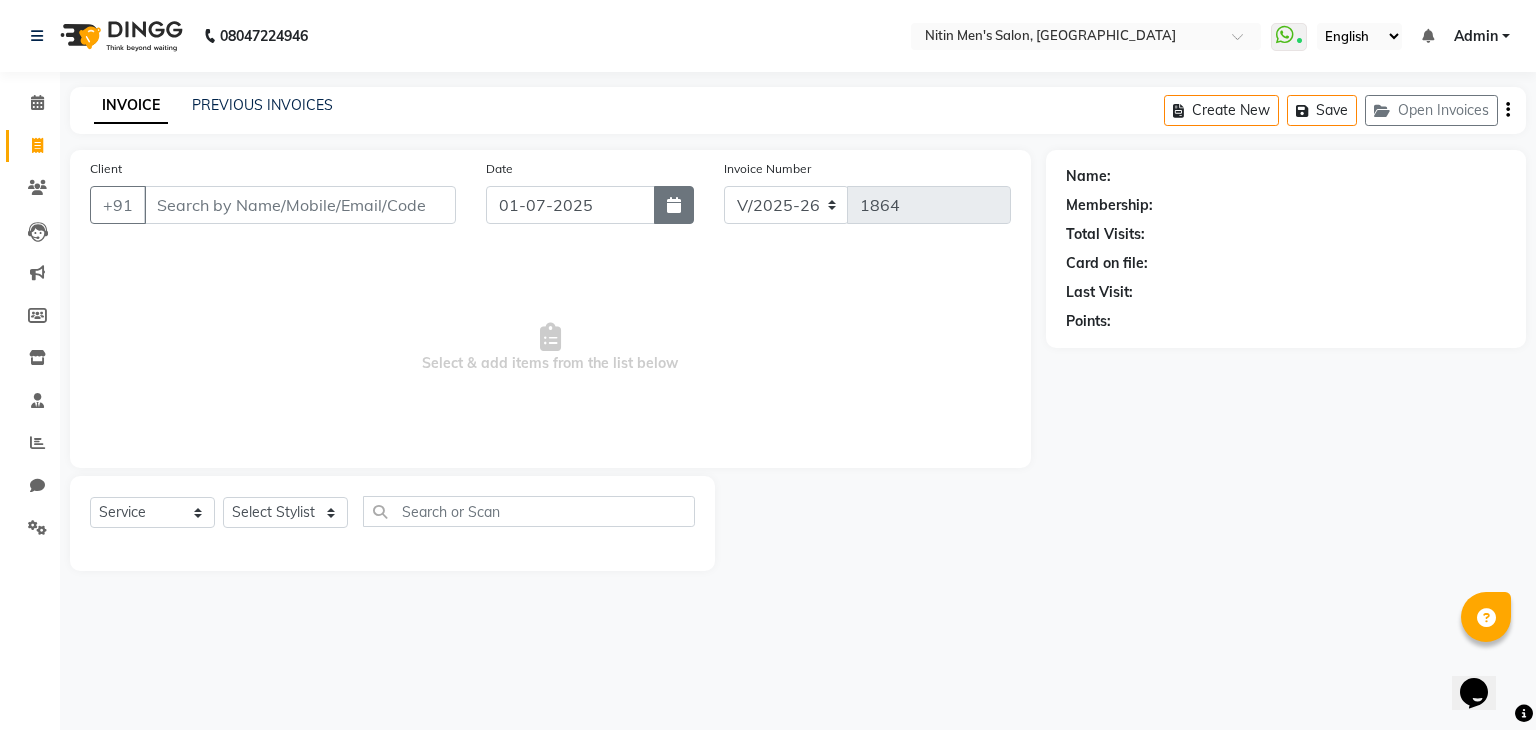 click 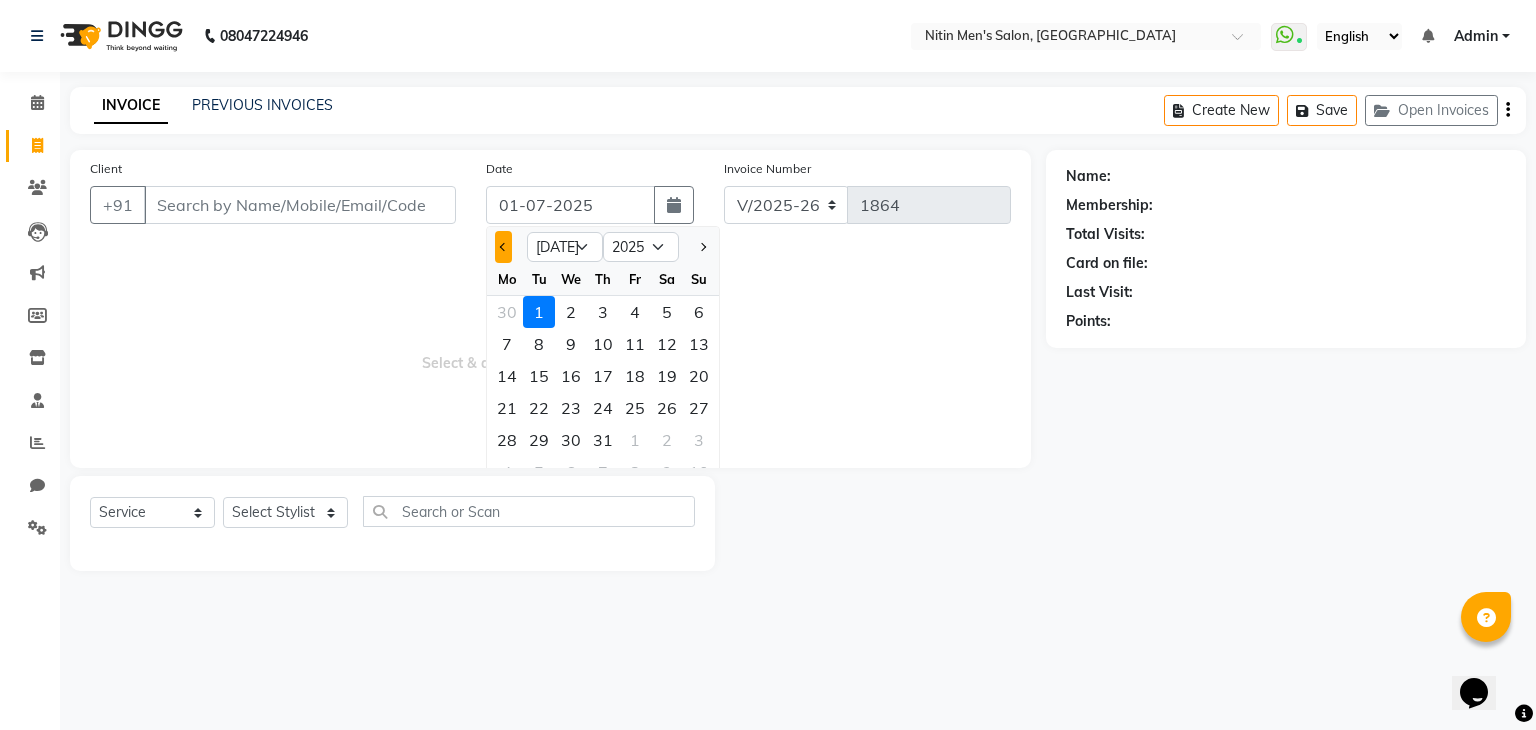 click 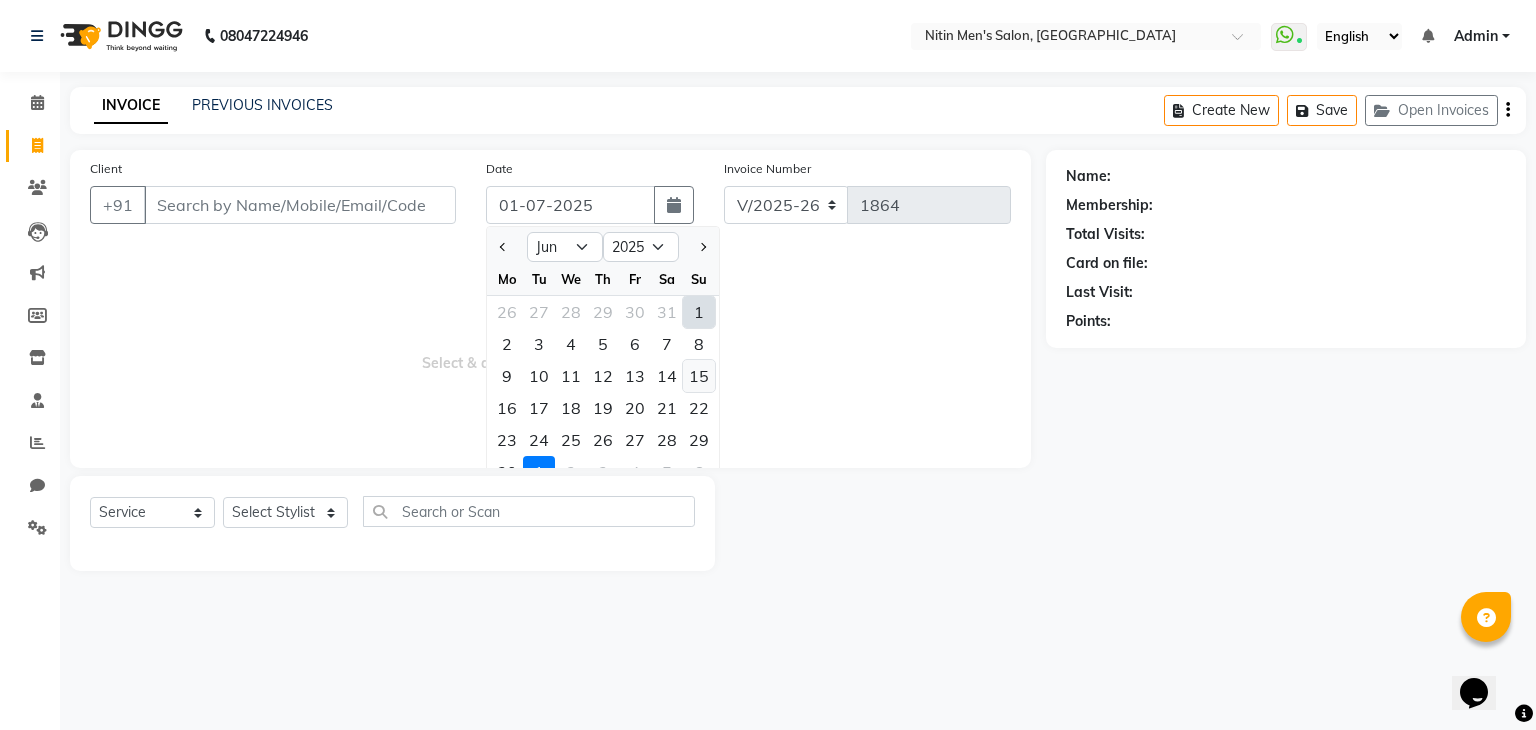 click on "15" 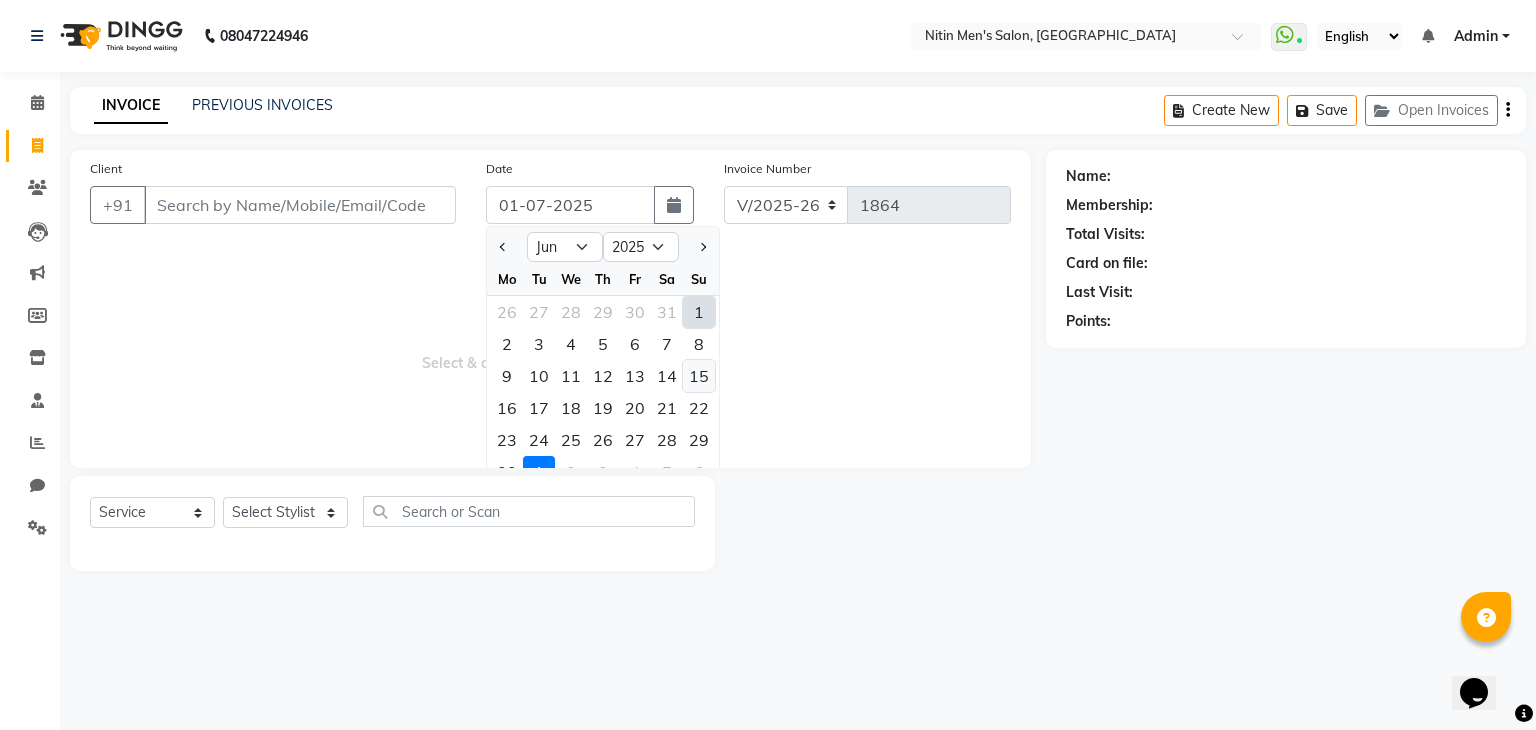 type on "15-06-2025" 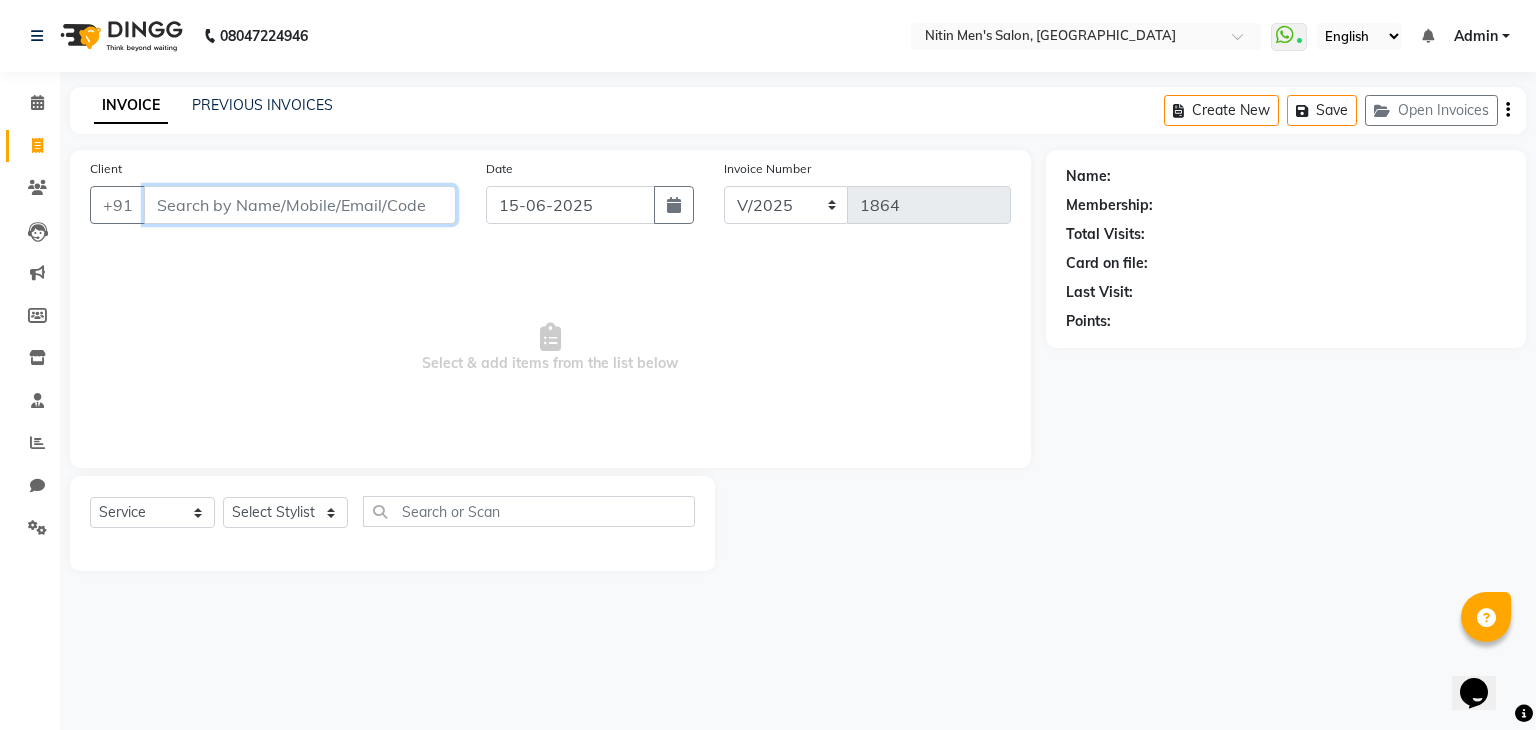 click on "Client" at bounding box center [300, 205] 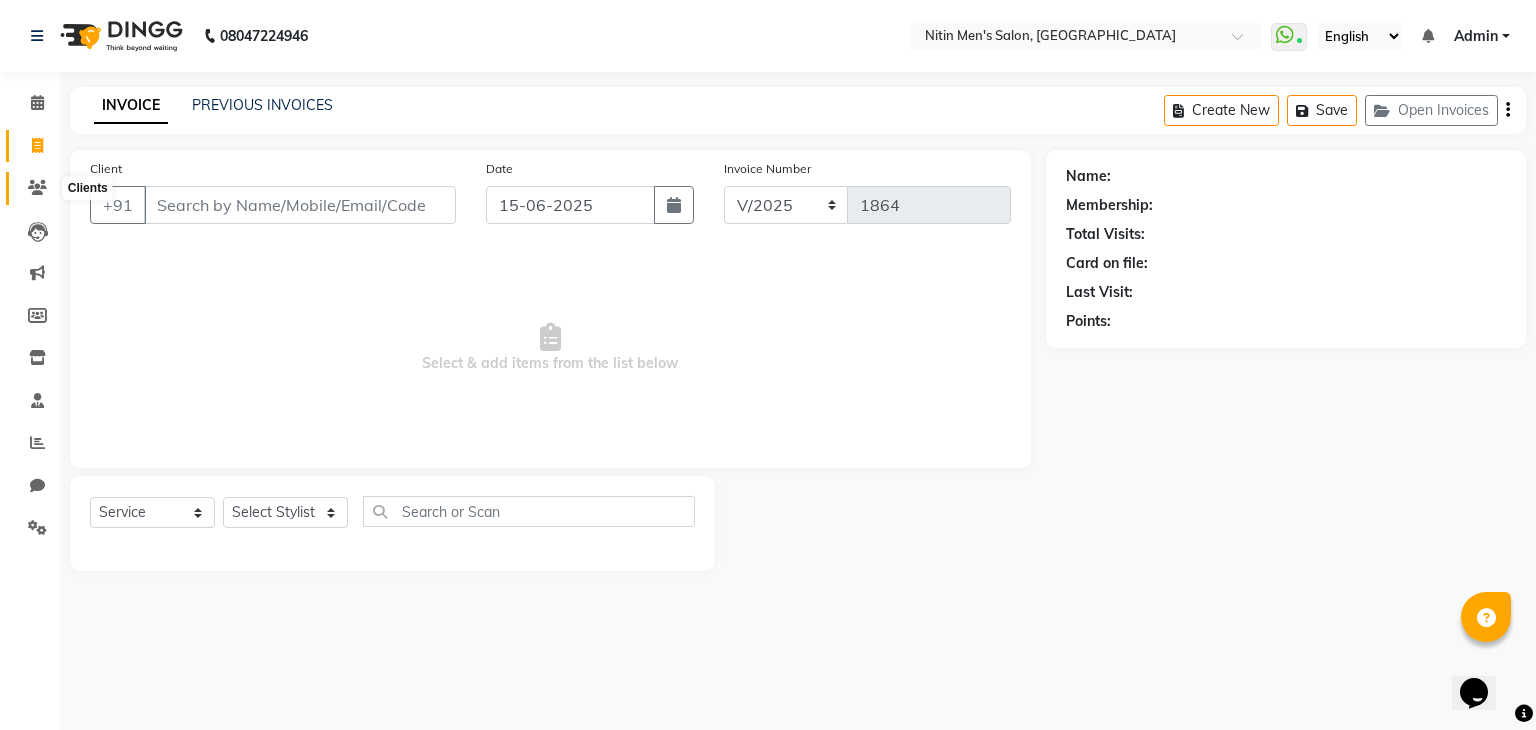 click 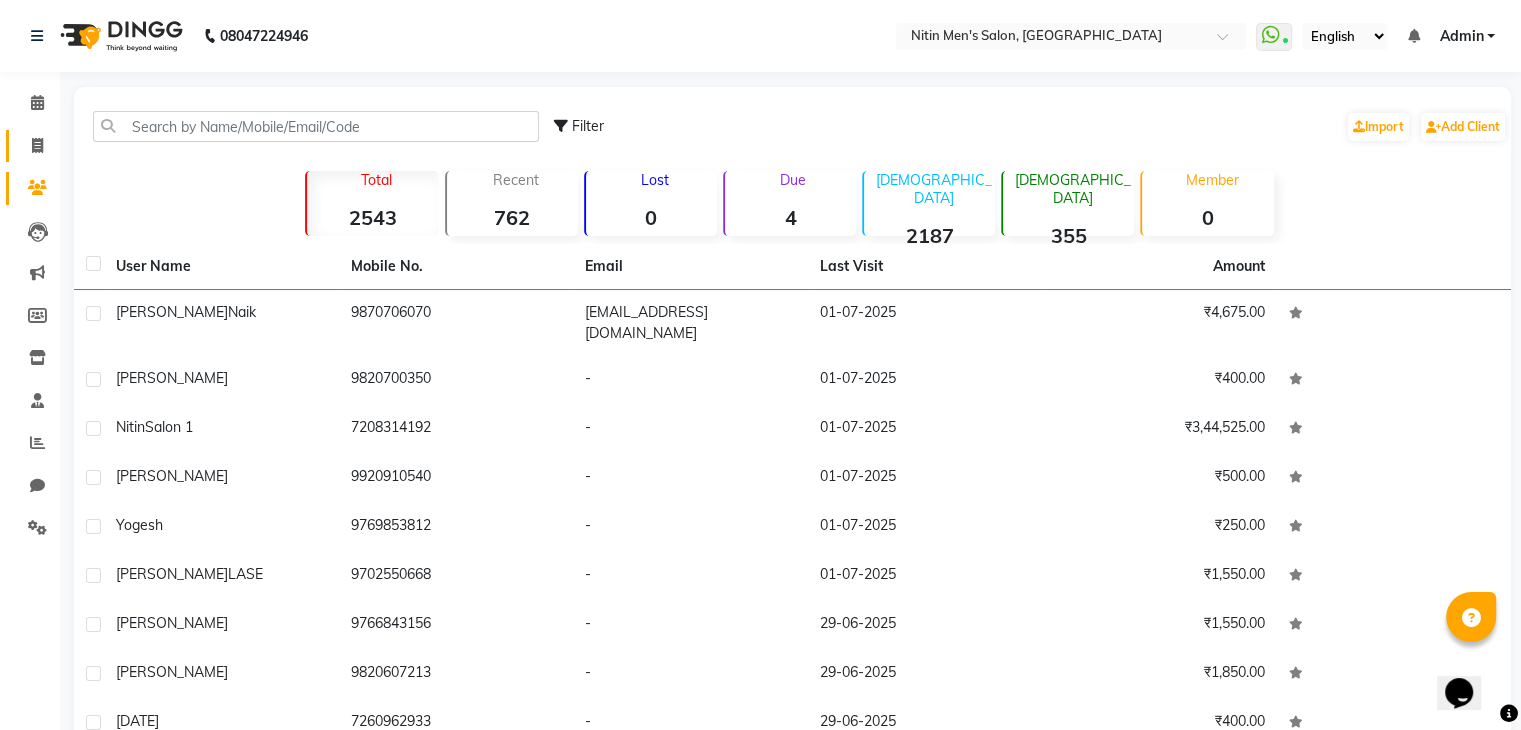 click on "Invoice" 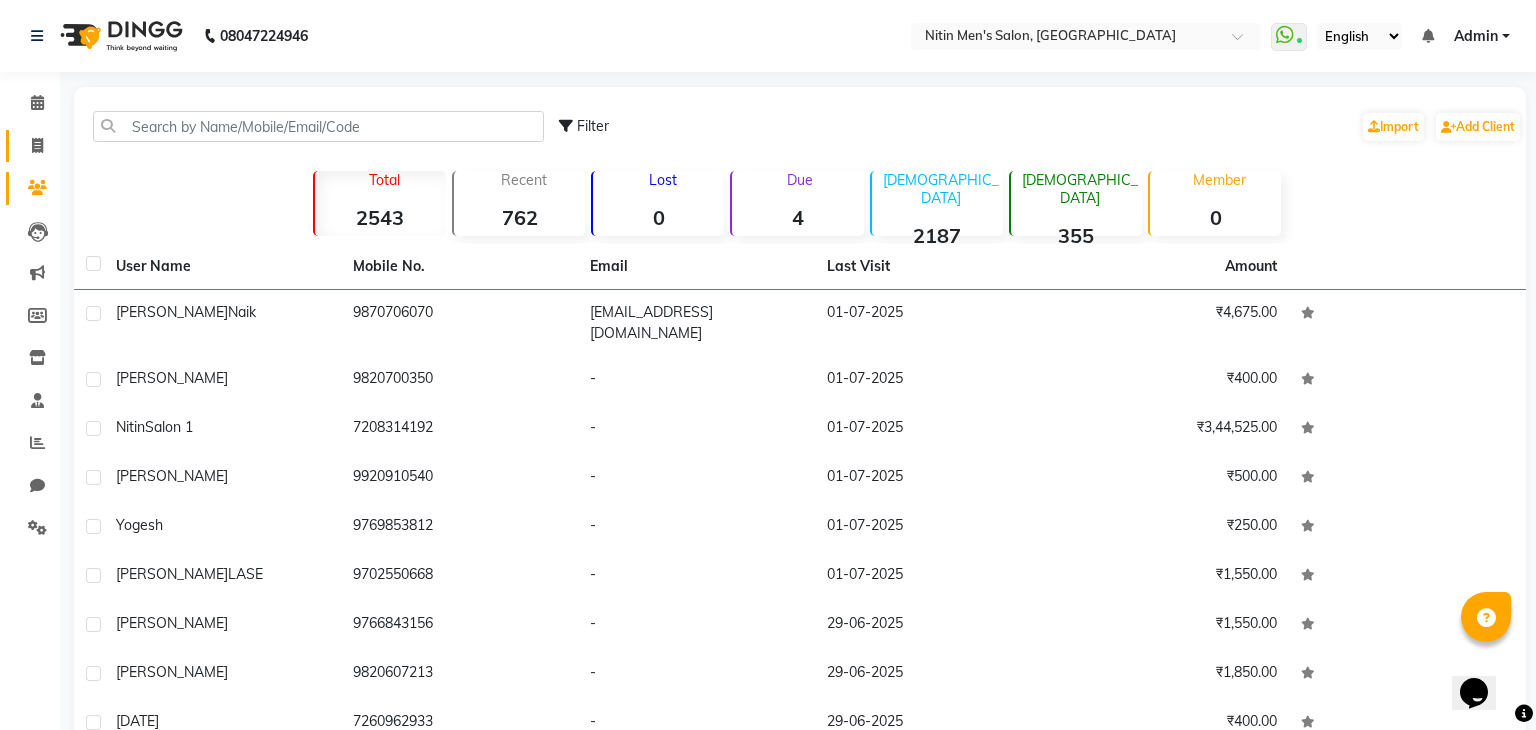 select on "7981" 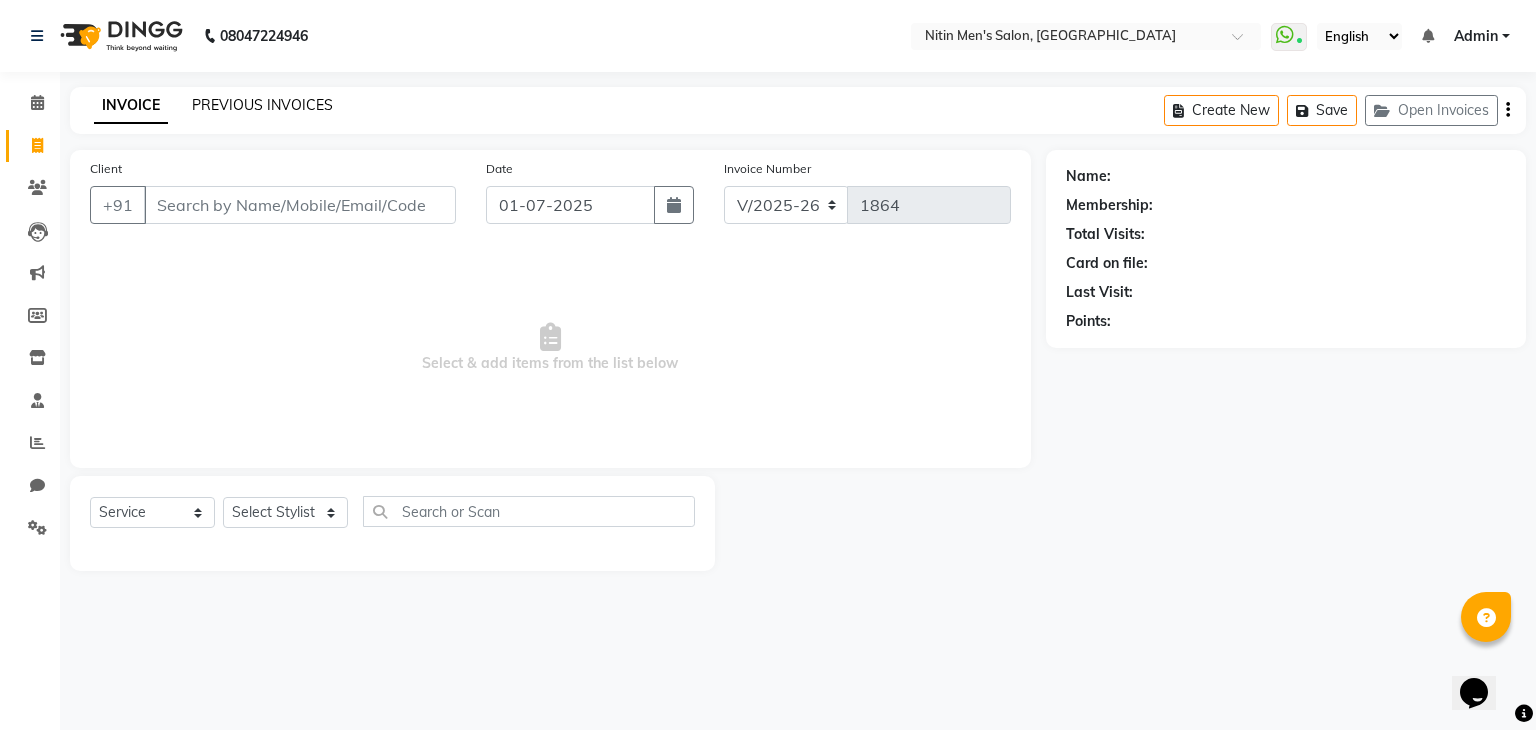 click on "PREVIOUS INVOICES" 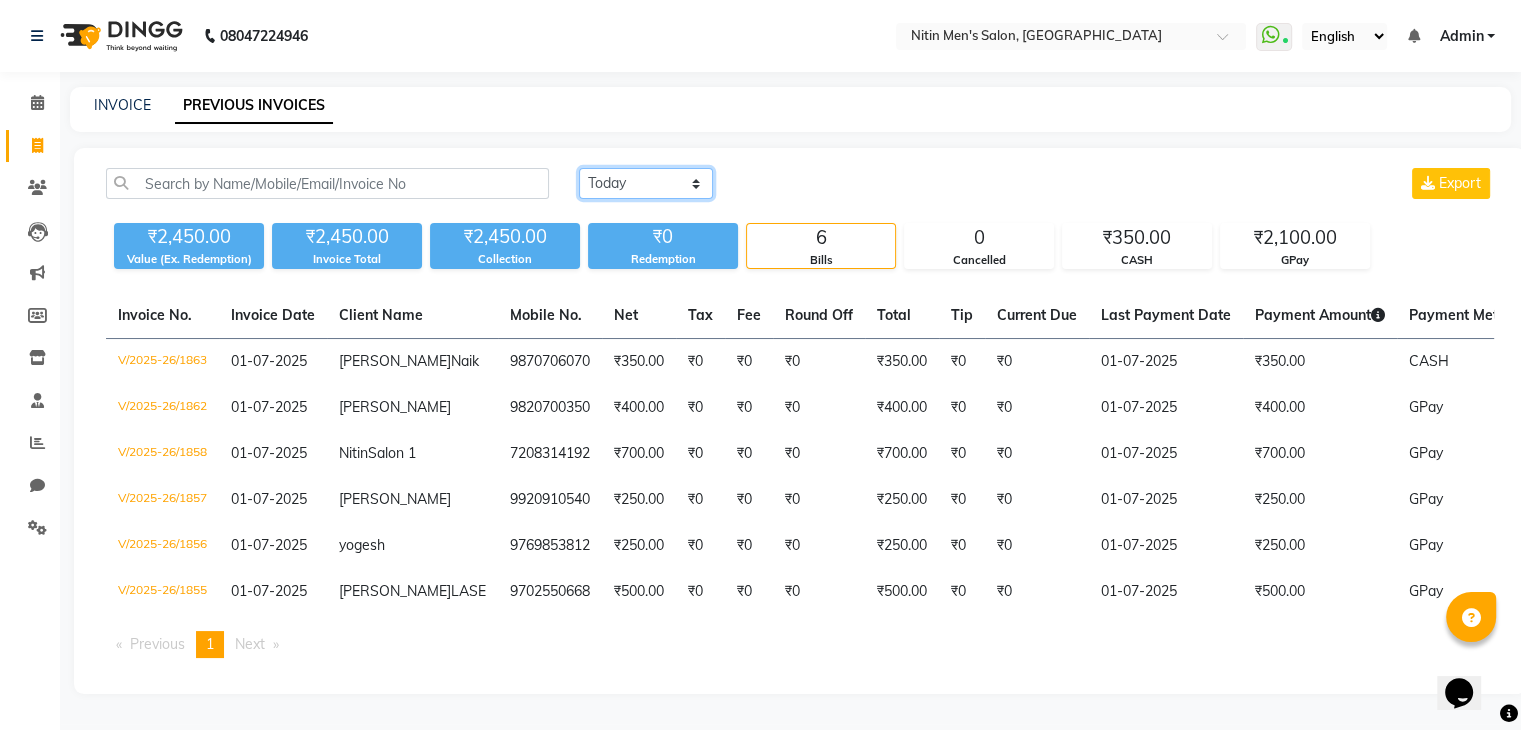 click on "[DATE] [DATE] Custom Range" 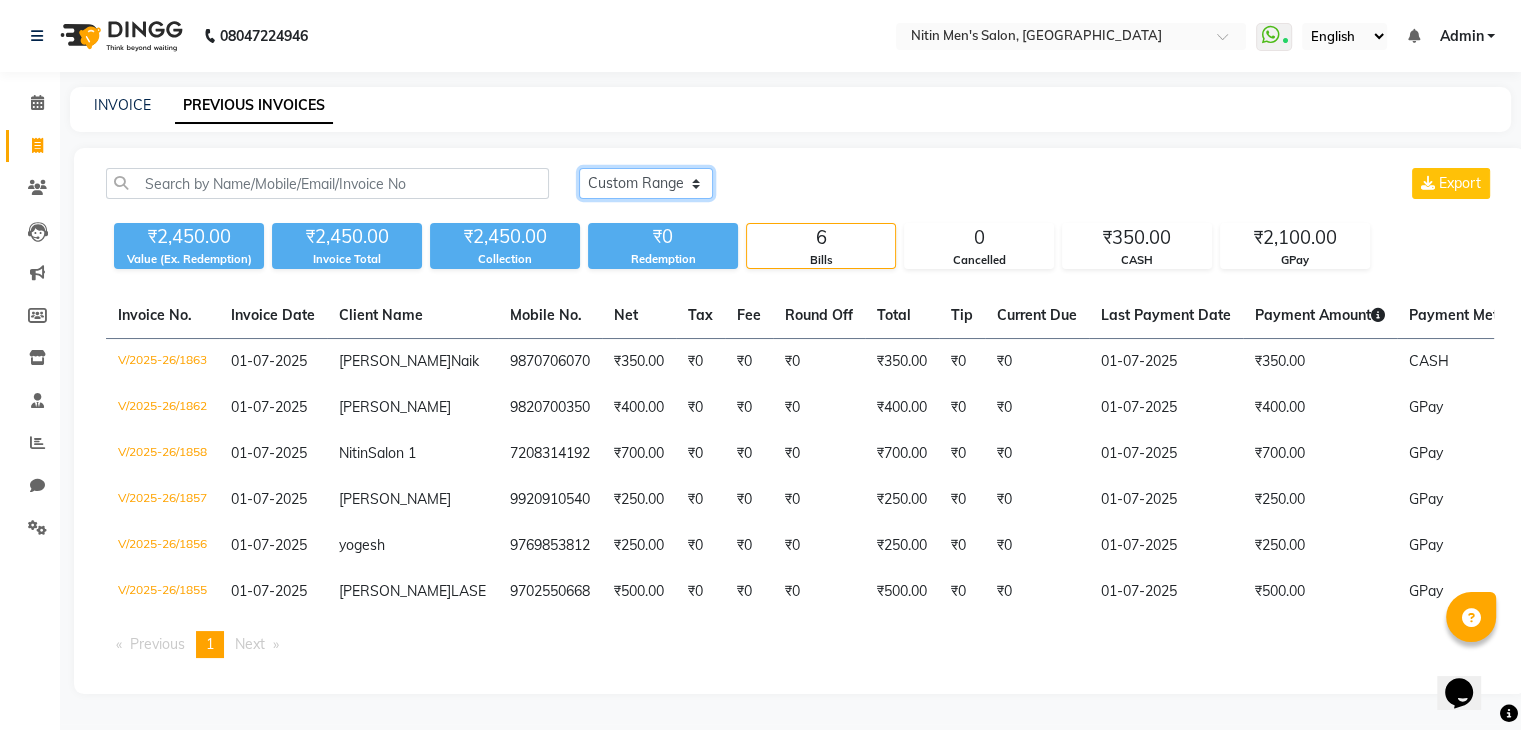 click on "[DATE] [DATE] Custom Range" 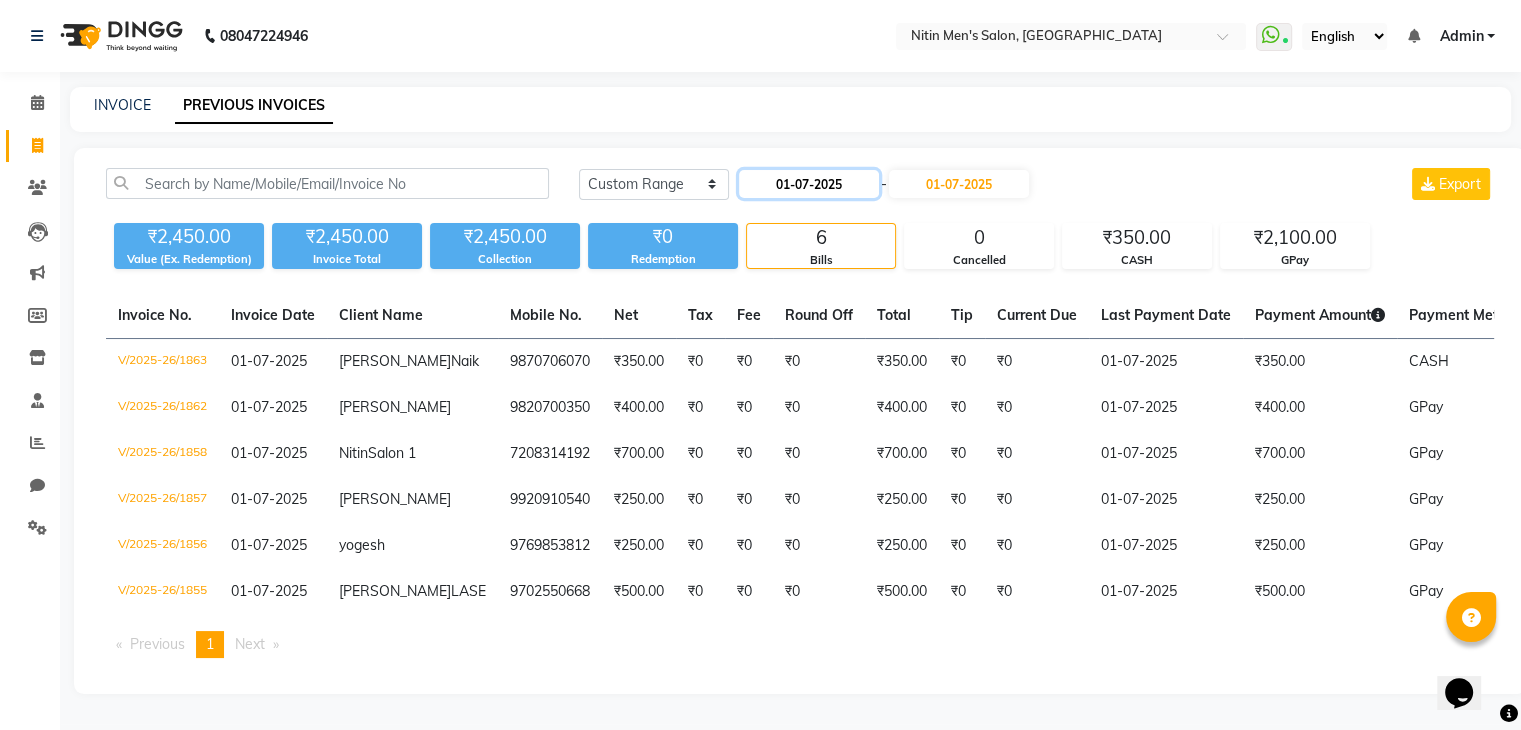 click on "01-07-2025" 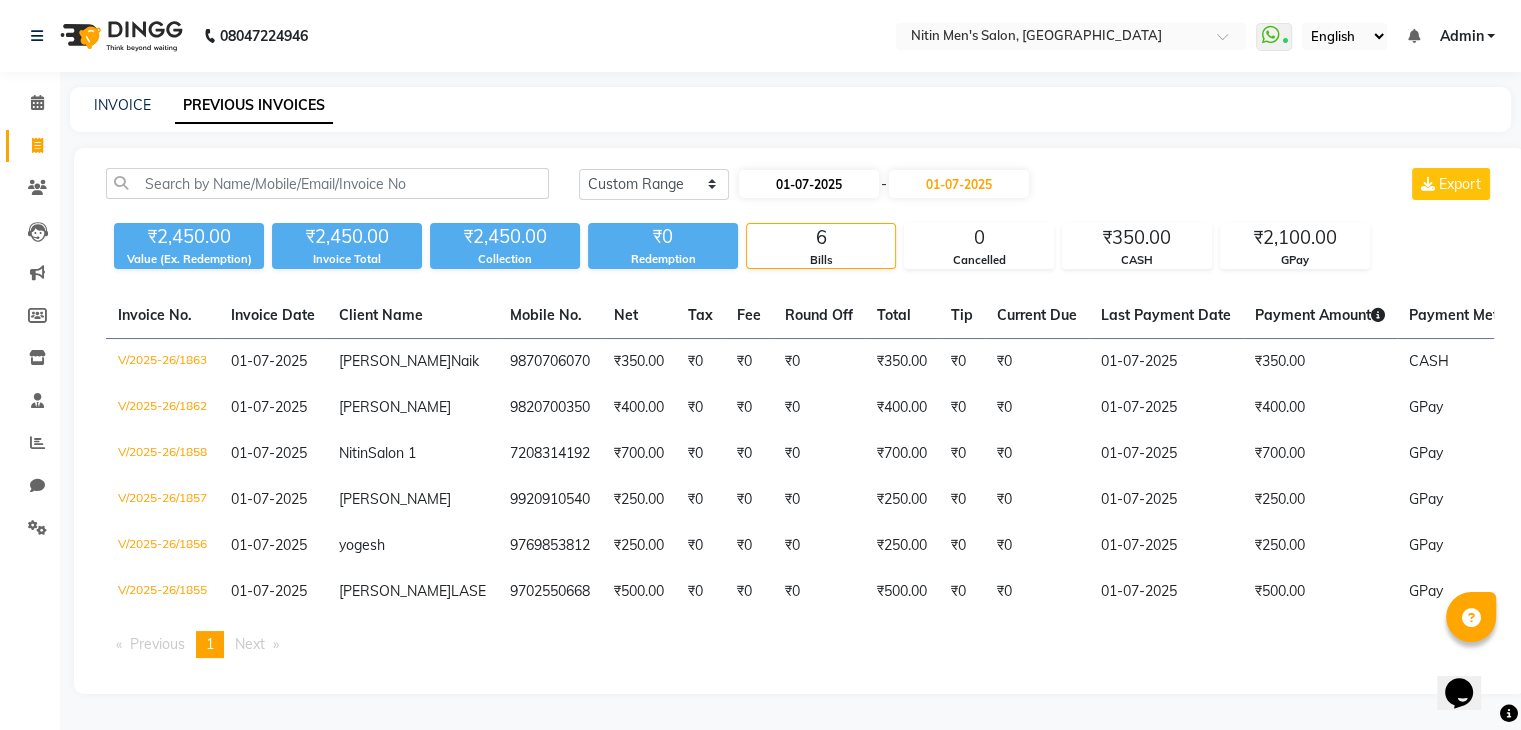 select on "7" 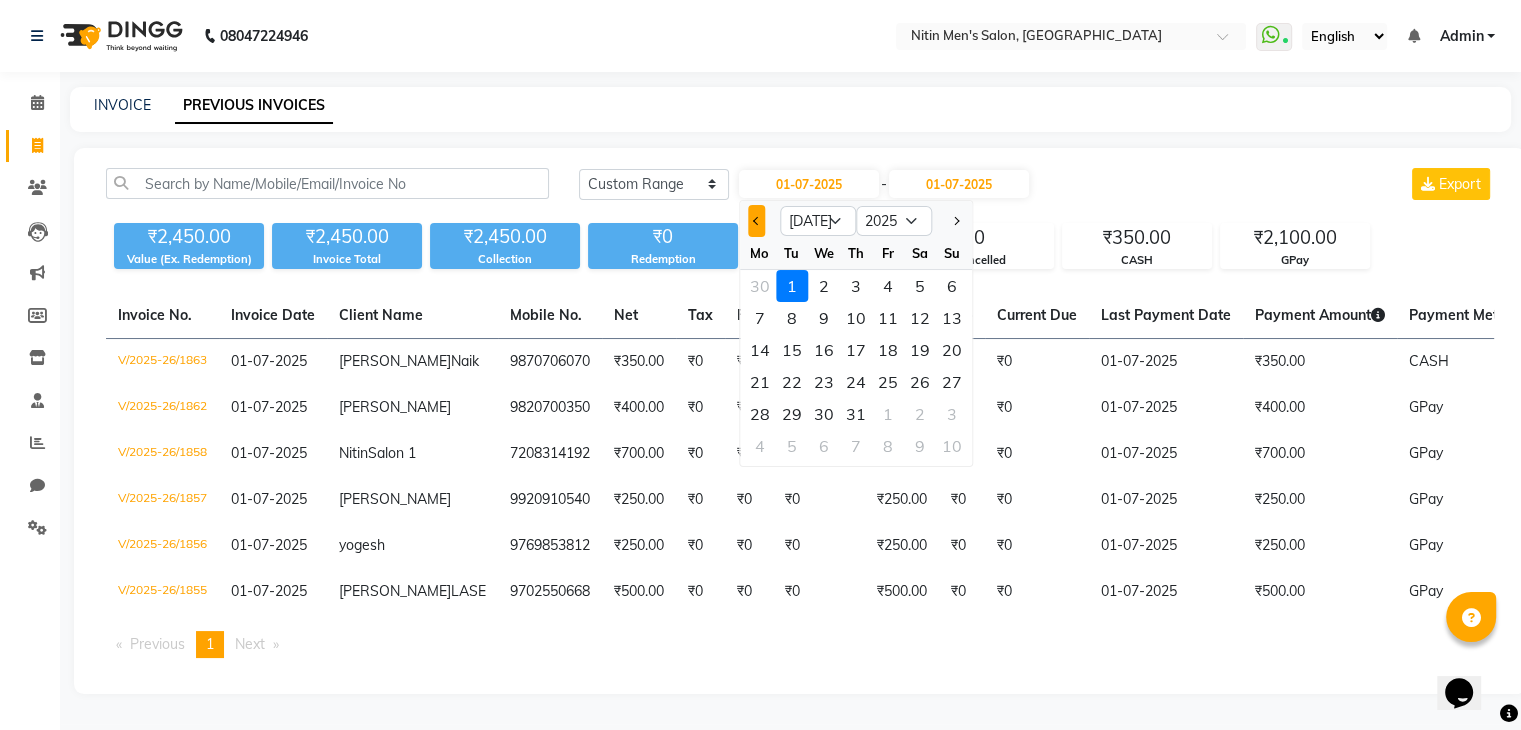 click 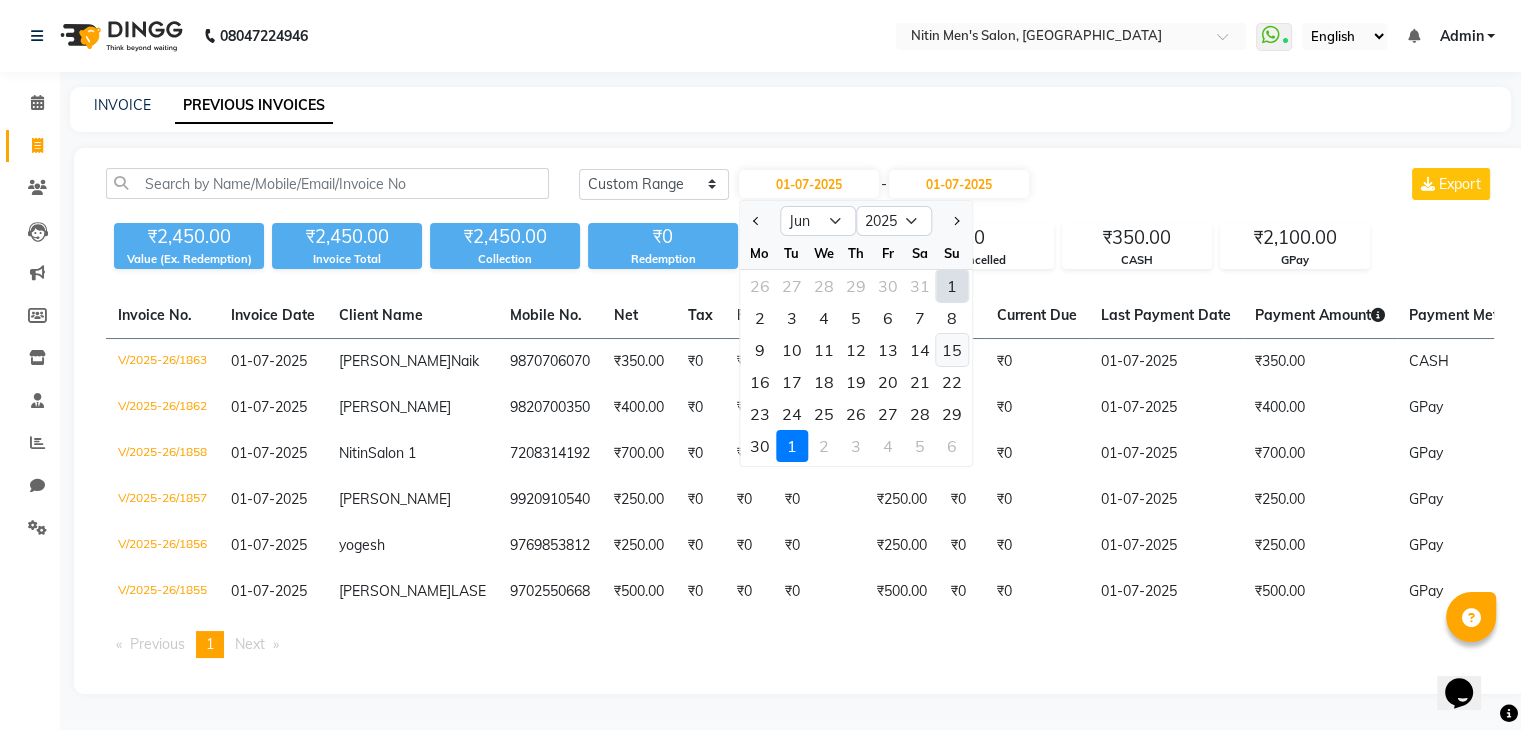 click on "15" 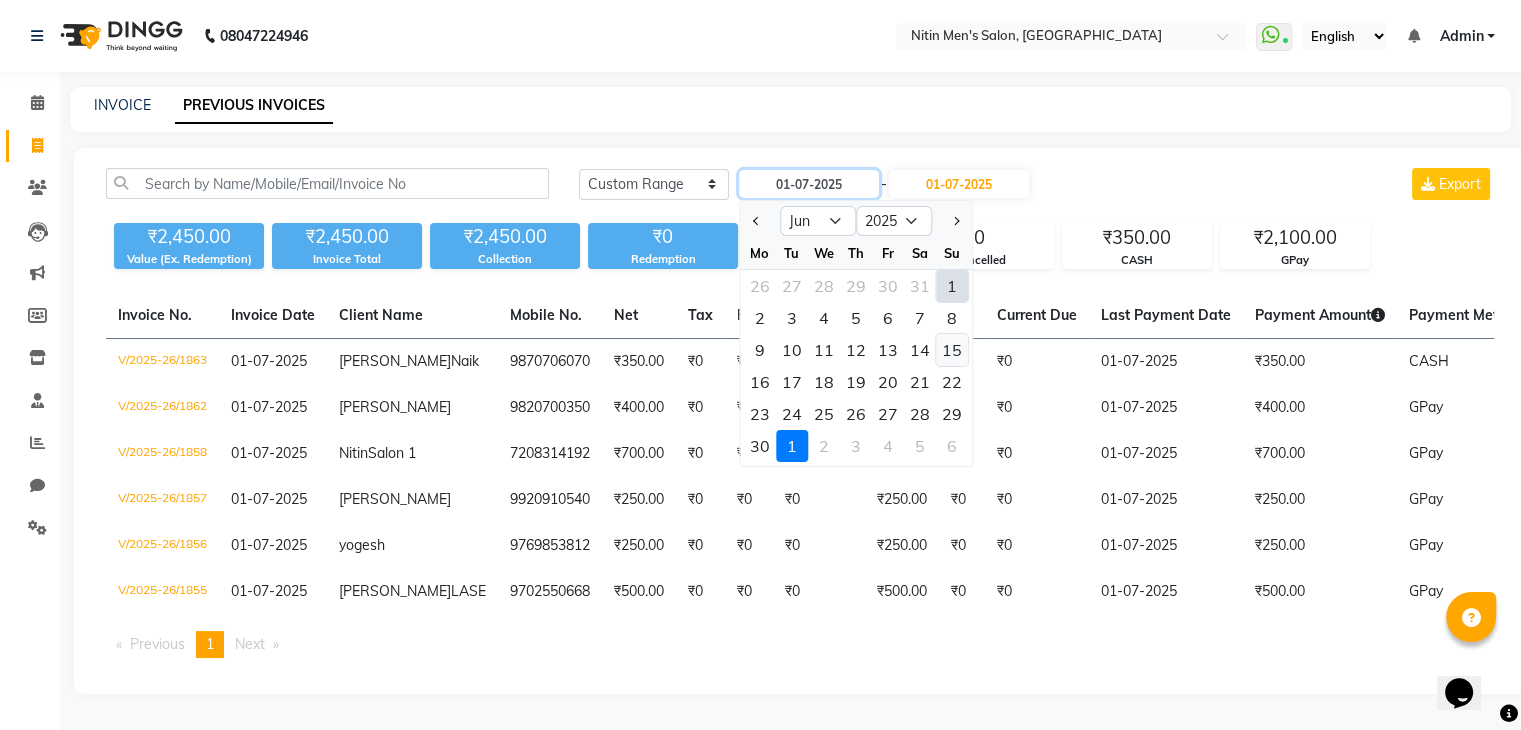 type on "15-06-2025" 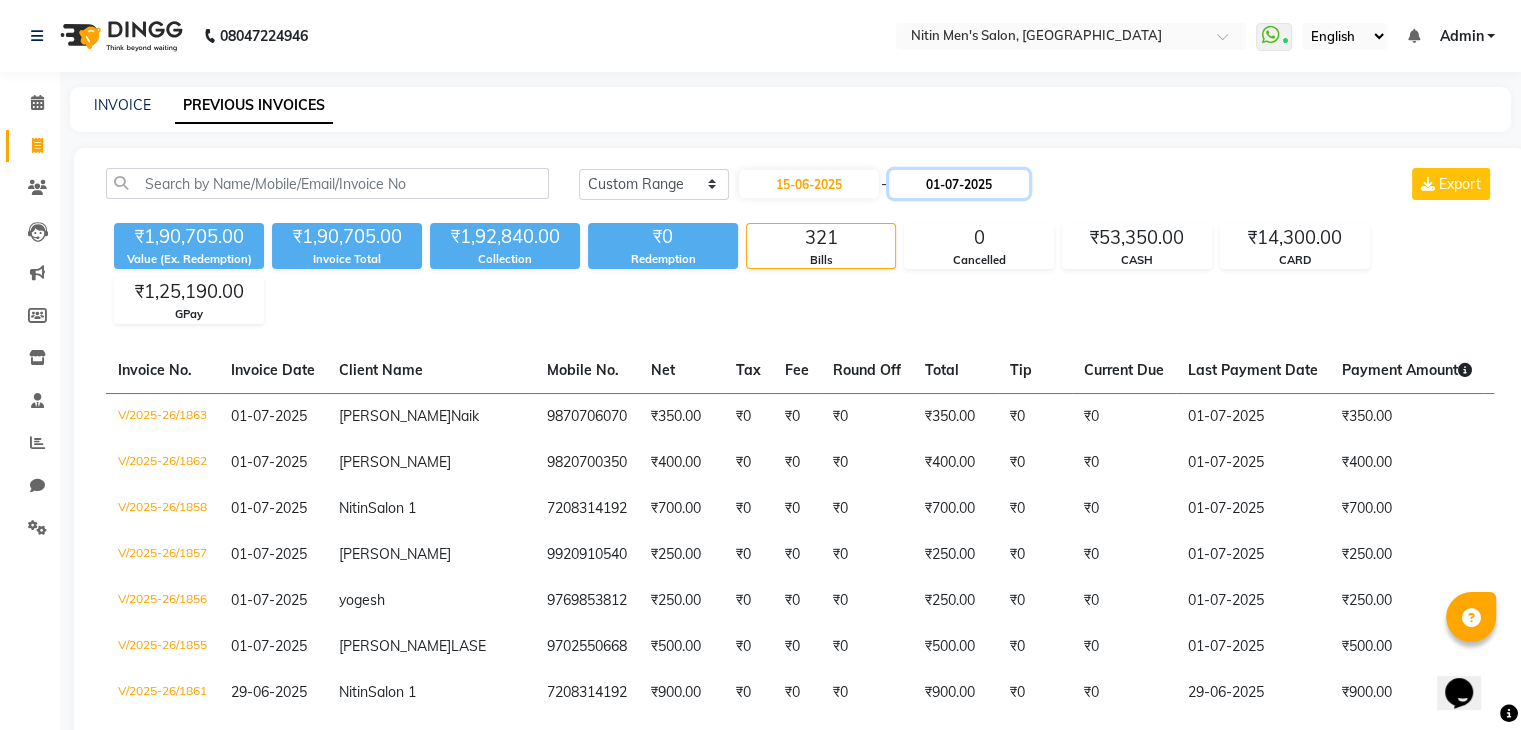 click on "01-07-2025" 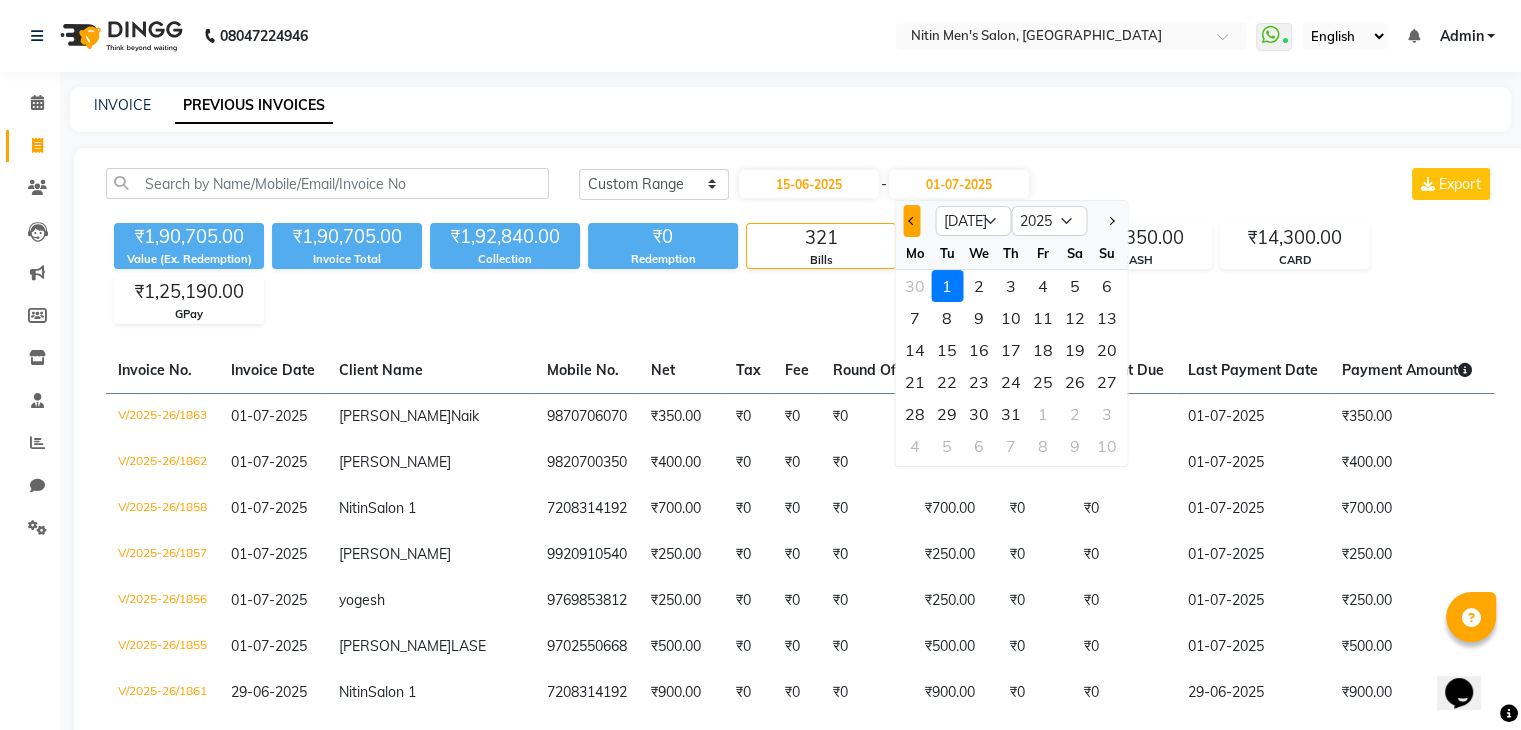 click 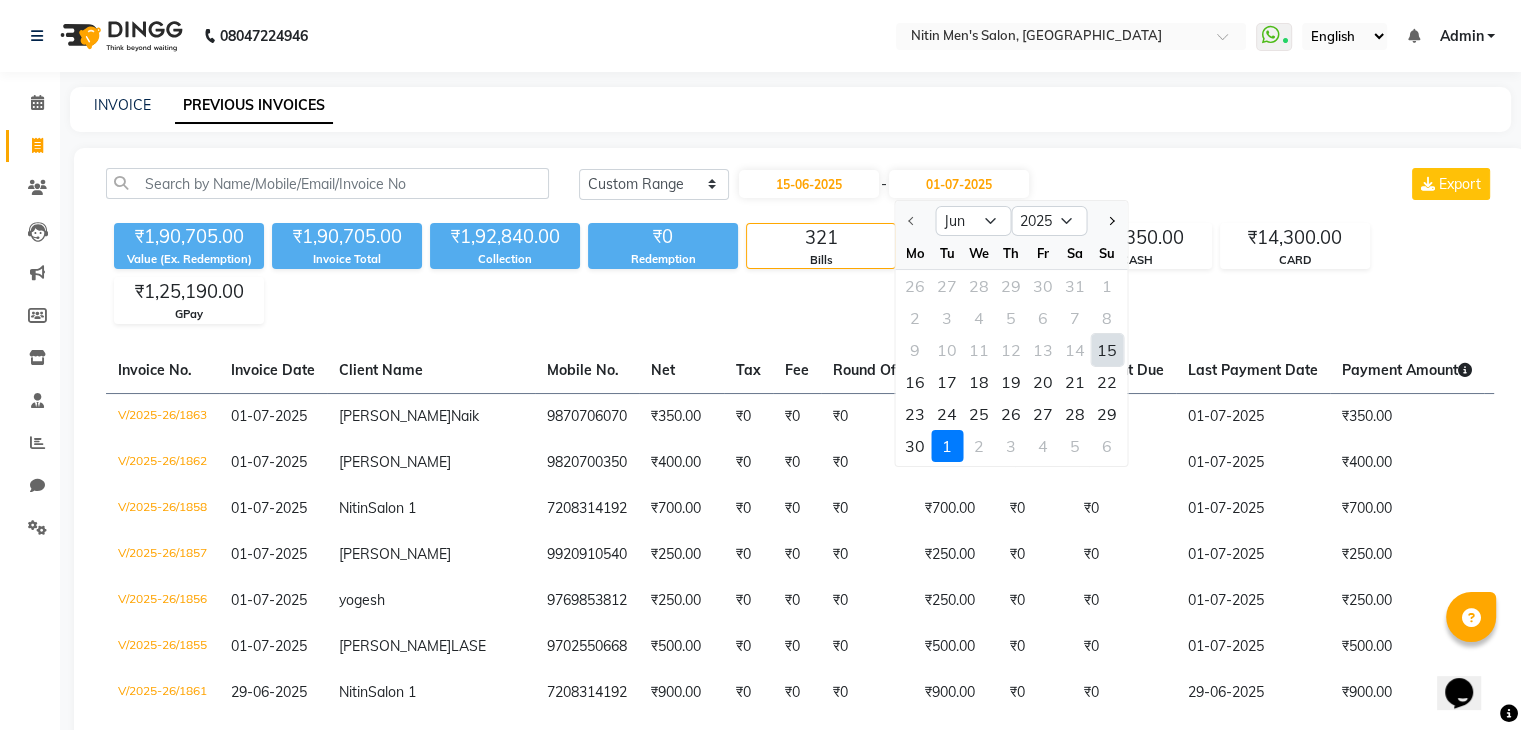click on "15" 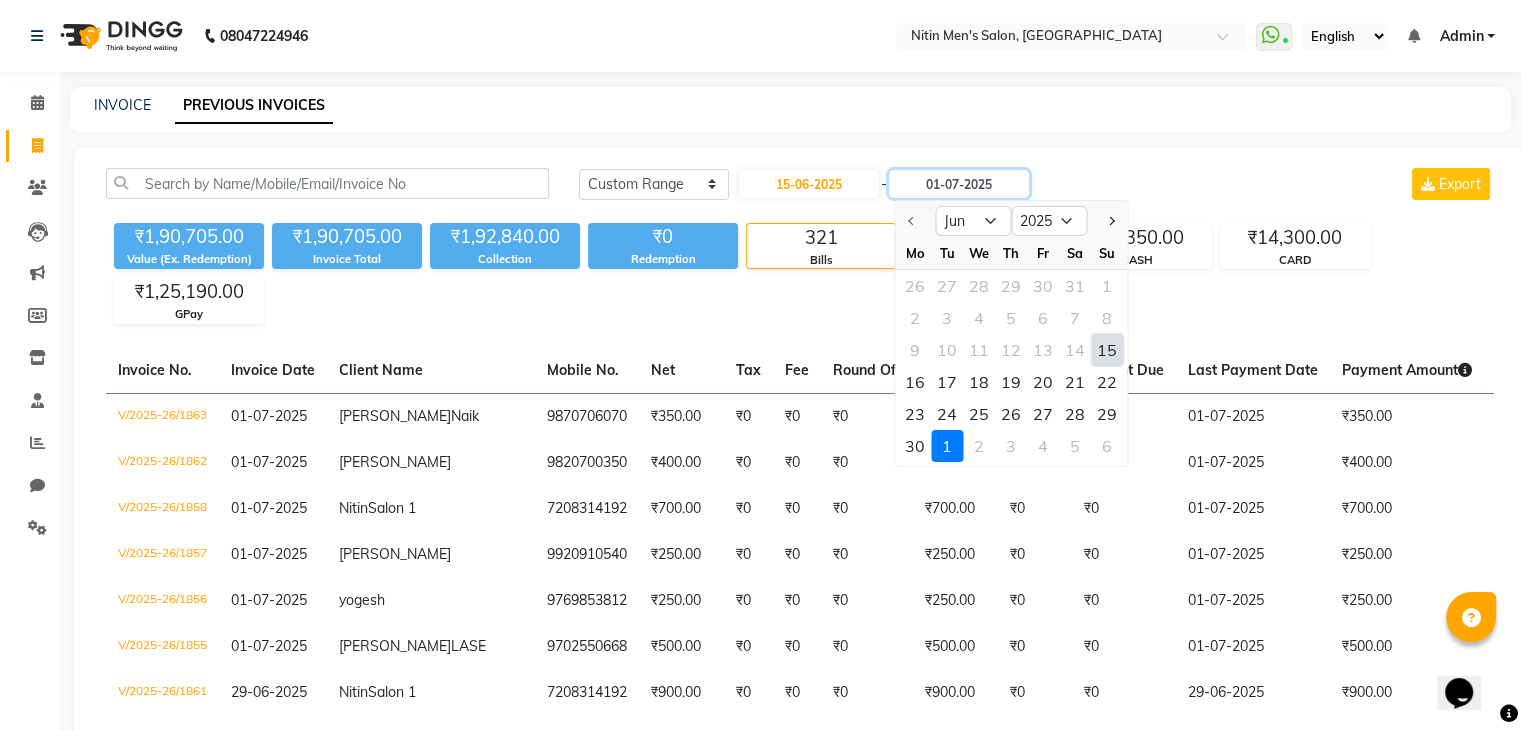 type on "15-06-2025" 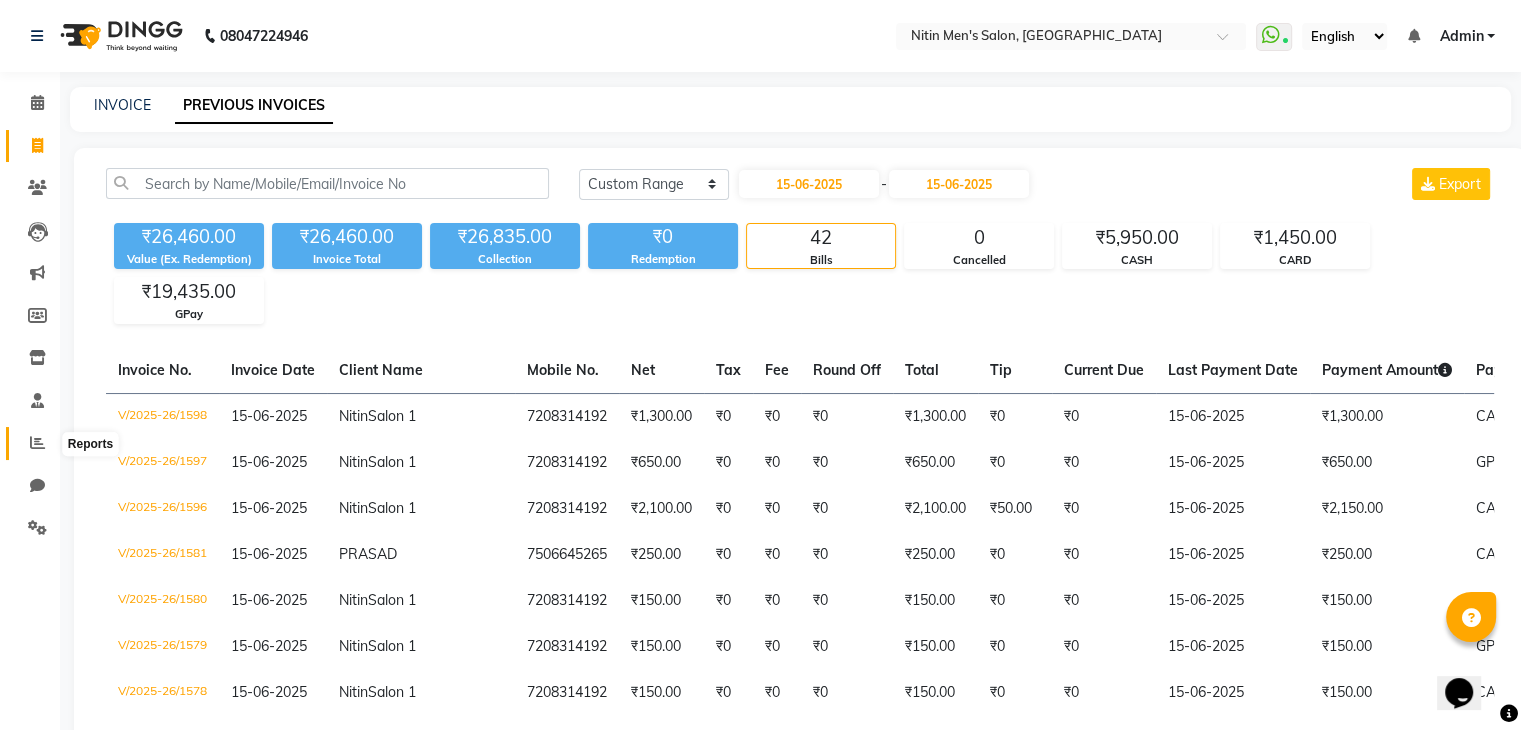 click 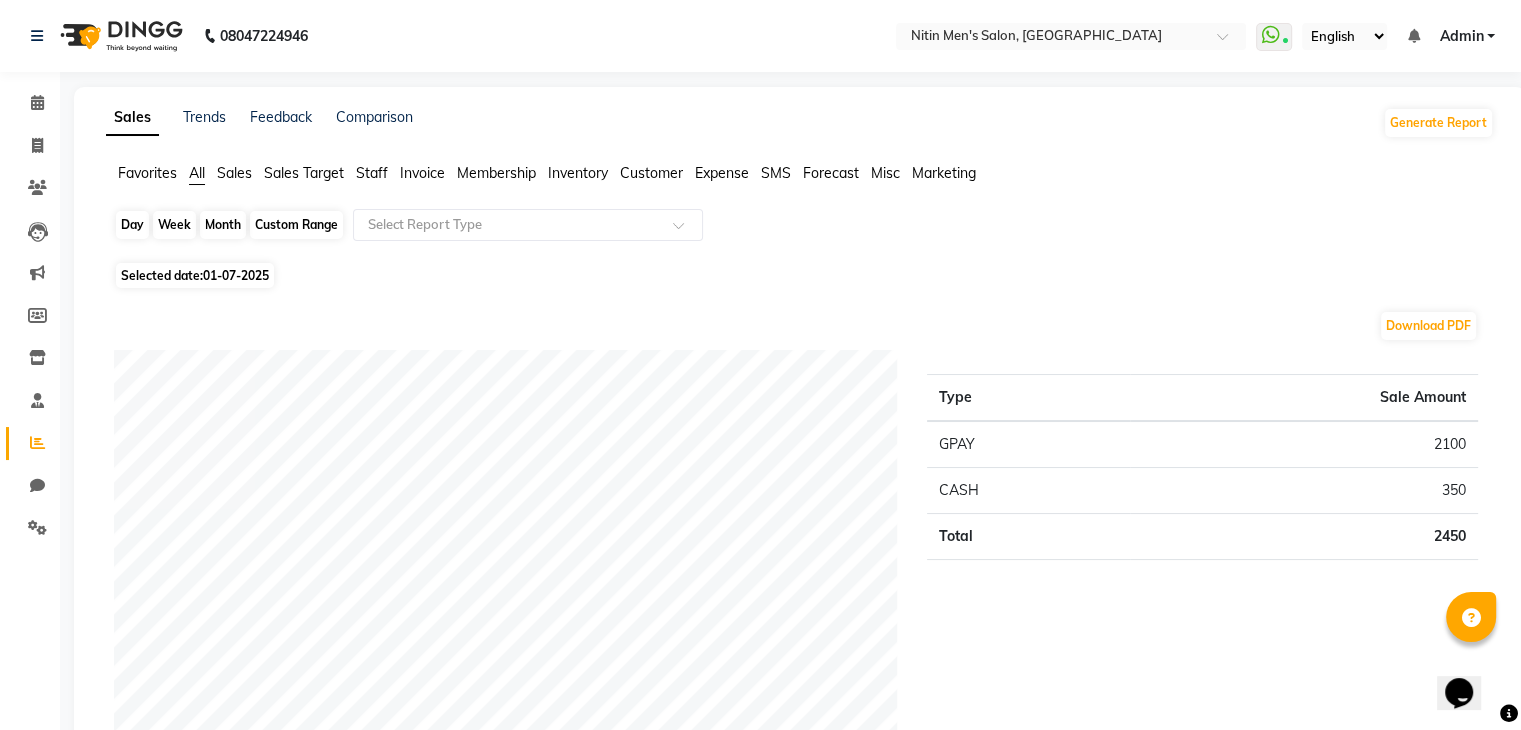 click on "Day" 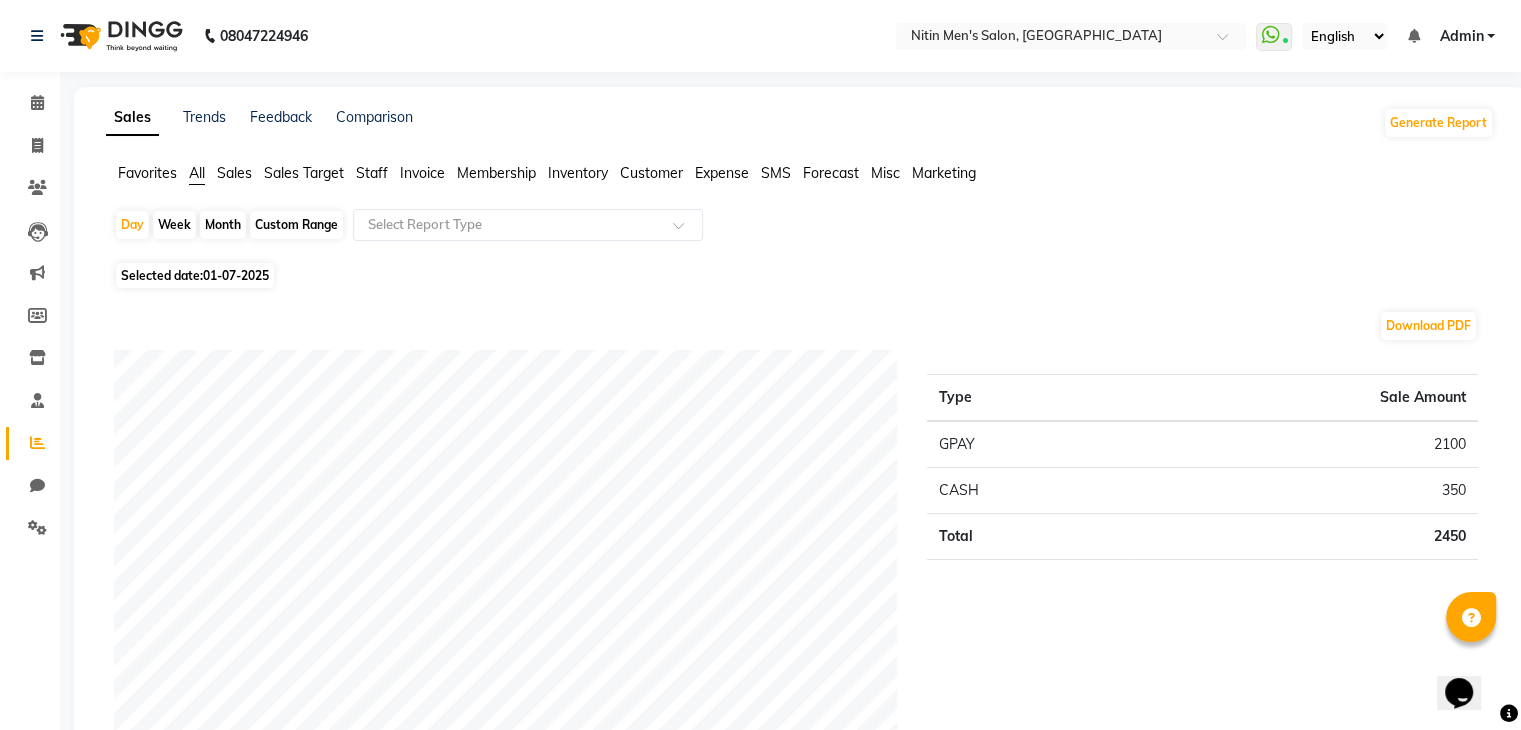 select on "7" 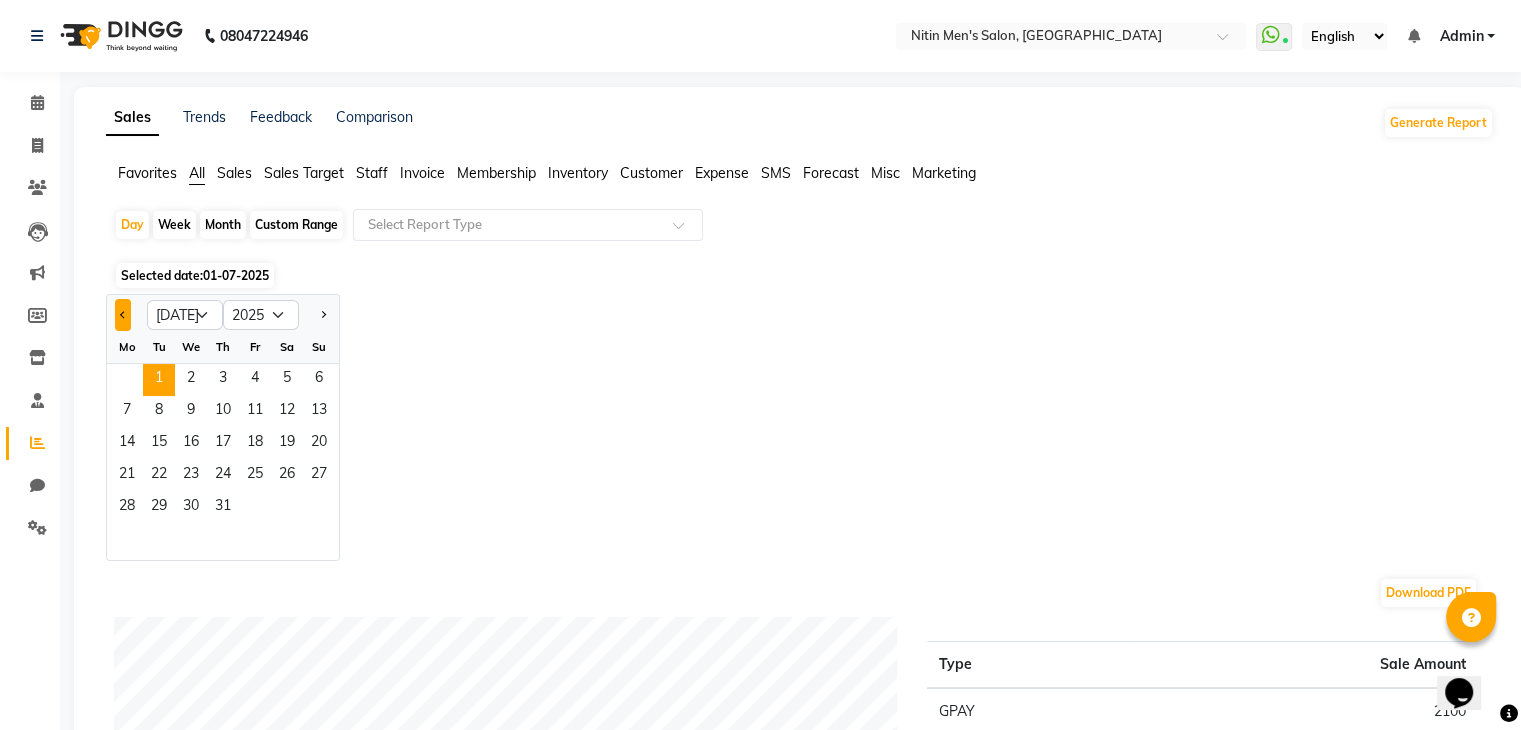 click 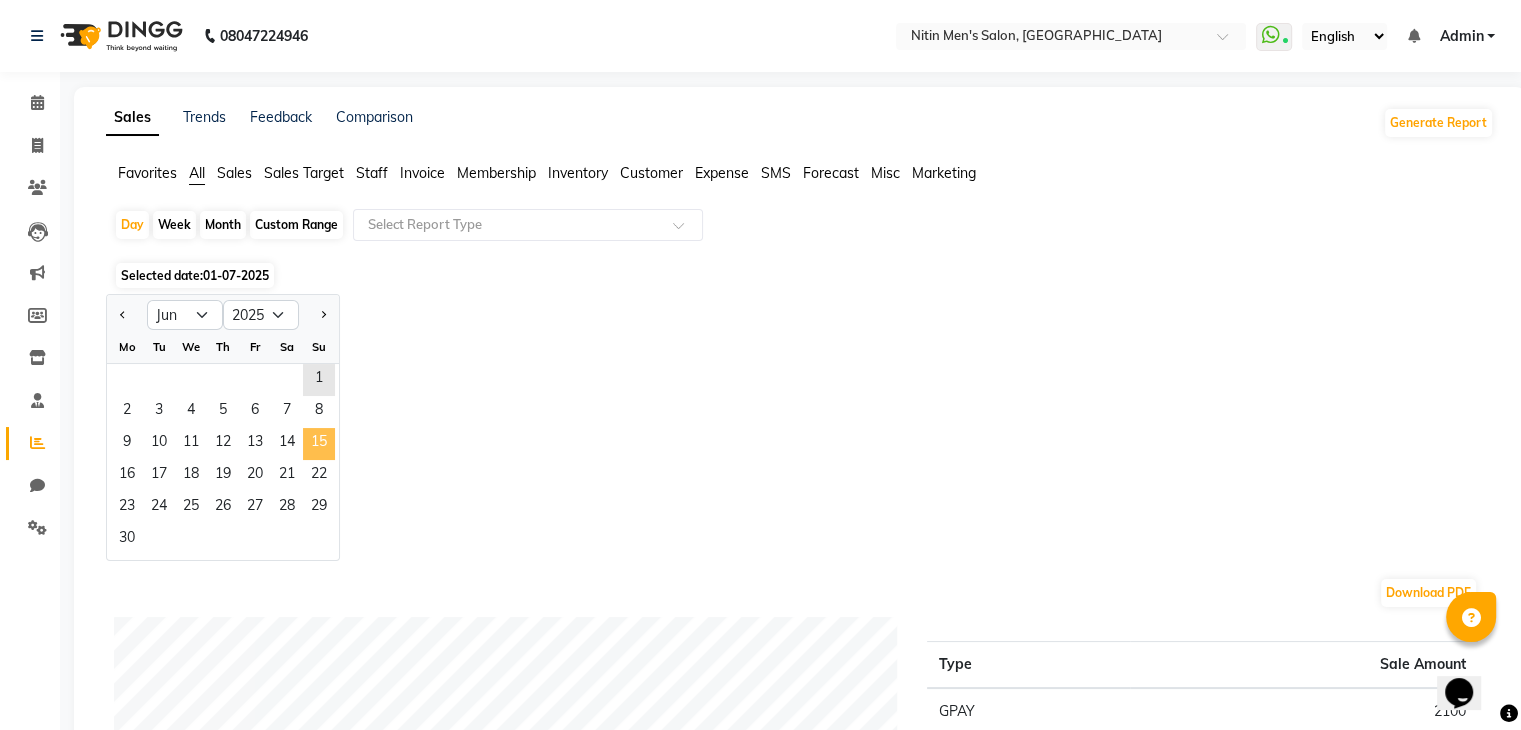 click on "15" 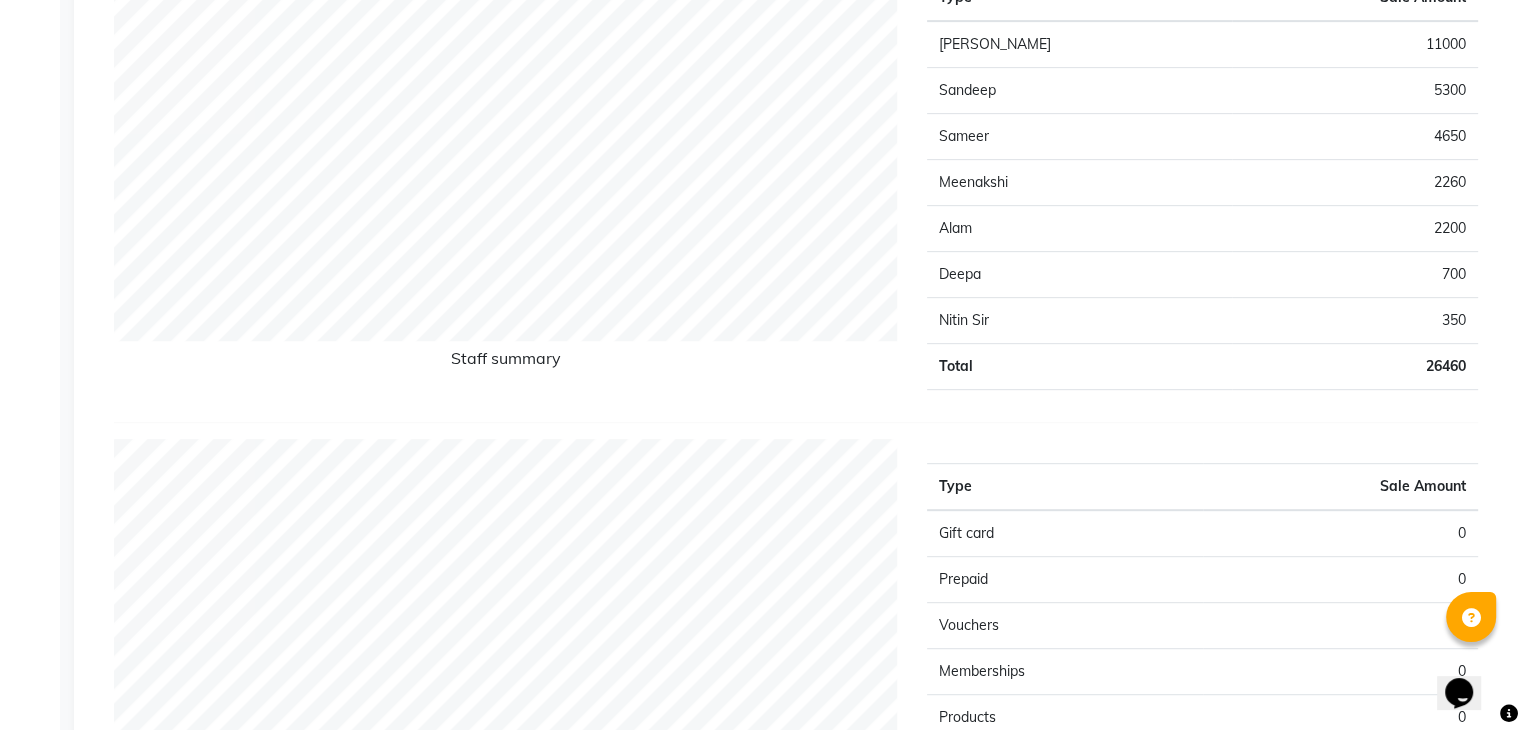 scroll, scrollTop: 0, scrollLeft: 0, axis: both 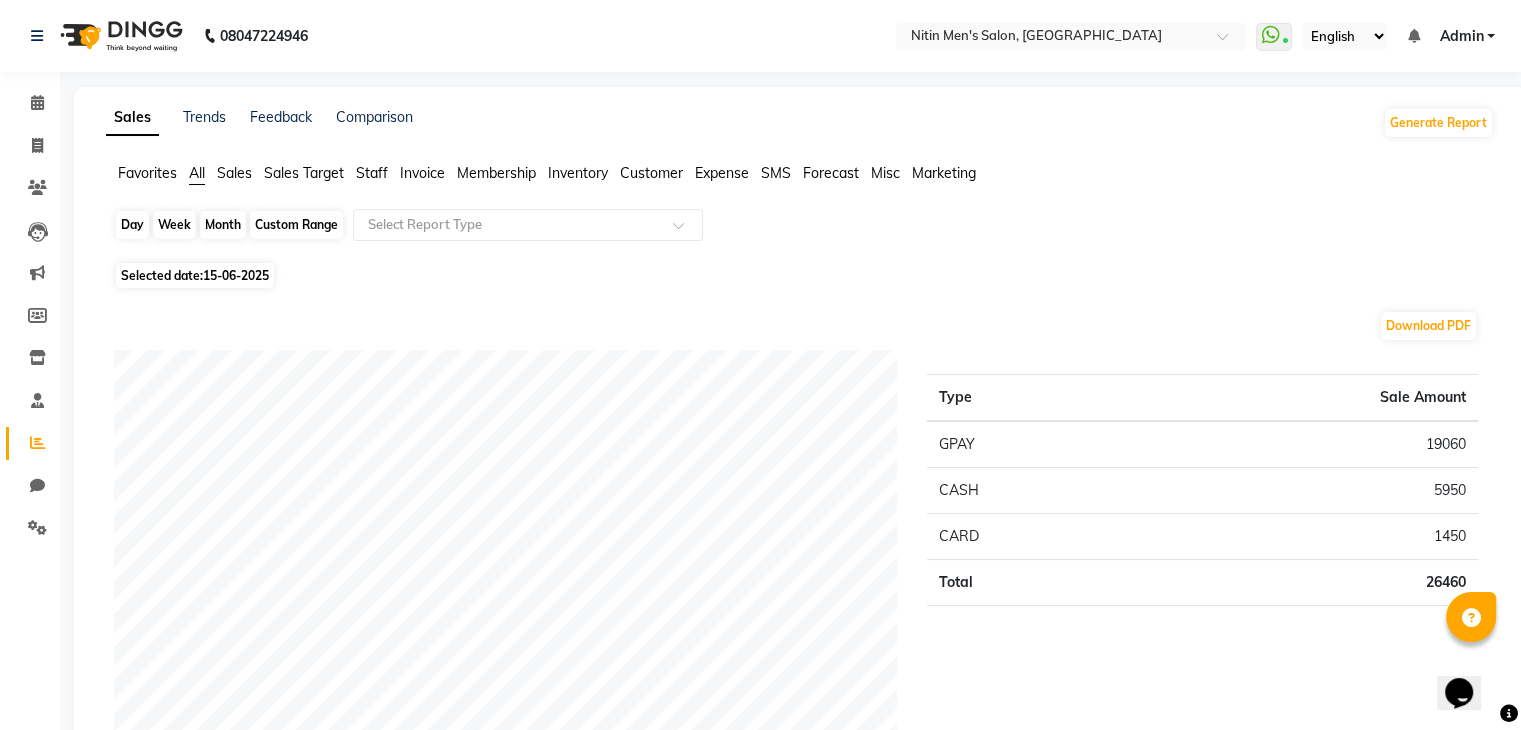 click on "Day" 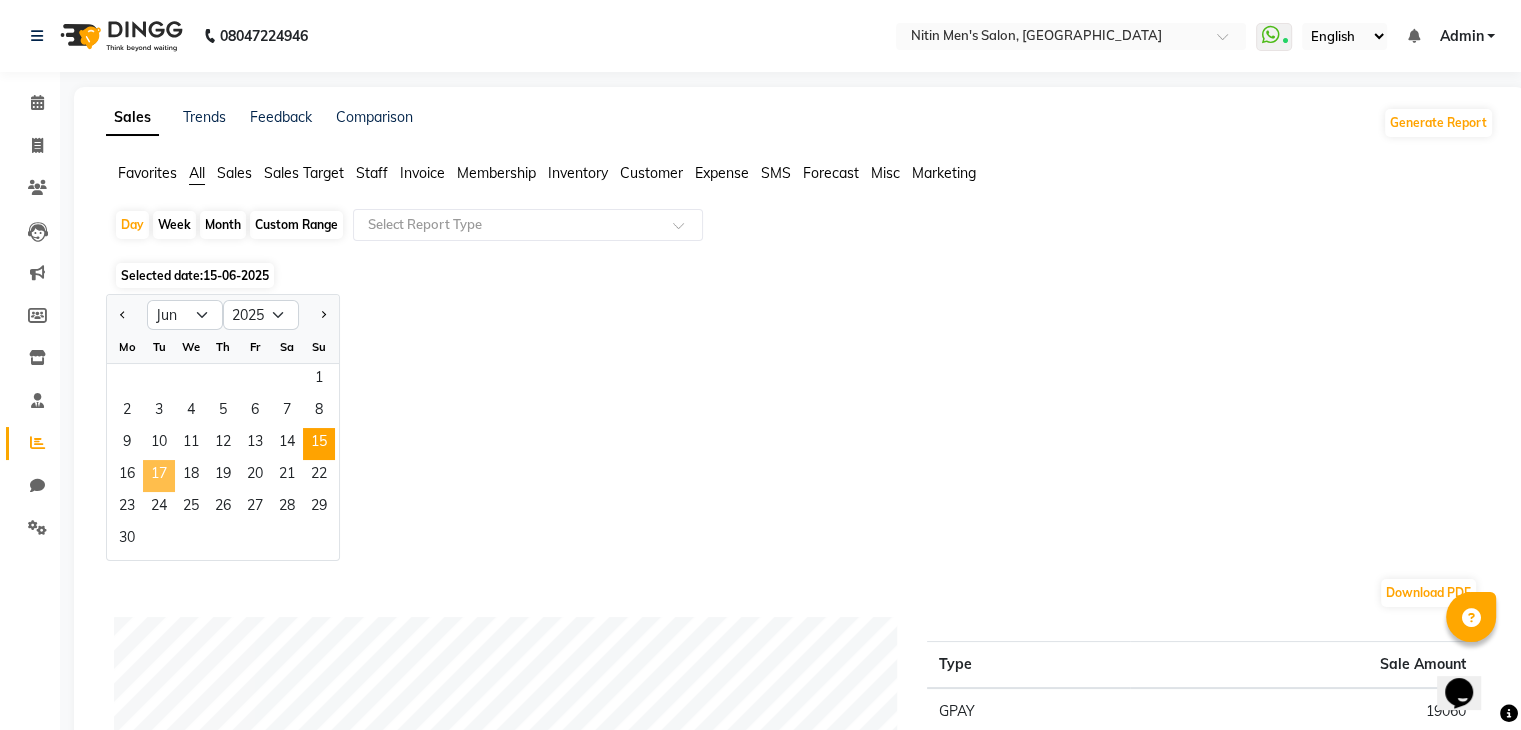 click on "17" 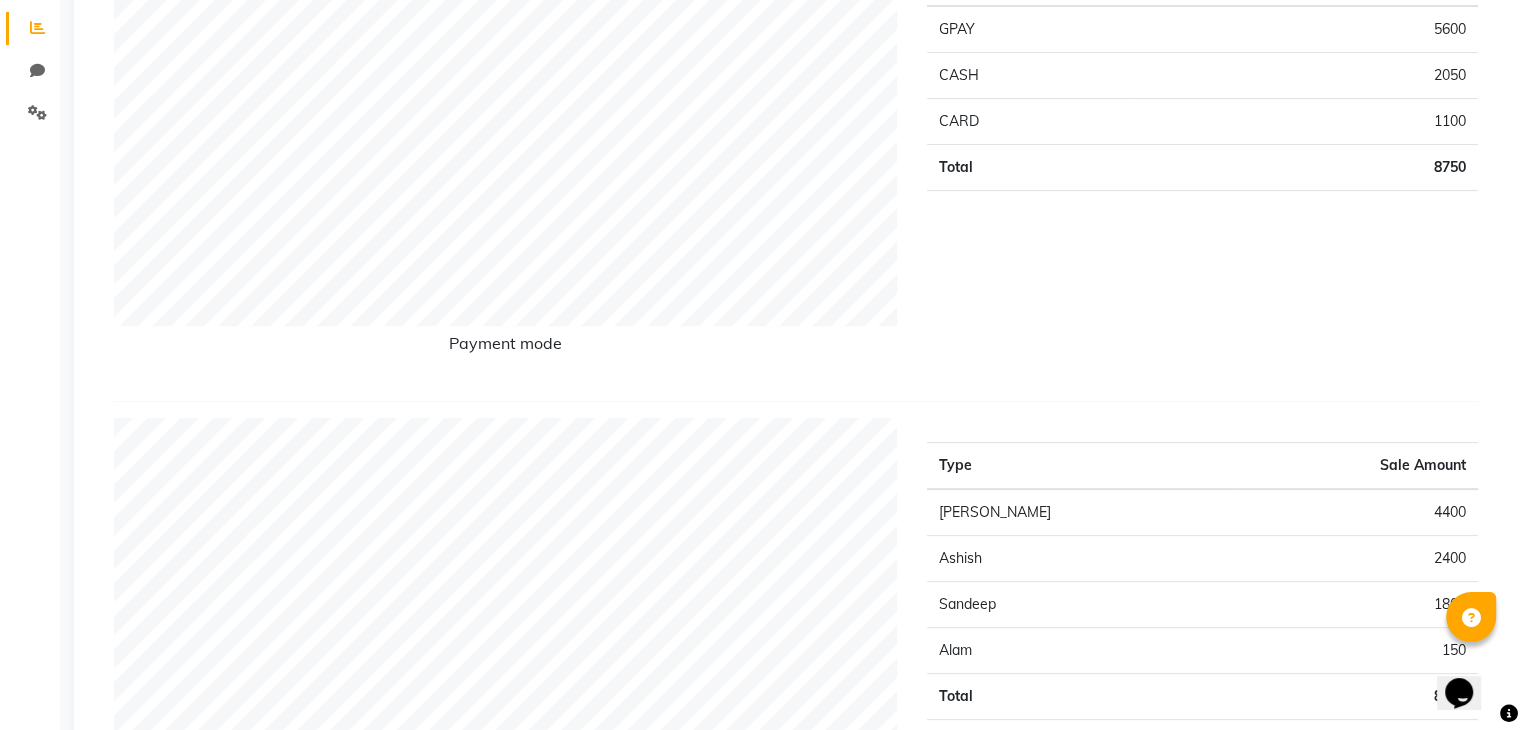 scroll, scrollTop: 0, scrollLeft: 0, axis: both 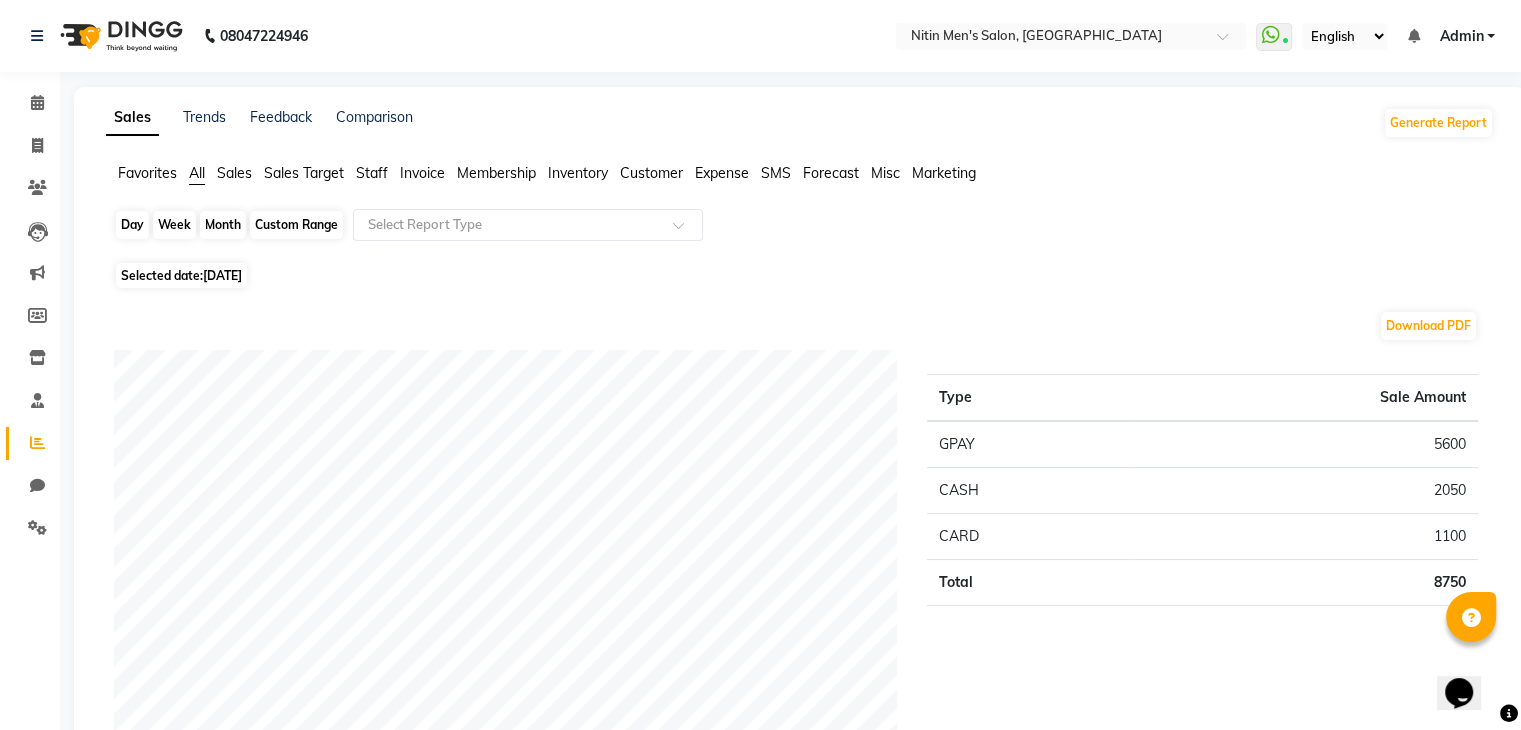 click on "Day" 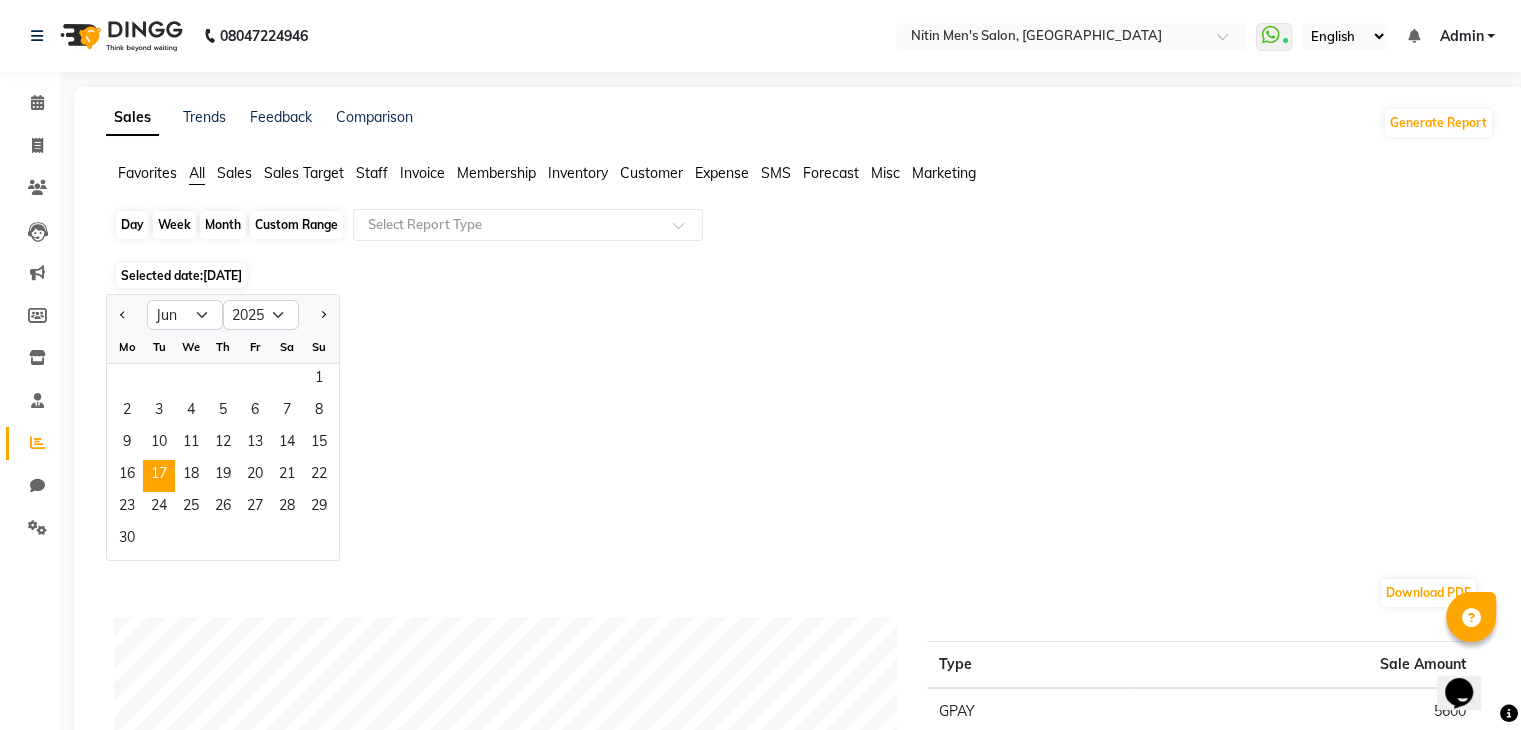 click on "Day" 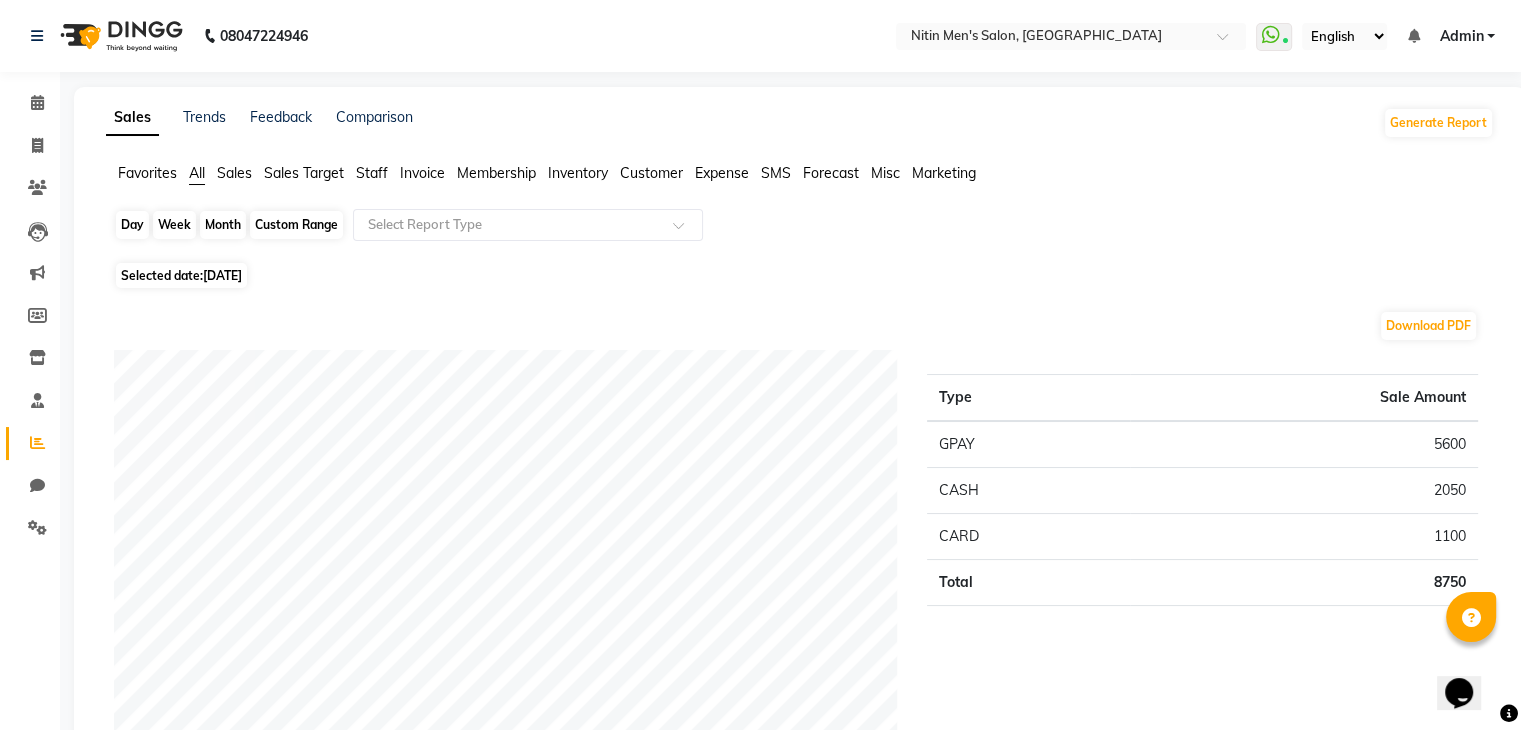 click on "Day" 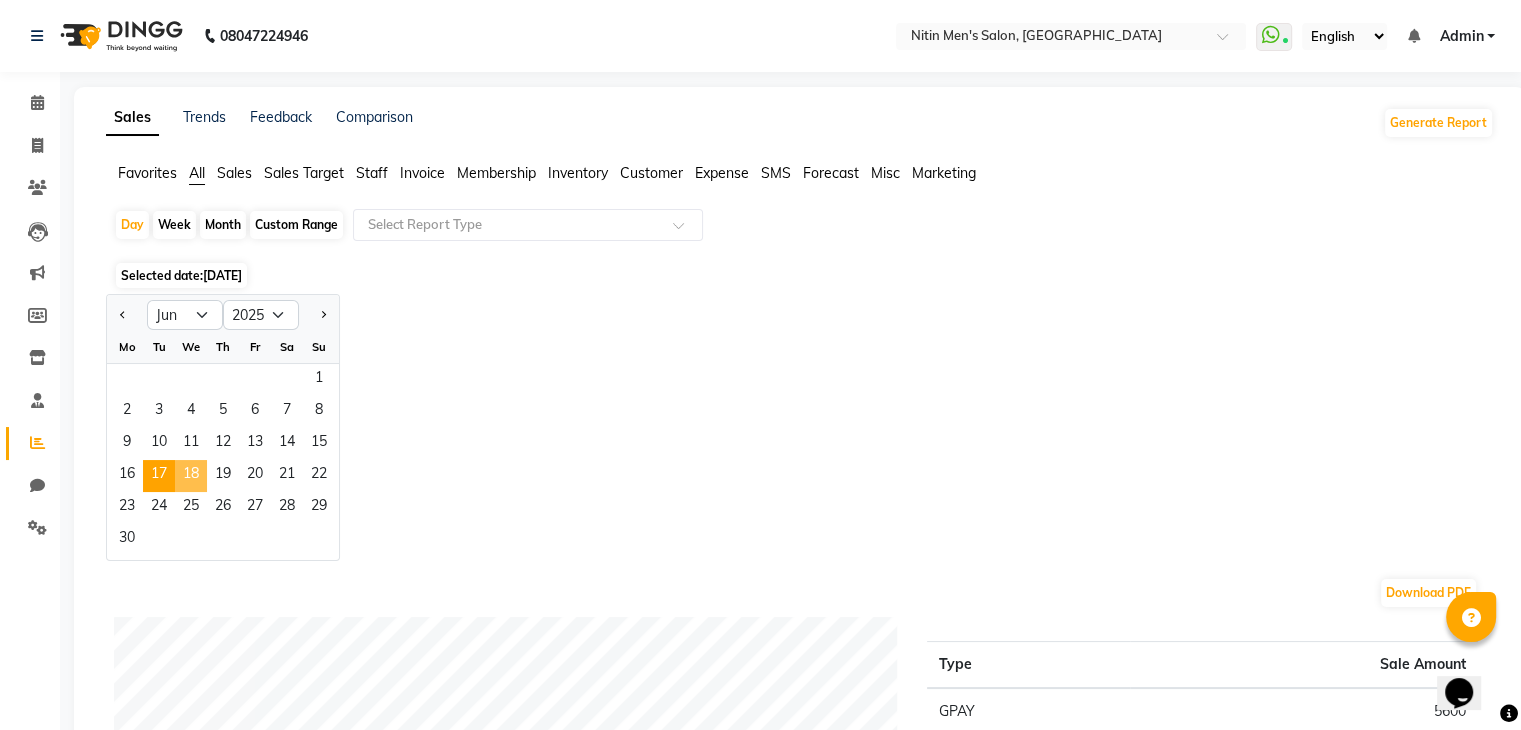 click on "18" 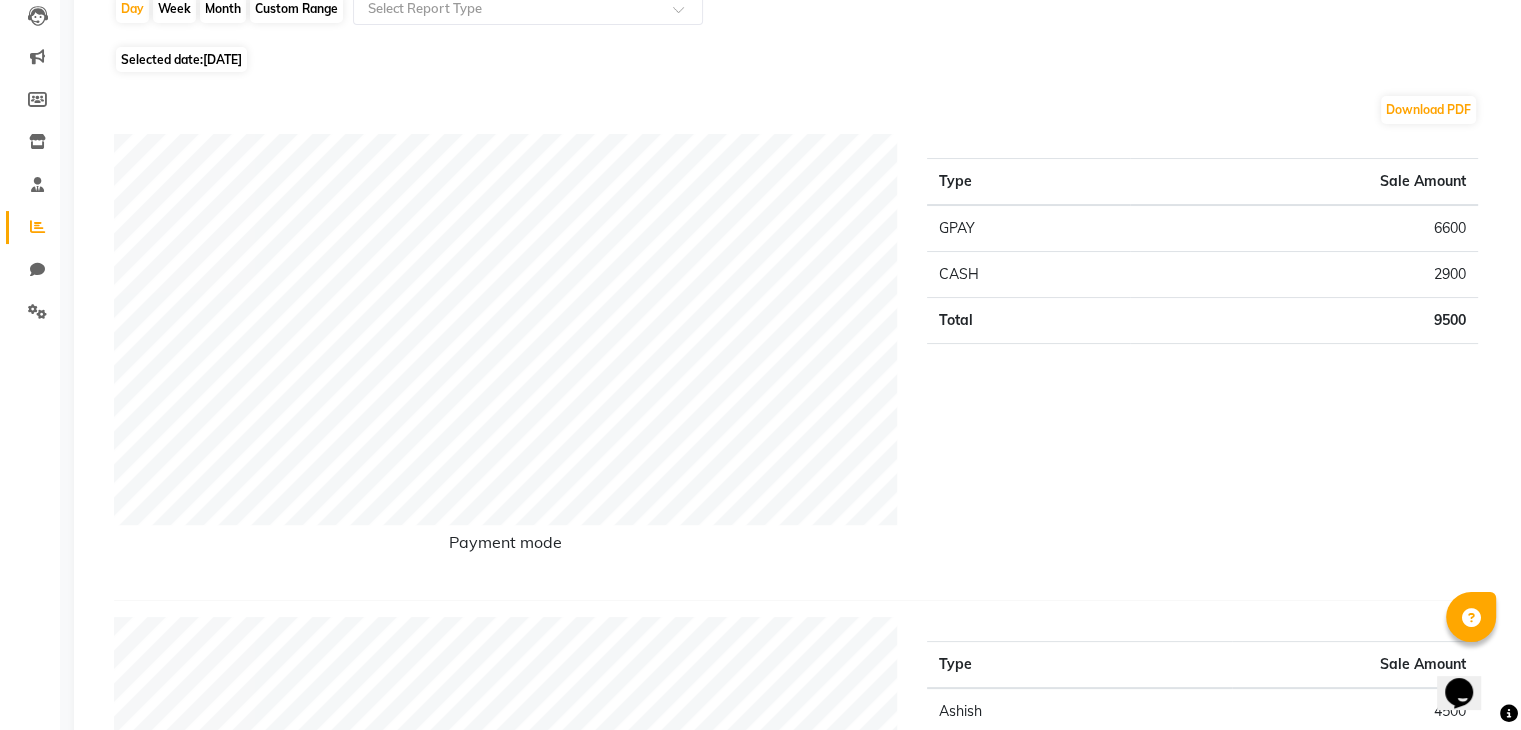 scroll, scrollTop: 0, scrollLeft: 0, axis: both 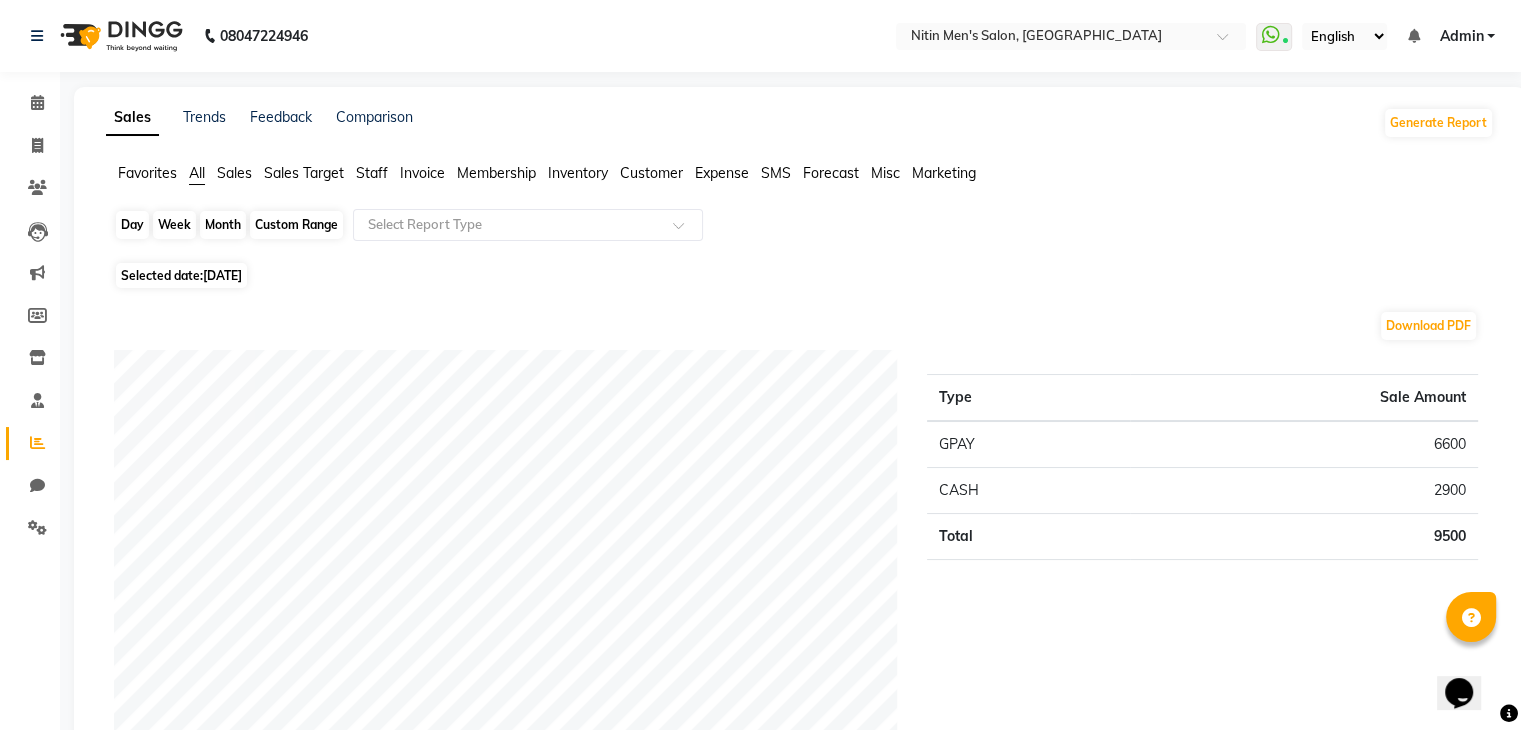 click on "Day" 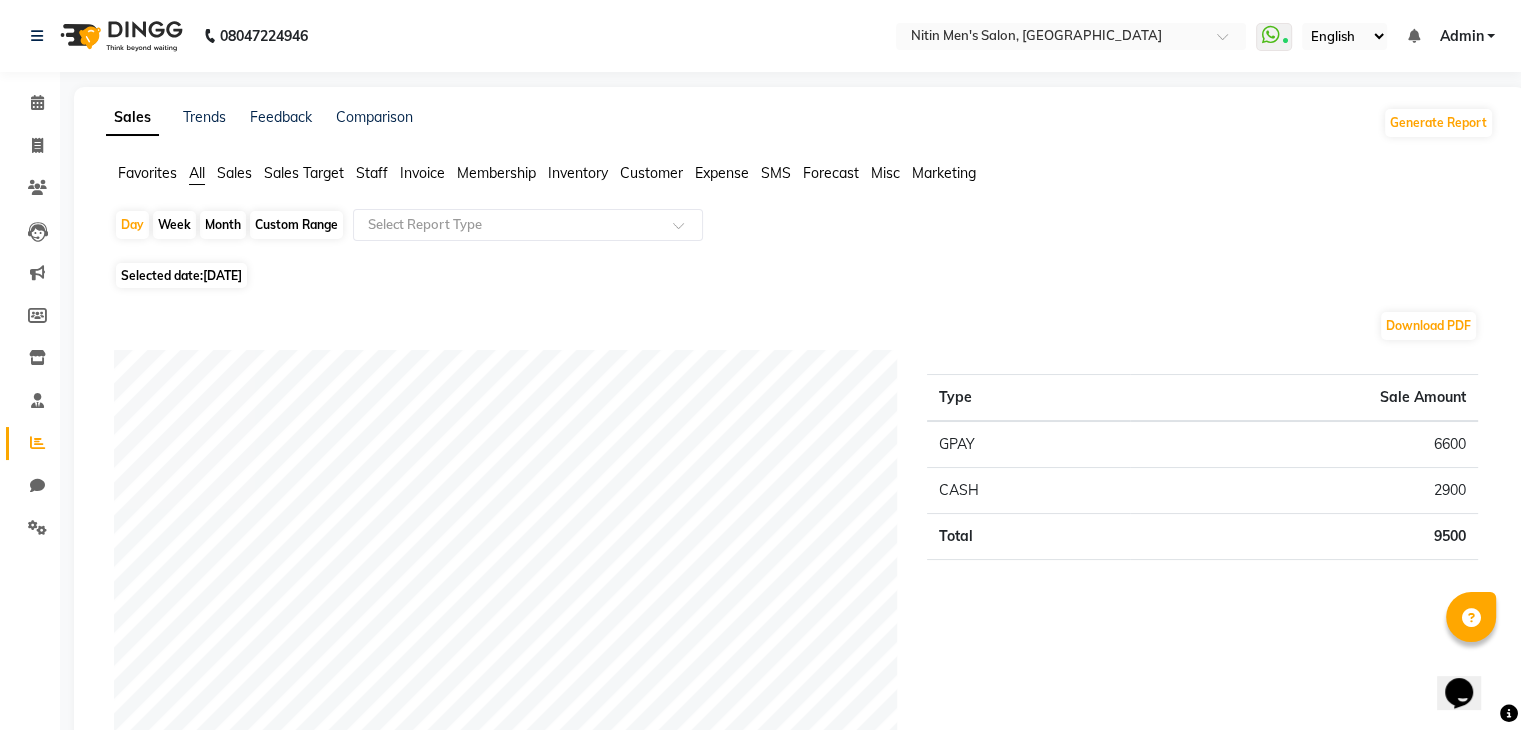 select on "6" 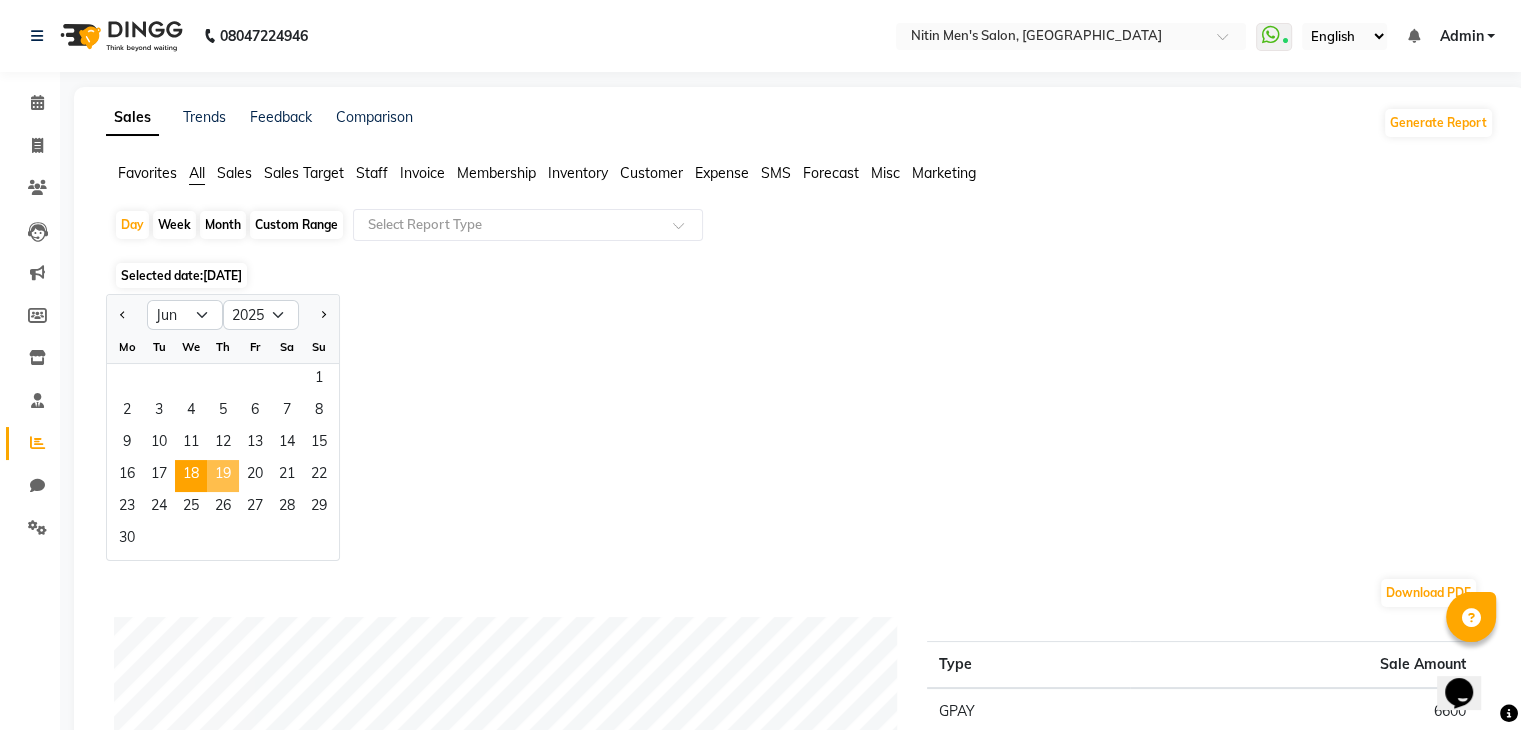 click on "19" 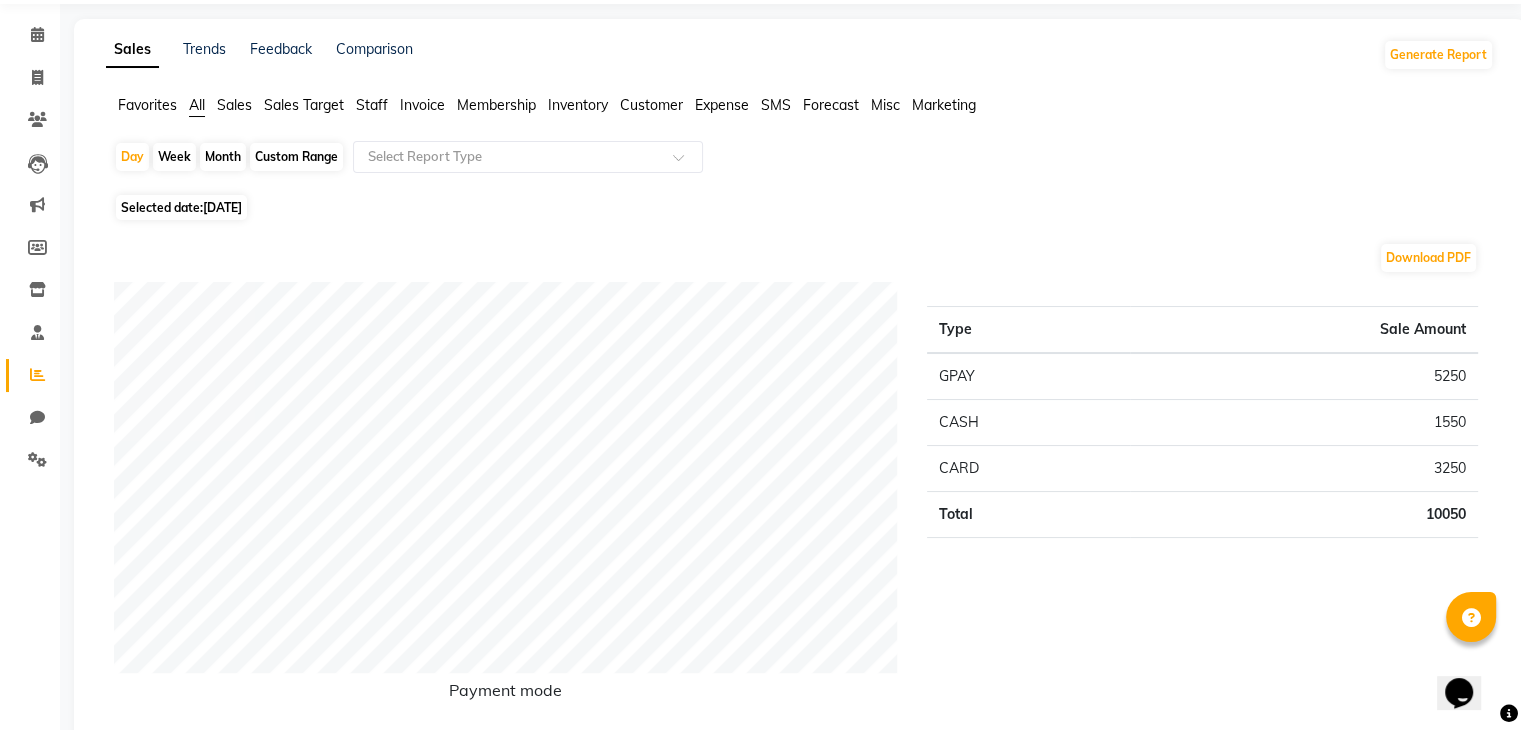 scroll, scrollTop: 68, scrollLeft: 0, axis: vertical 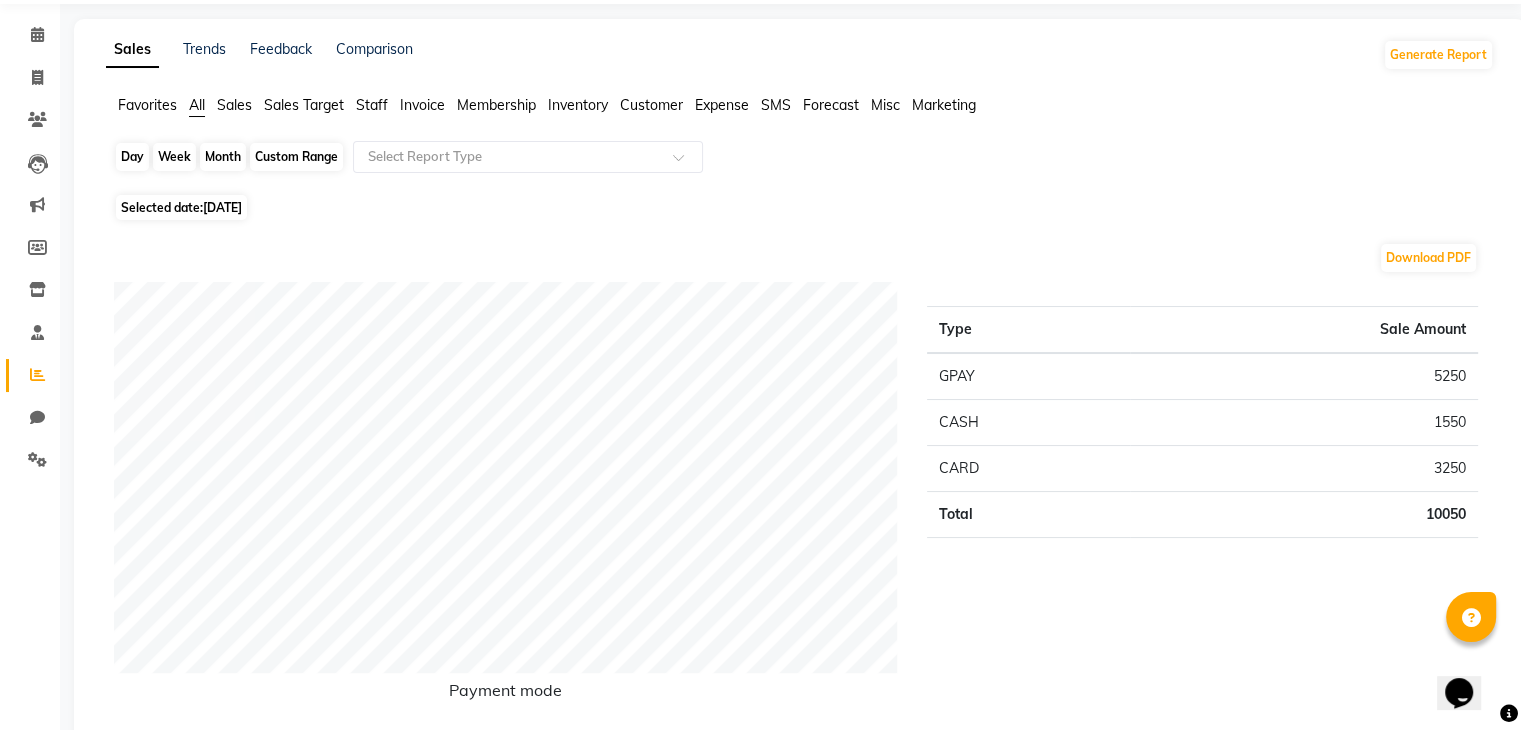 click on "Day" 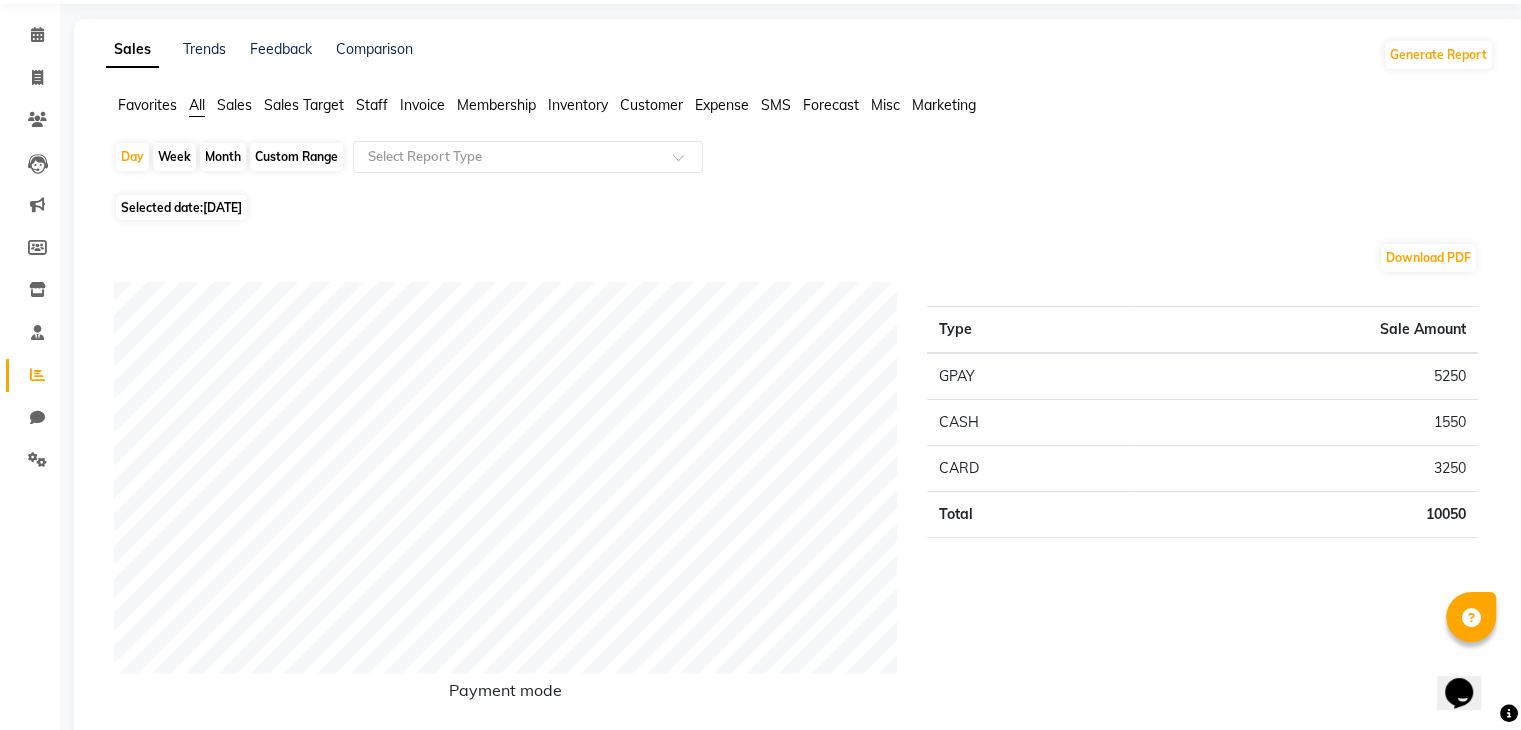 select on "6" 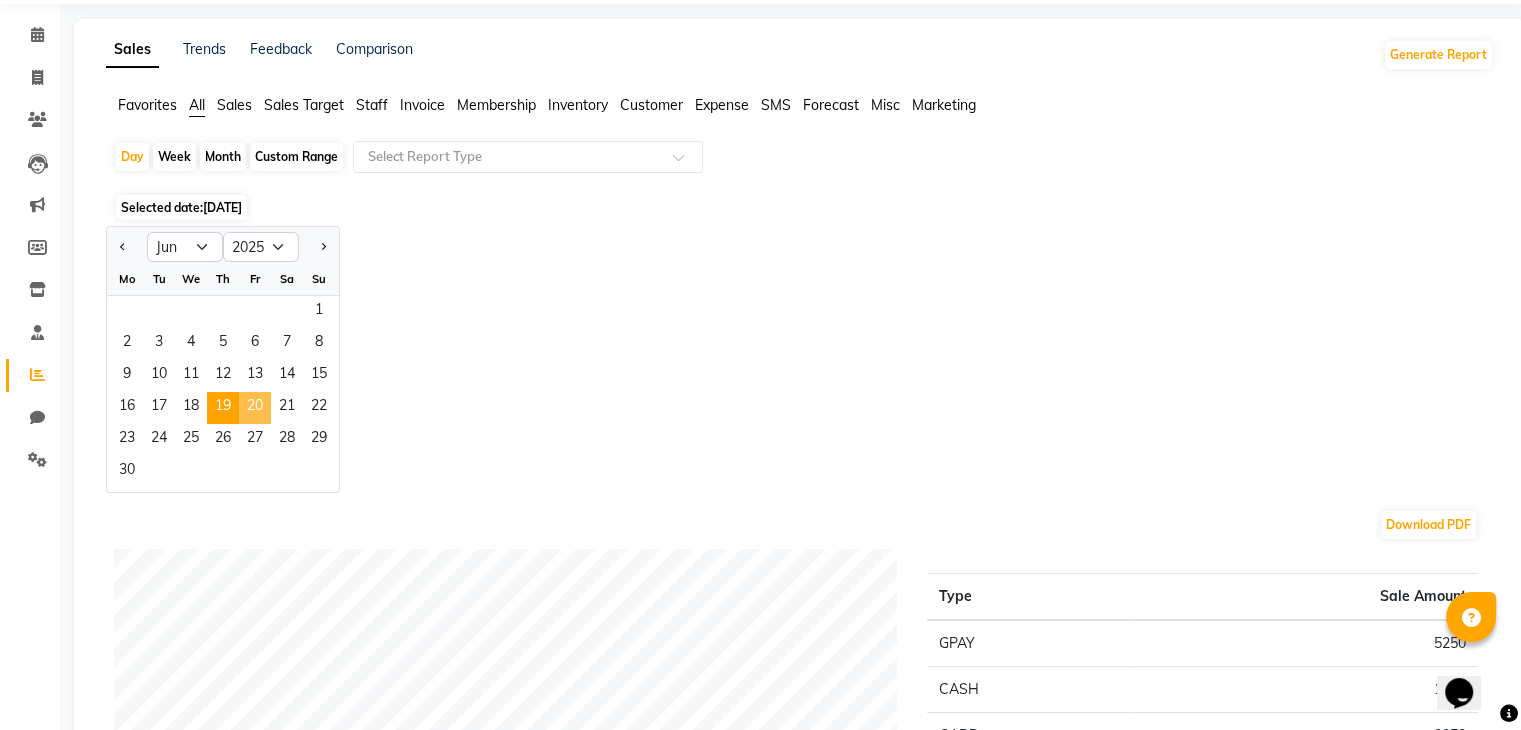 click on "20" 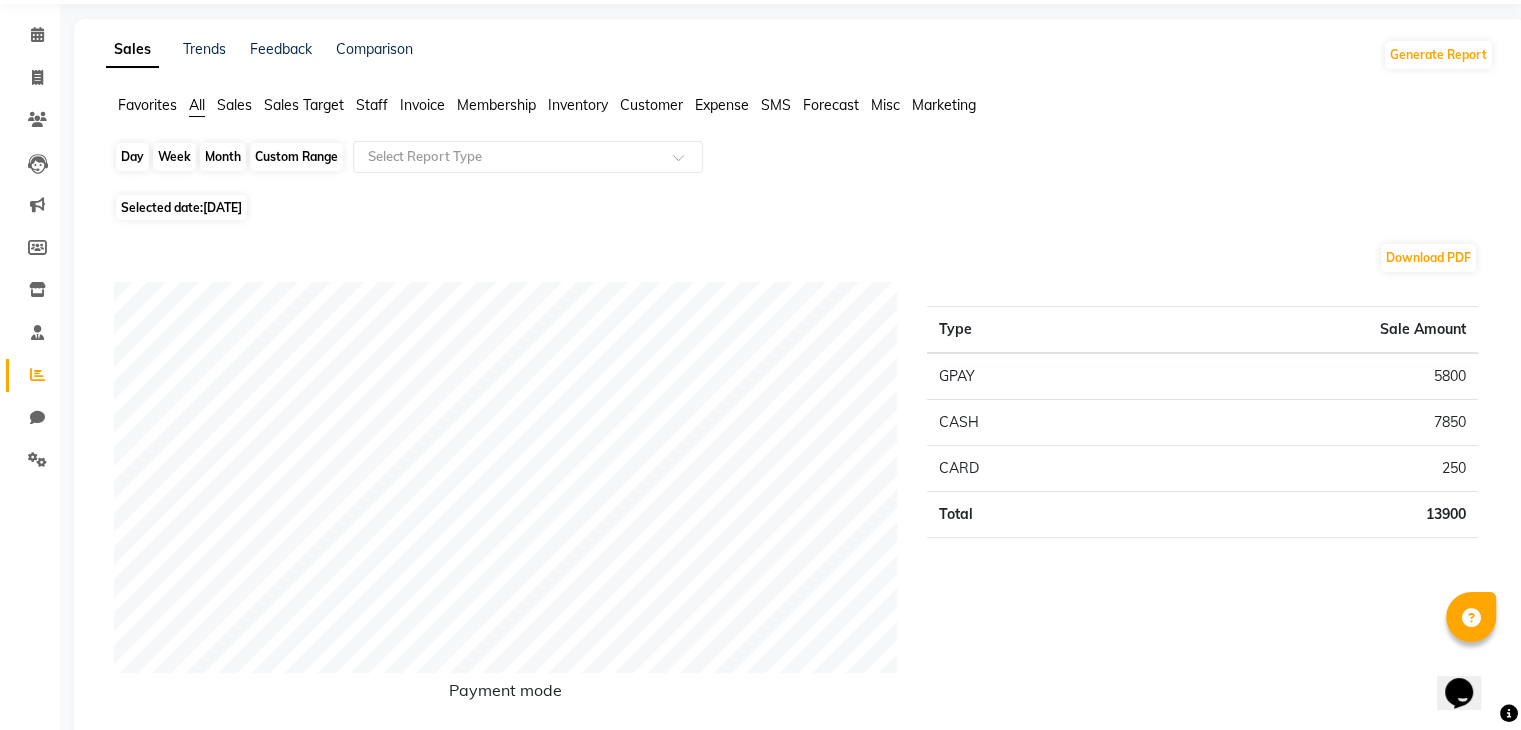 click on "Day" 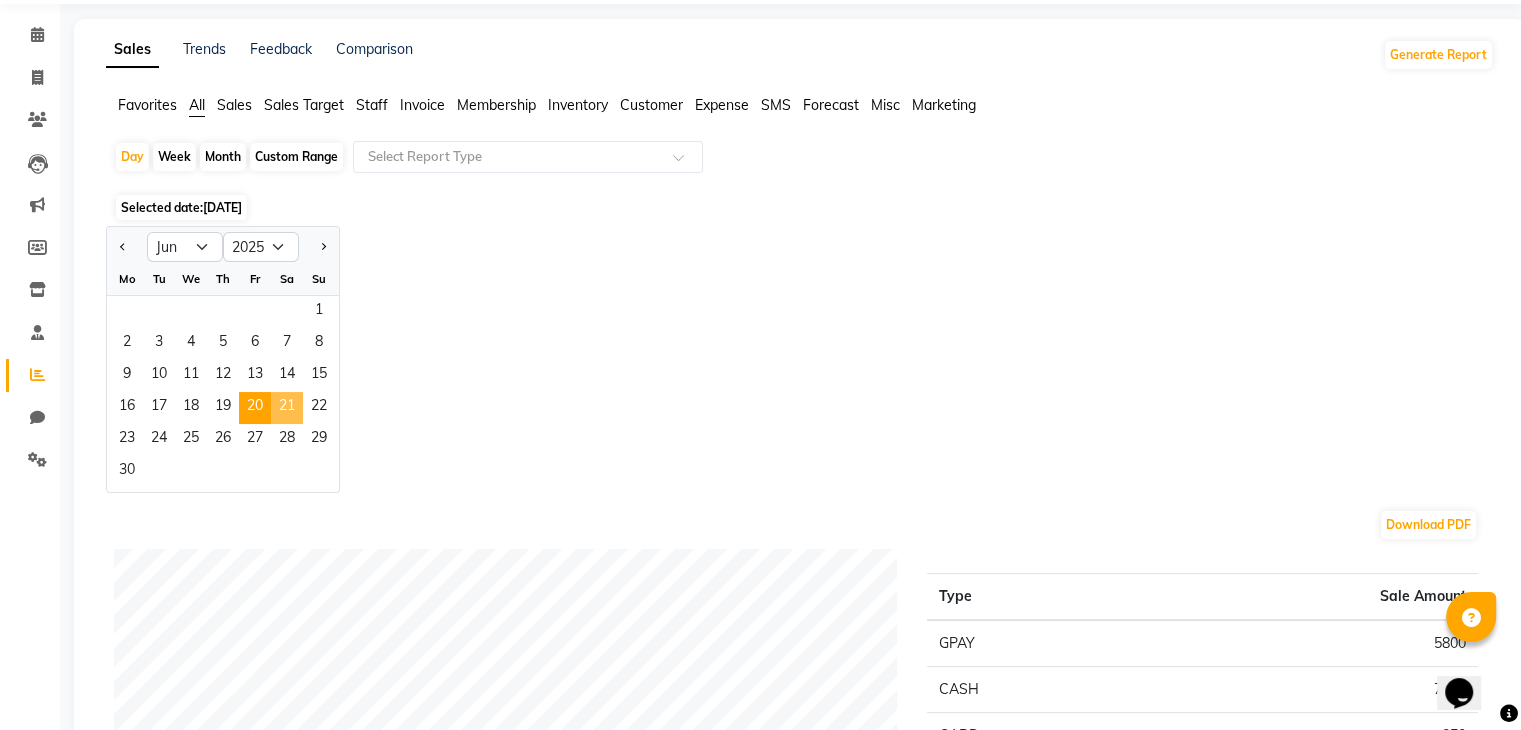 click on "21" 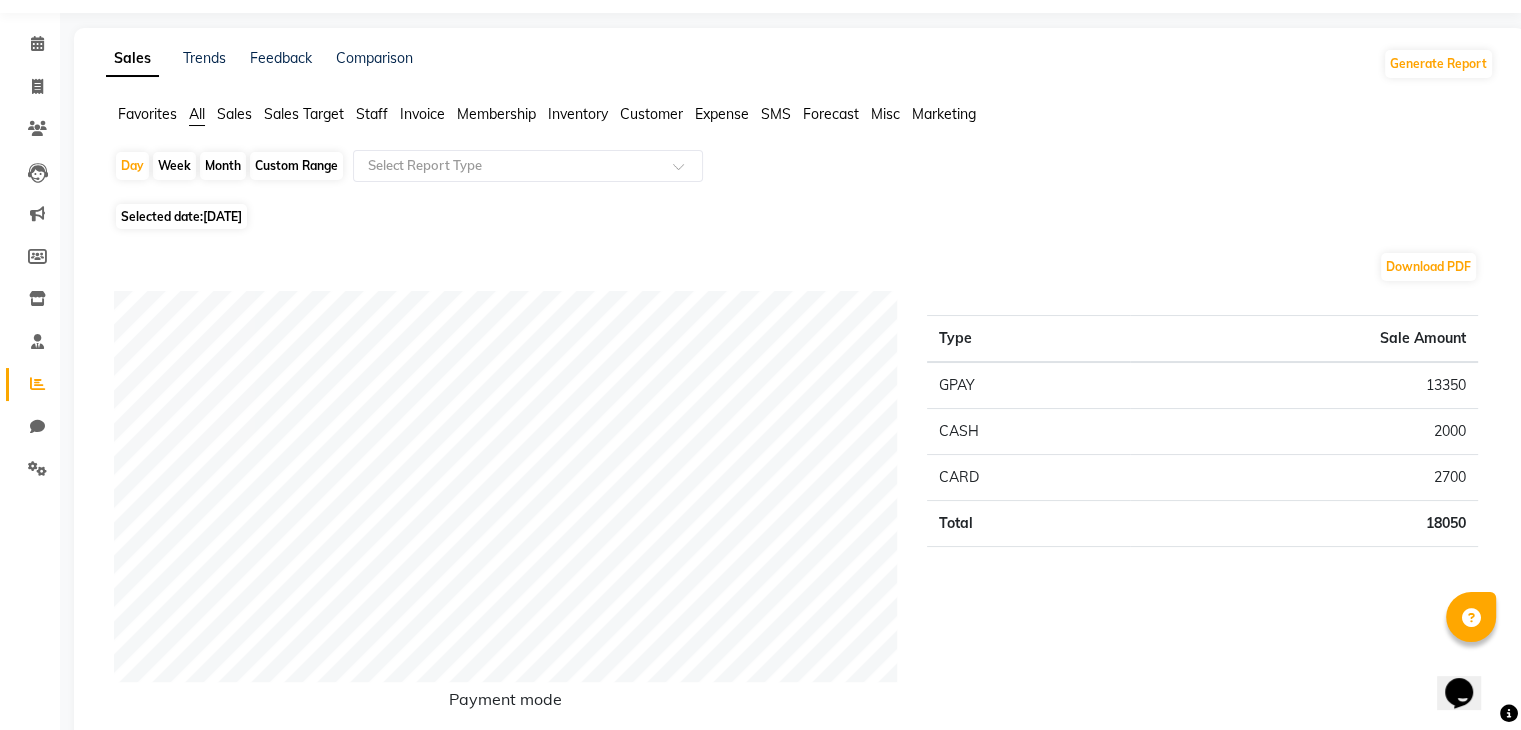 scroll, scrollTop: 0, scrollLeft: 0, axis: both 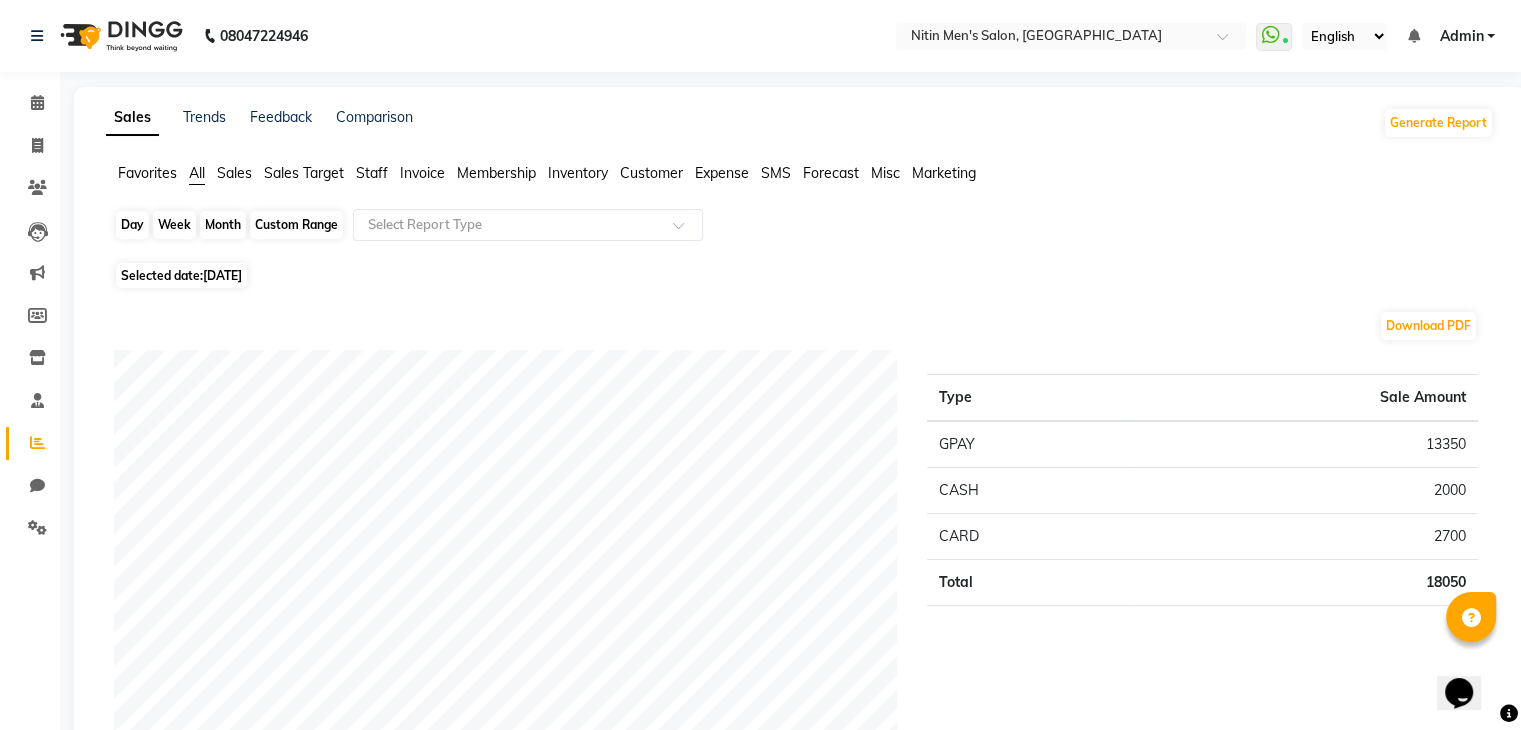 click on "Day" 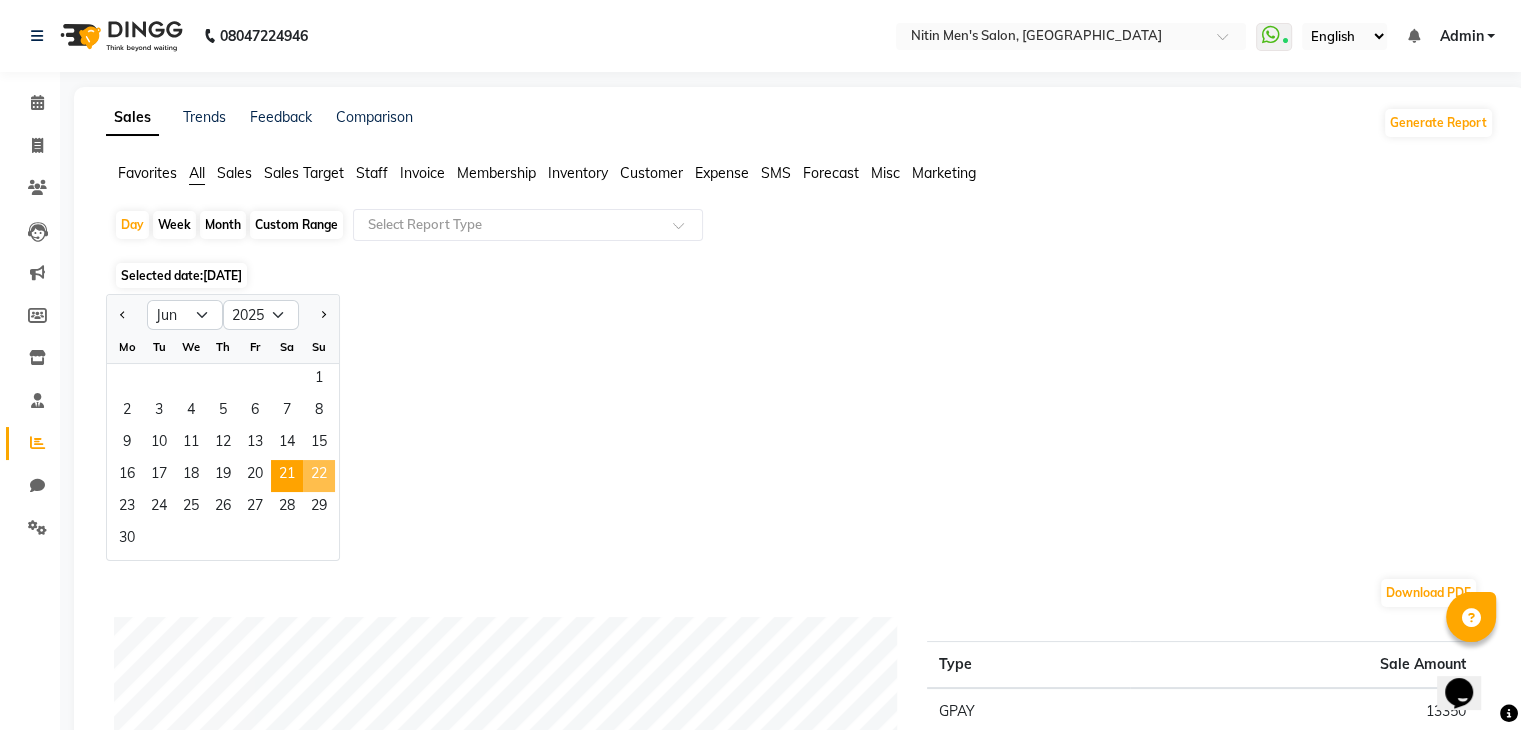 click on "22" 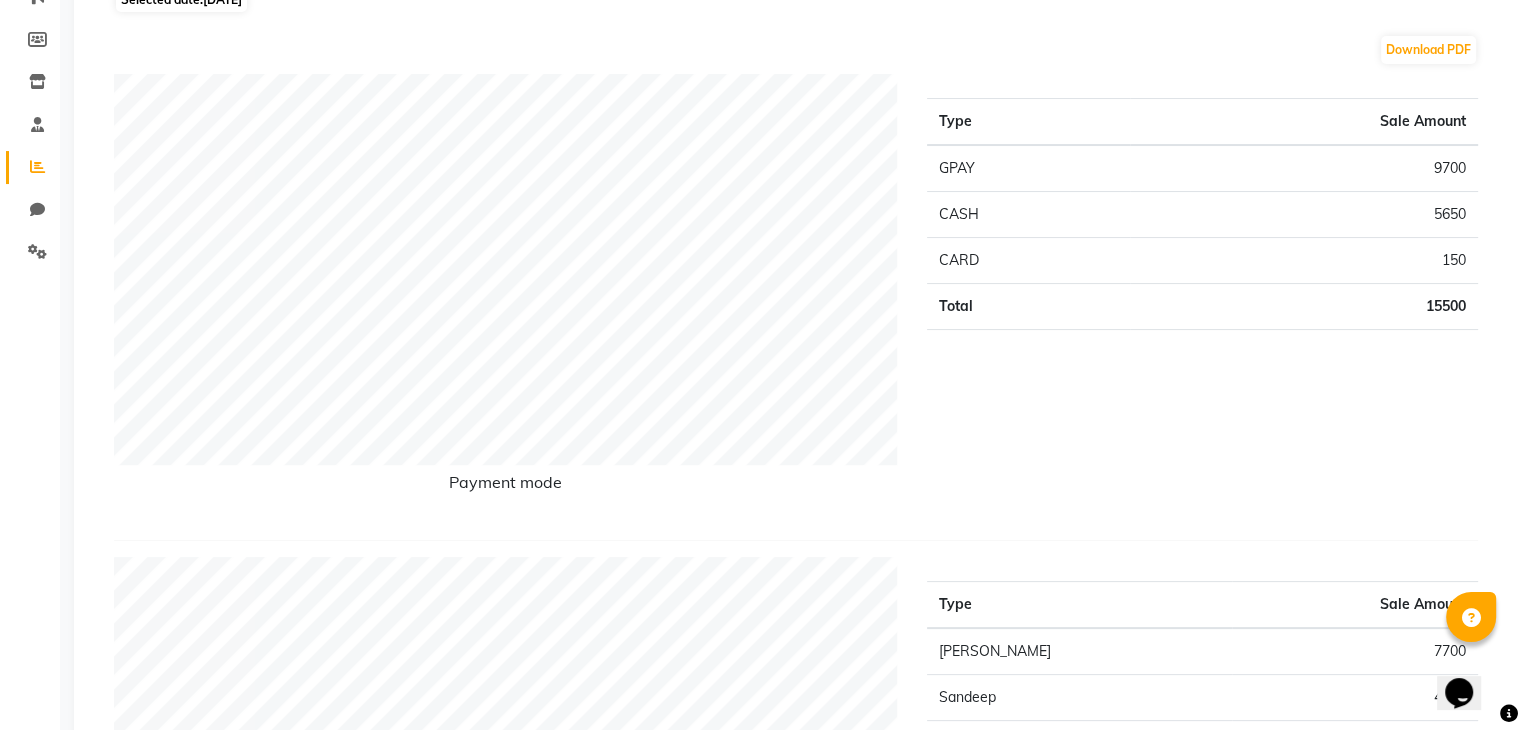 scroll, scrollTop: 0, scrollLeft: 0, axis: both 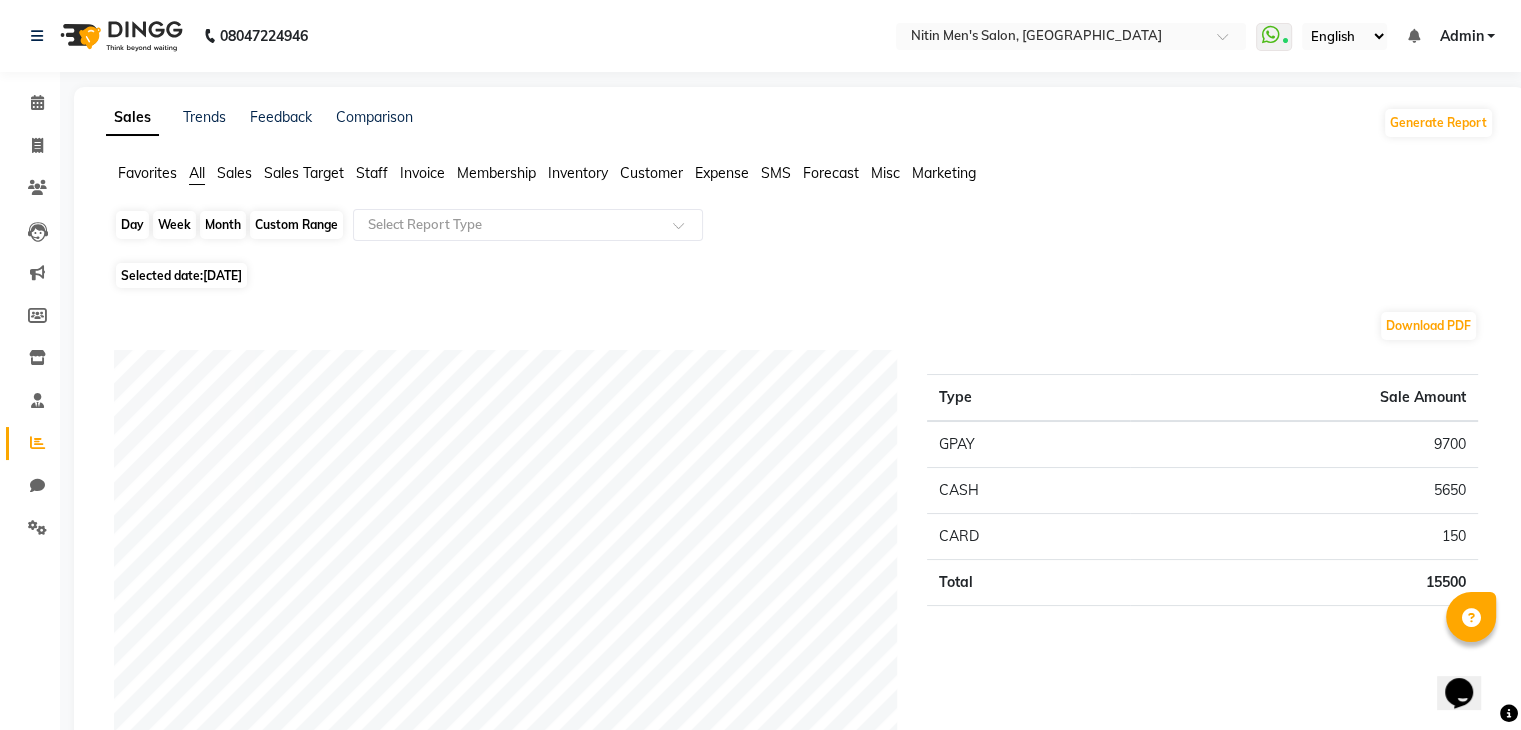 click on "Day" 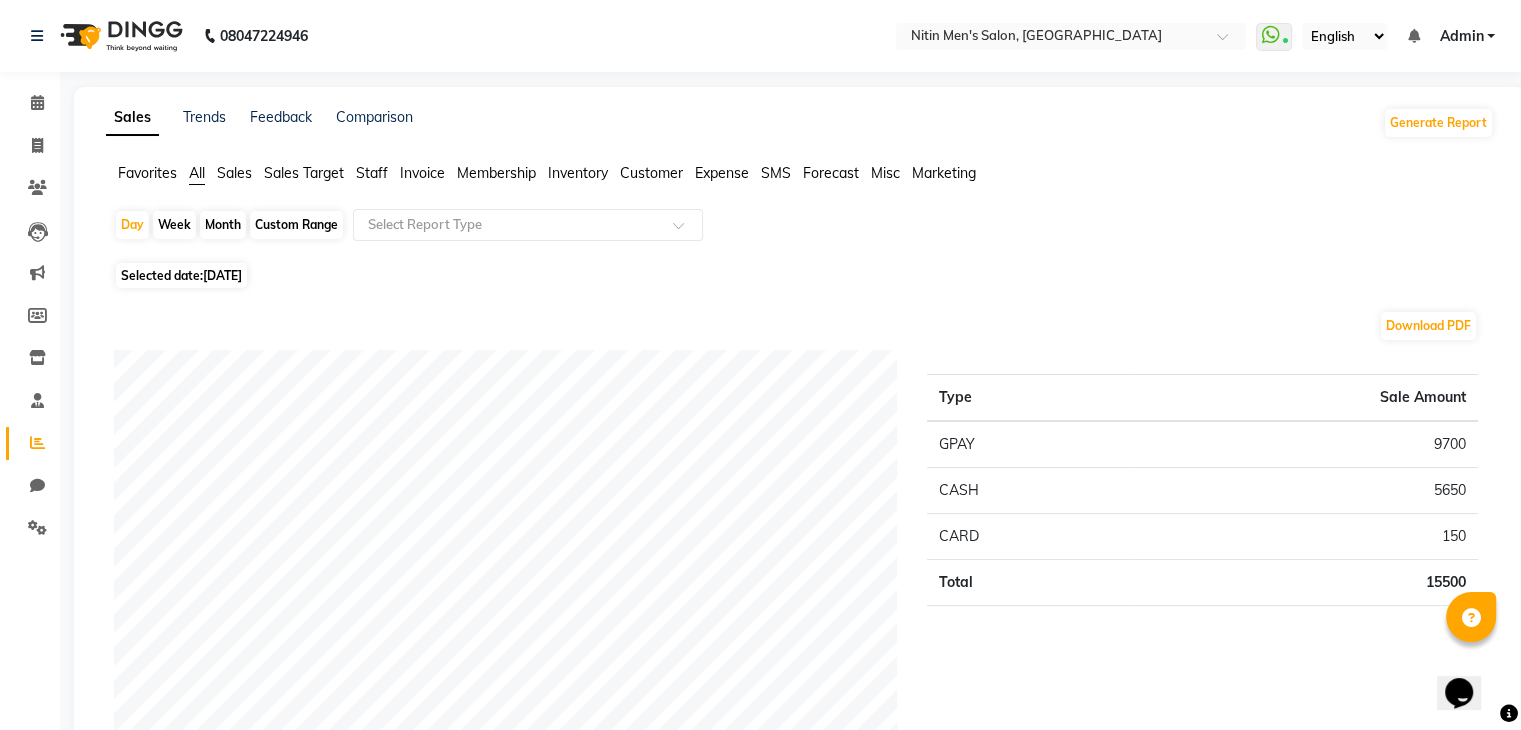 select on "6" 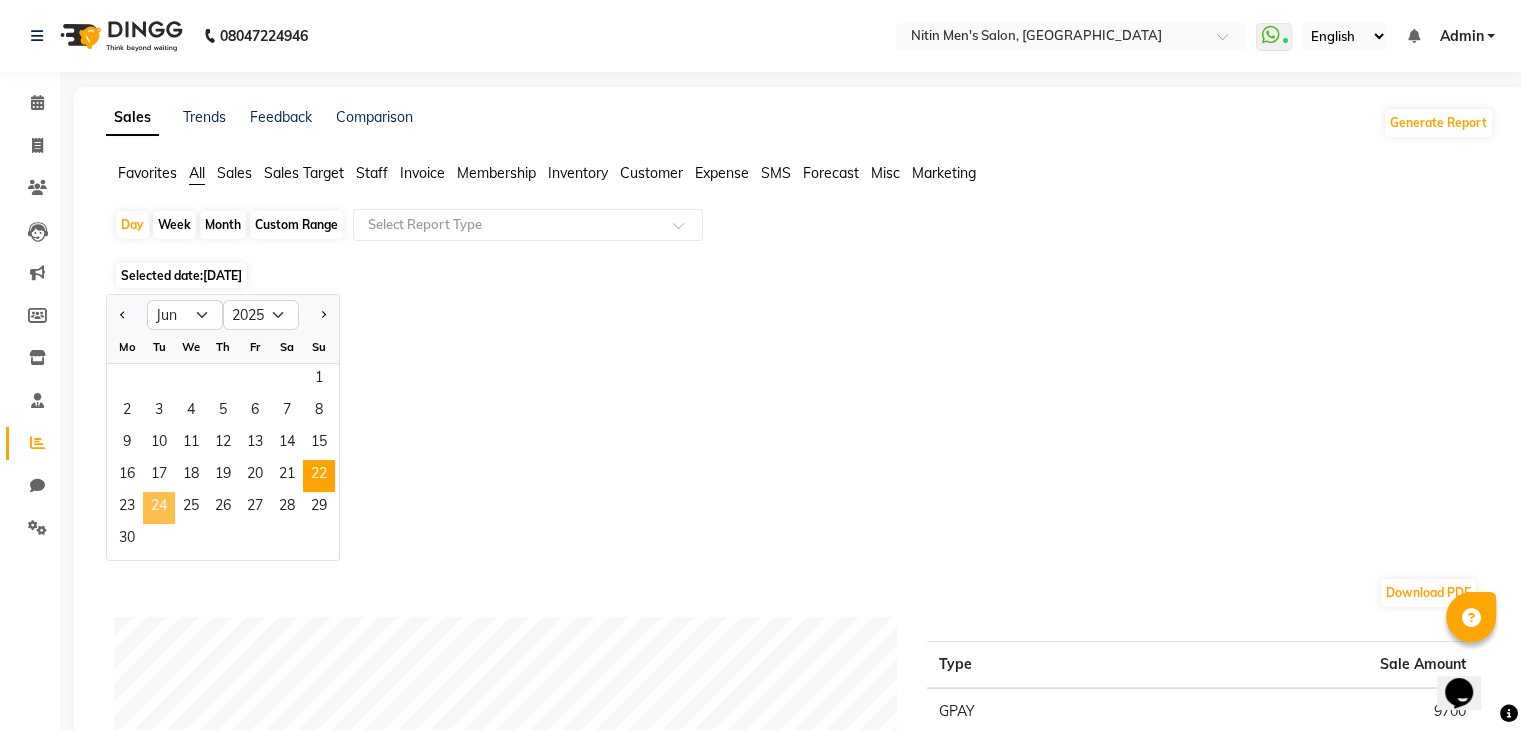 click on "24" 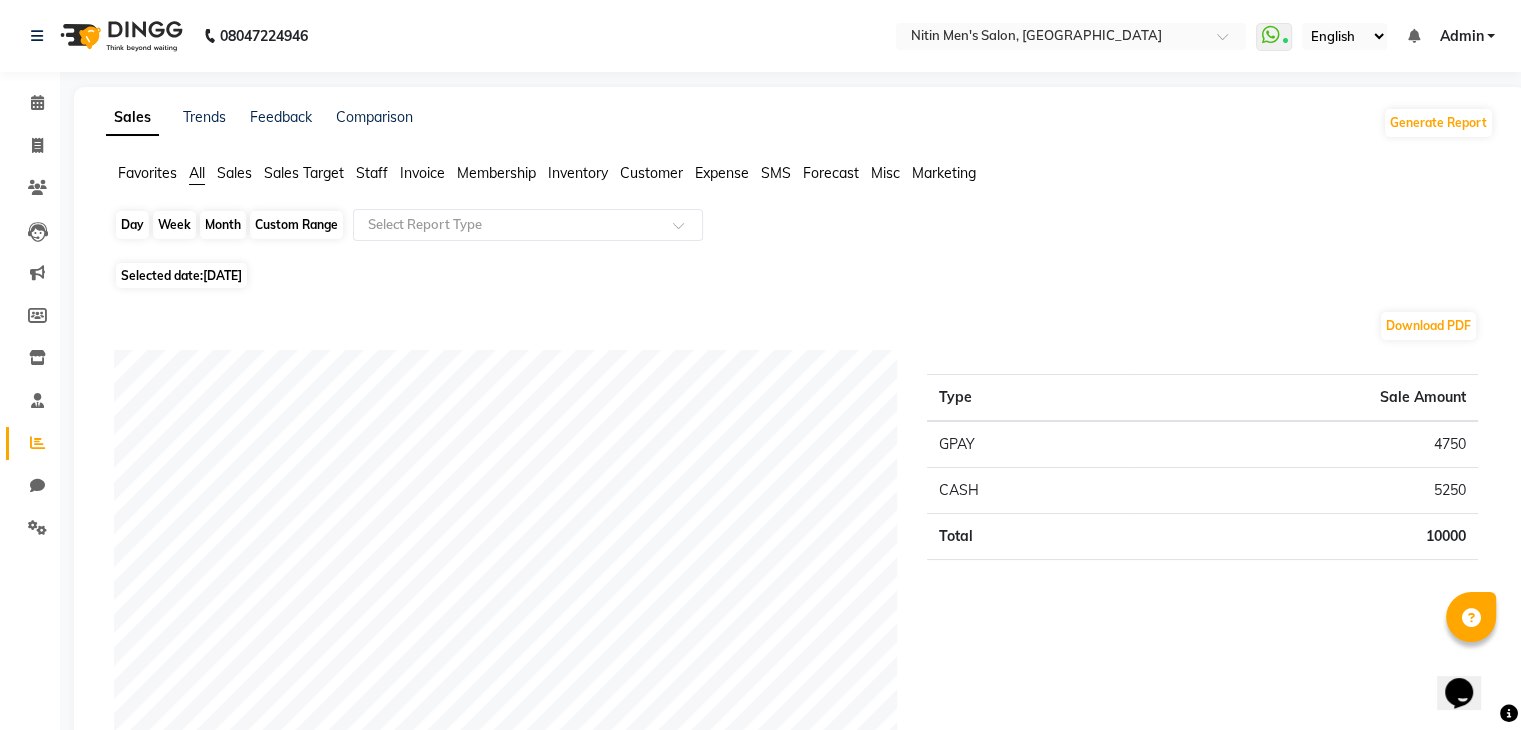 click on "Day" 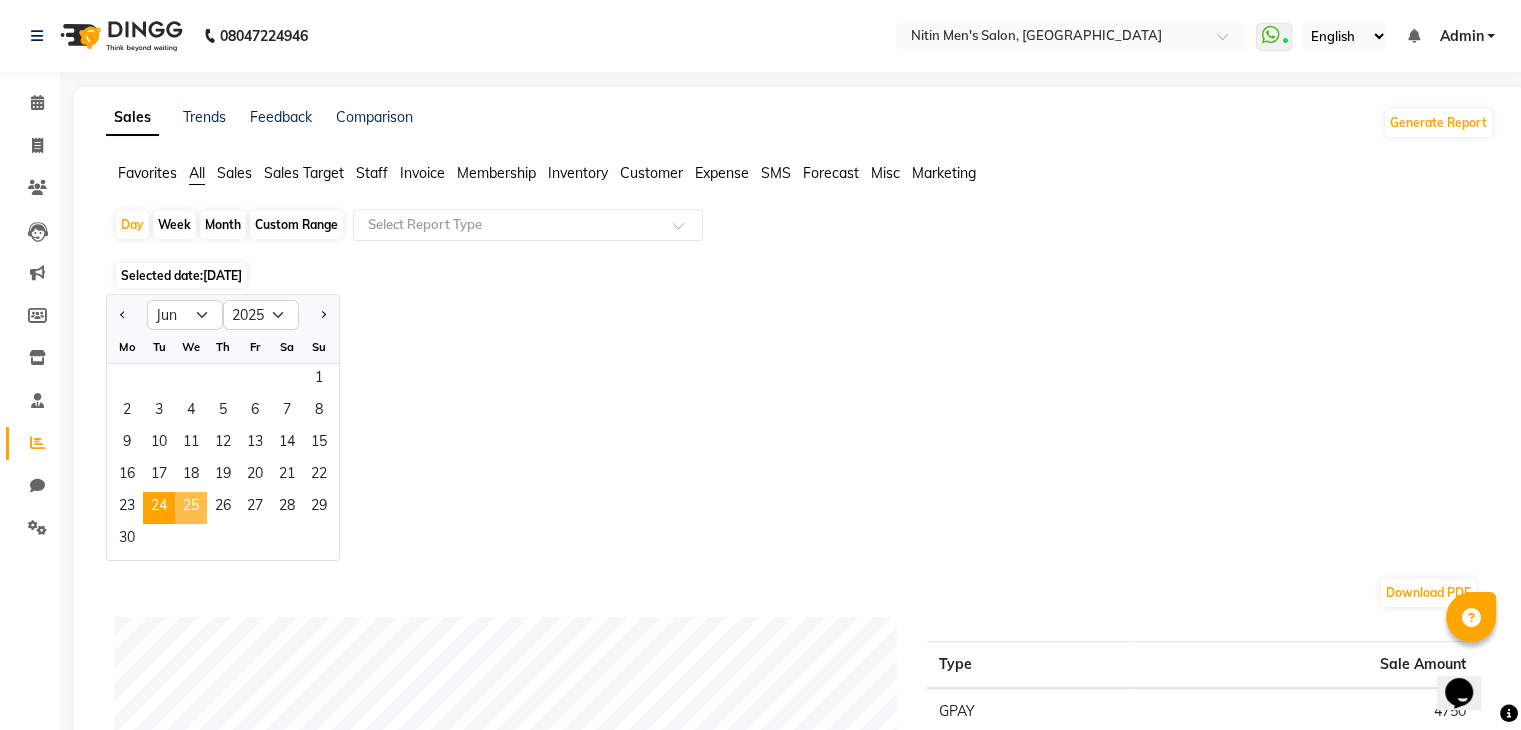click on "25" 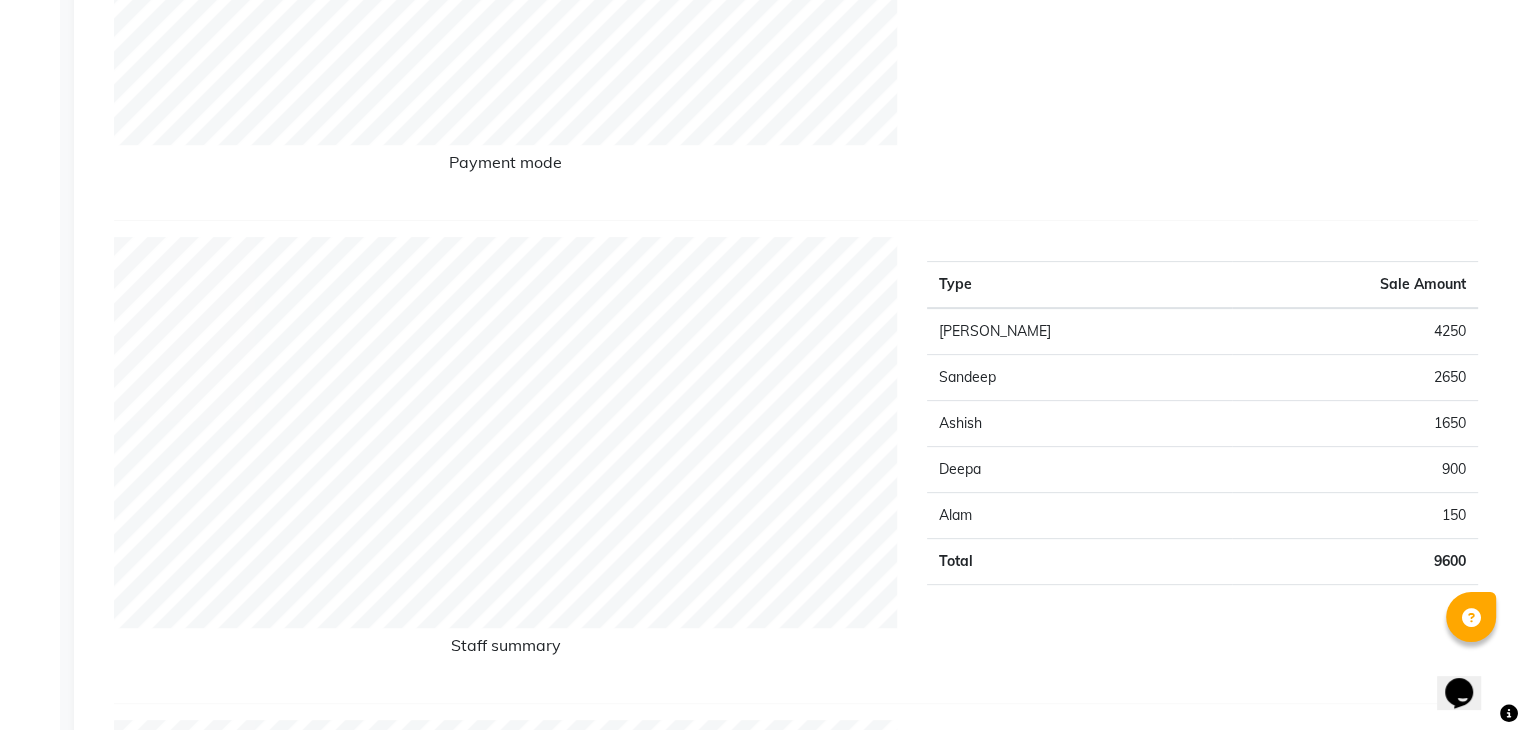 scroll, scrollTop: 0, scrollLeft: 0, axis: both 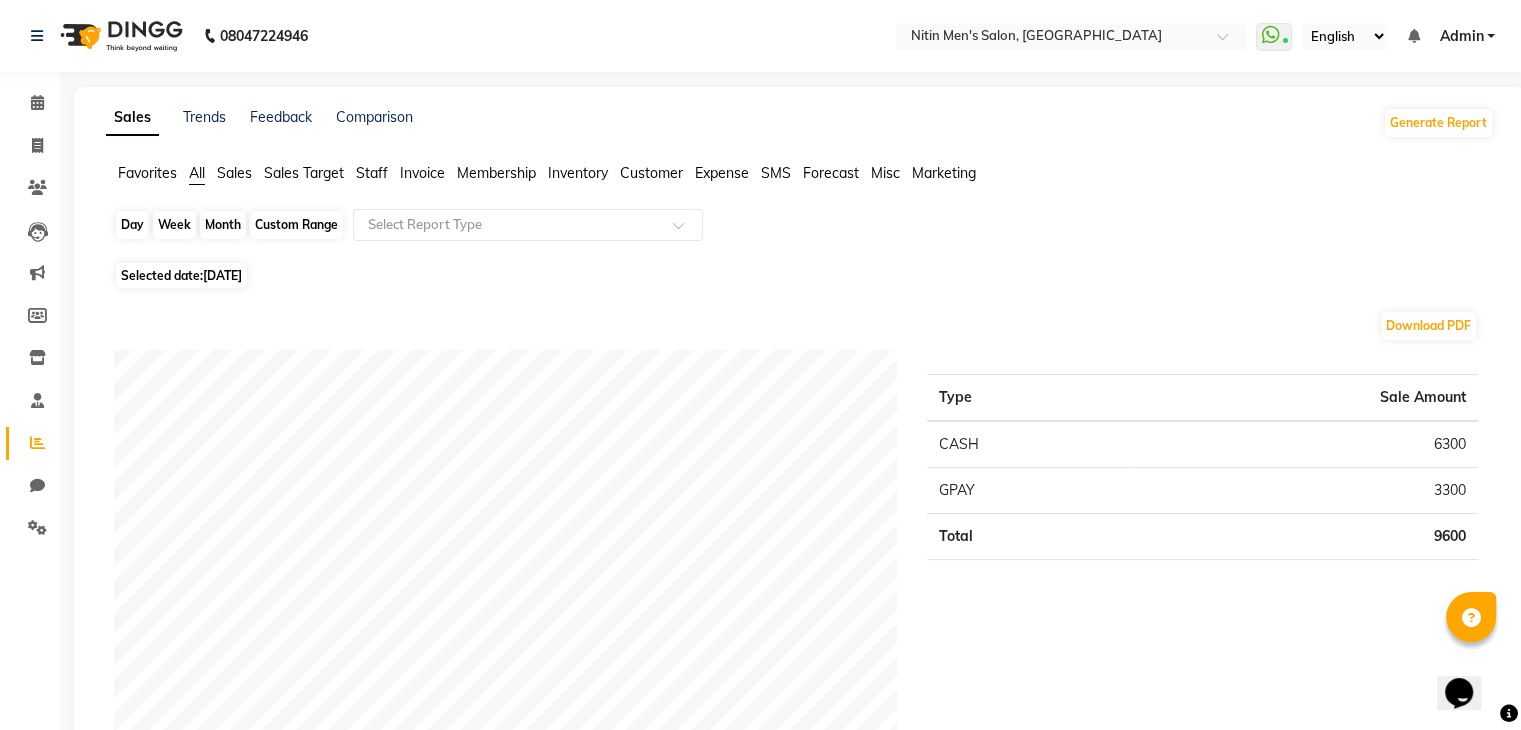 click on "Day" 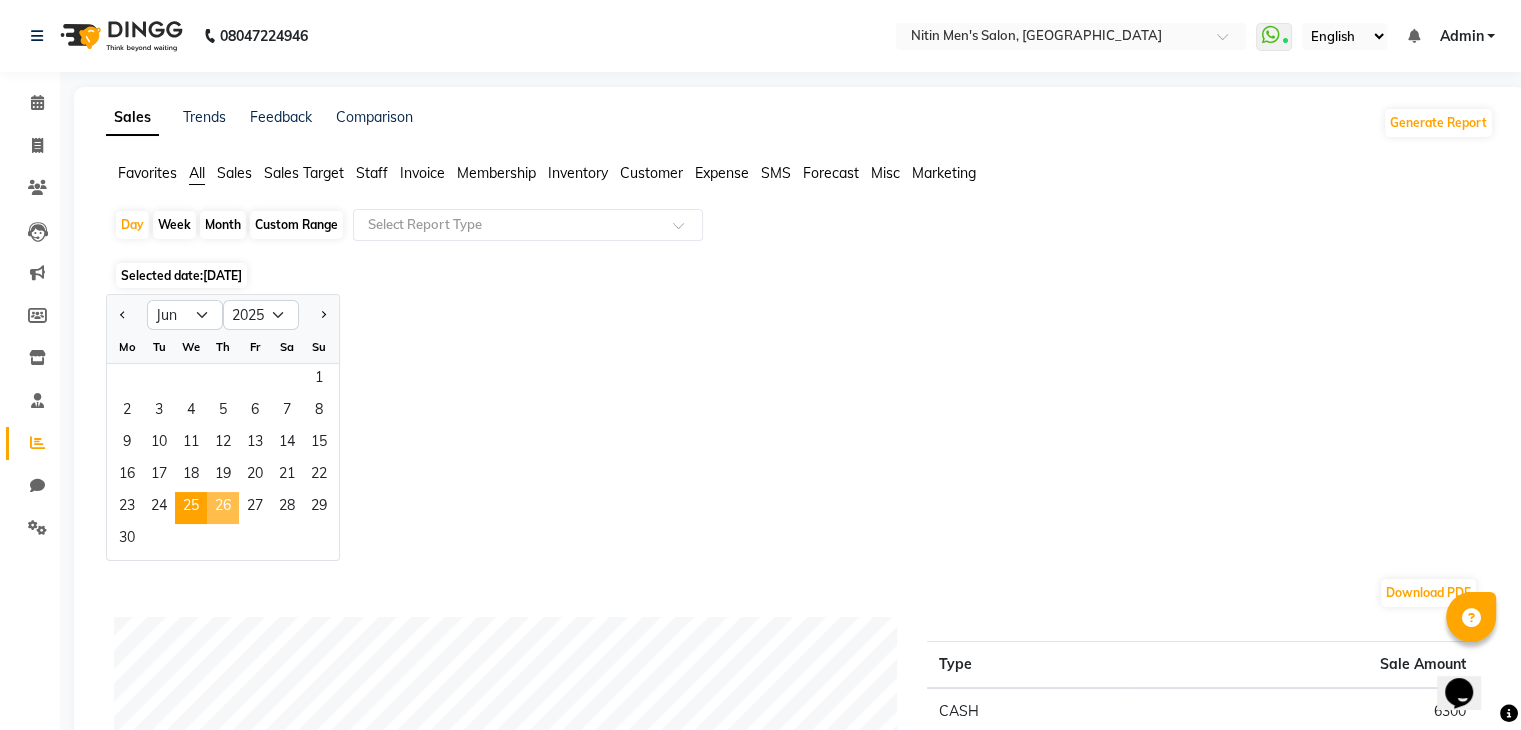 click on "26" 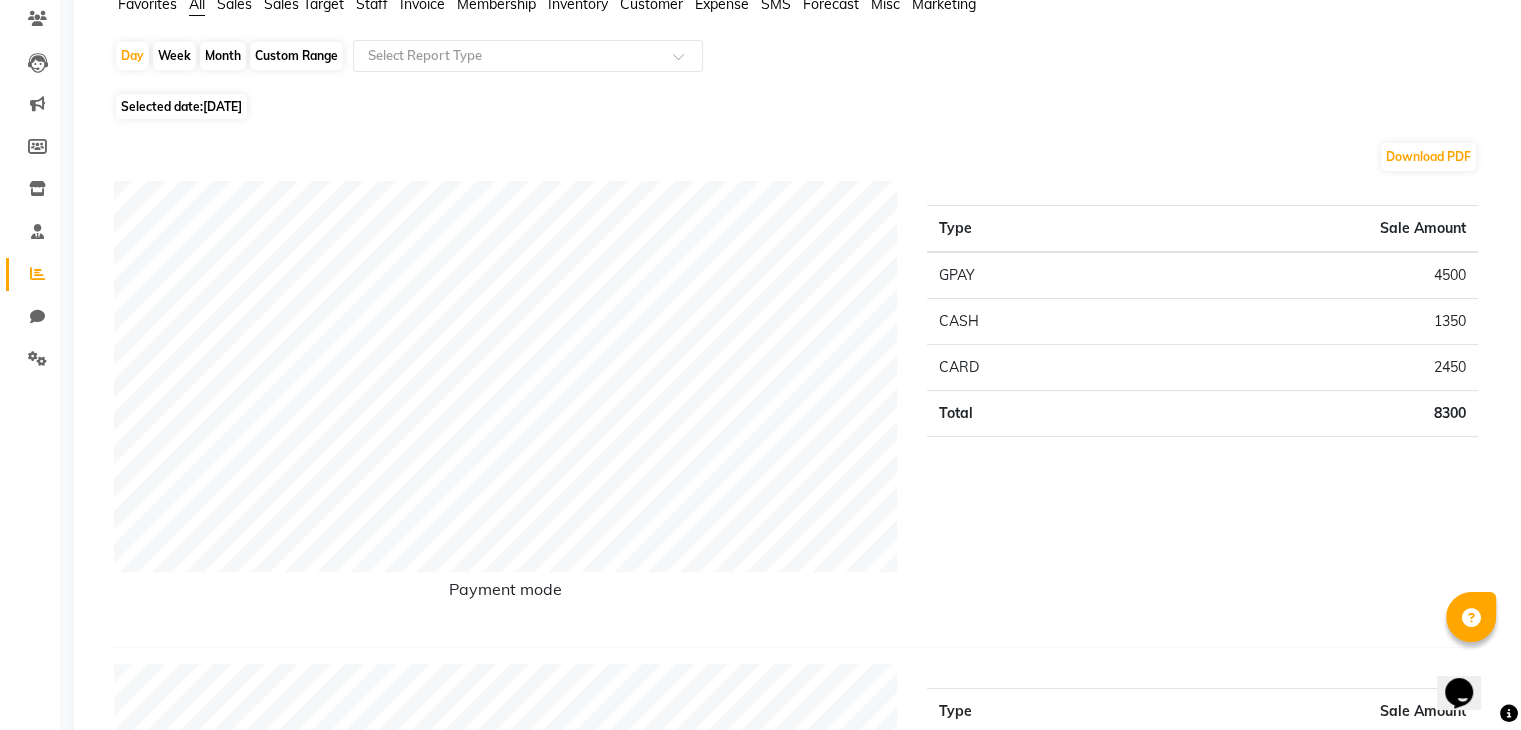 scroll, scrollTop: 106, scrollLeft: 0, axis: vertical 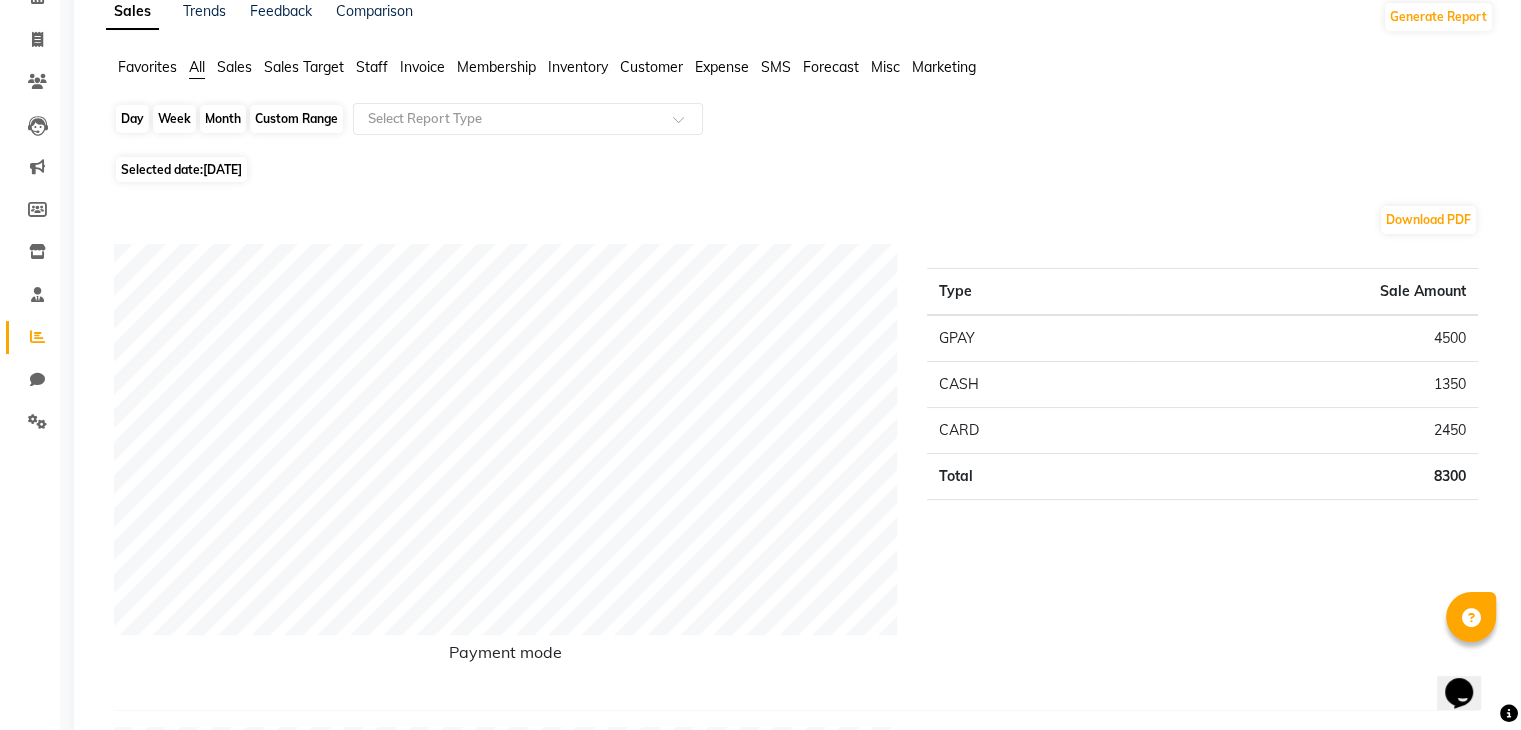 click on "Day" 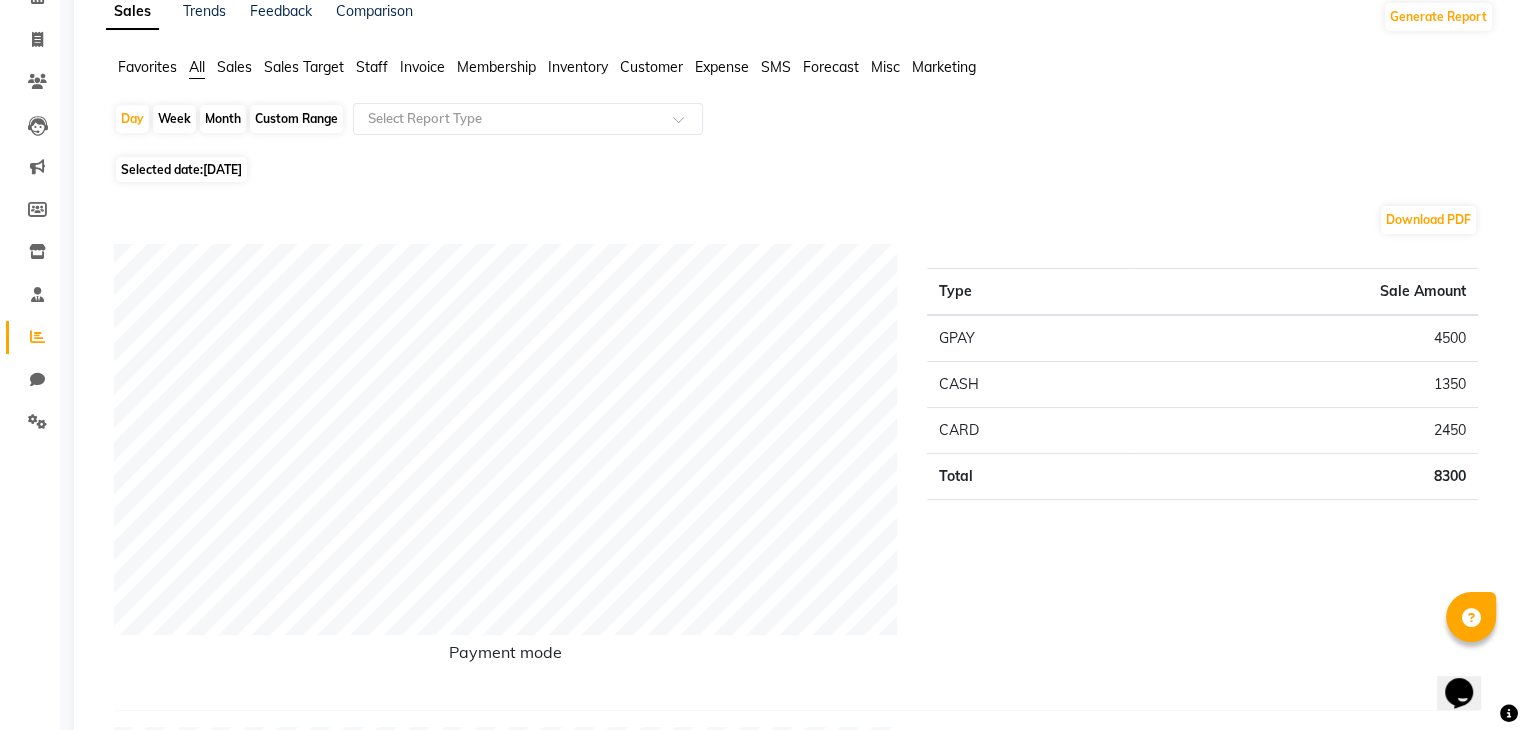 select on "6" 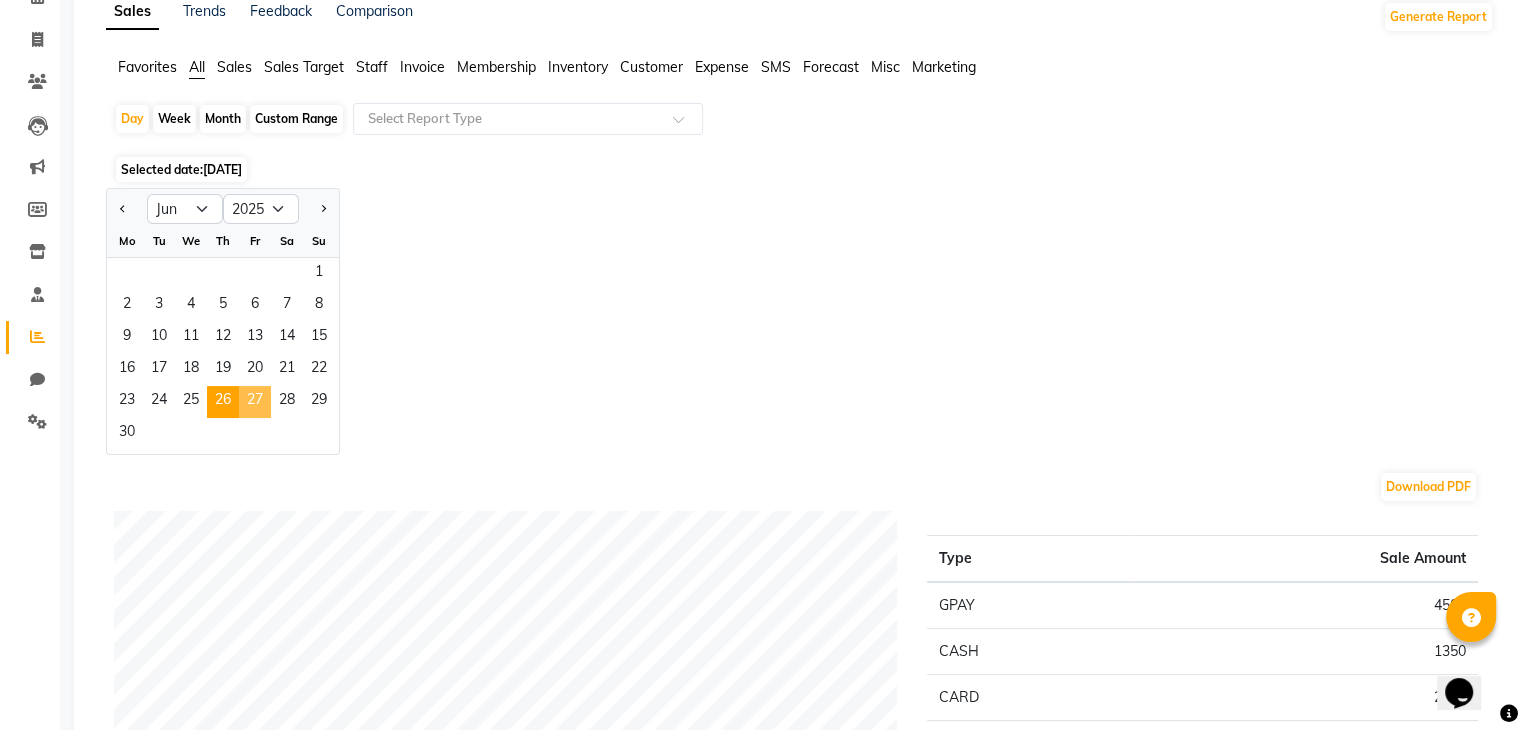 click on "27" 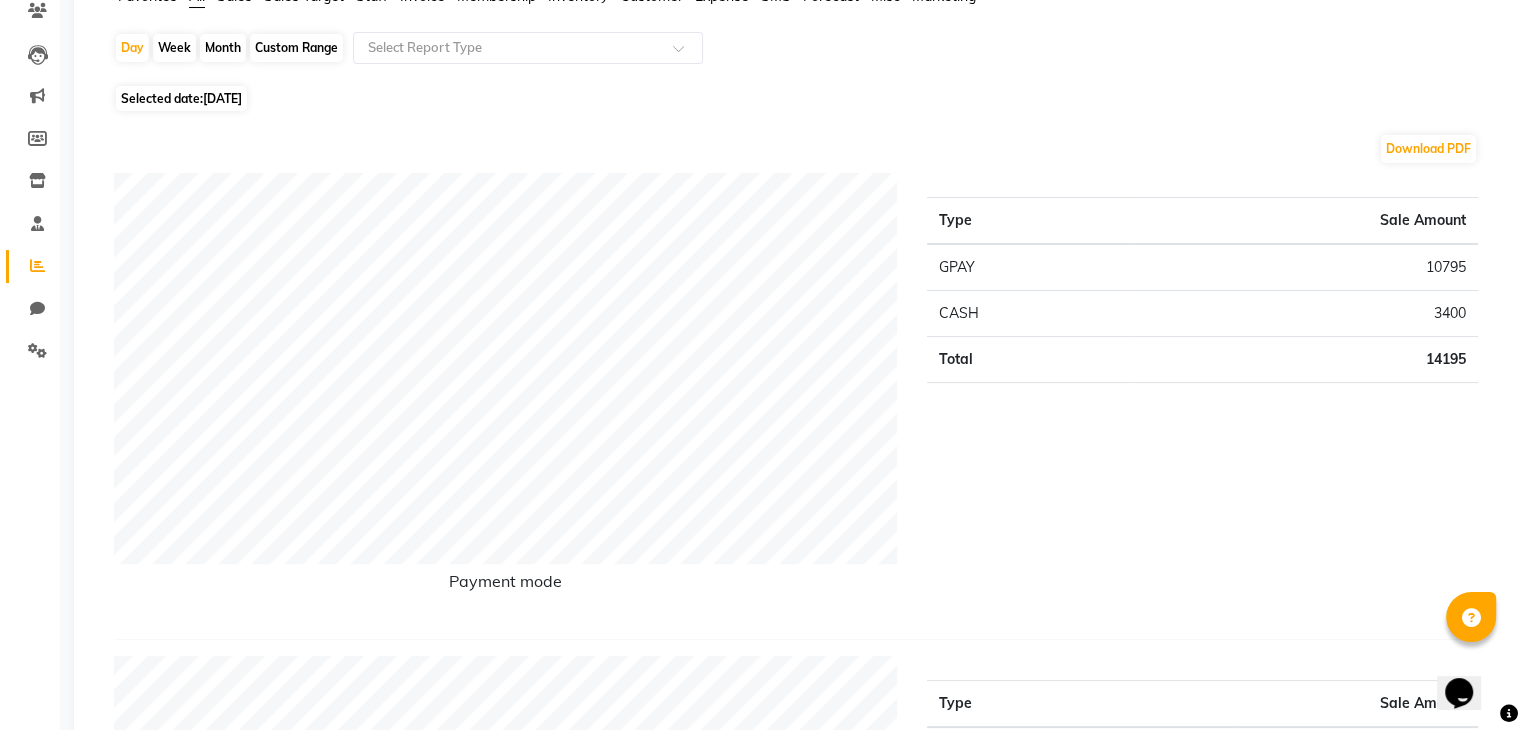 scroll, scrollTop: 8, scrollLeft: 0, axis: vertical 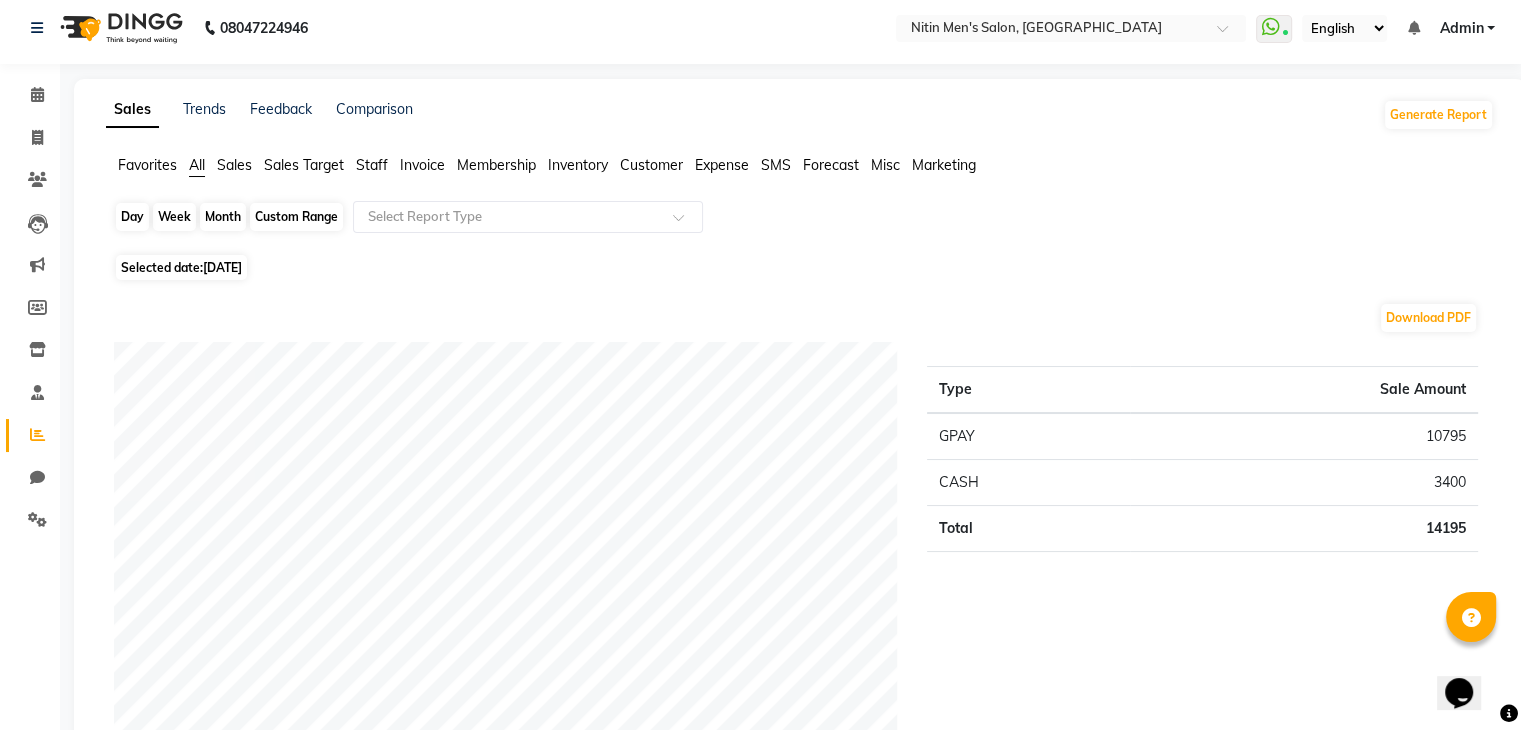 click on "Day" 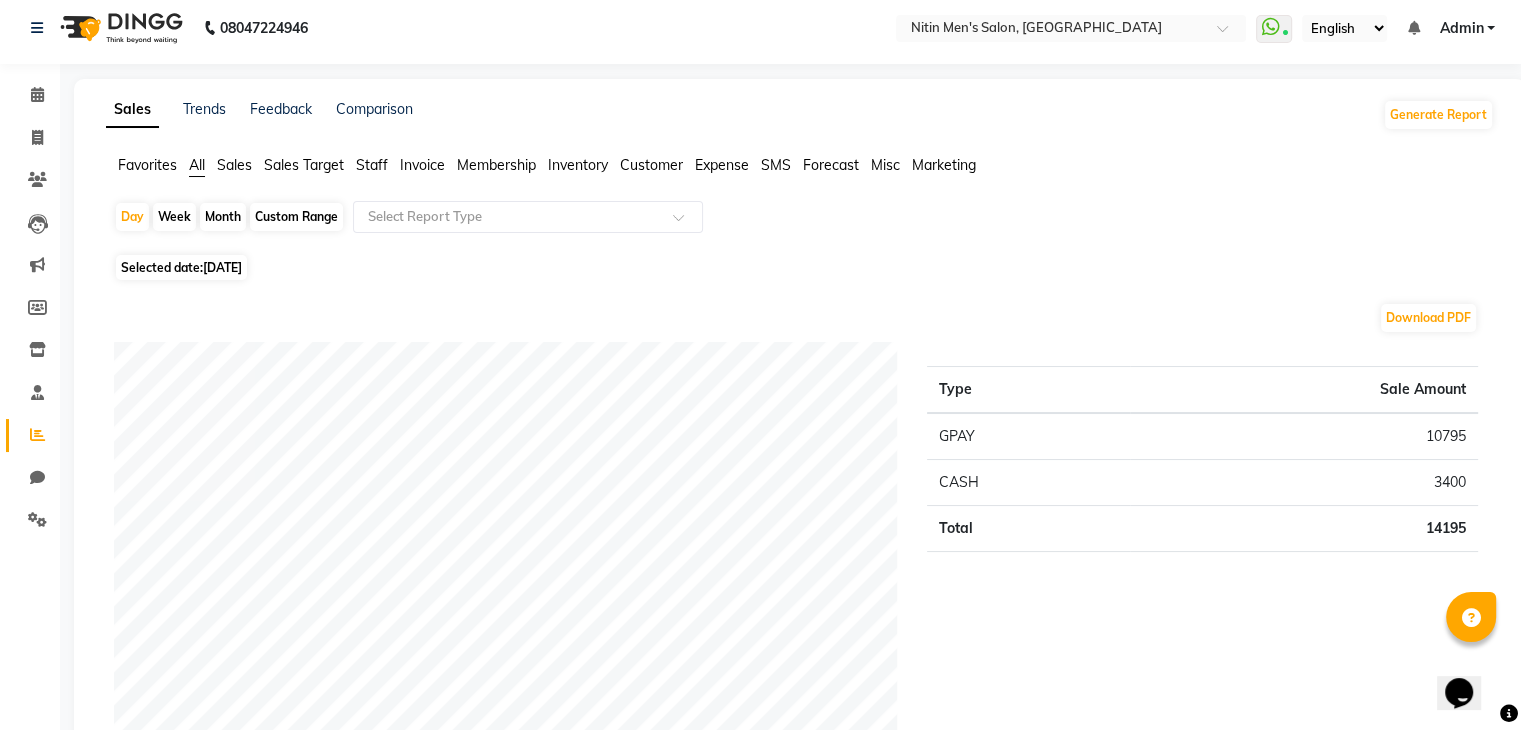 select on "6" 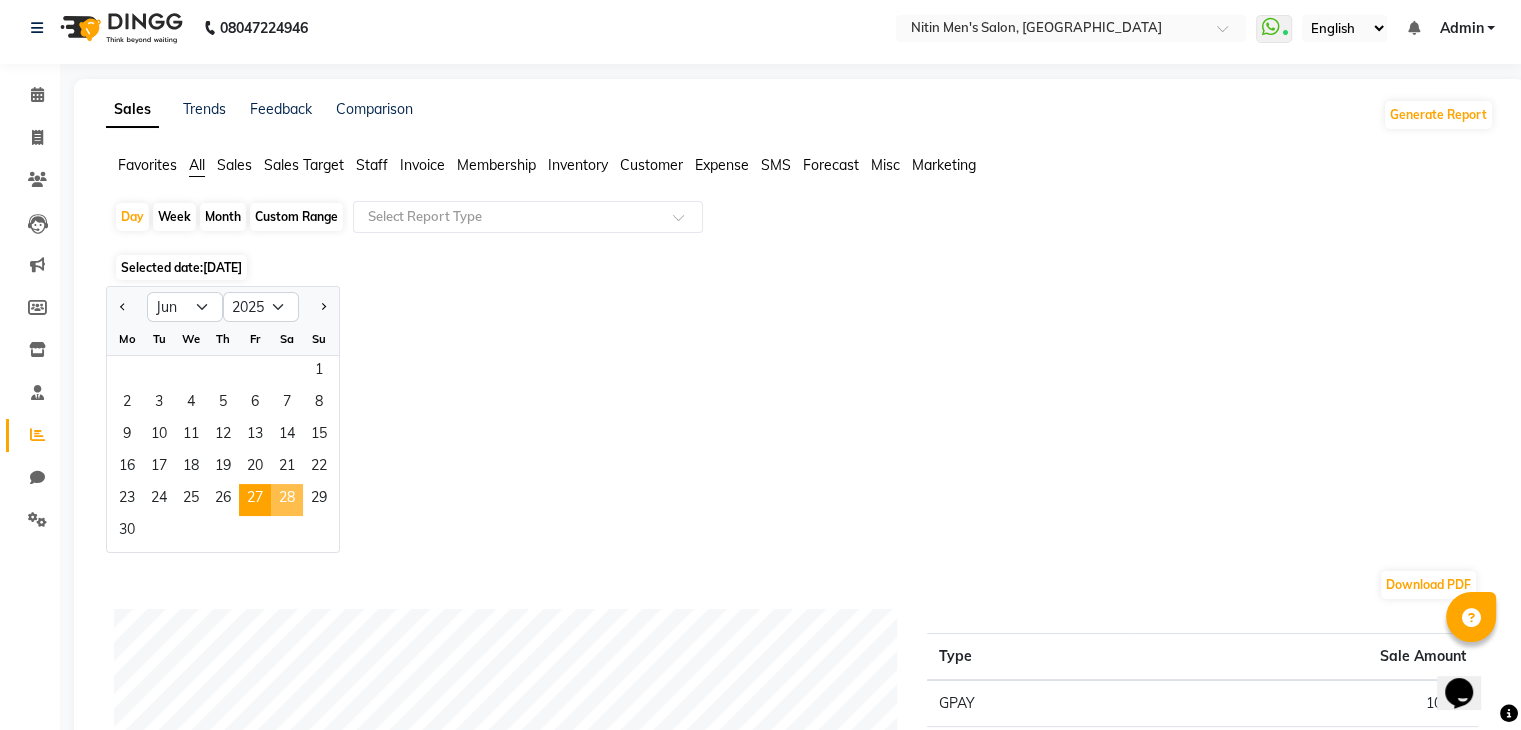 click on "28" 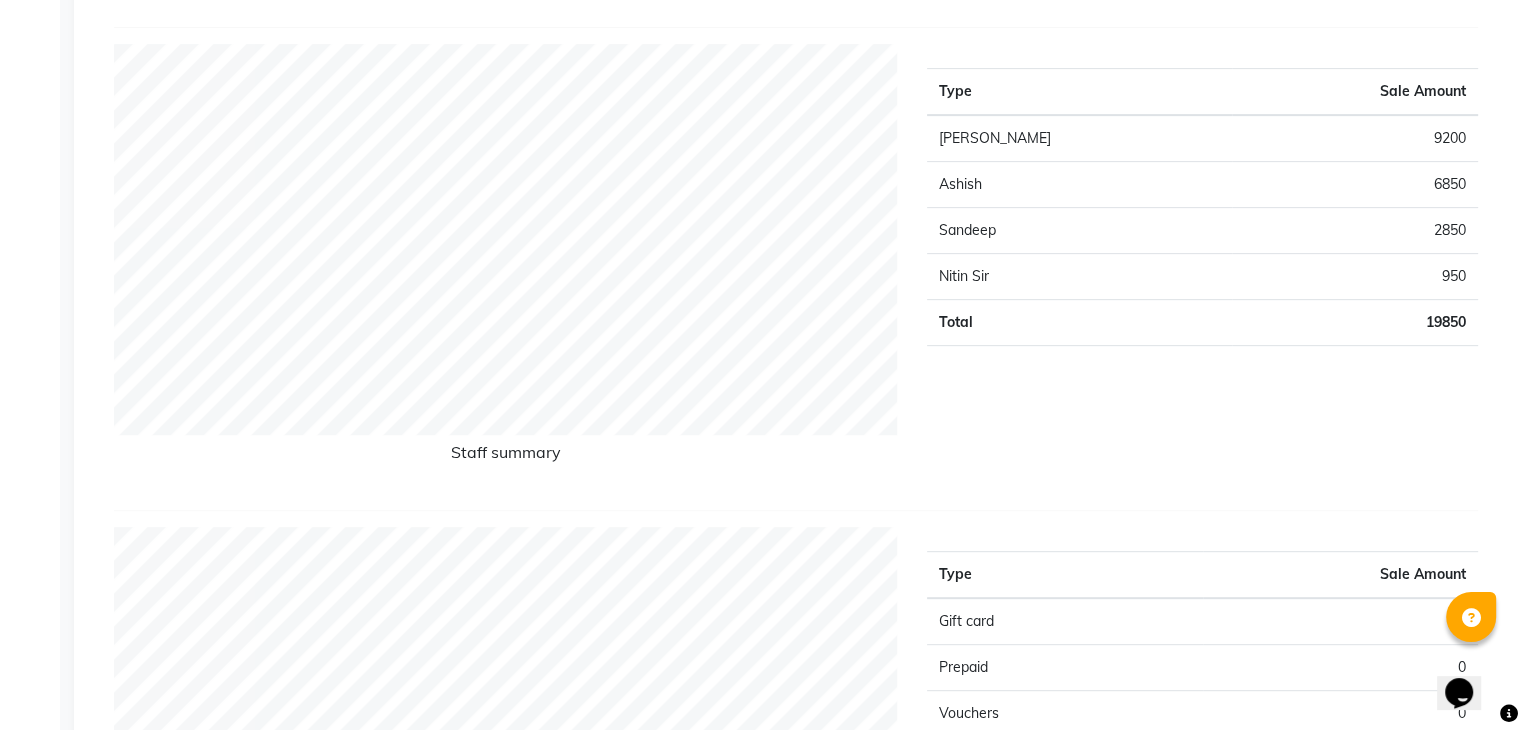 scroll, scrollTop: 0, scrollLeft: 0, axis: both 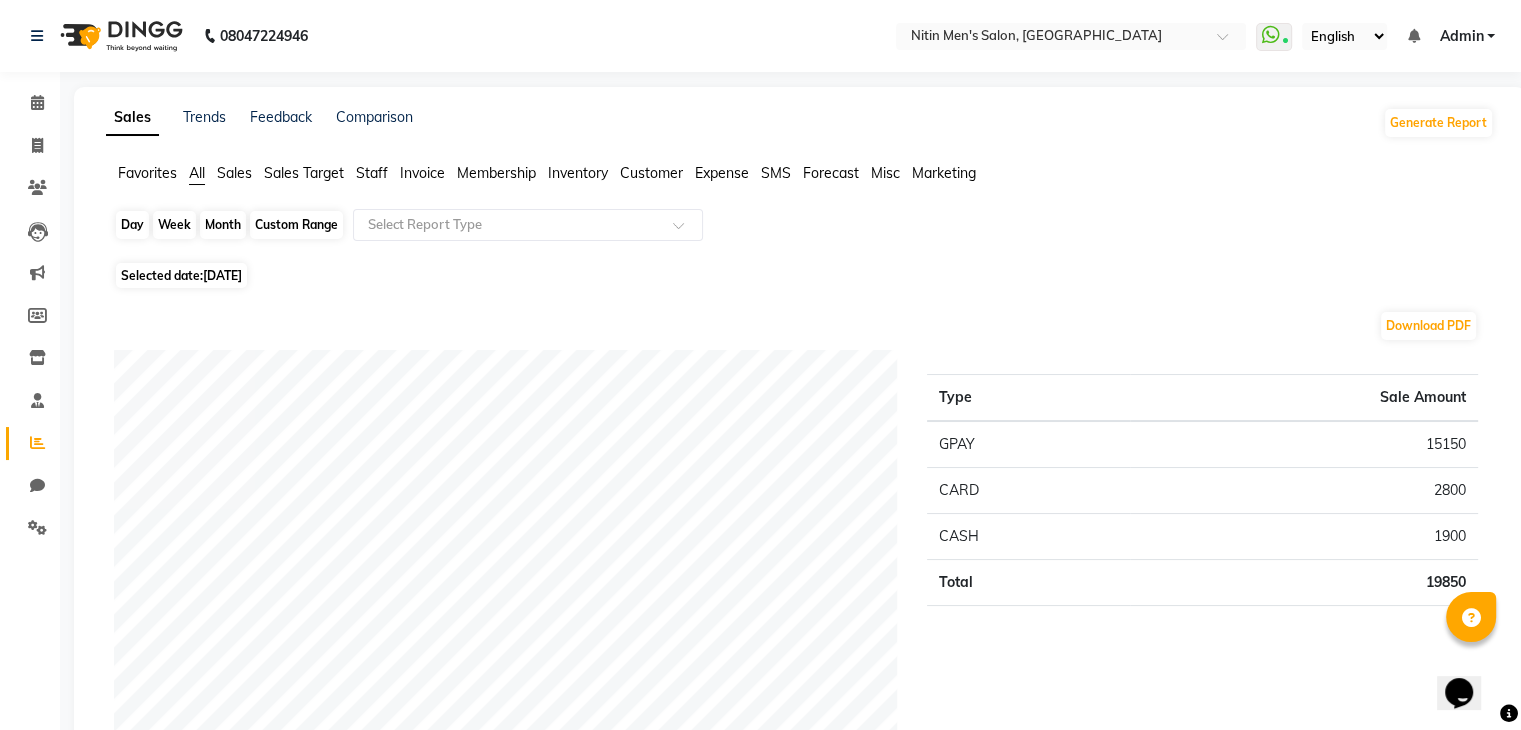click on "Day" 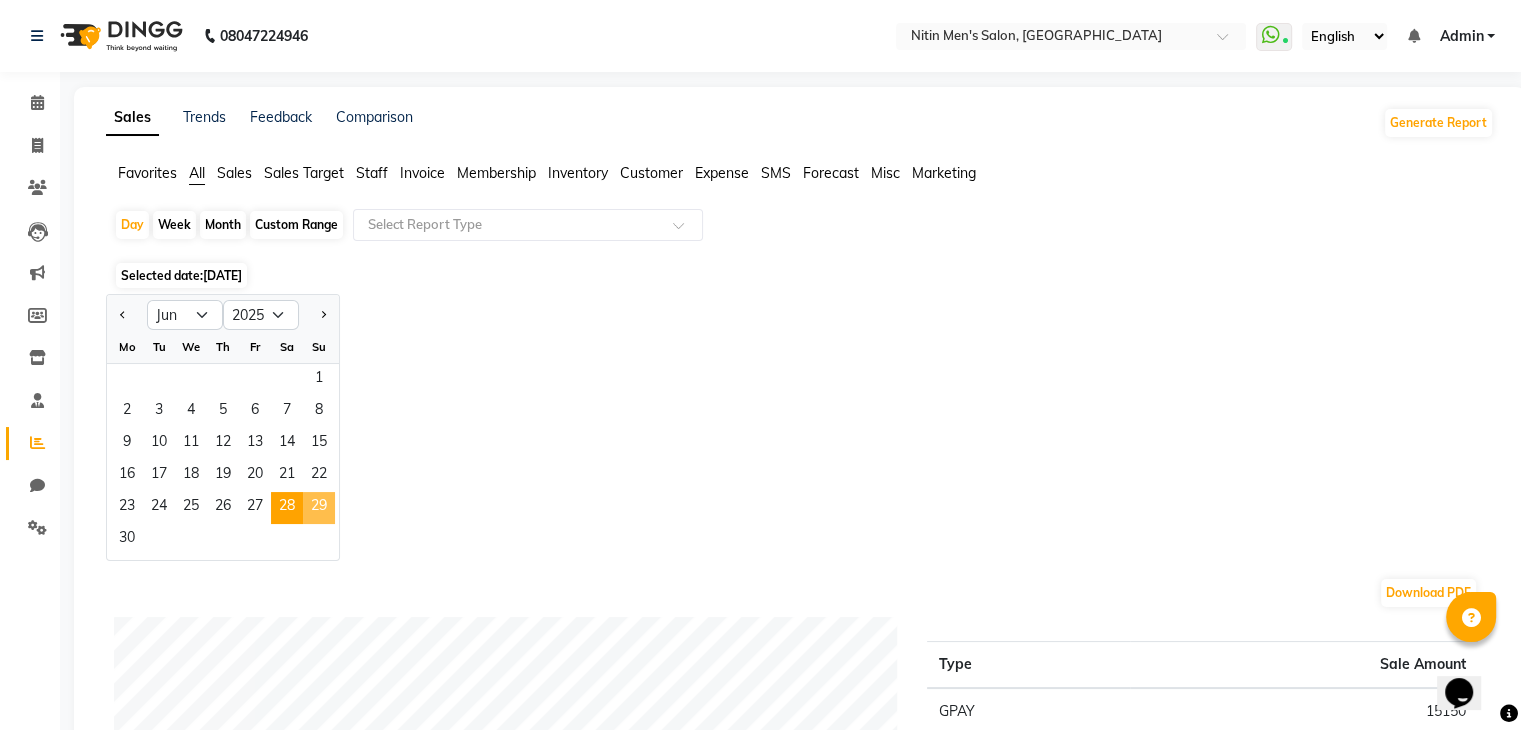 click on "29" 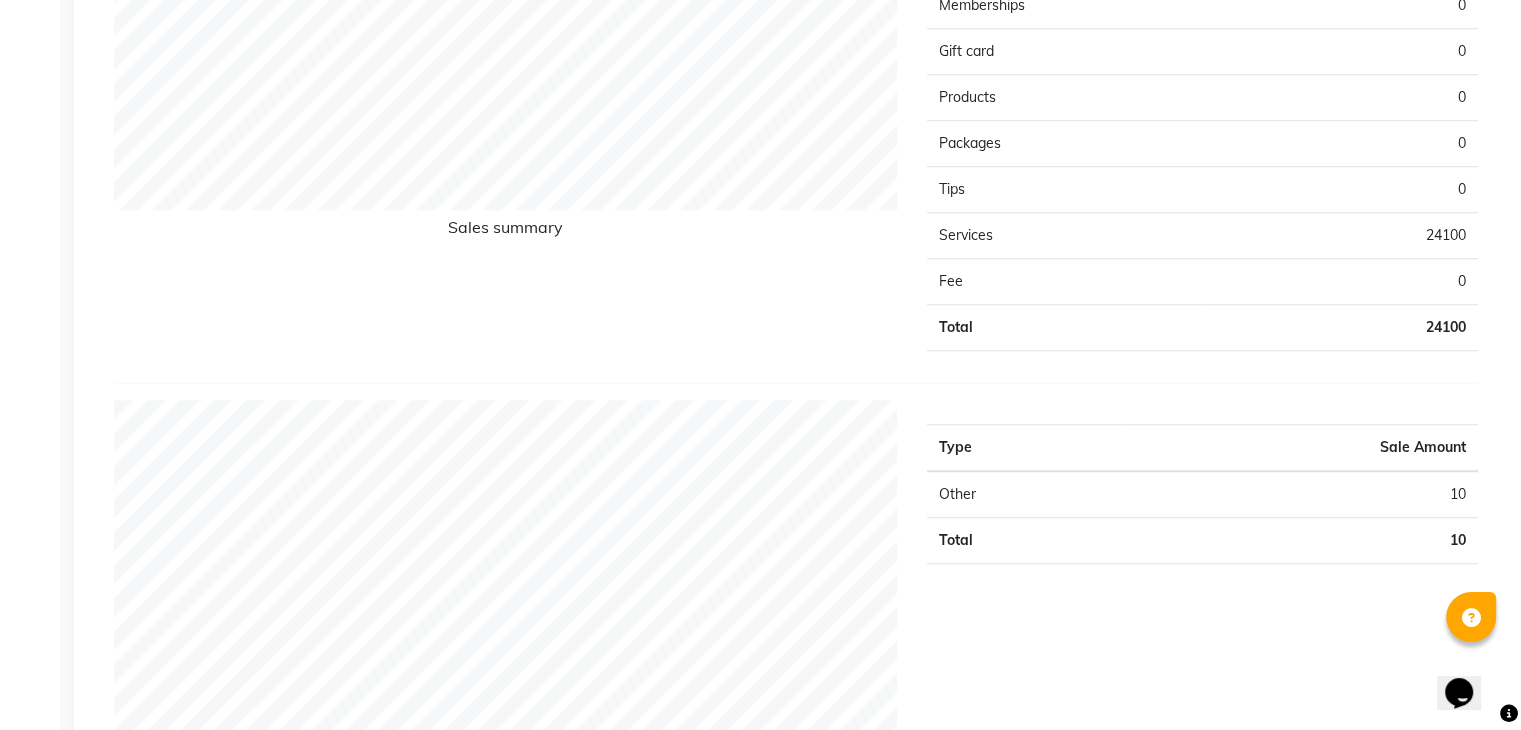 scroll, scrollTop: 0, scrollLeft: 0, axis: both 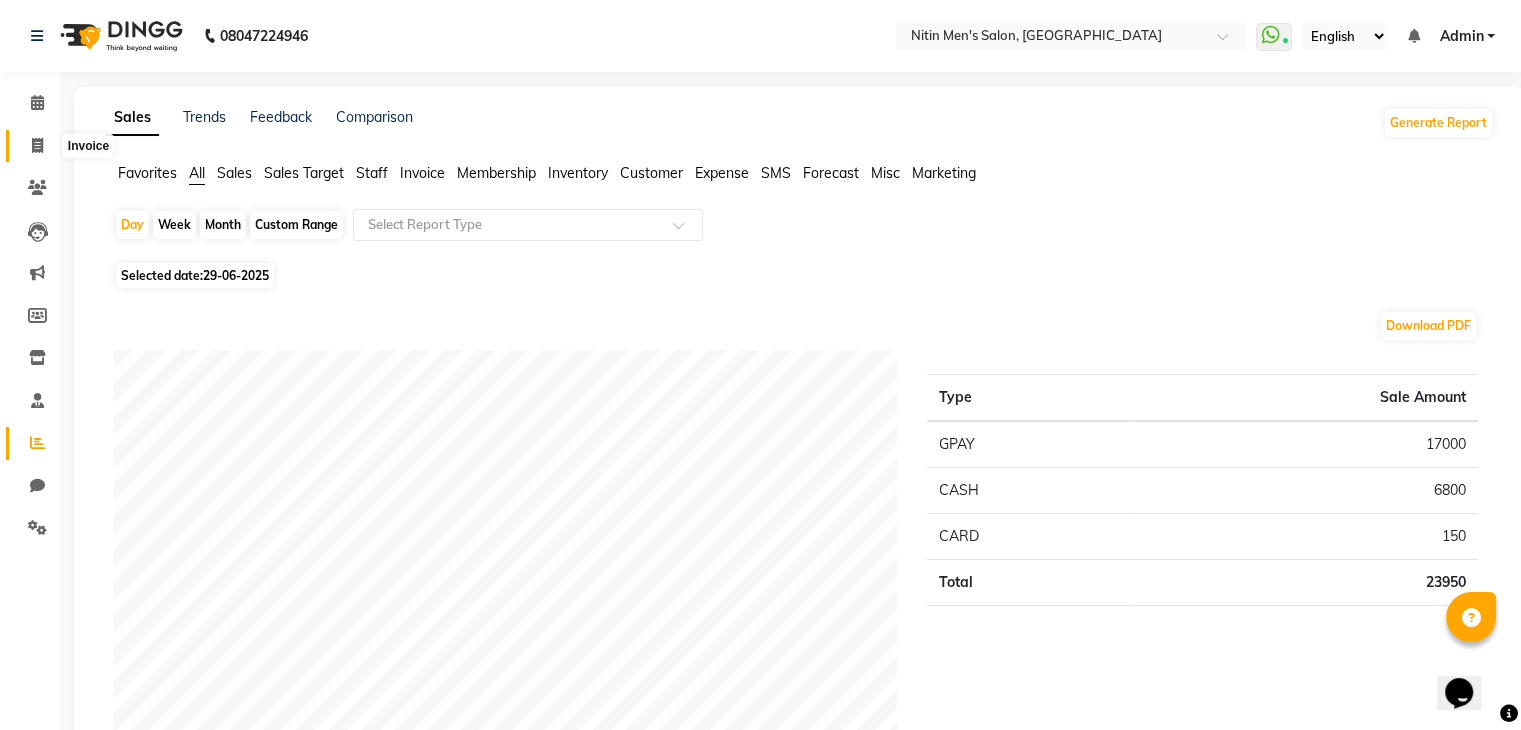 click 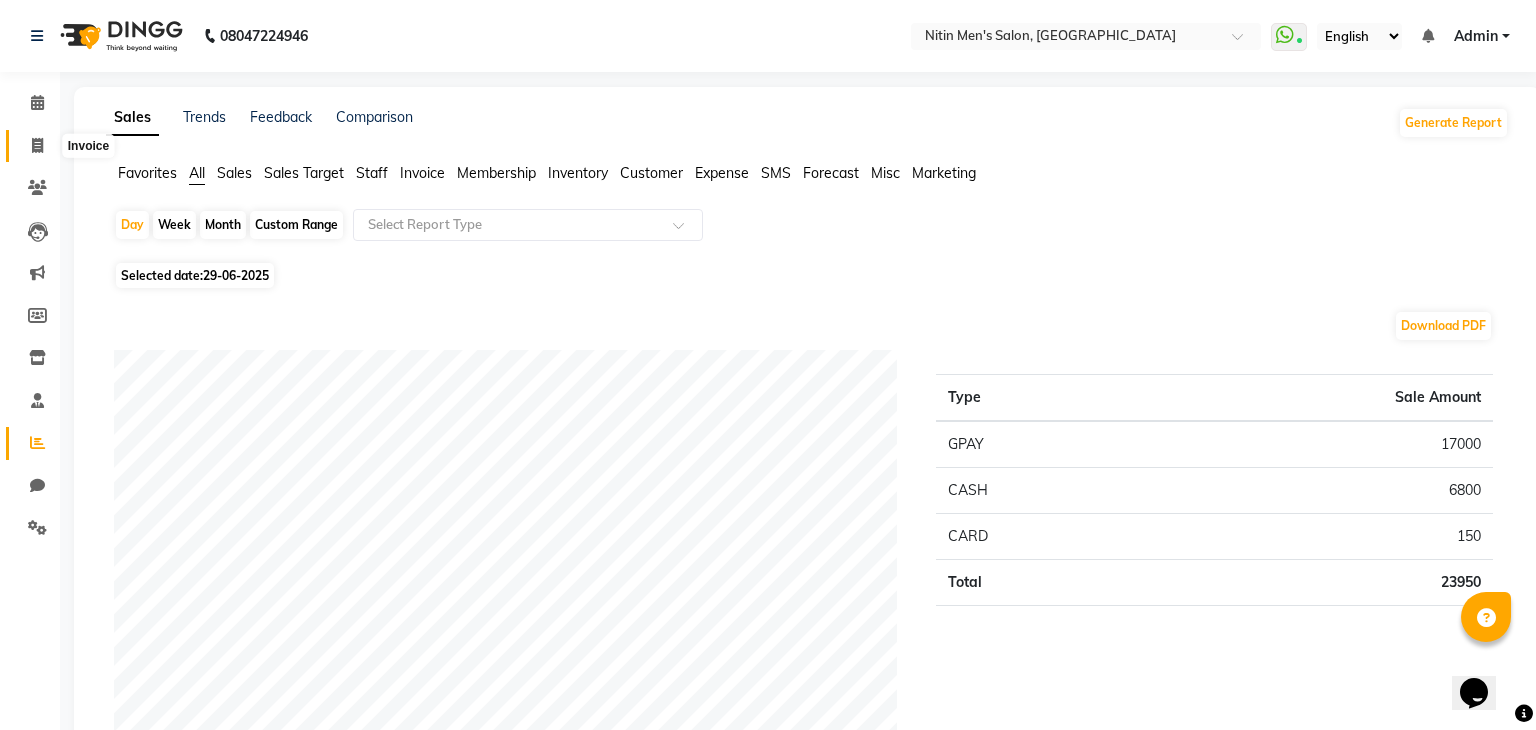 select on "7981" 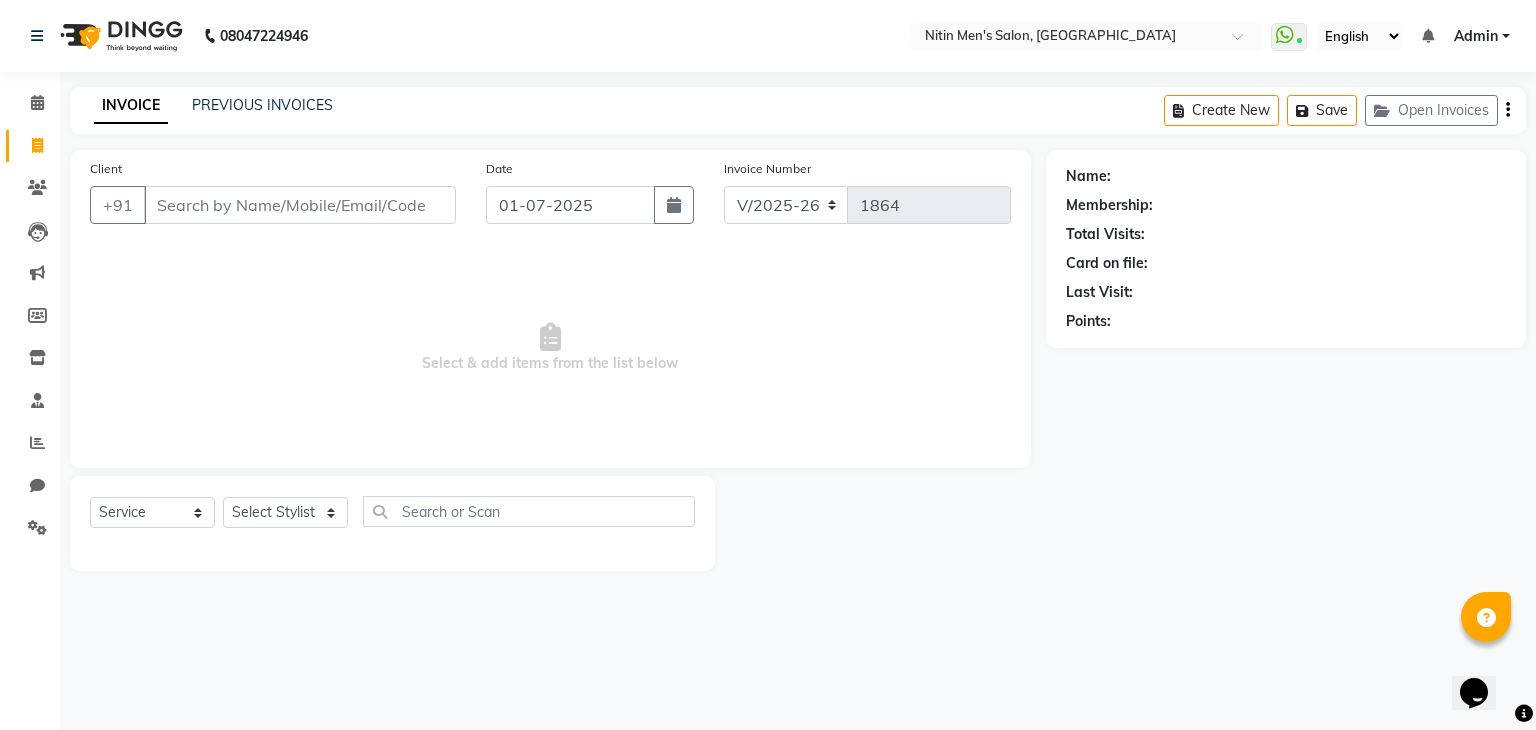 click 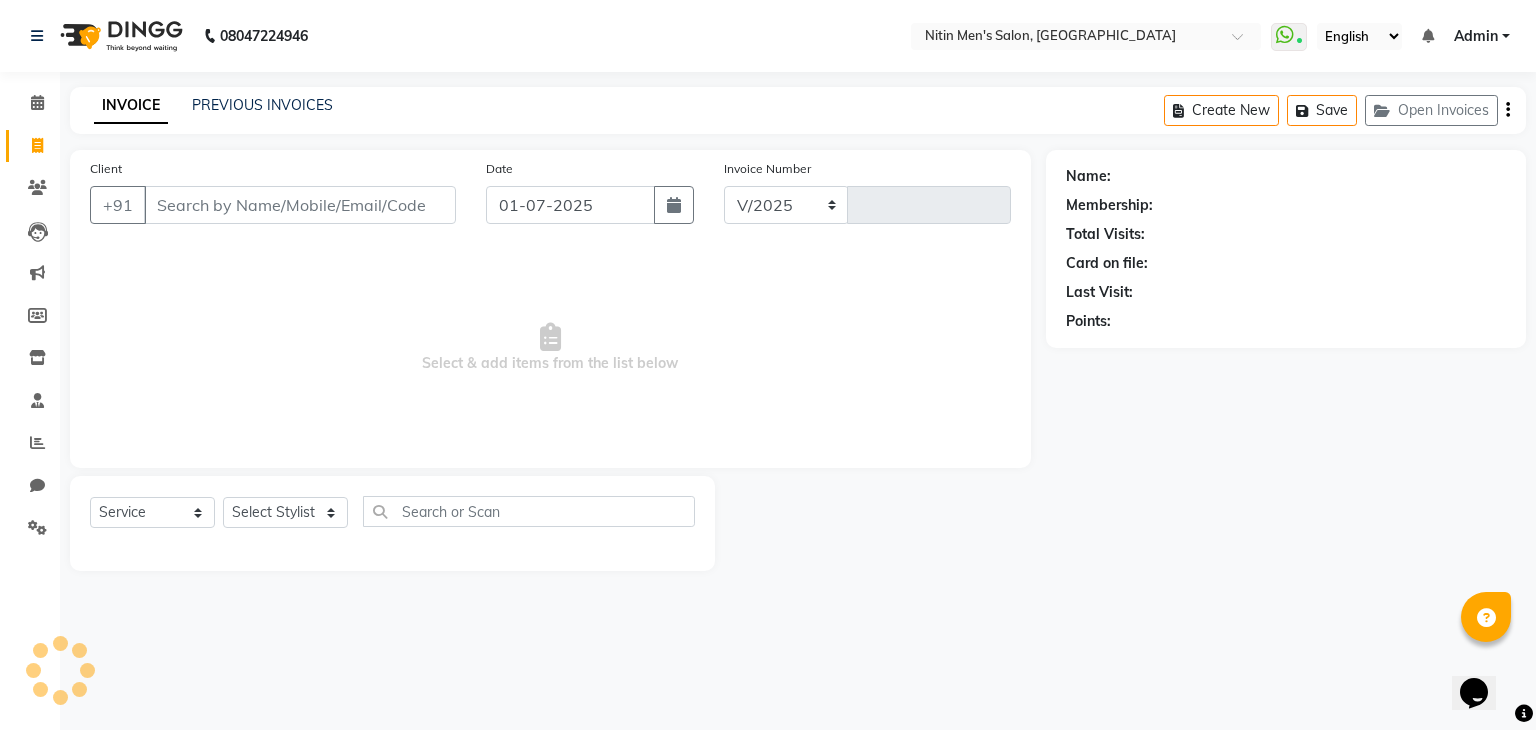 select on "7981" 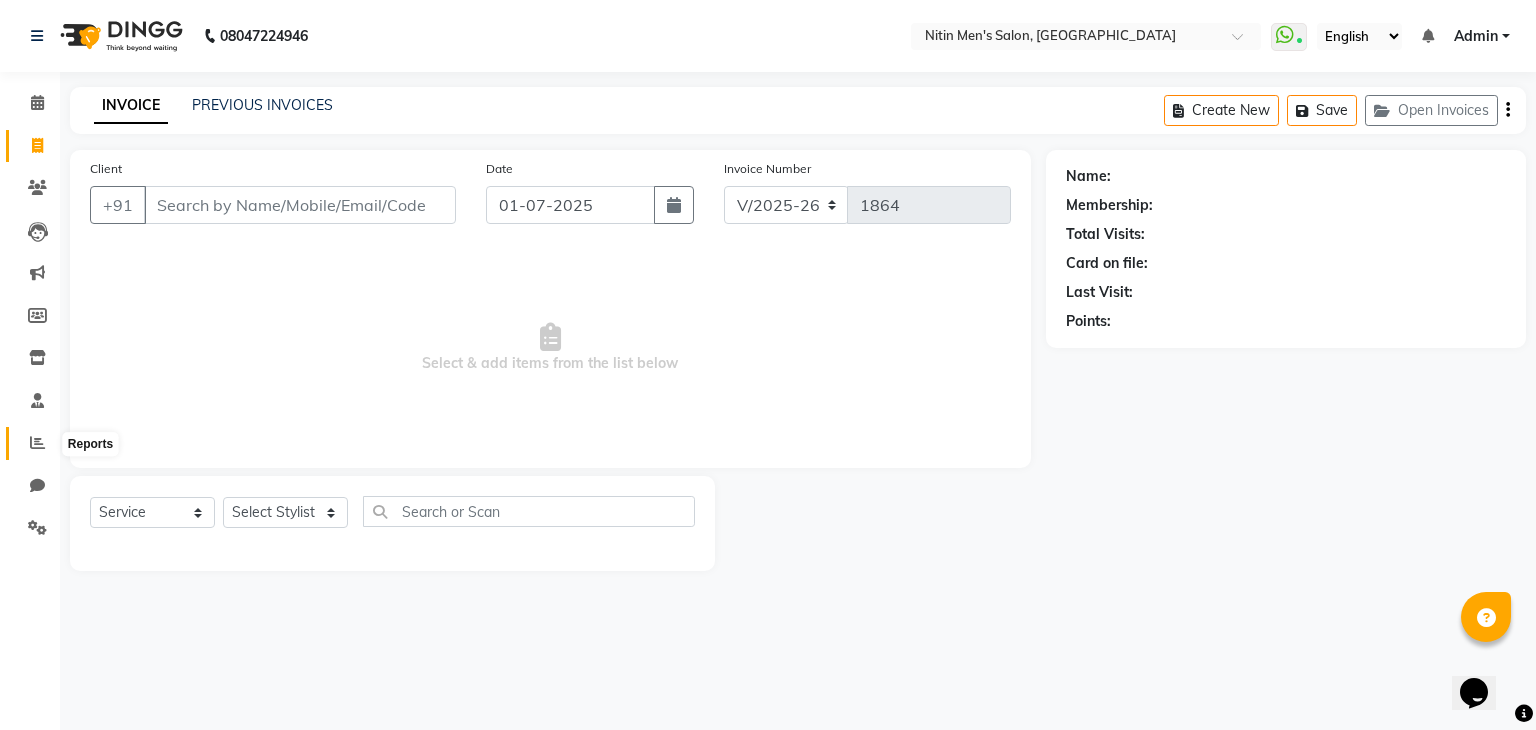 click 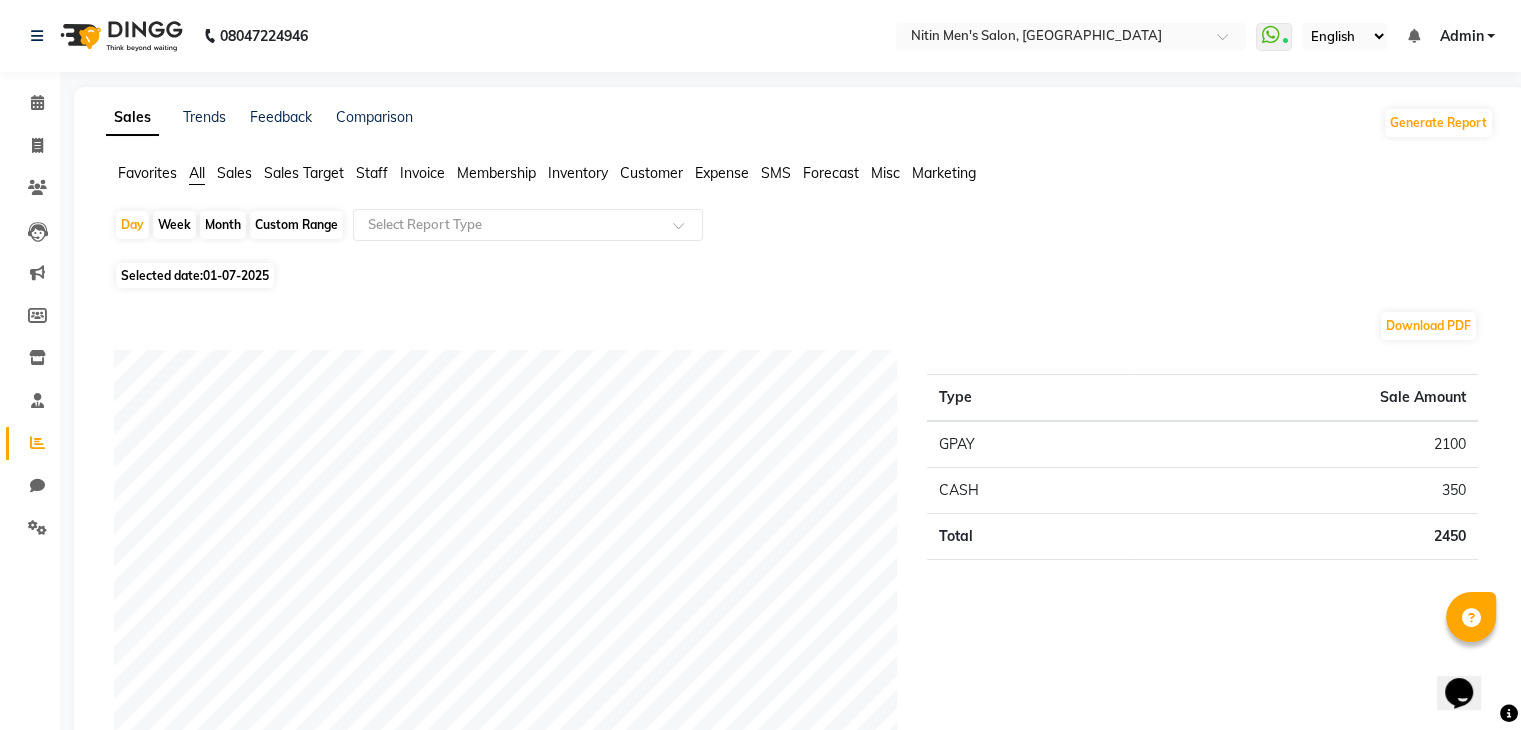 click on "Month" 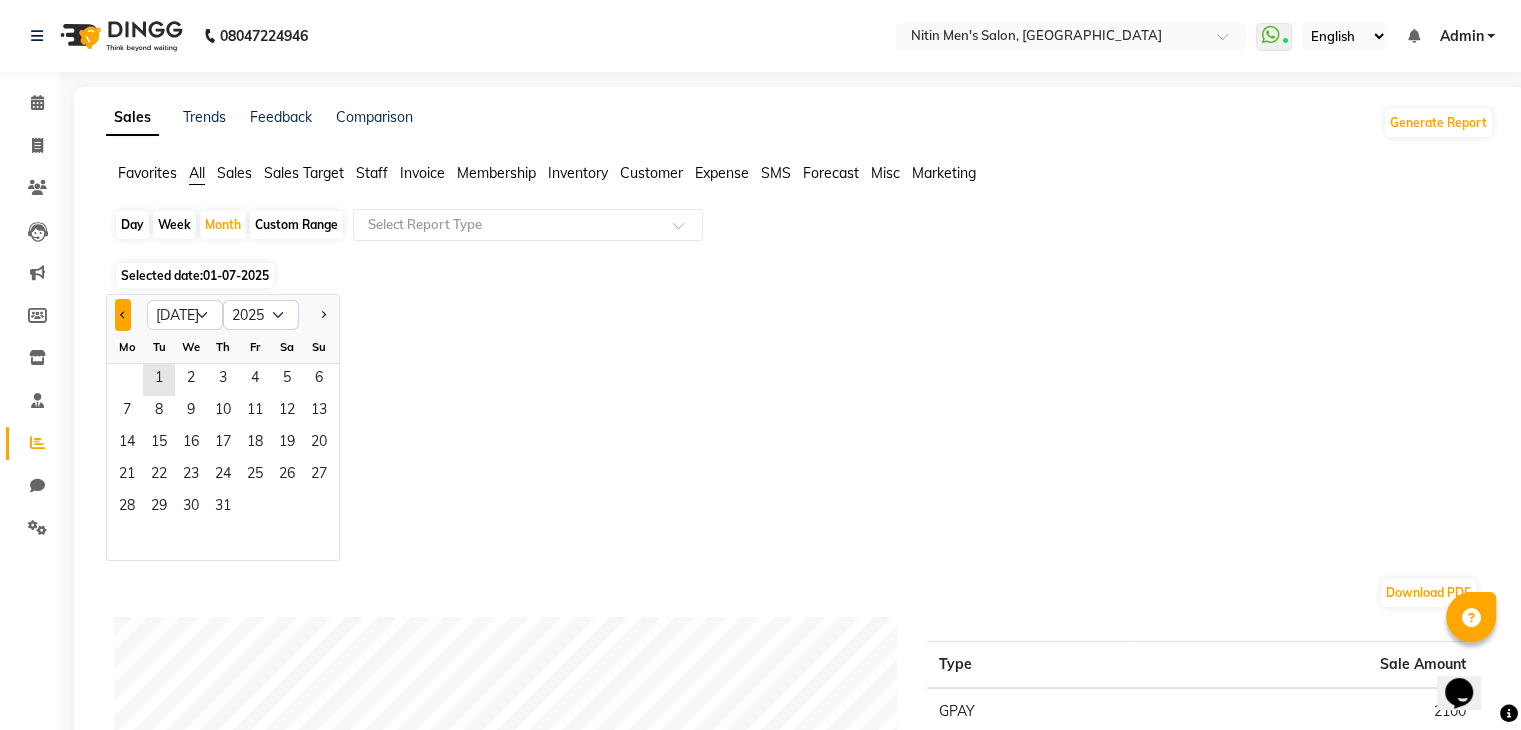 click 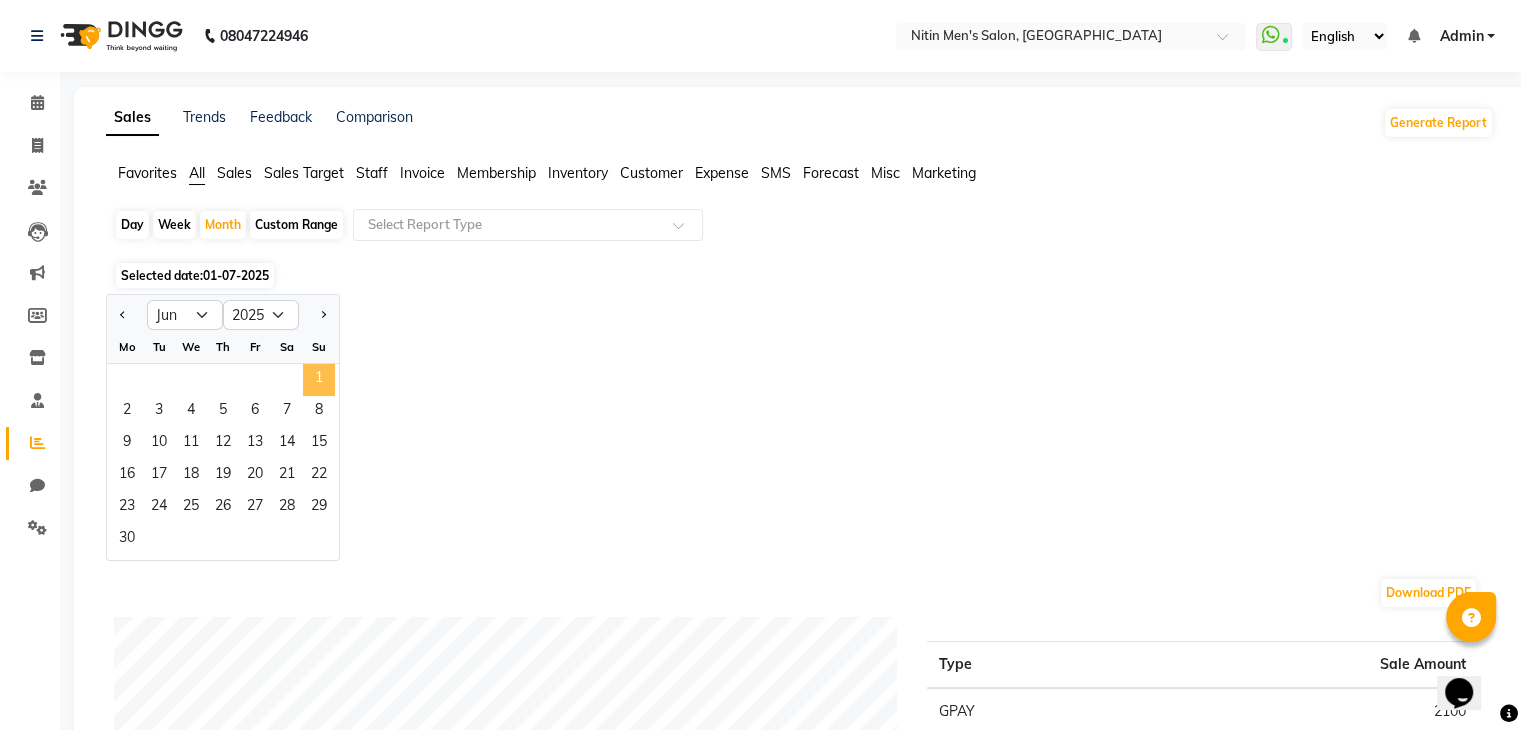 click on "1" 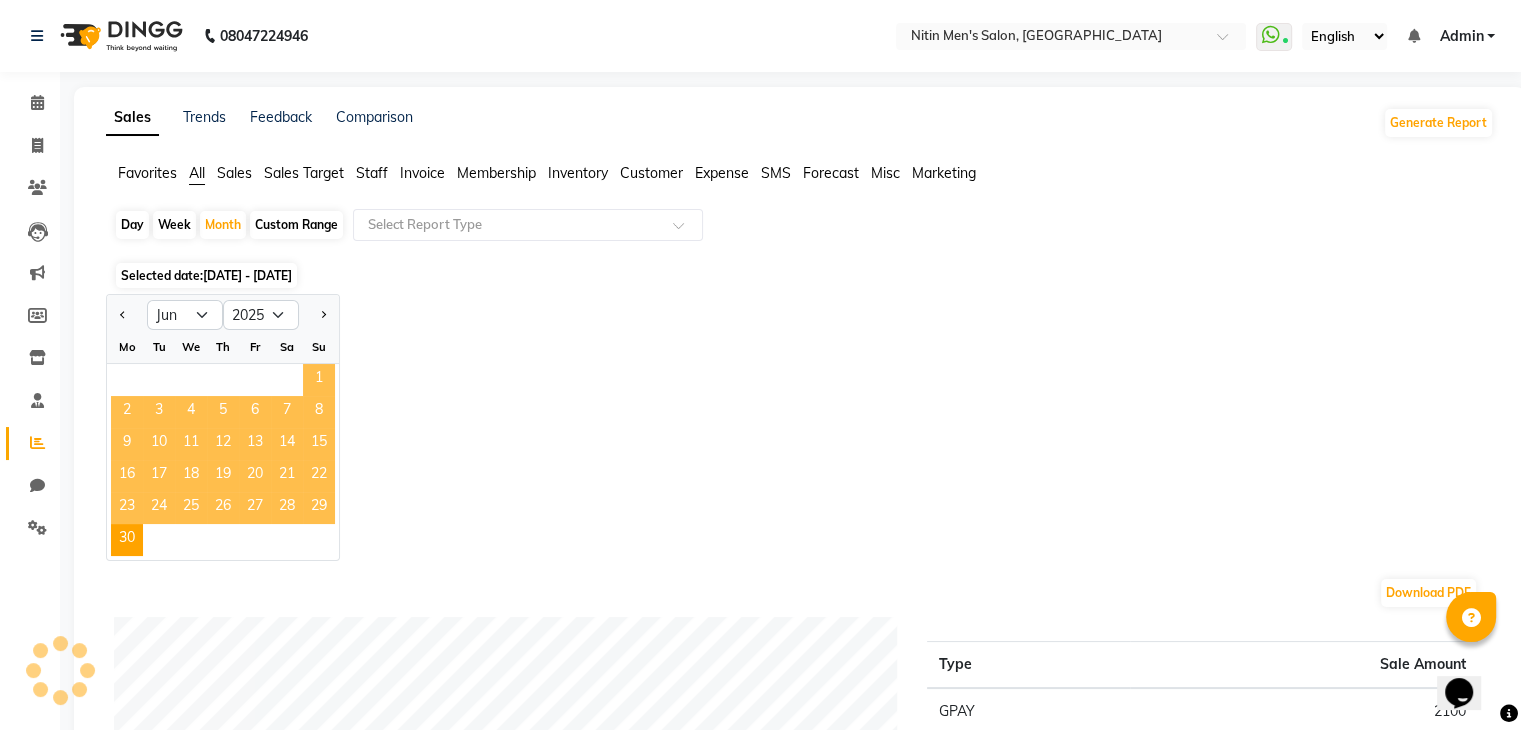 click on "1" 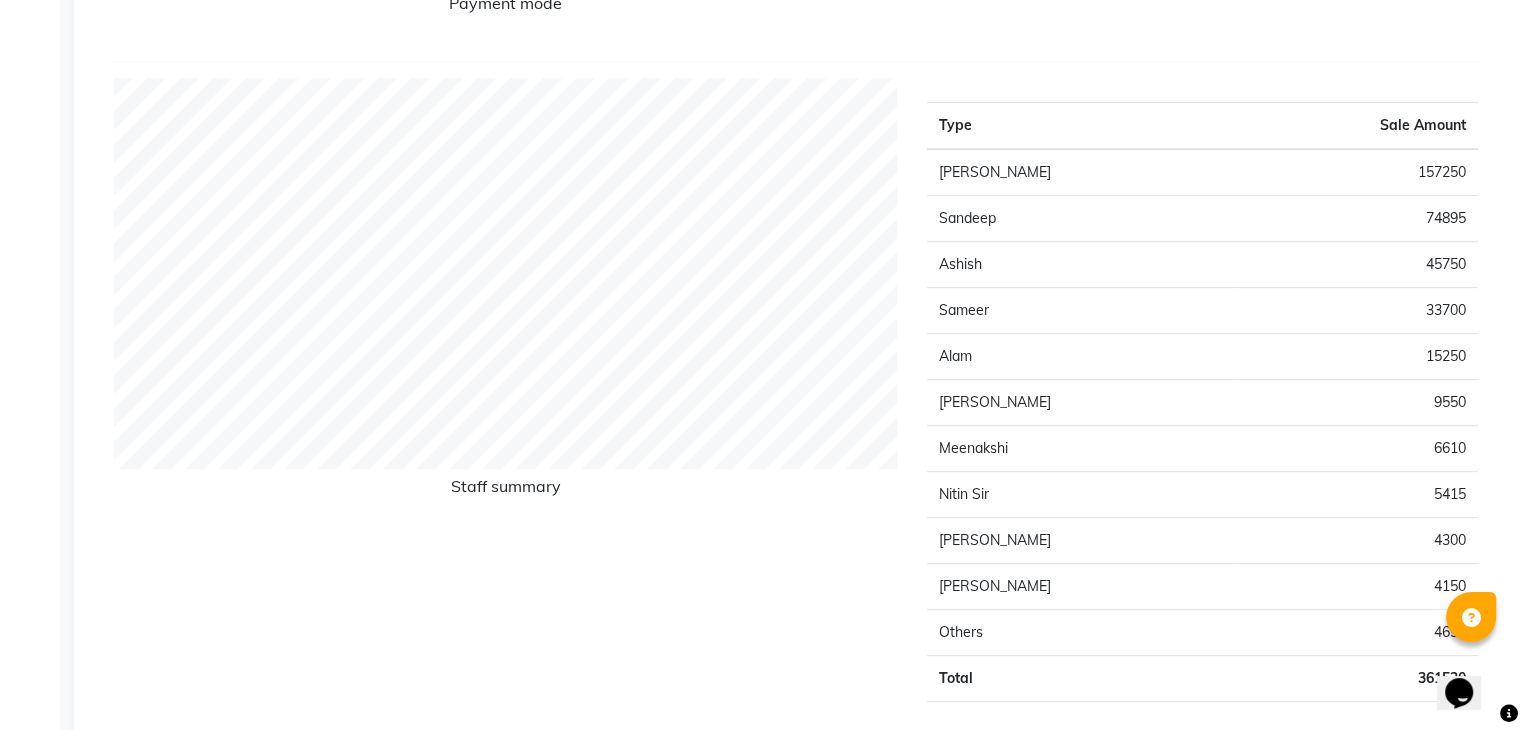 scroll, scrollTop: 815, scrollLeft: 0, axis: vertical 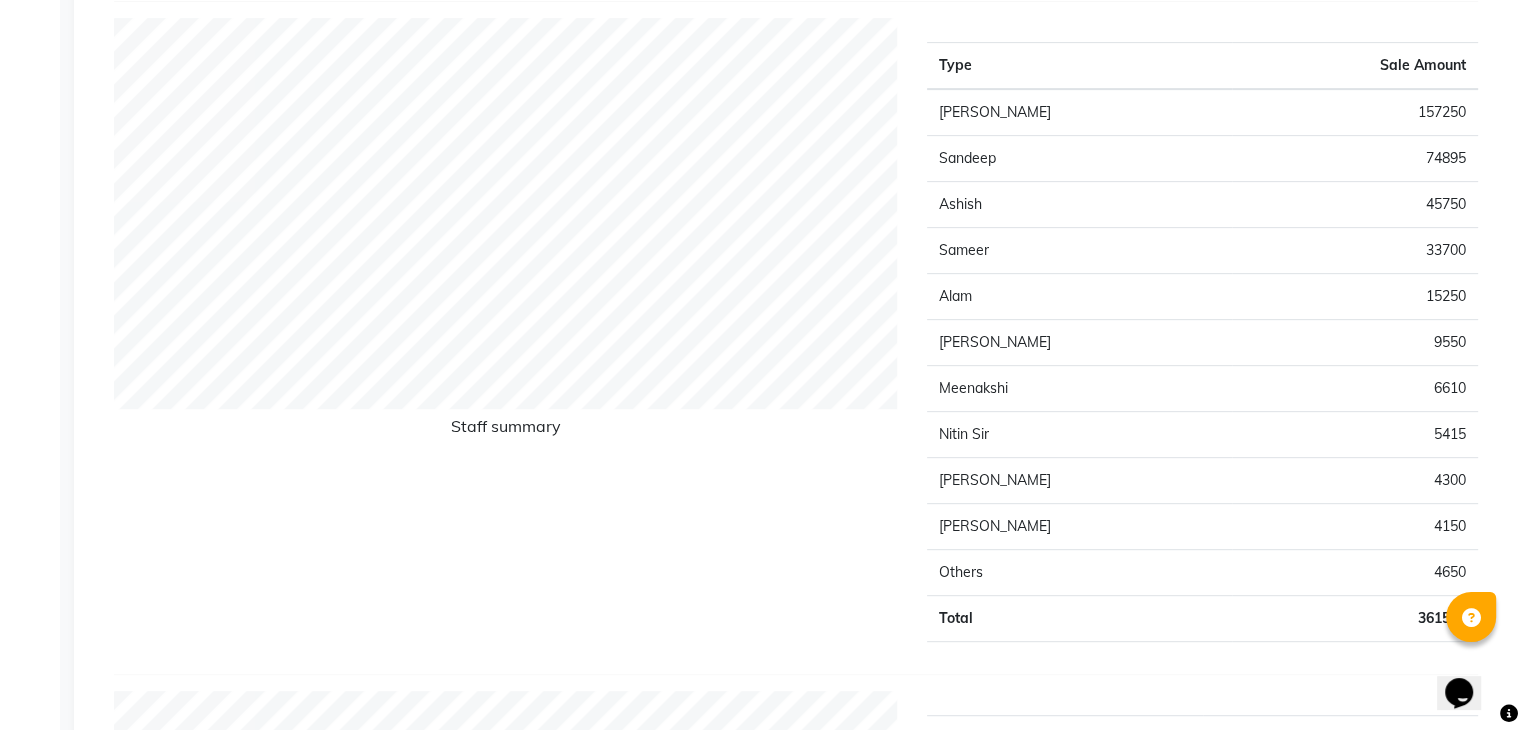 click on "Others" 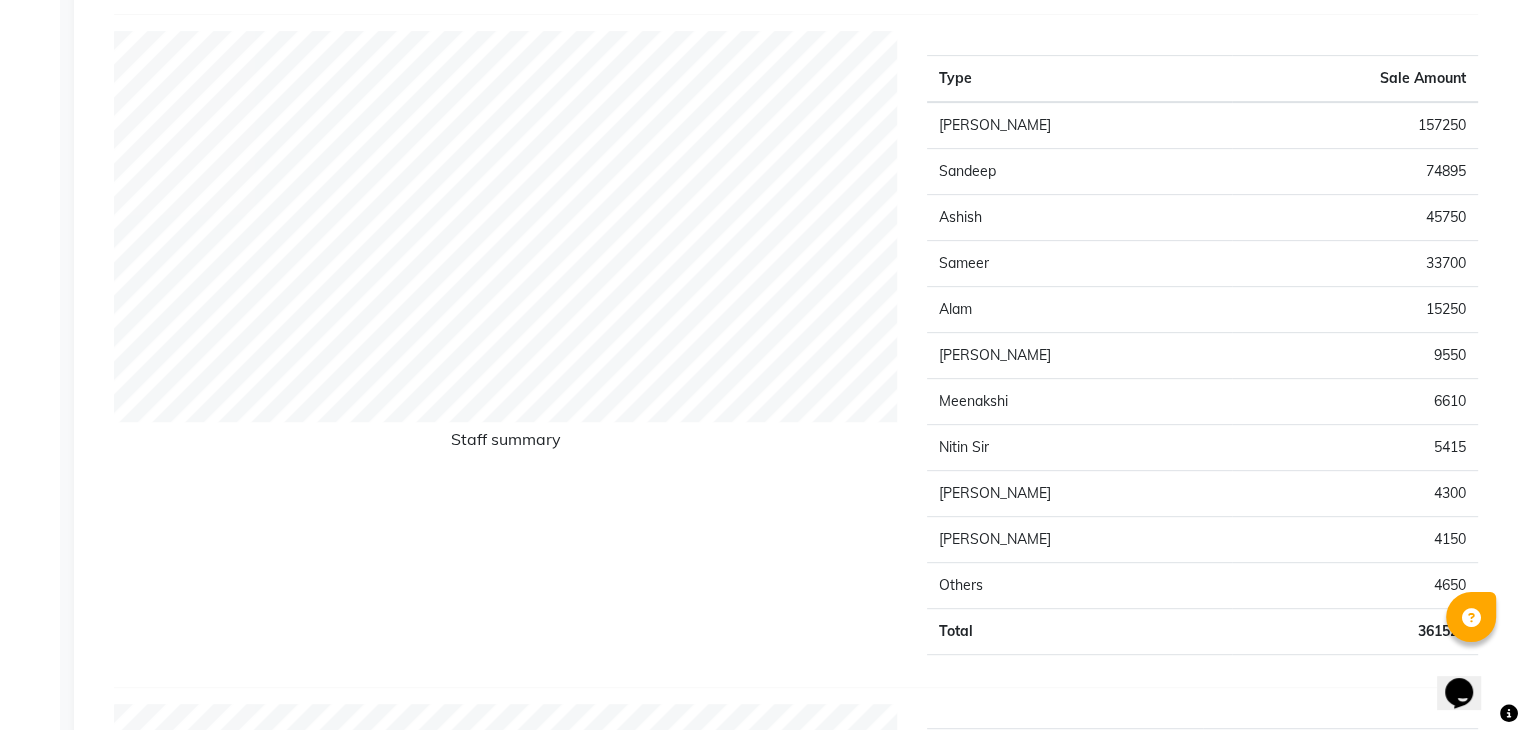 scroll, scrollTop: 800, scrollLeft: 0, axis: vertical 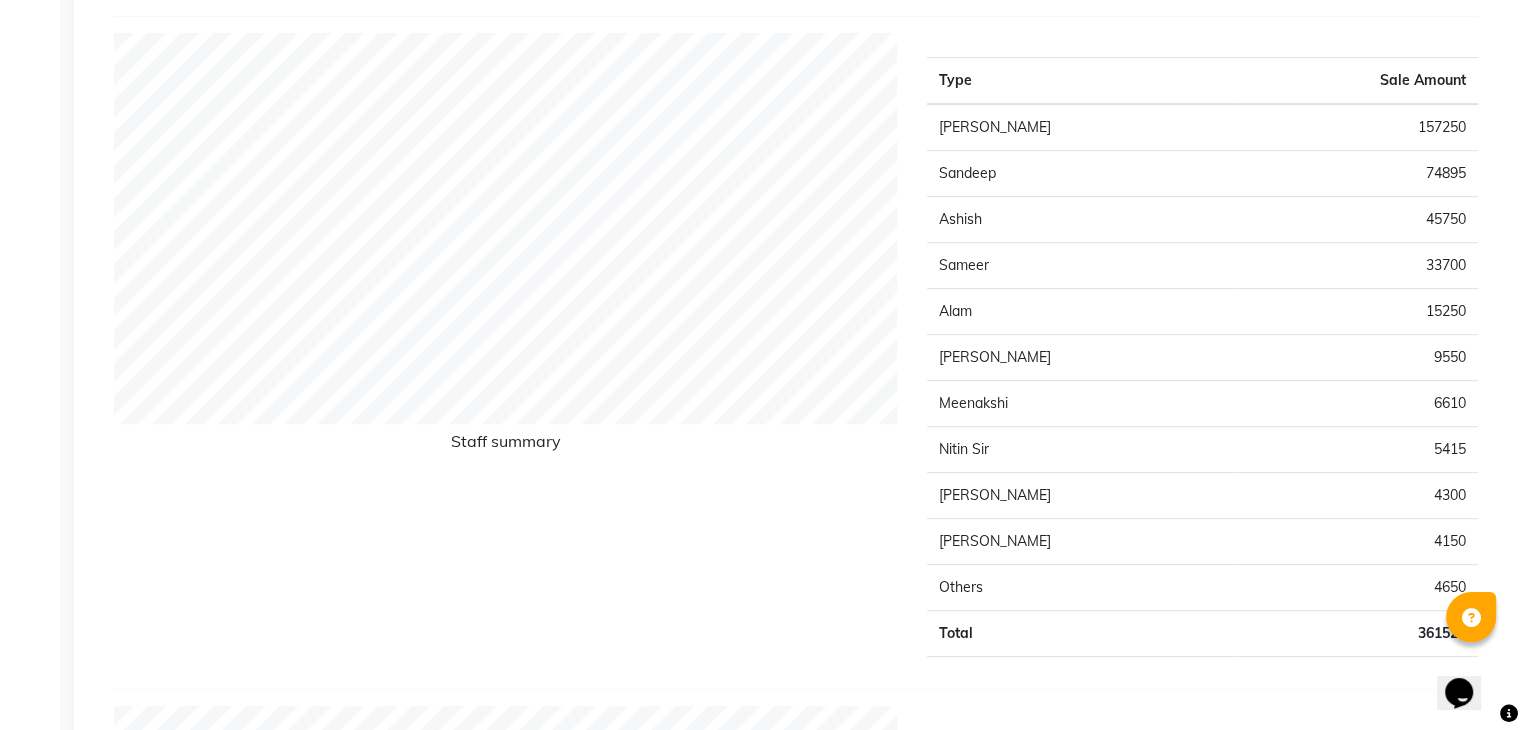 click on "Others" 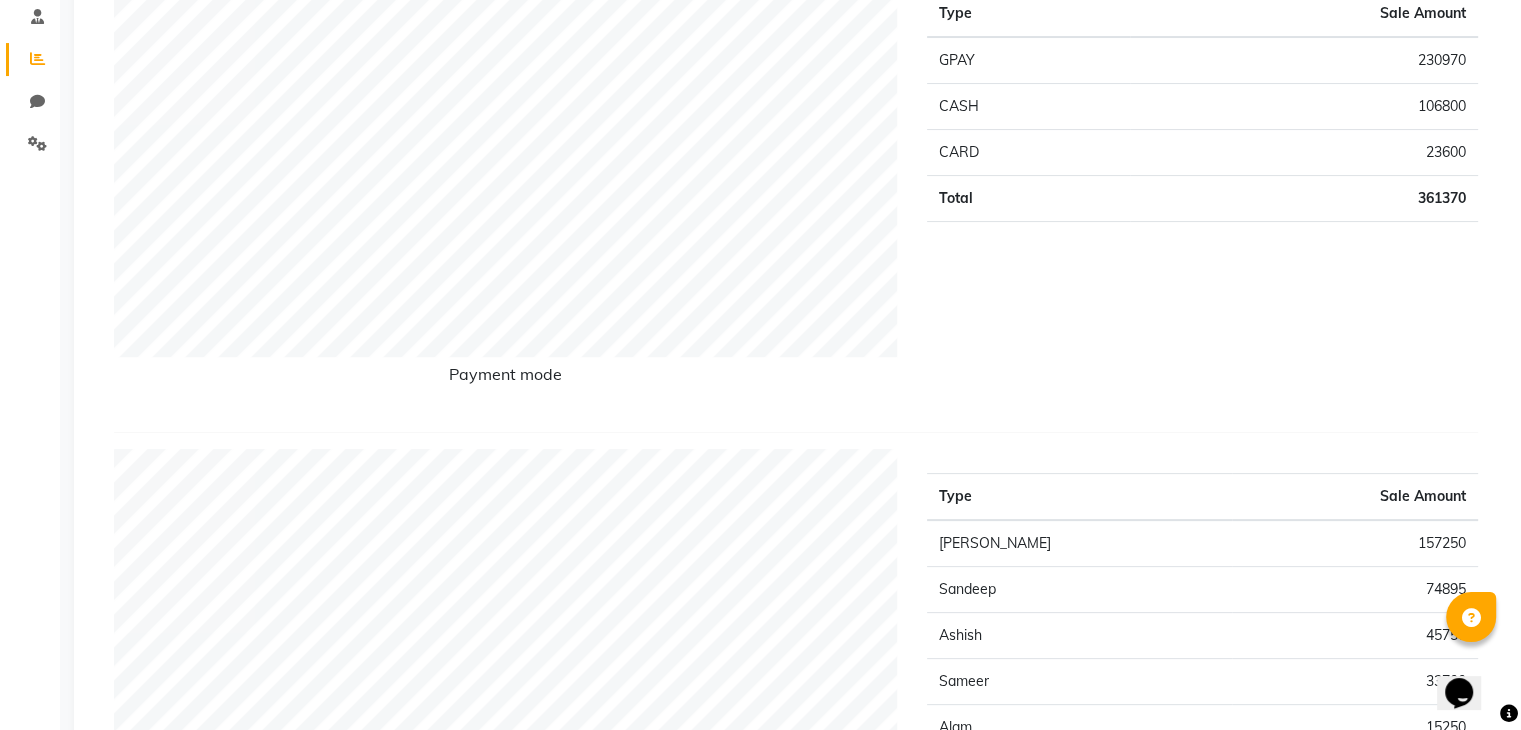 scroll, scrollTop: 0, scrollLeft: 0, axis: both 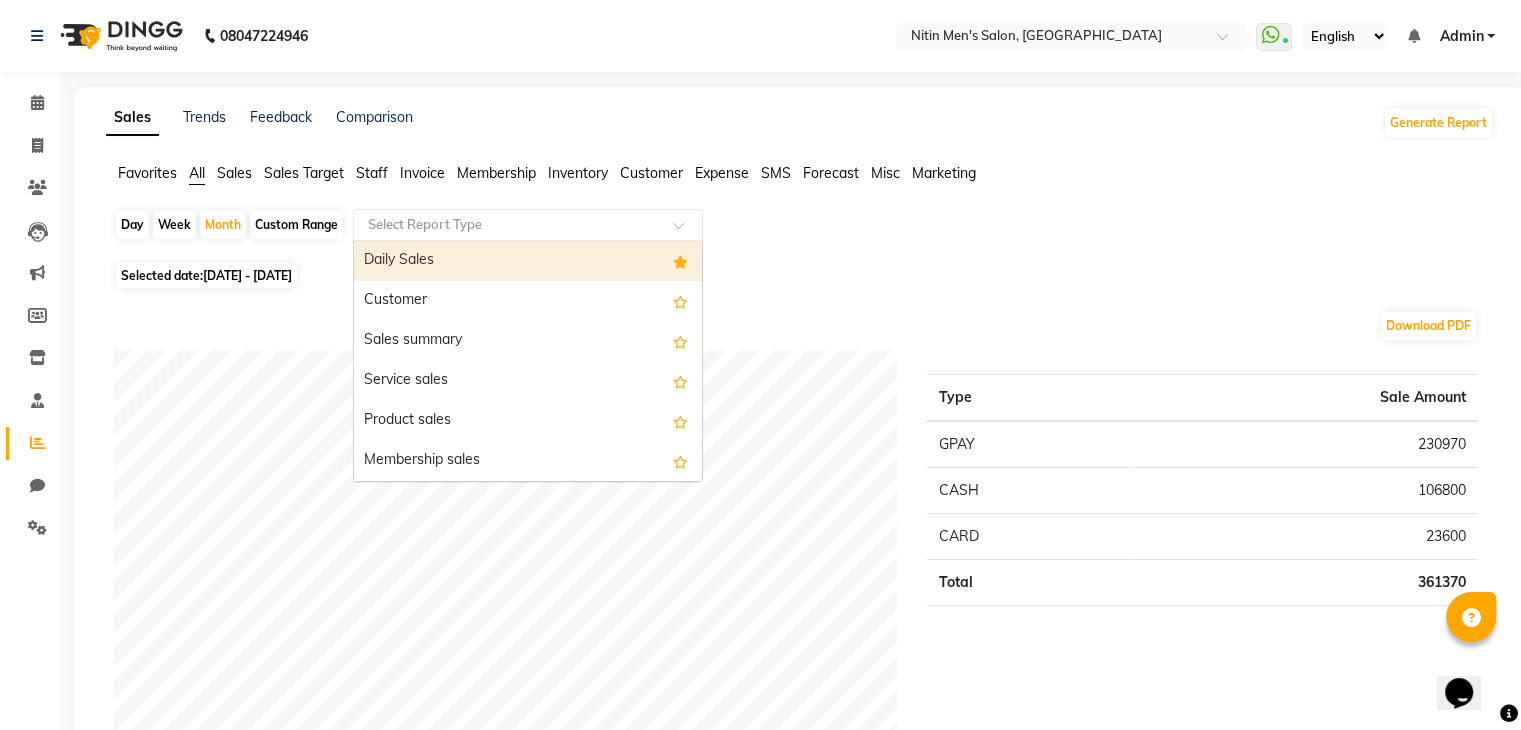 click 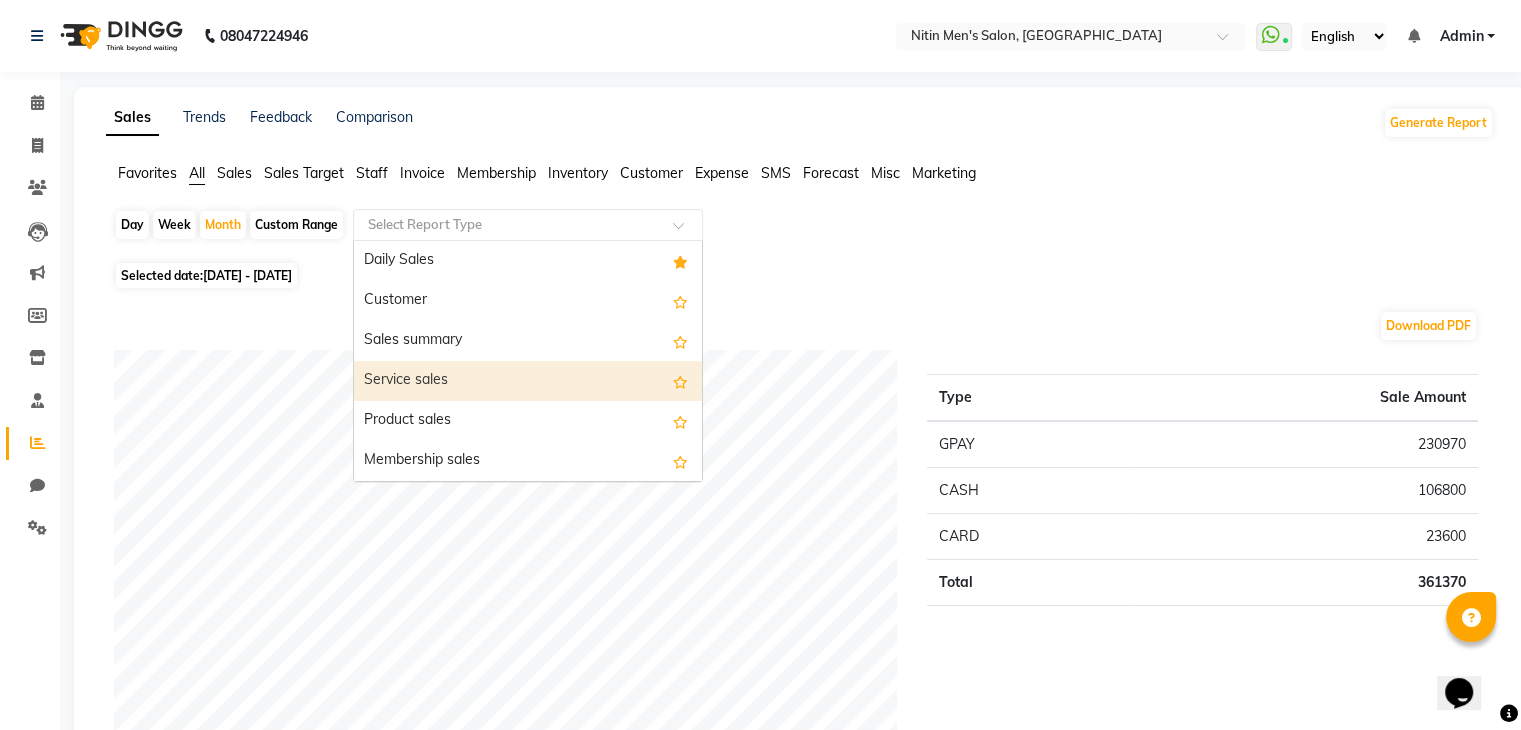 click on "Service sales" at bounding box center [528, 381] 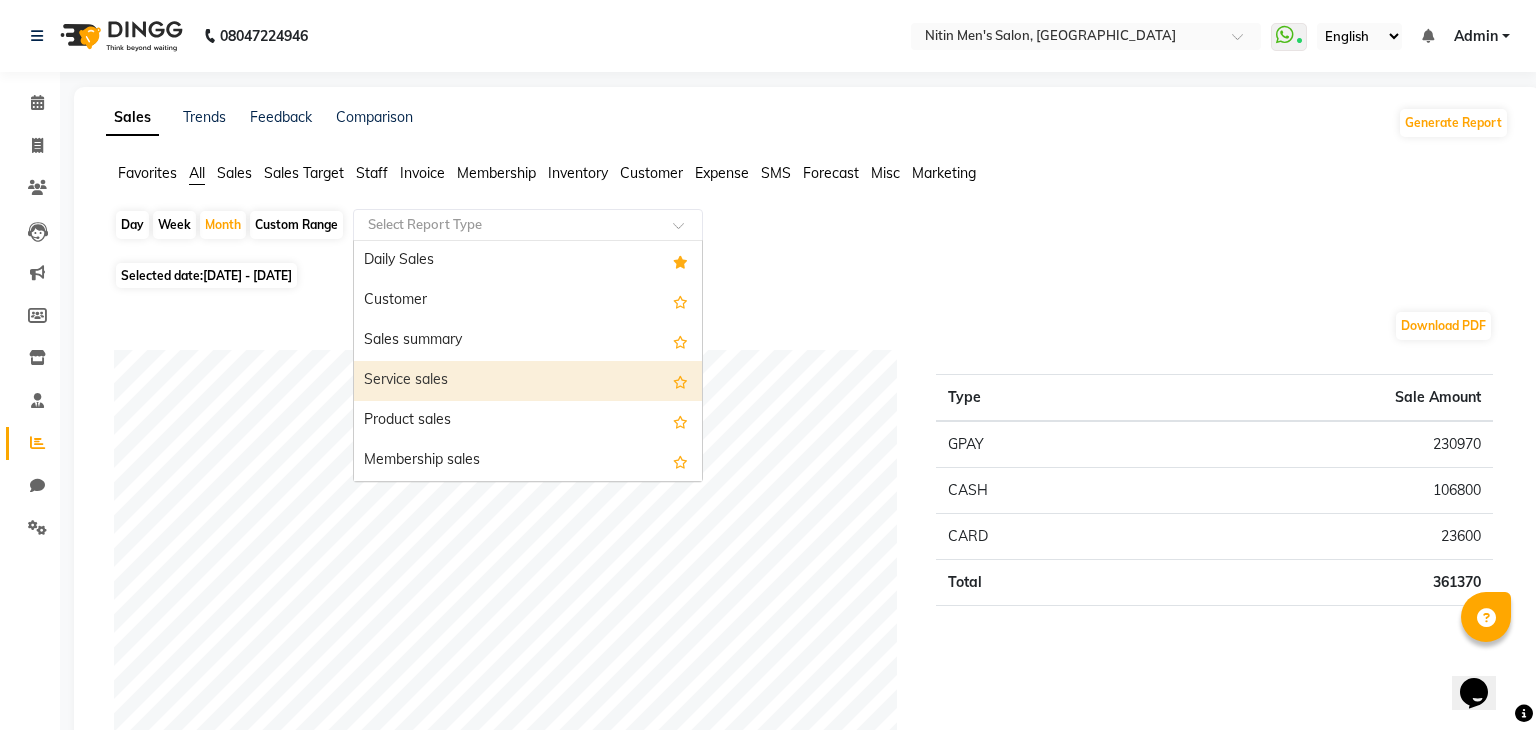 select on "full_report" 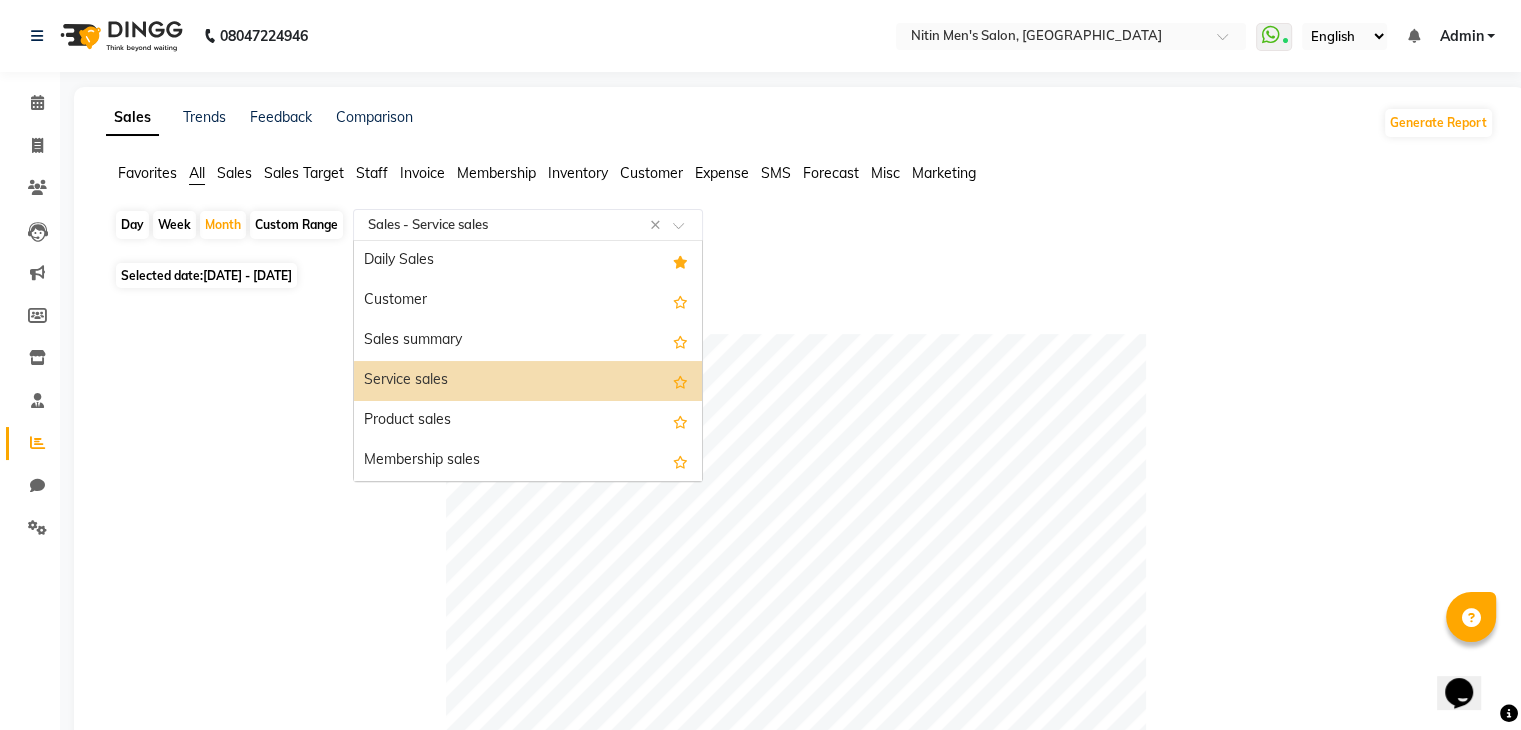 click 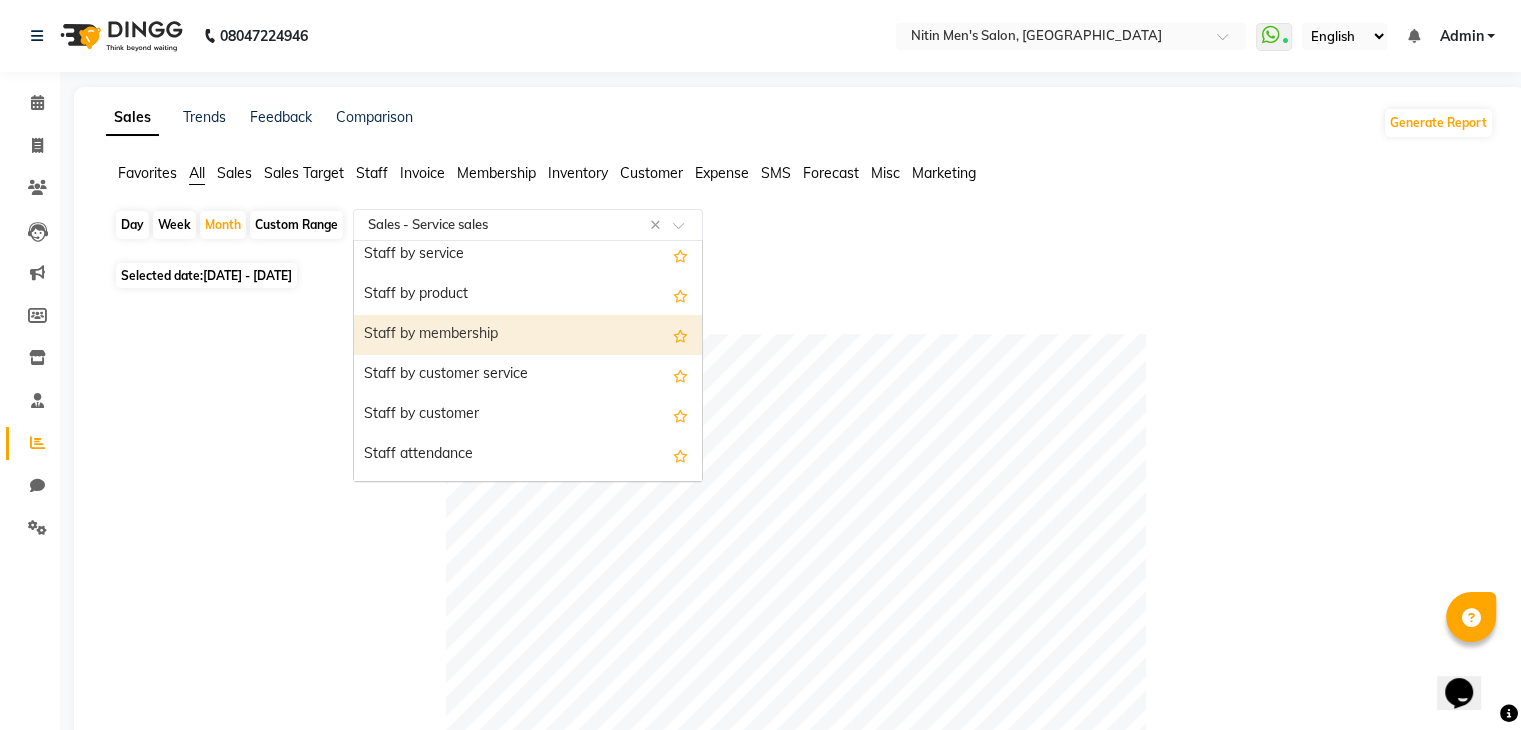 scroll, scrollTop: 767, scrollLeft: 0, axis: vertical 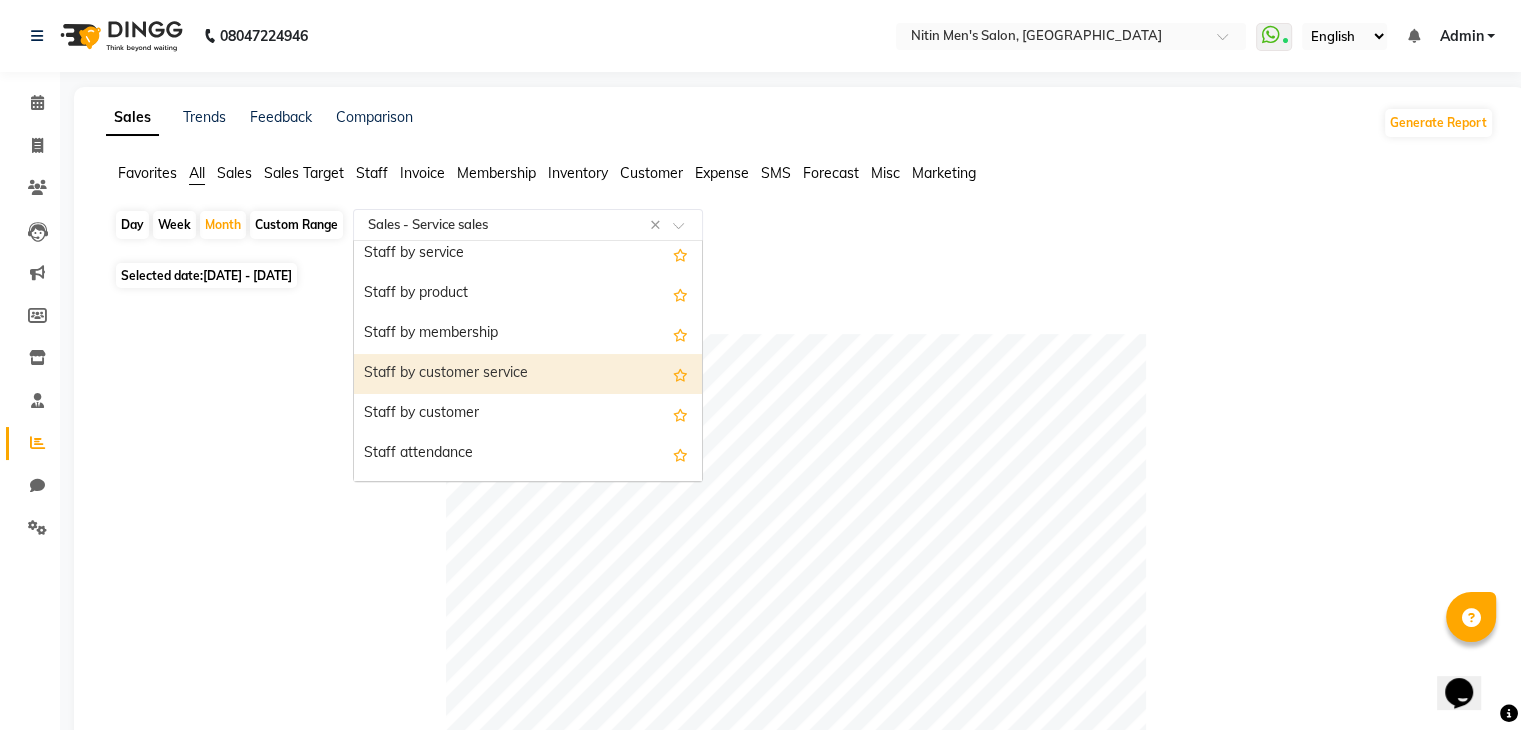 click on "Staff by customer service" at bounding box center (528, 374) 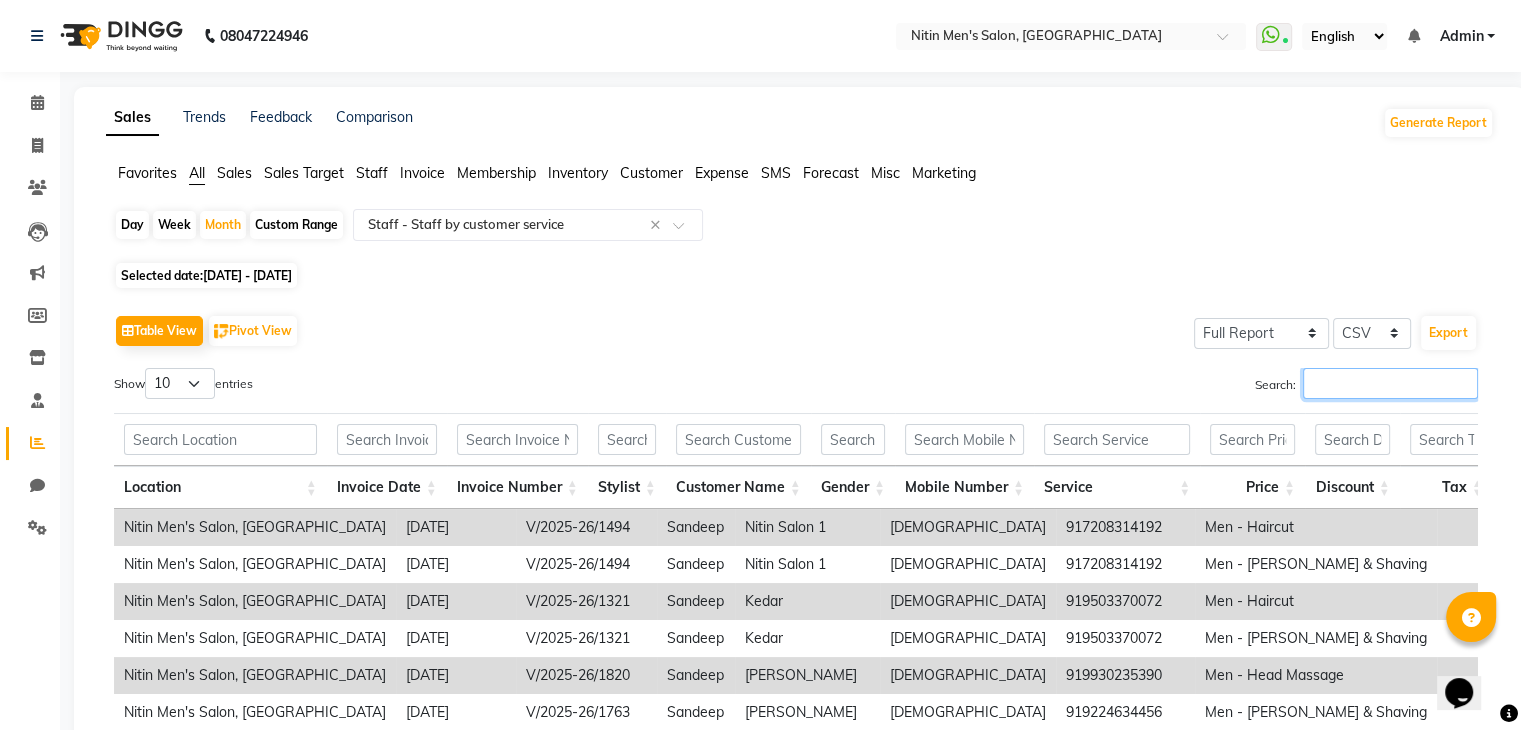 click on "Search:" at bounding box center (1390, 383) 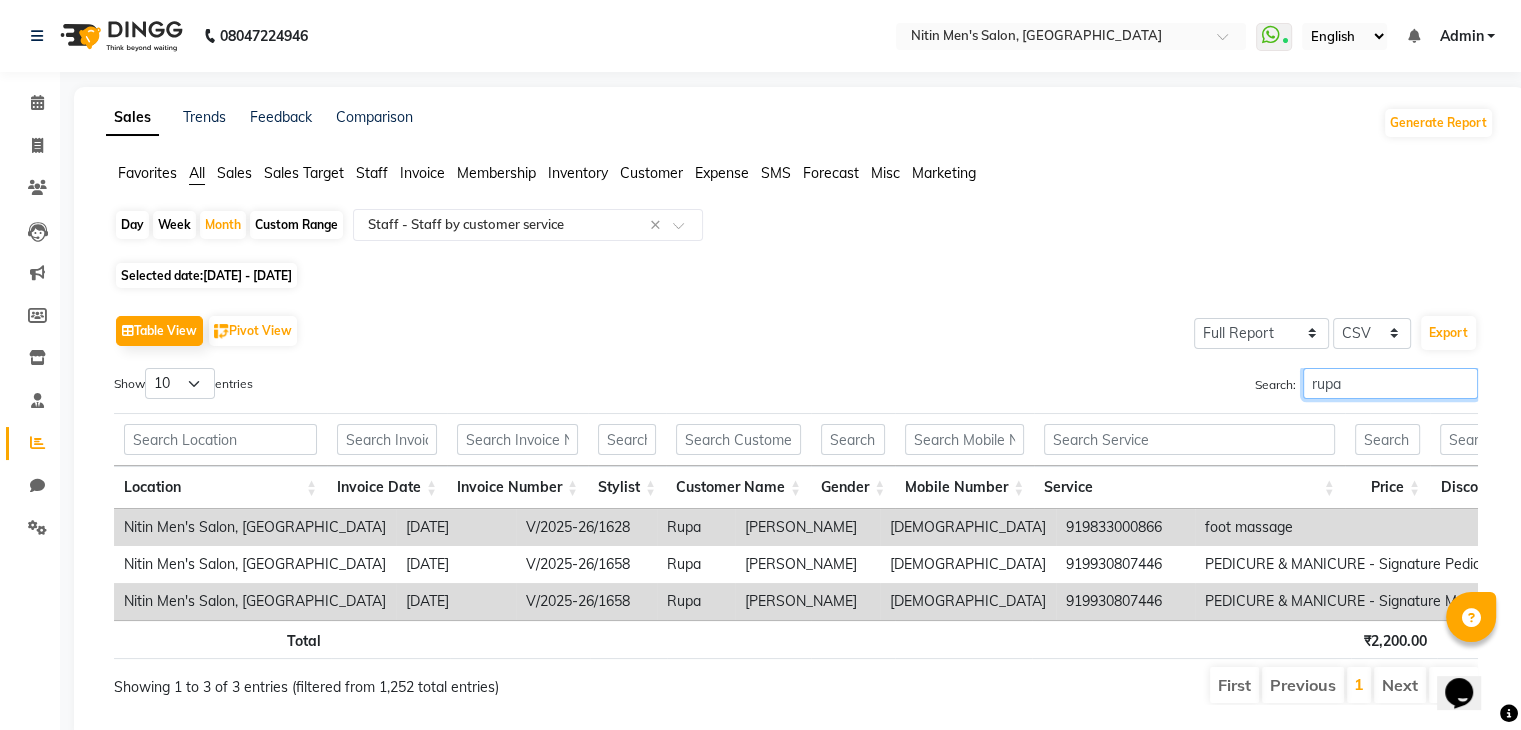 scroll, scrollTop: 69, scrollLeft: 0, axis: vertical 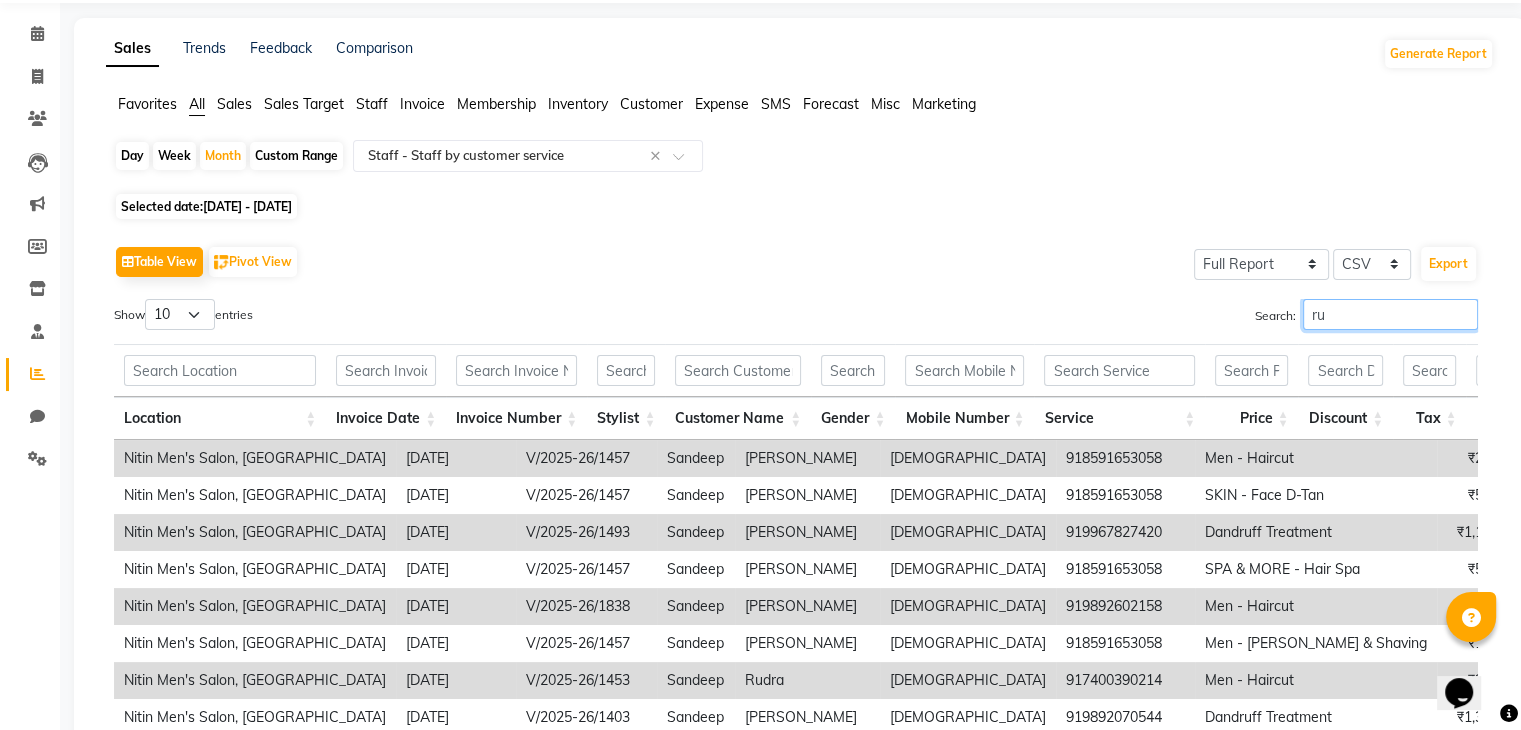 type on "r" 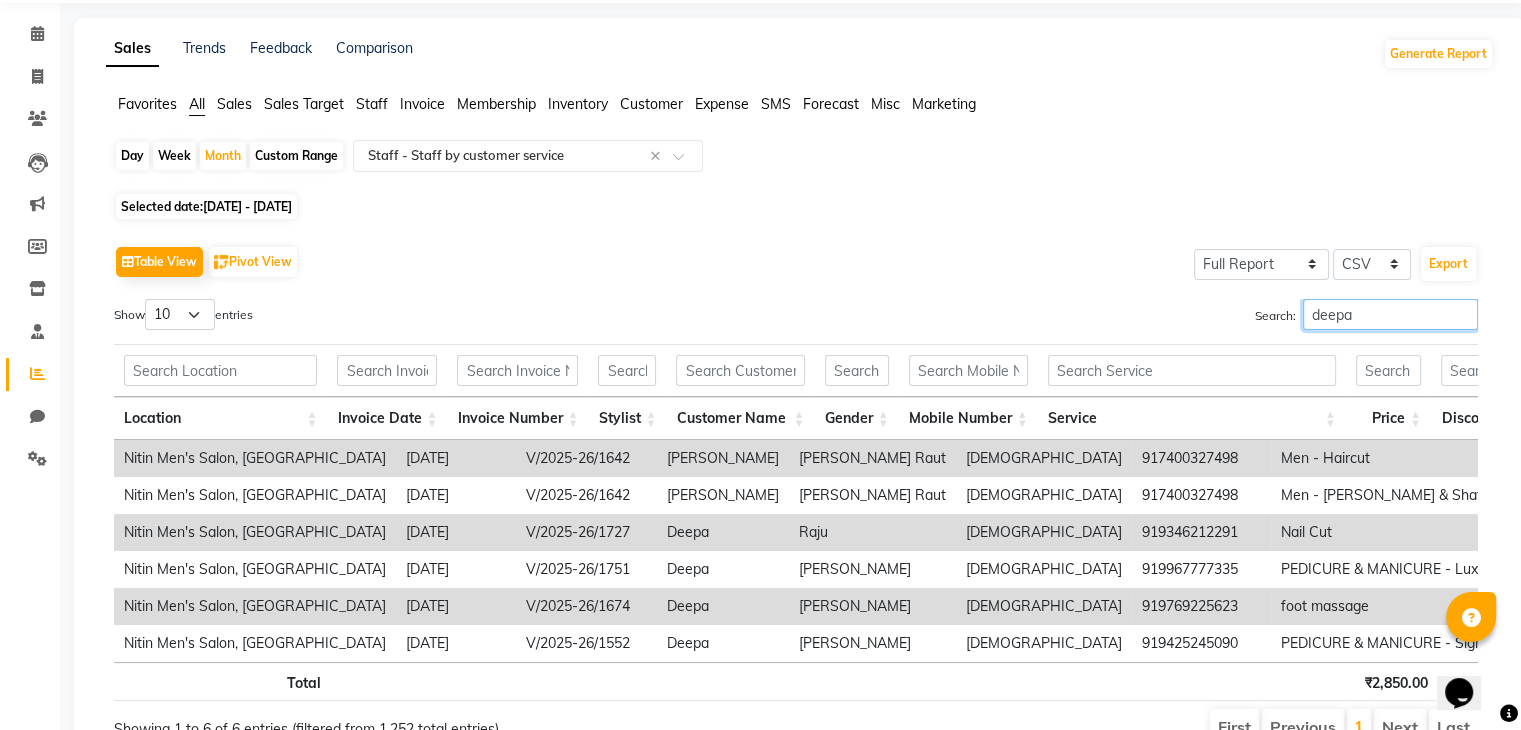 scroll, scrollTop: 180, scrollLeft: 0, axis: vertical 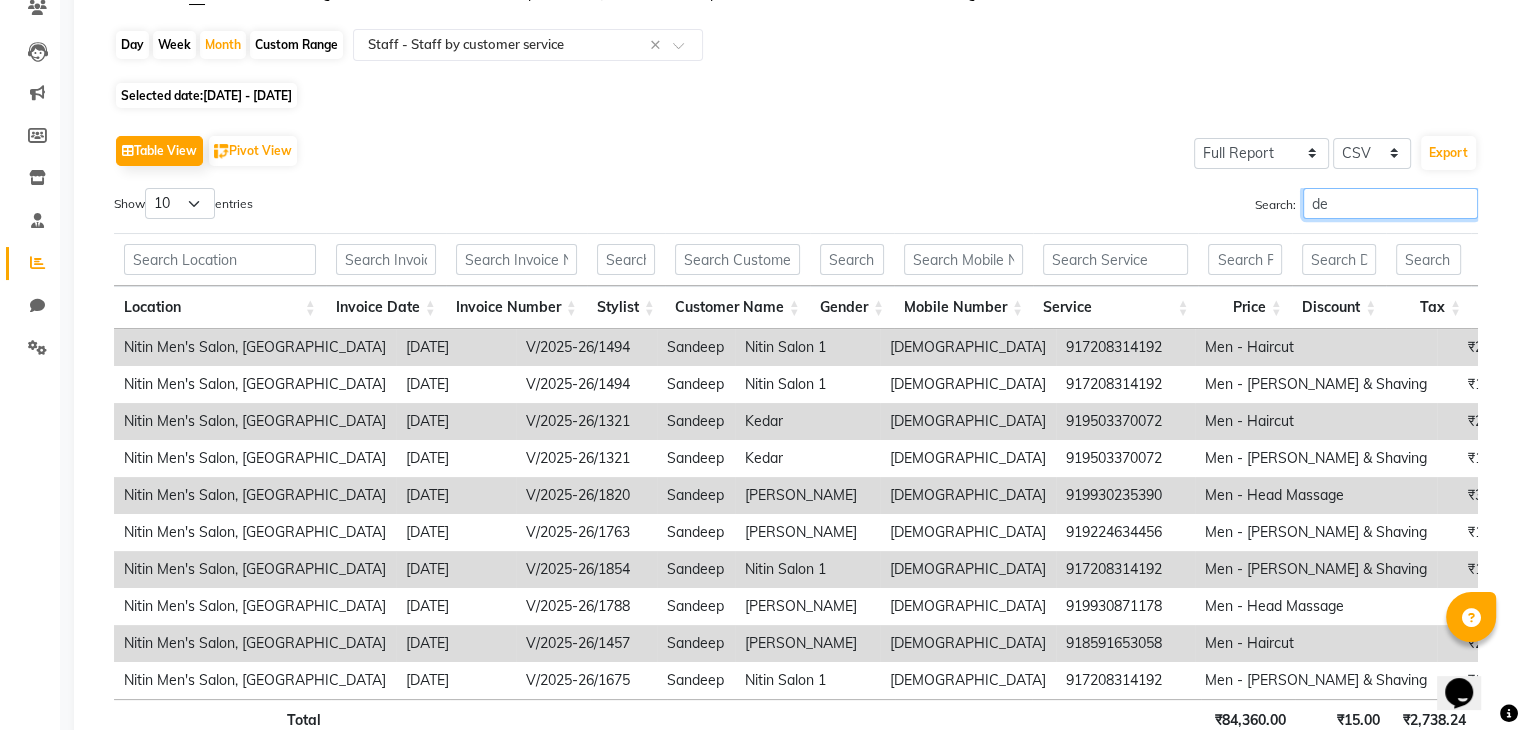 type on "d" 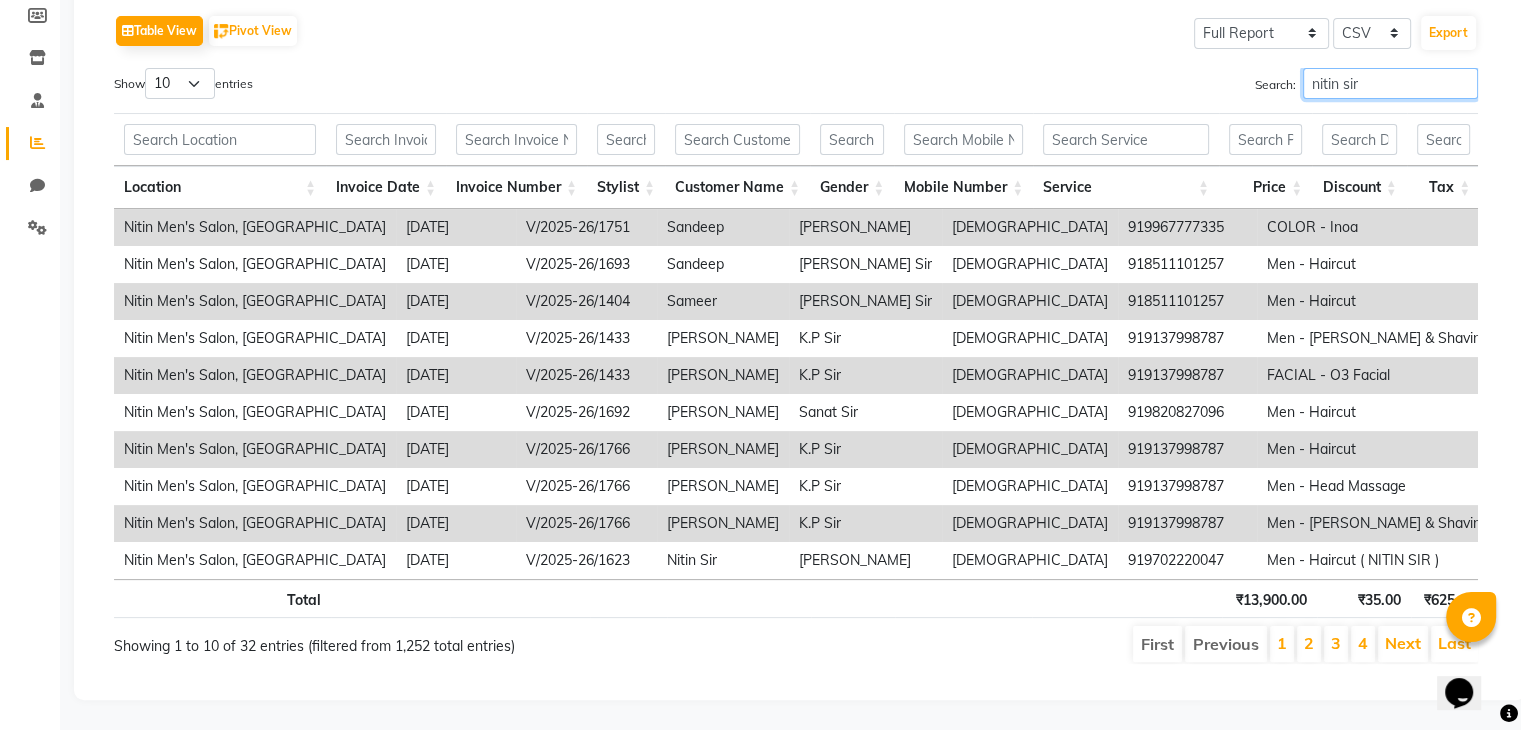 scroll, scrollTop: 0, scrollLeft: 0, axis: both 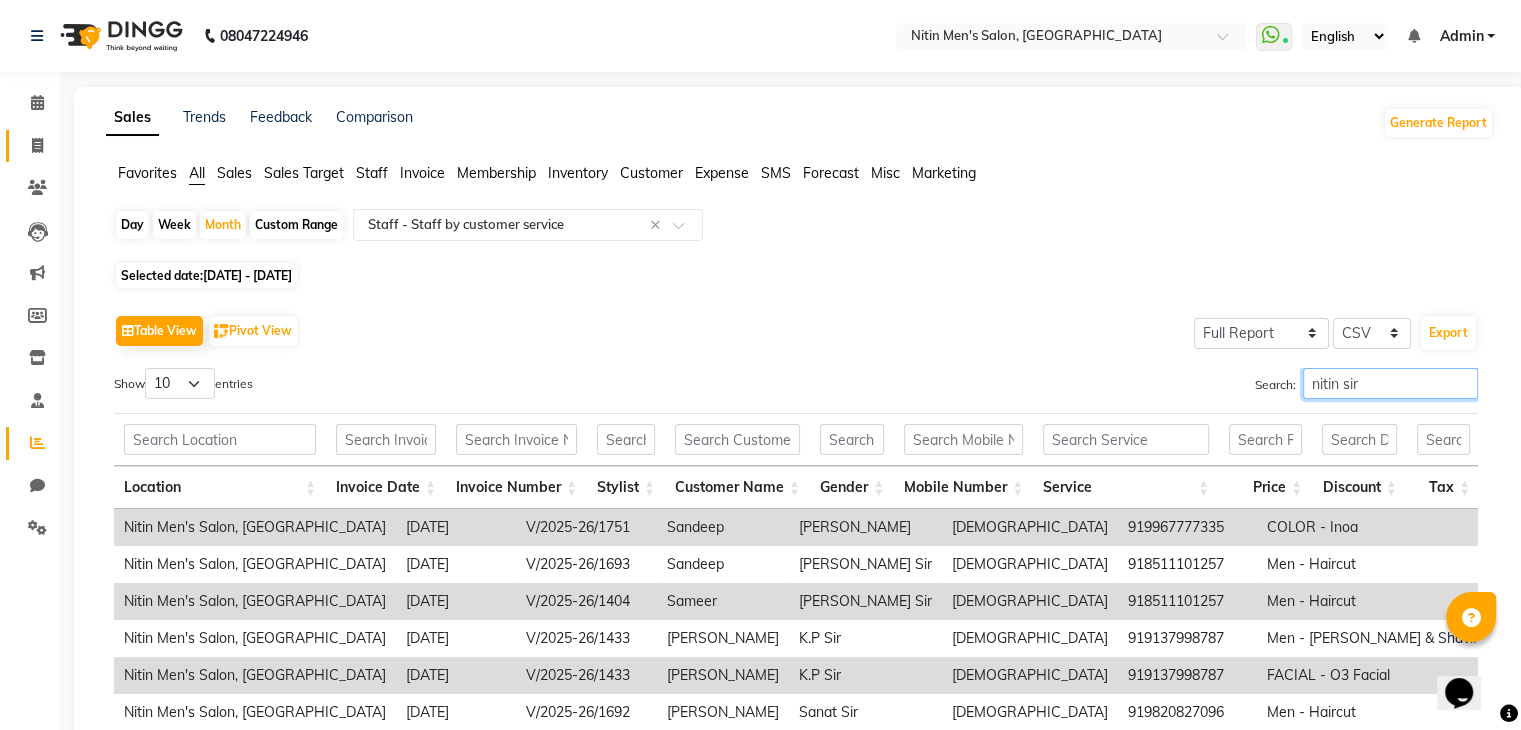 type on "nitin sir" 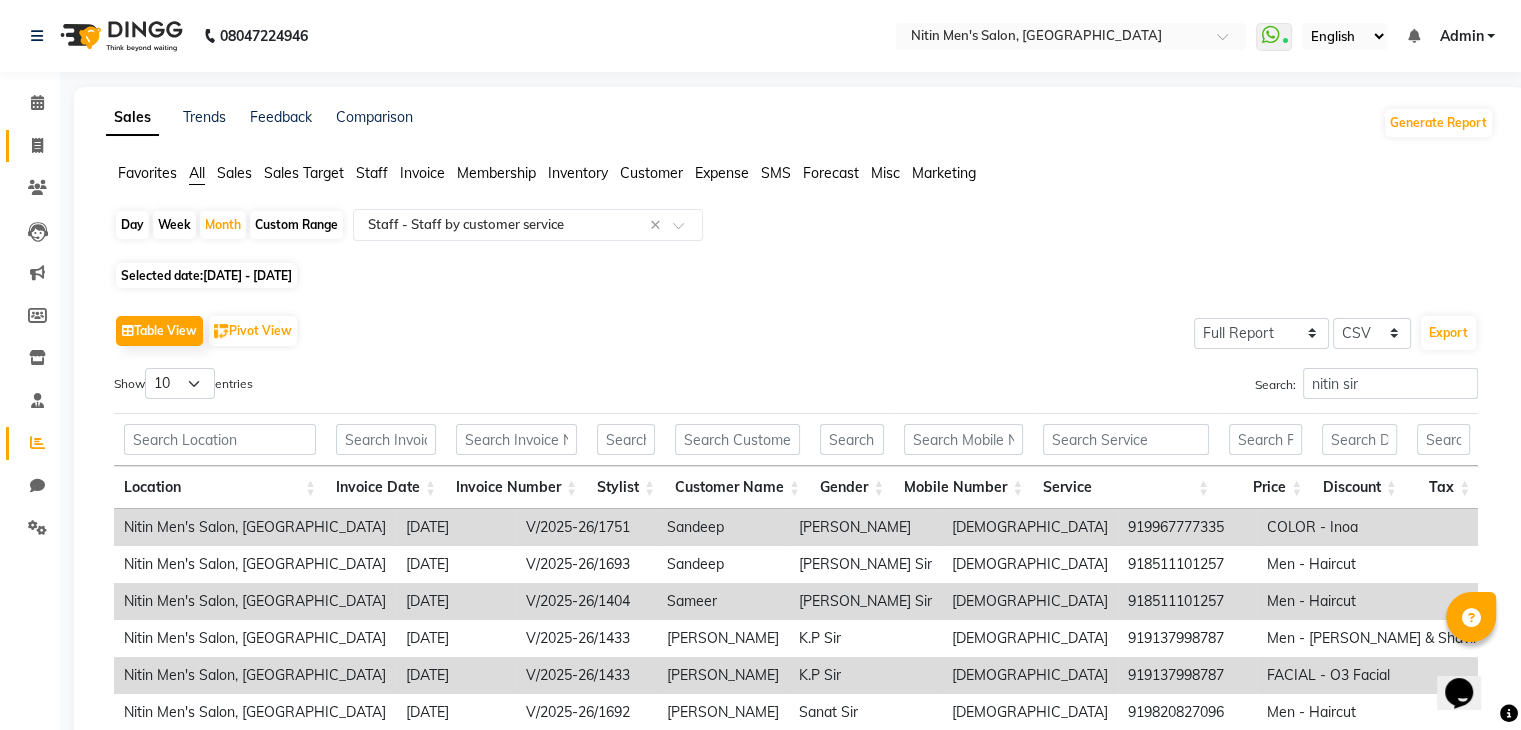 click on "Invoice" 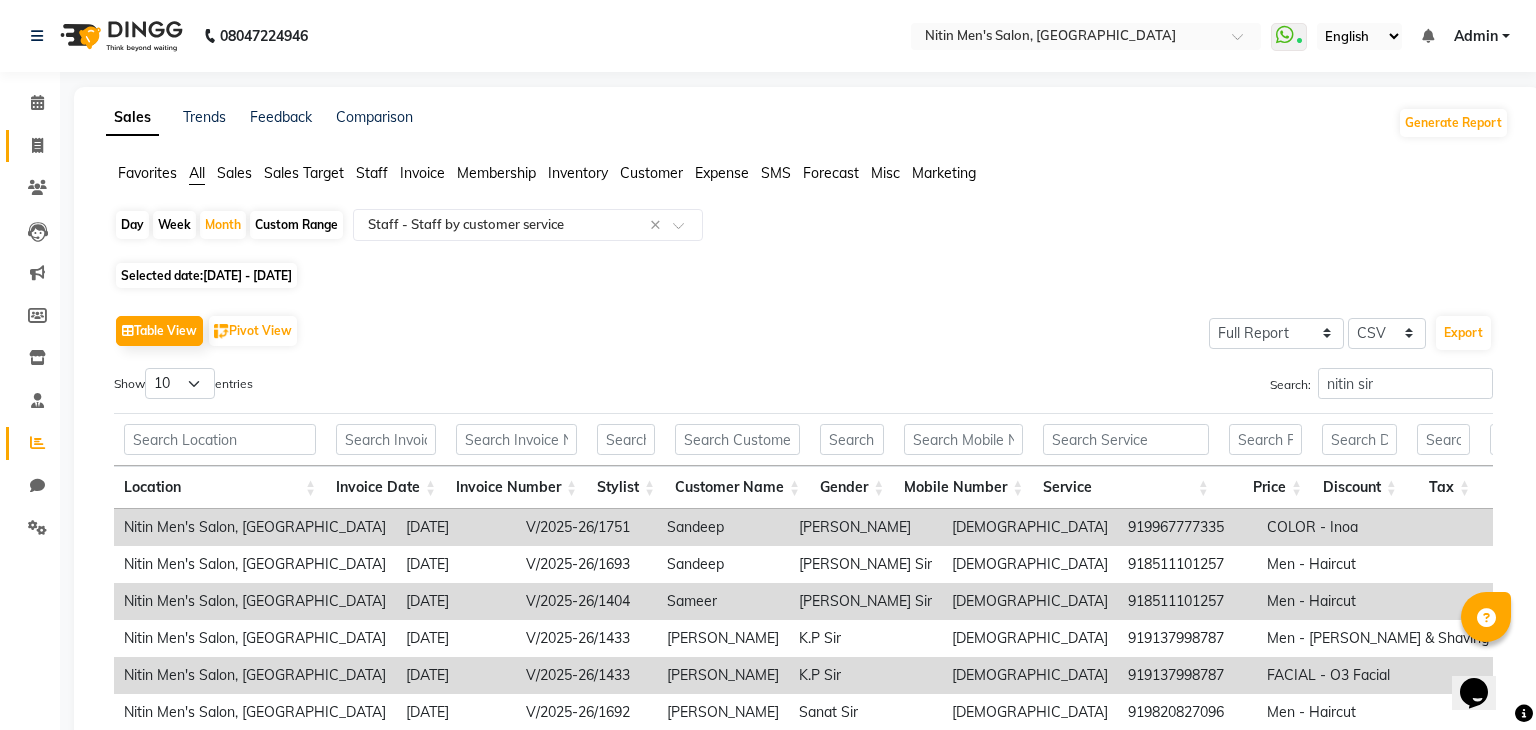 select on "service" 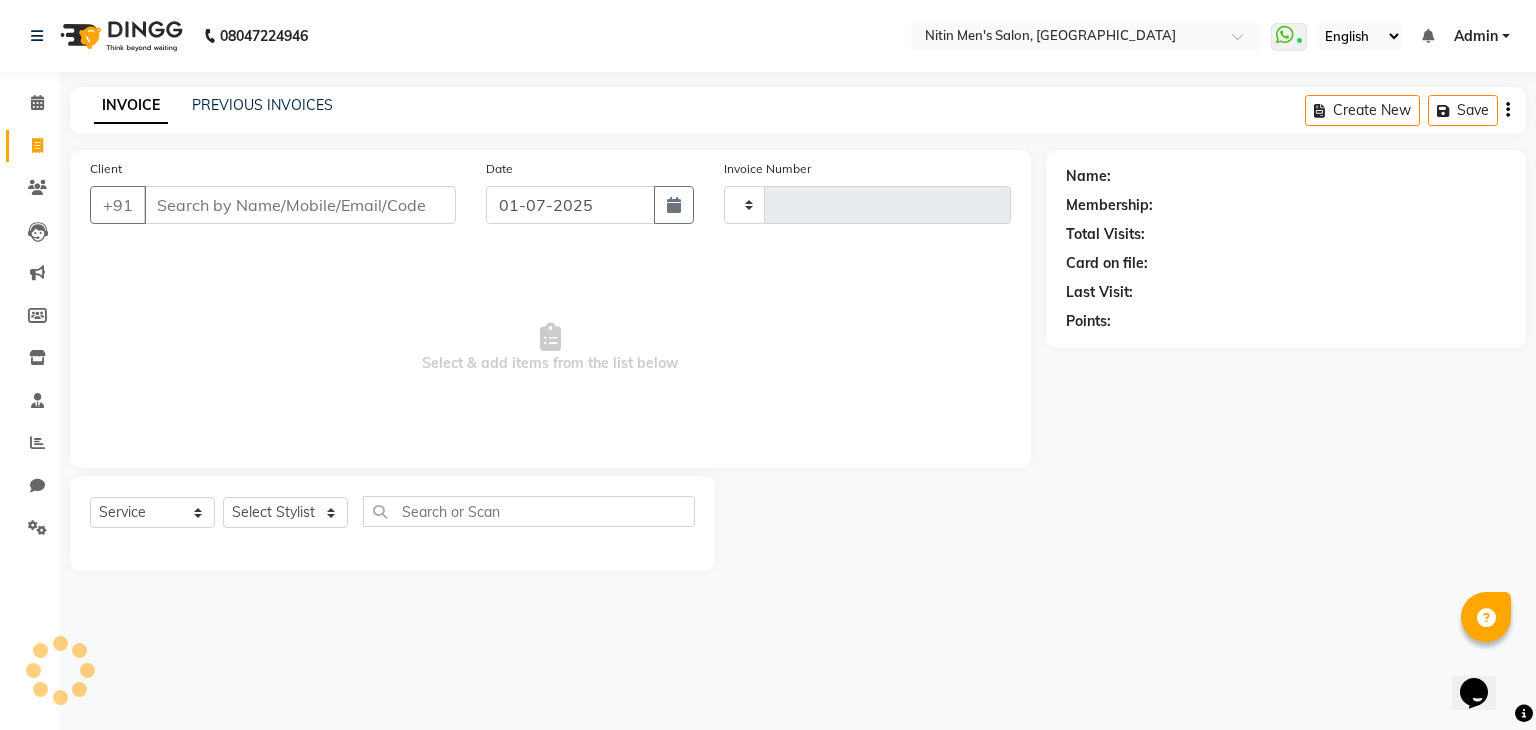 type on "1864" 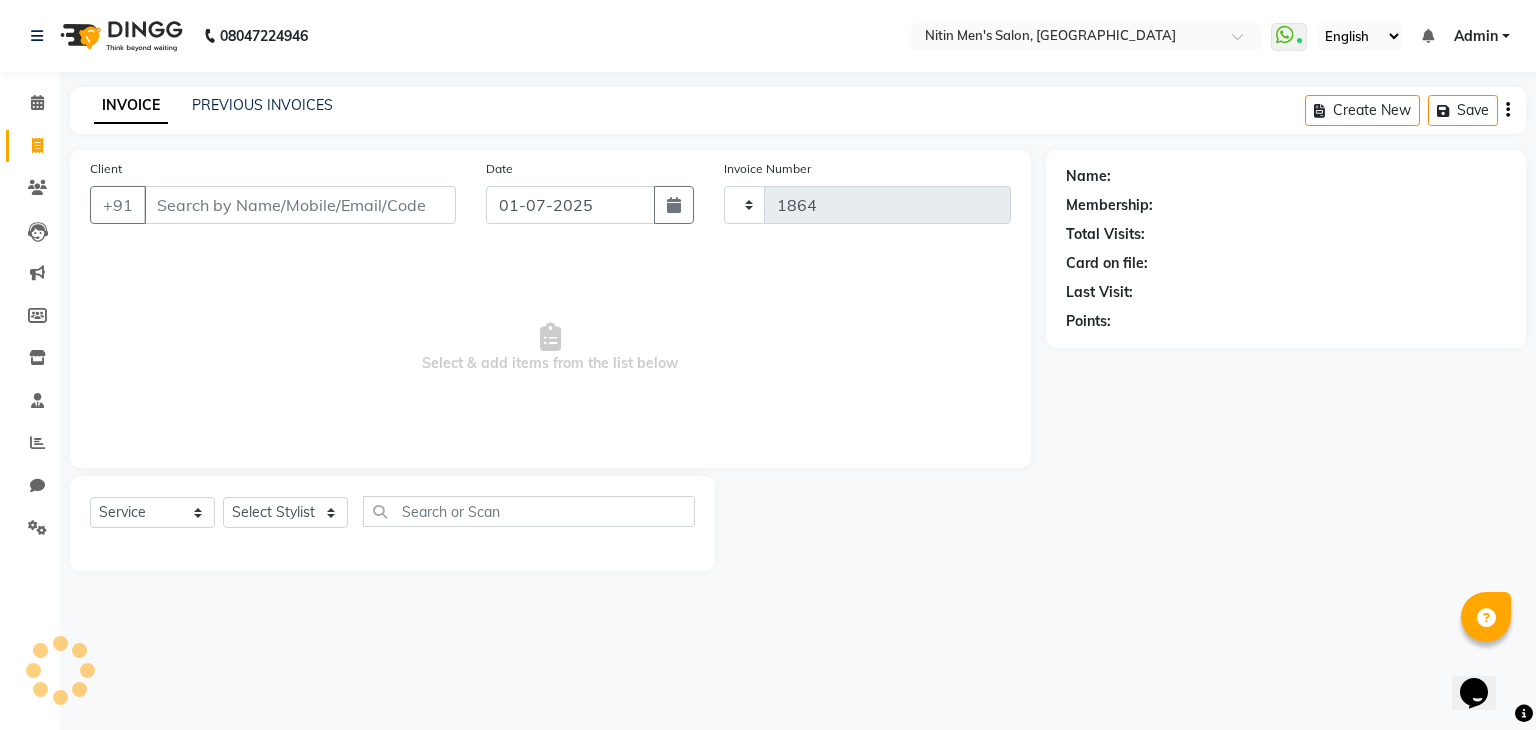 select on "7981" 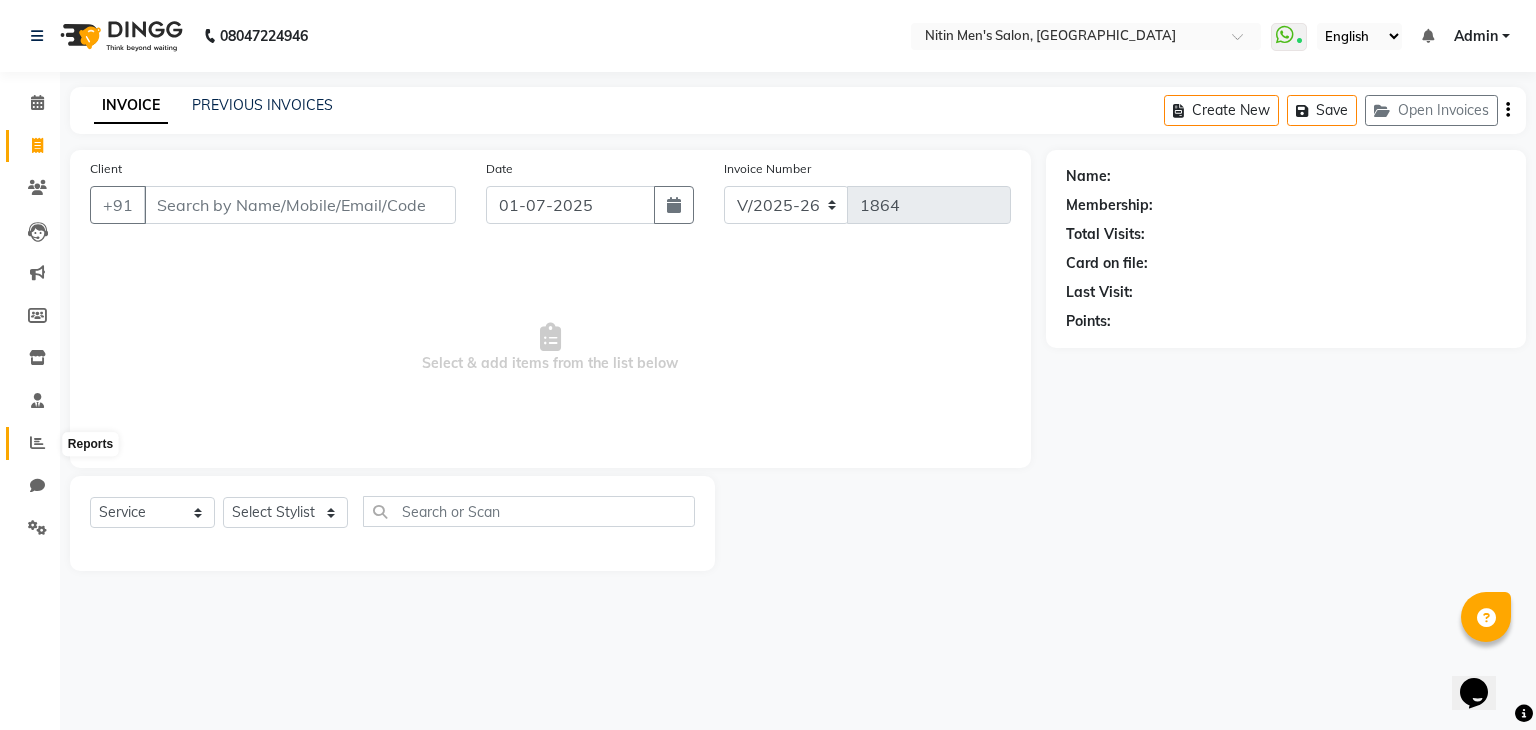 click 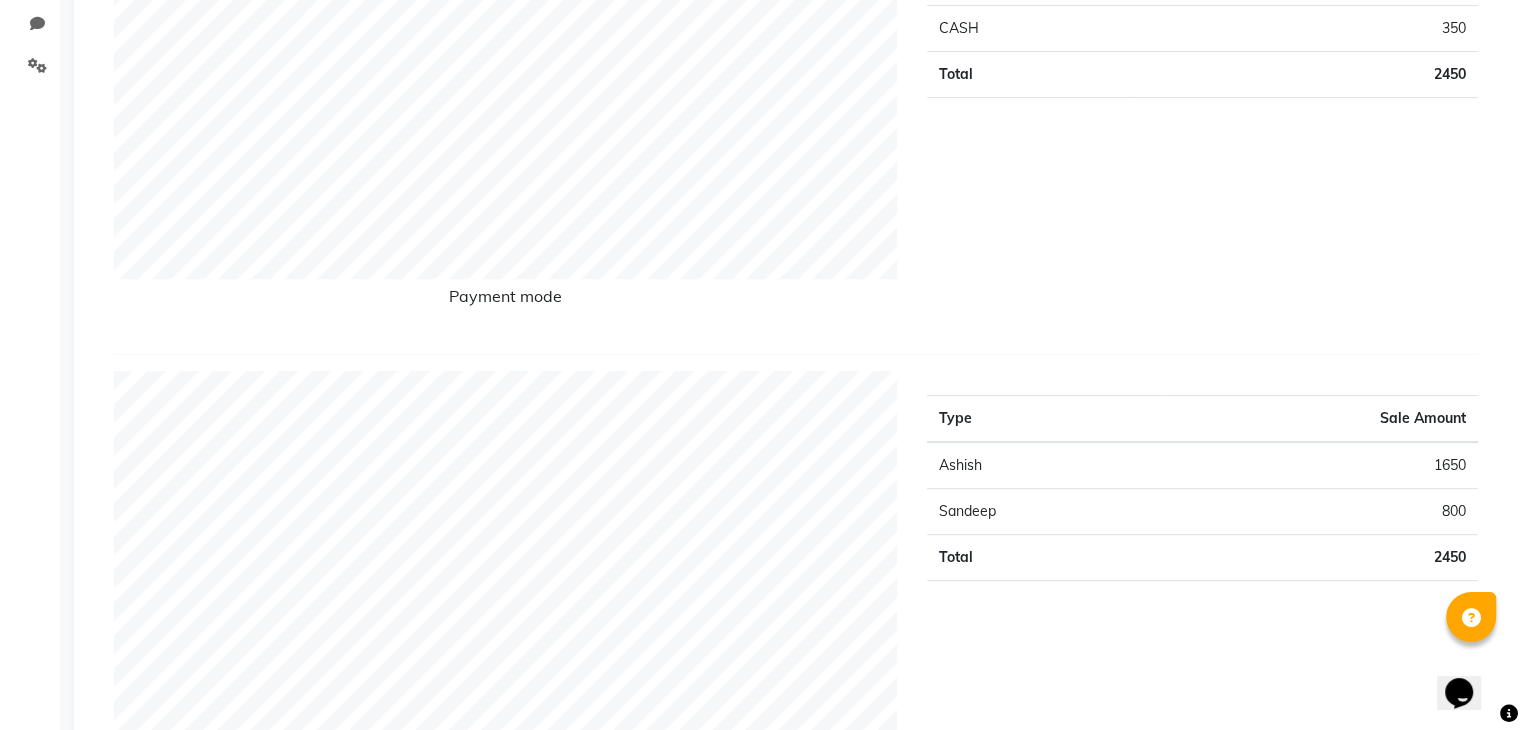 scroll, scrollTop: 0, scrollLeft: 0, axis: both 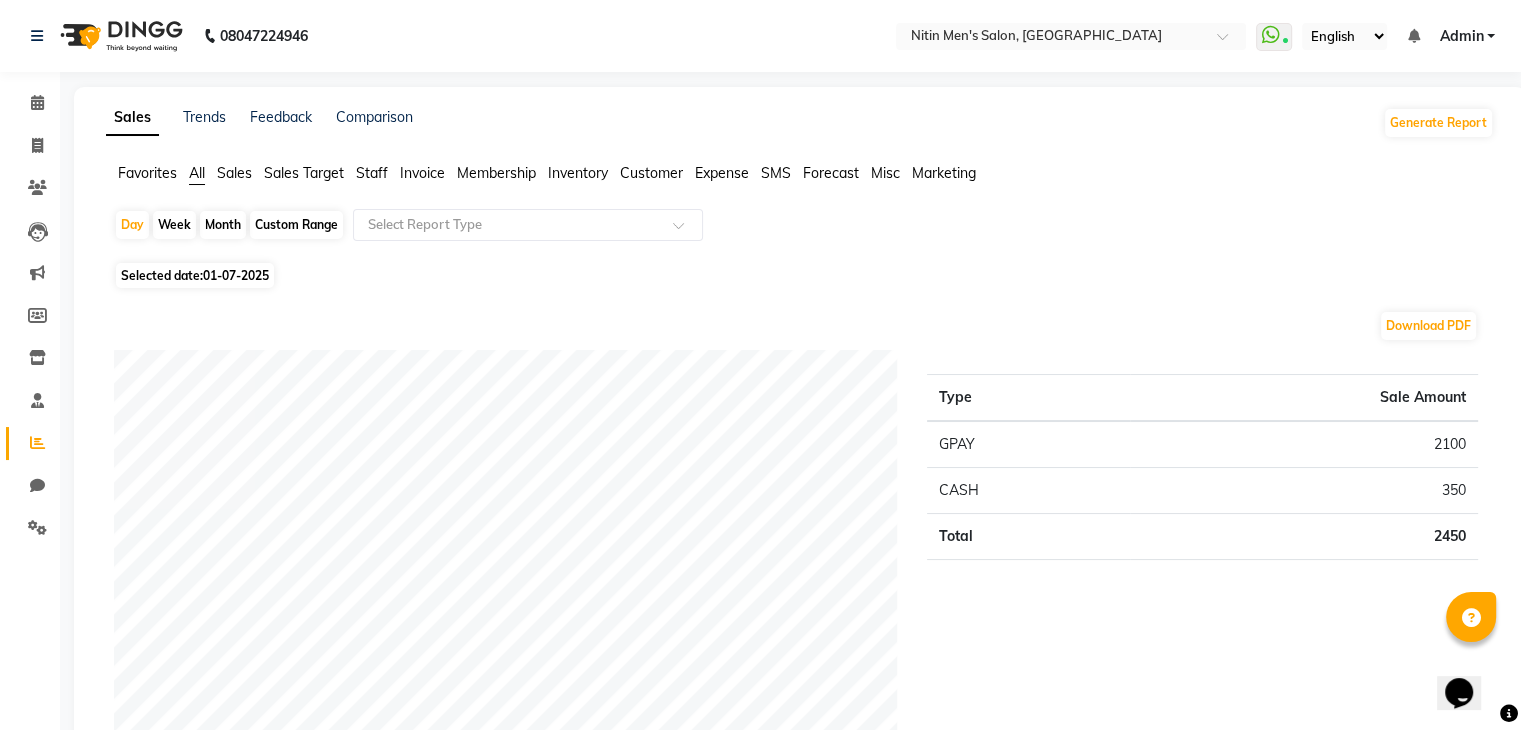 click on "Custom Range" 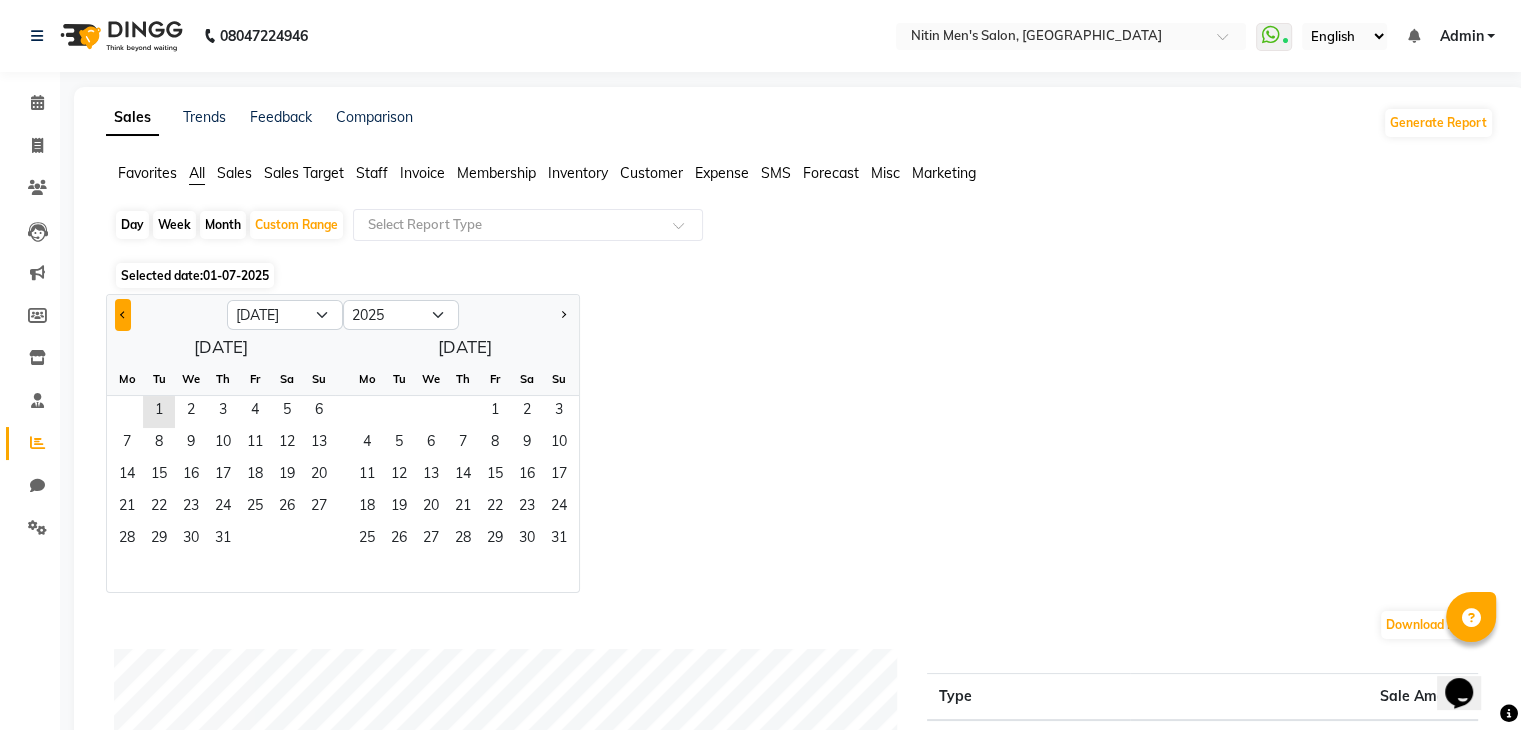 click 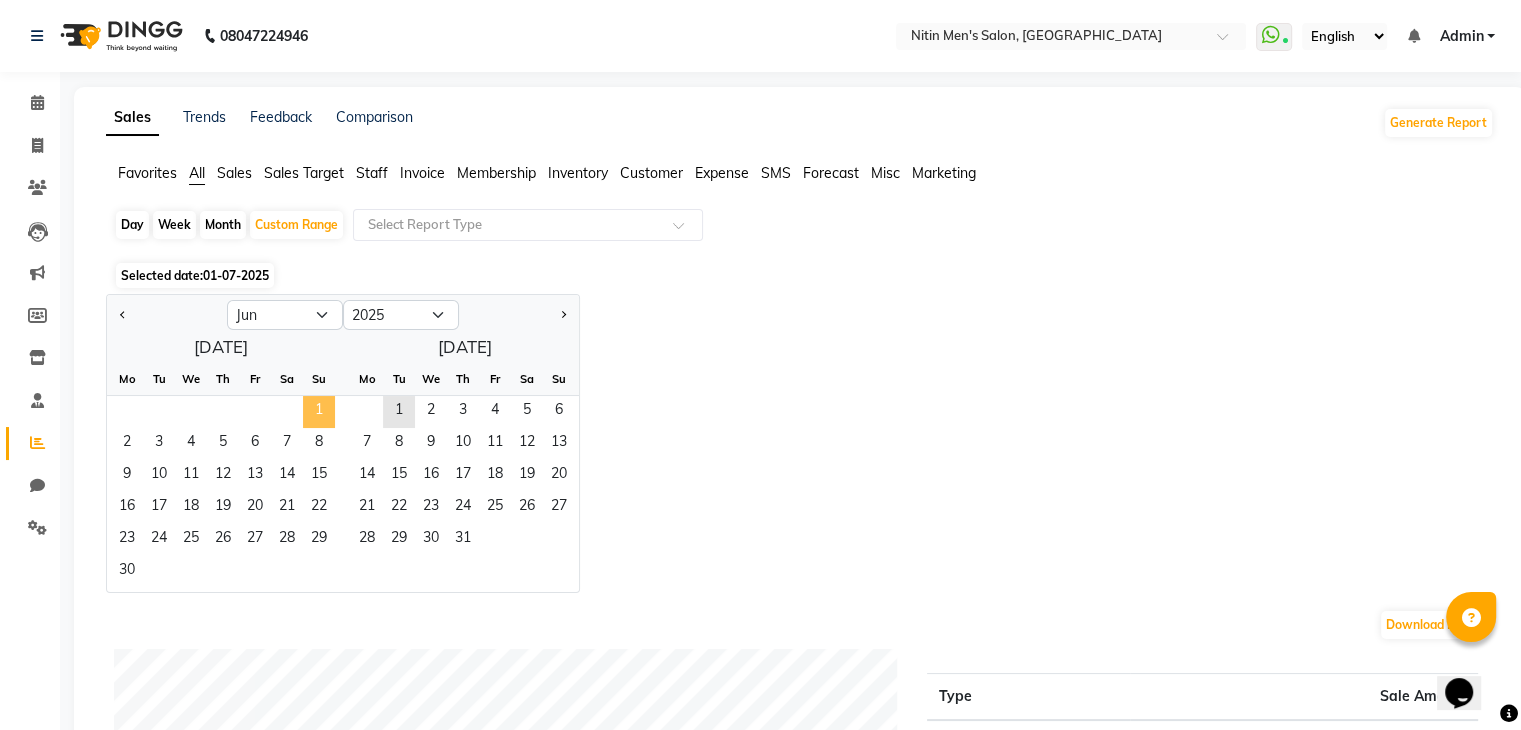 click on "1" 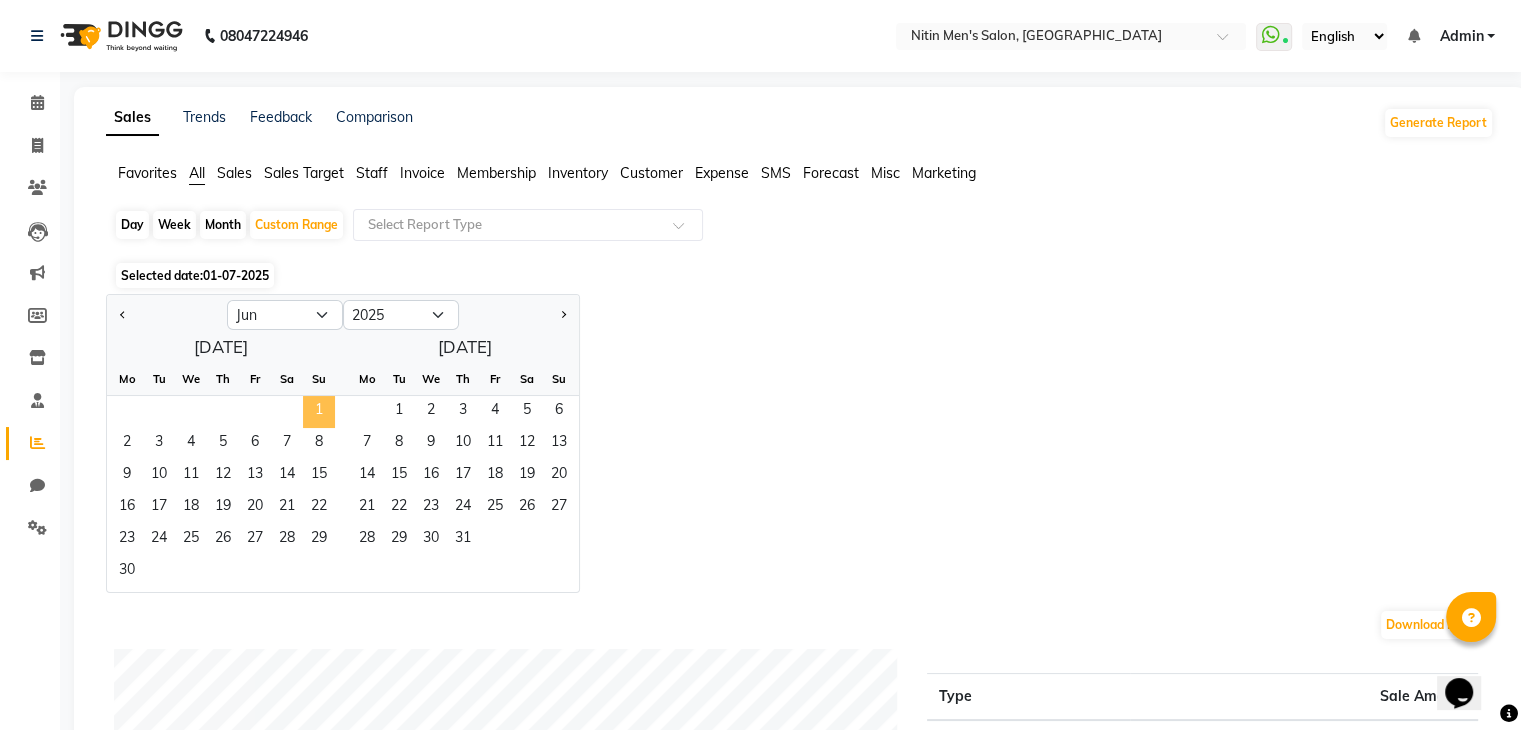 click on "1" 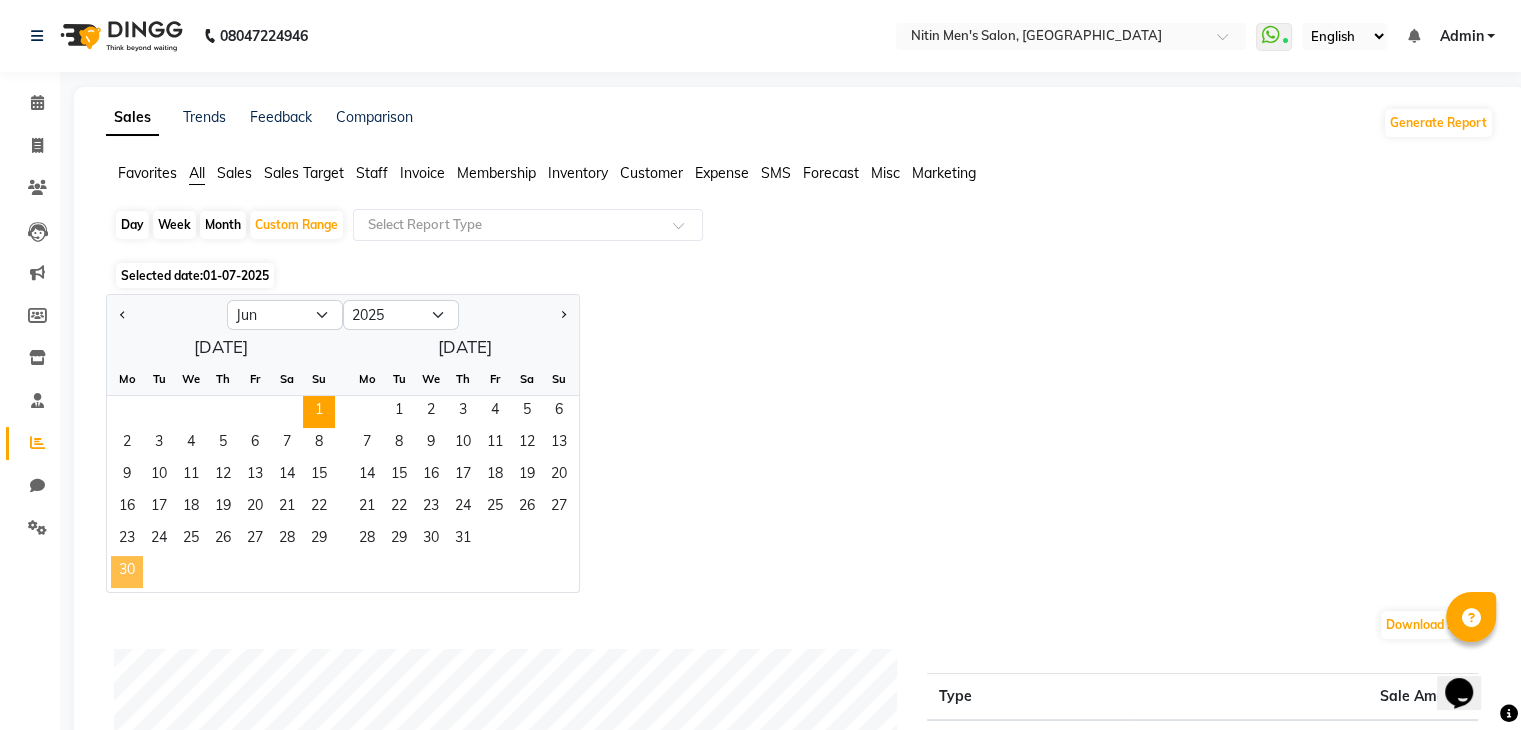 click on "30" 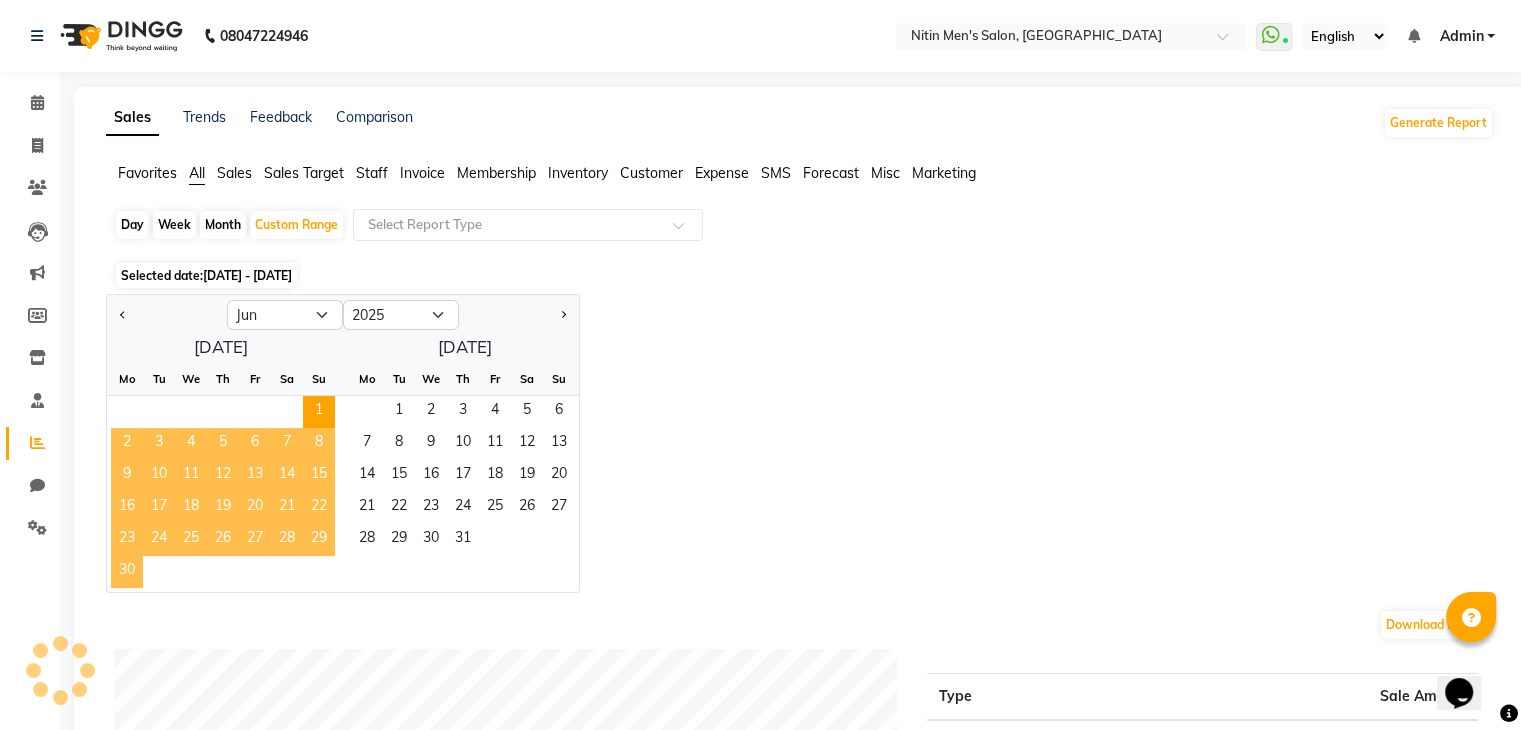 click on "30" 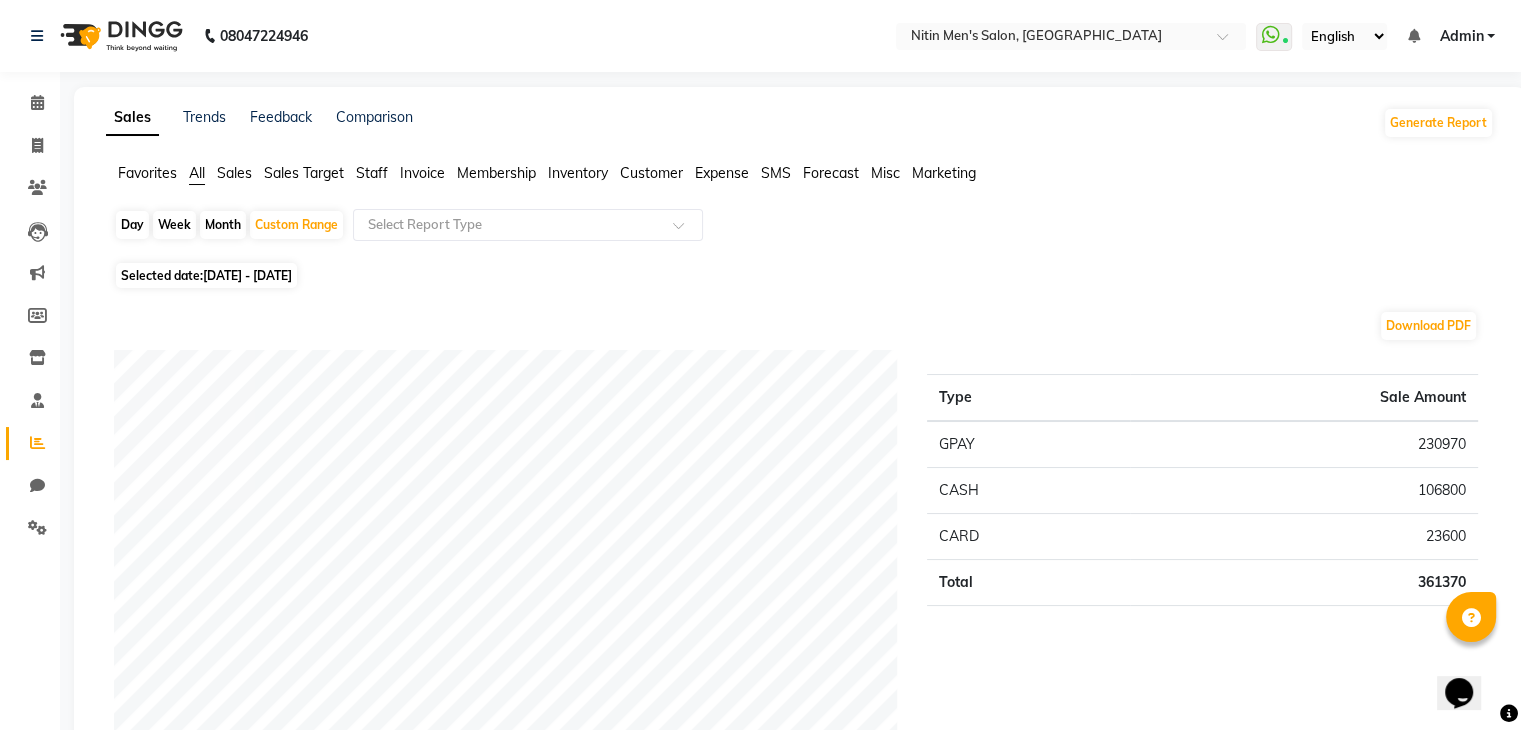 click on "Month" 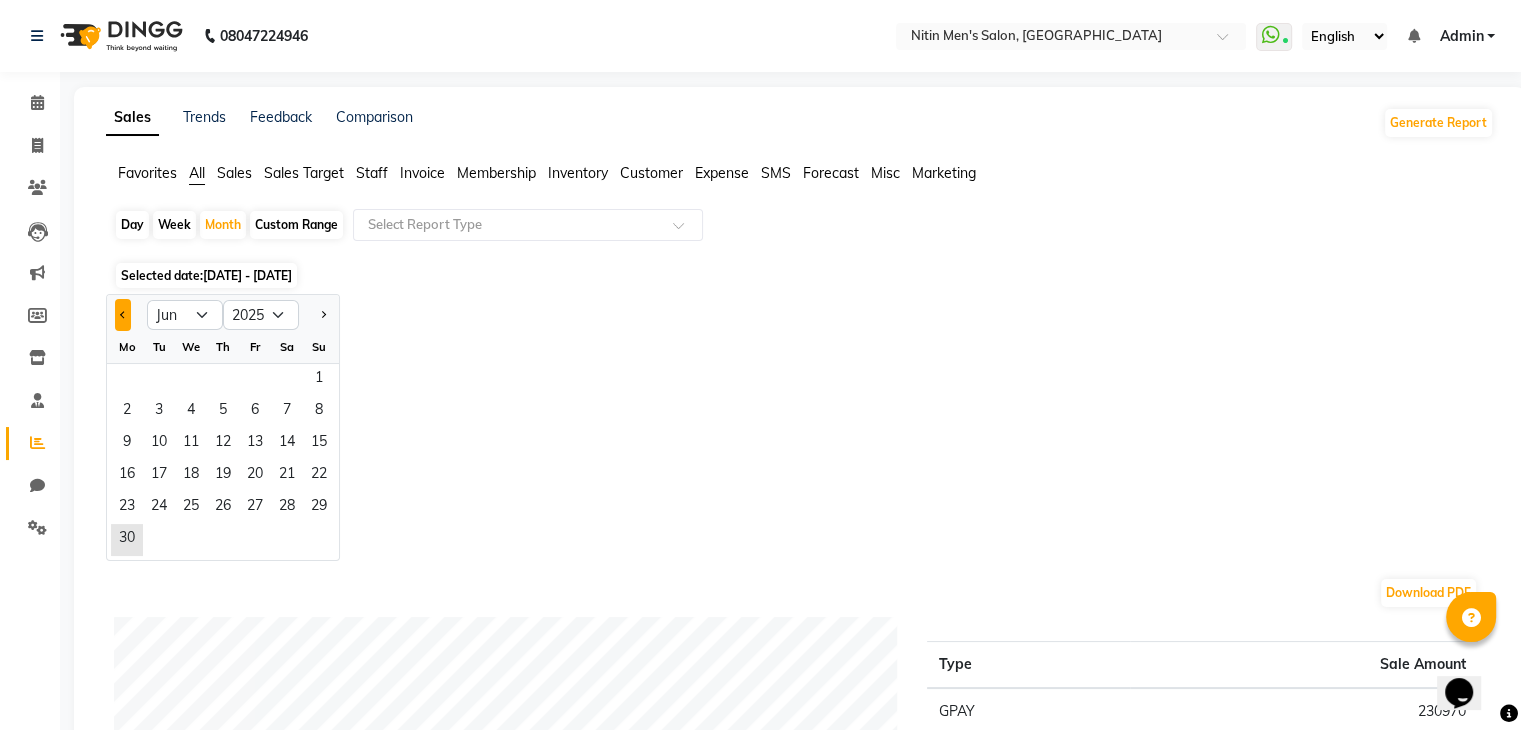 click 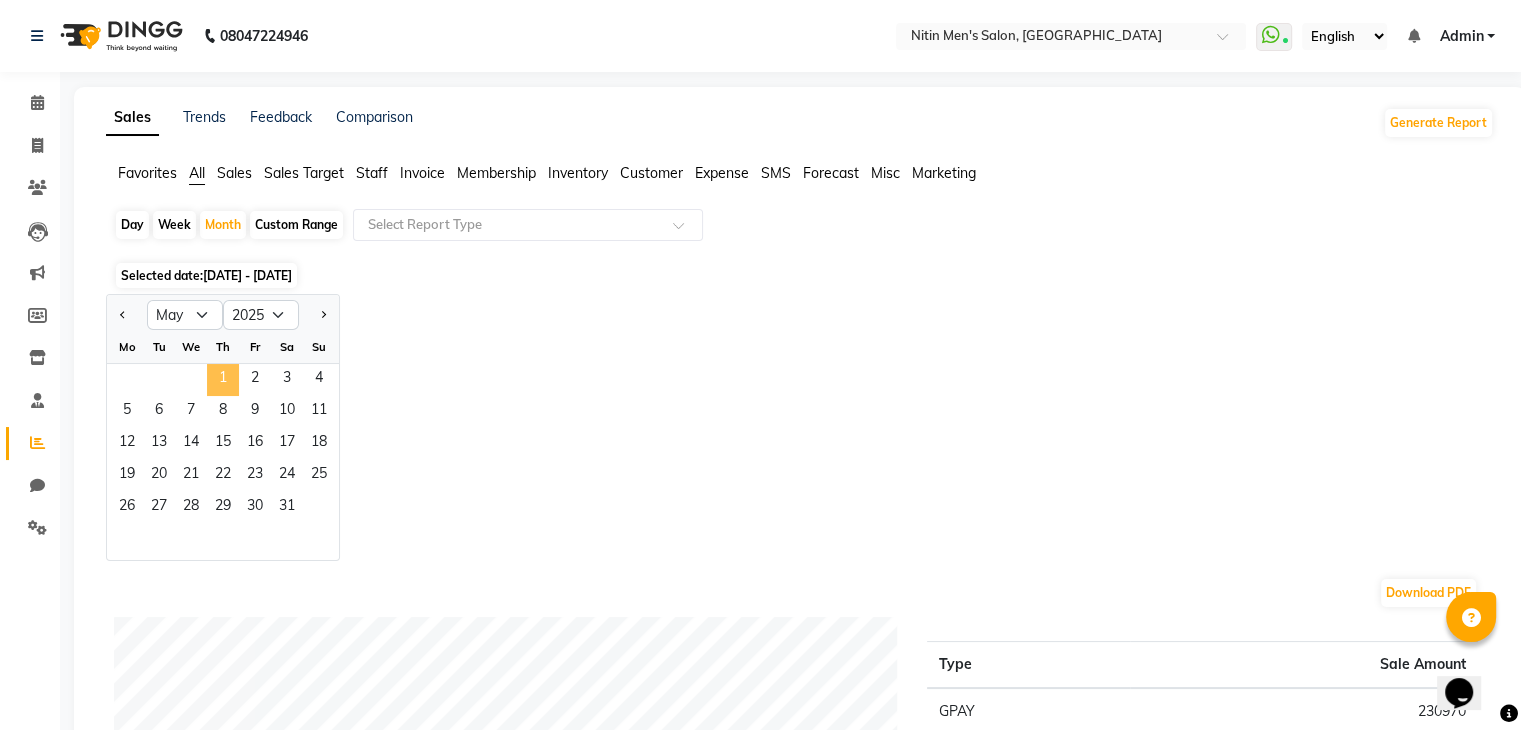 click on "1" 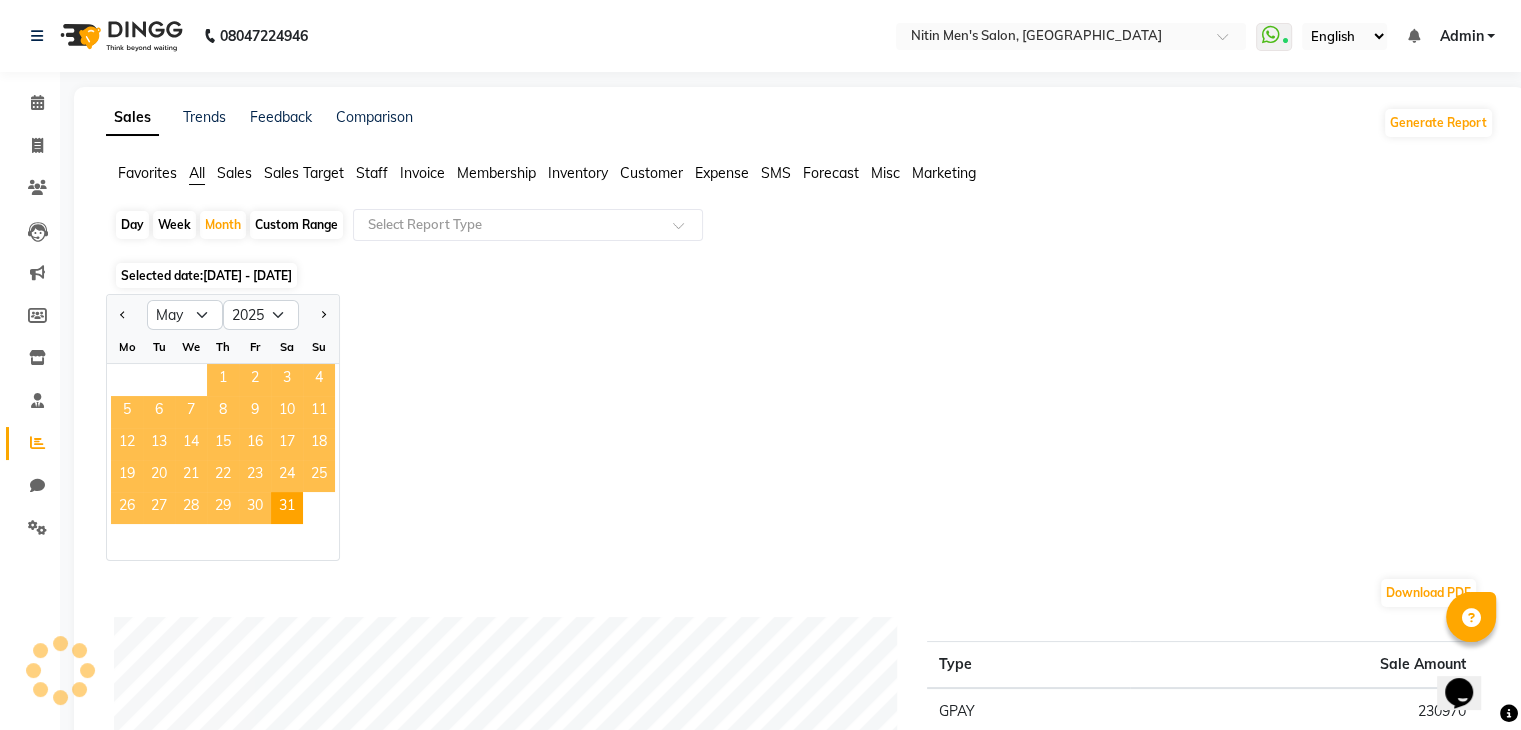 click on "1" 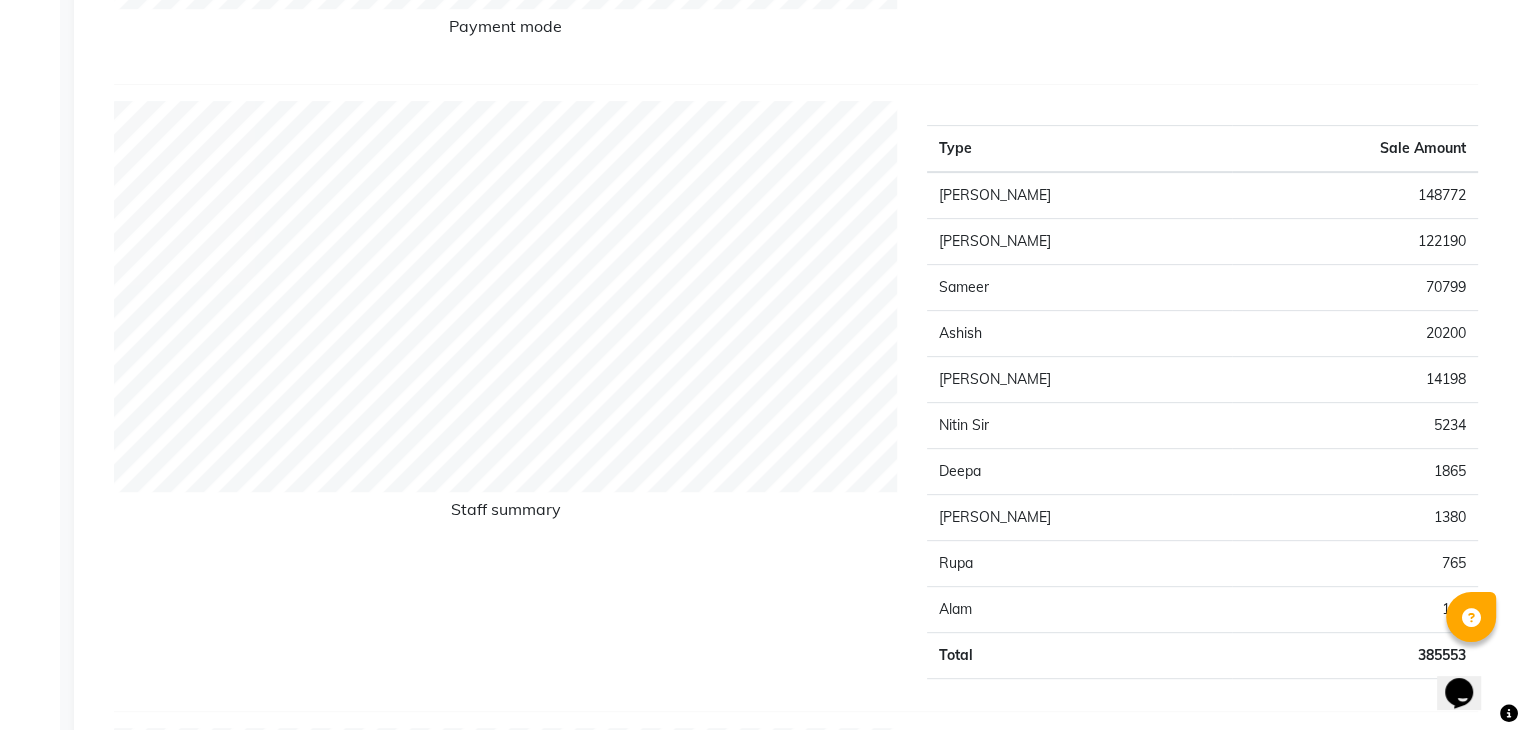 scroll, scrollTop: 0, scrollLeft: 0, axis: both 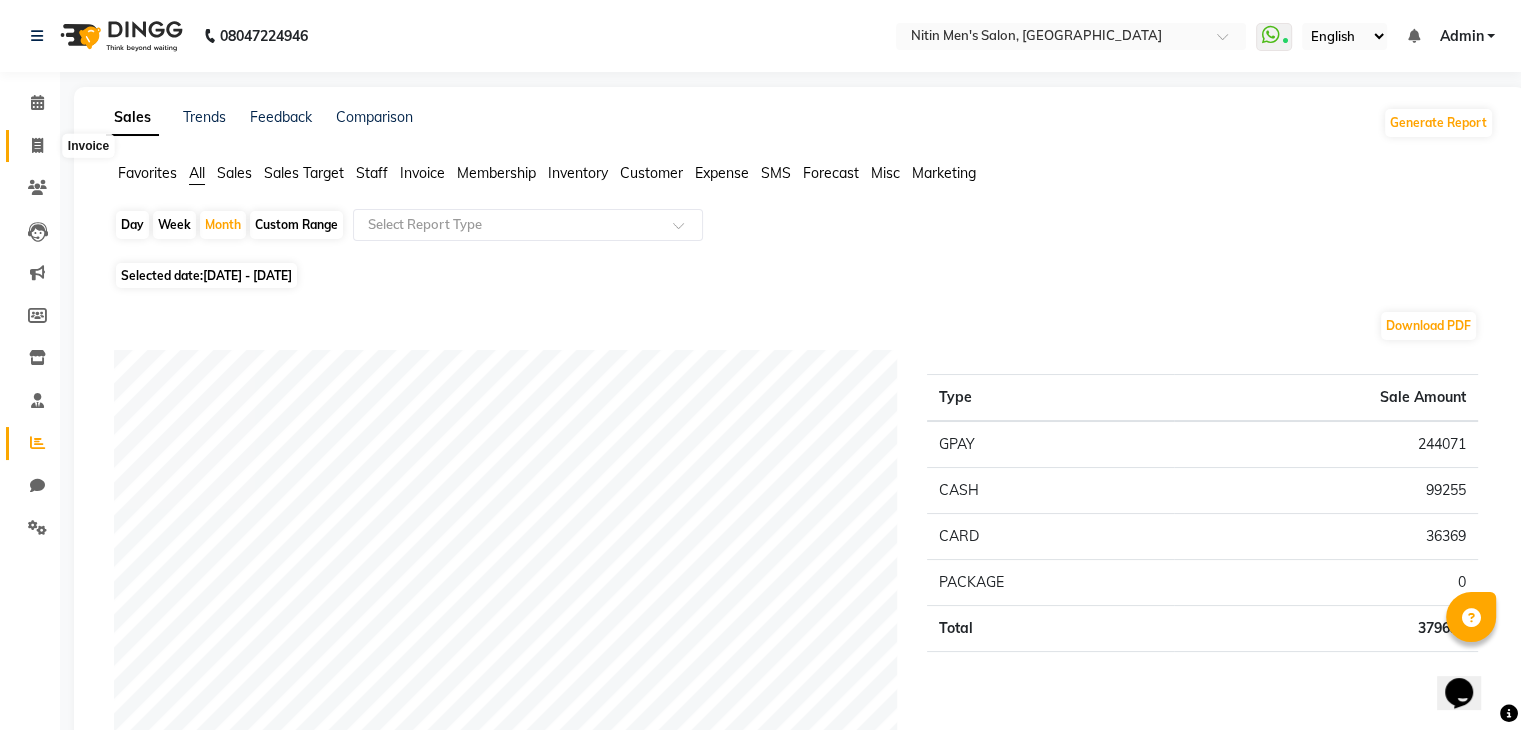 click 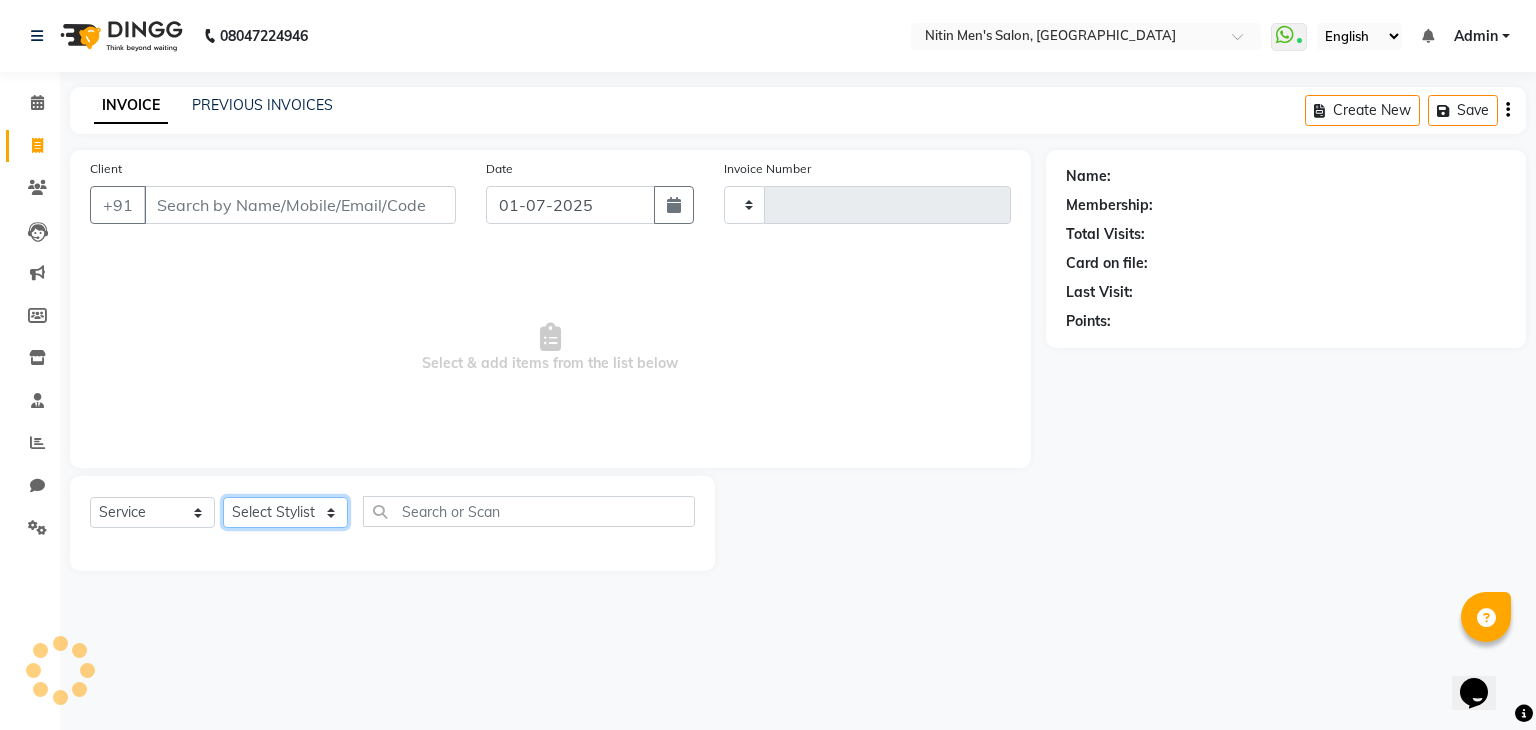 click on "Select Stylist" 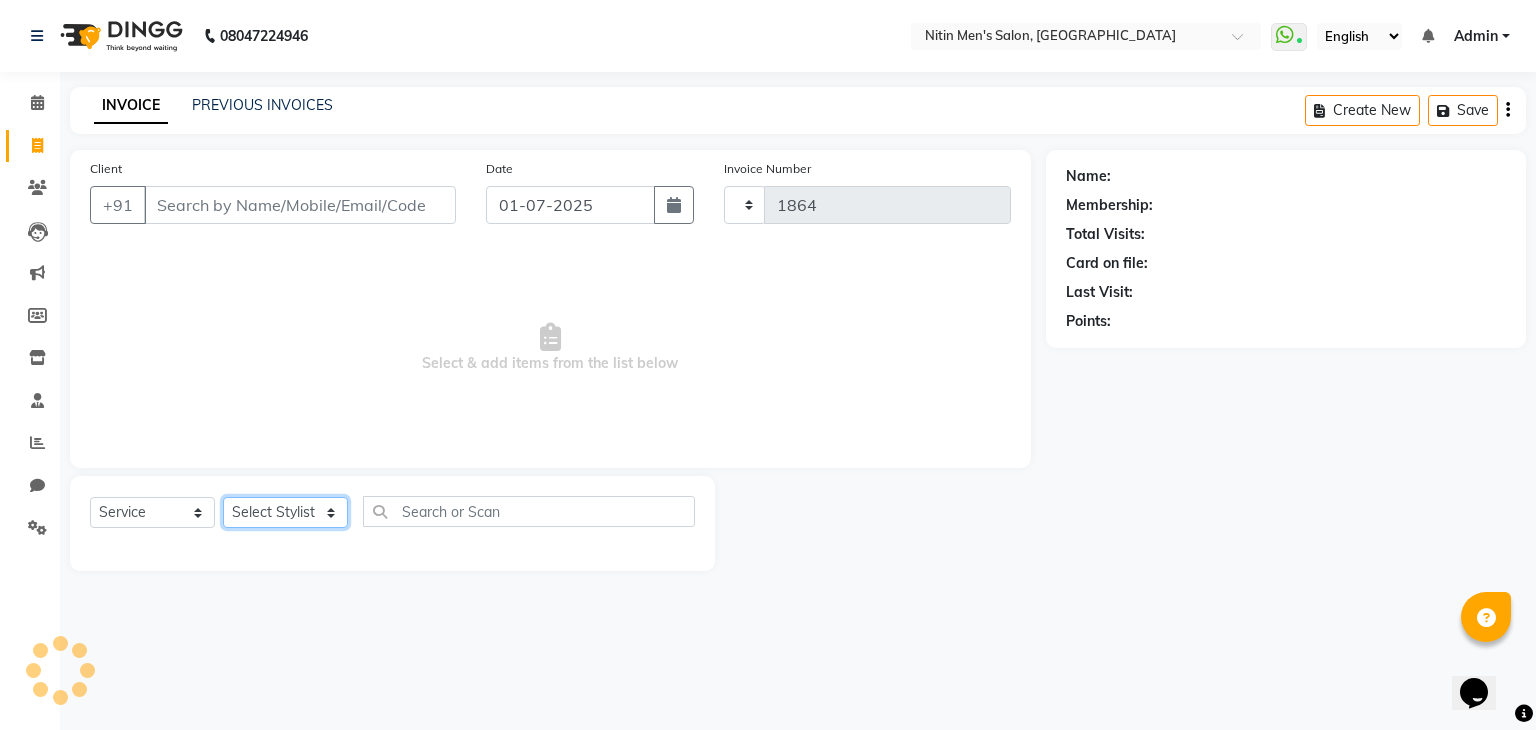 select on "7981" 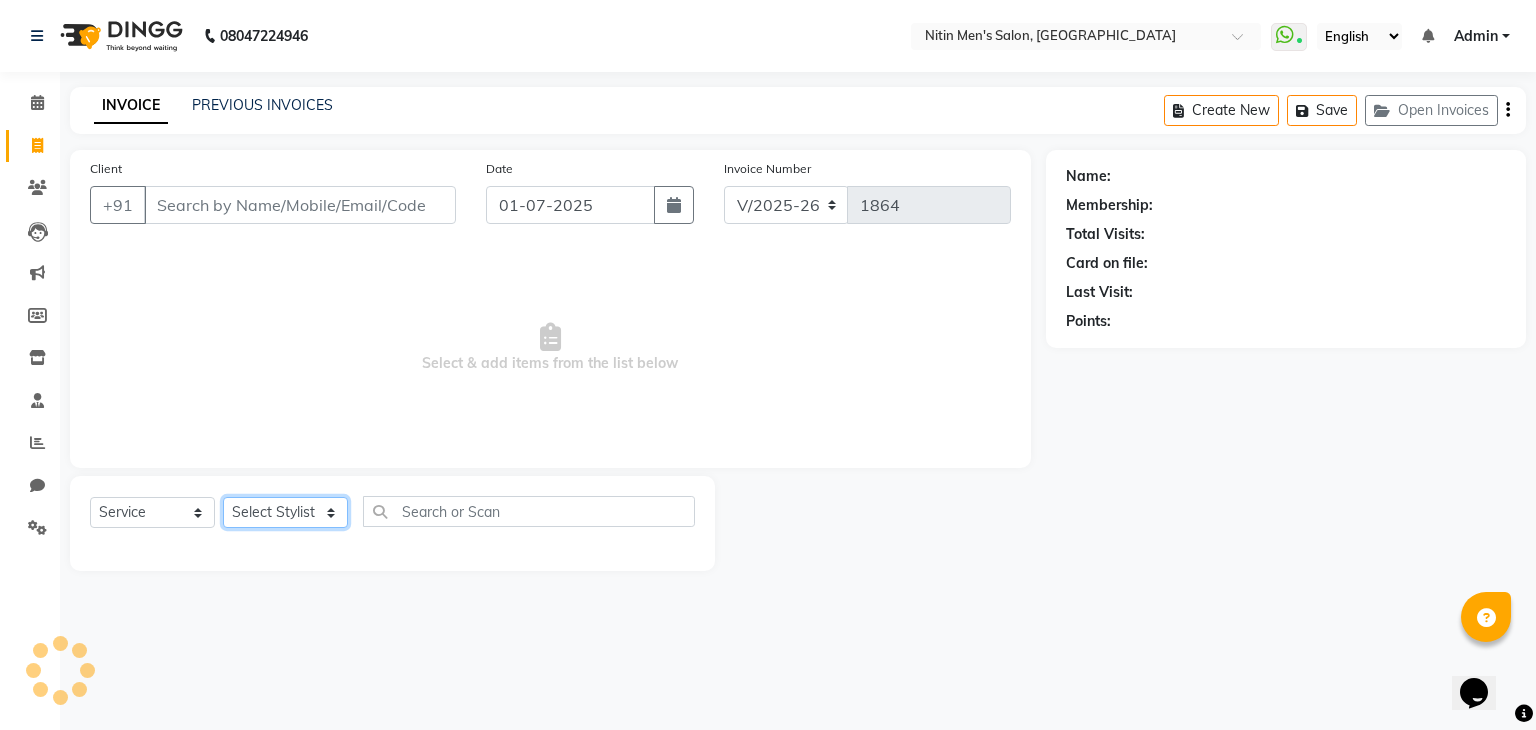 click on "Select Stylist [PERSON_NAME] [PERSON_NAME] DEEPA [PERSON_NAME] MEENAKSHI NITIN SIR [PERSON_NAME] [PERSON_NAME] [PERSON_NAME]" 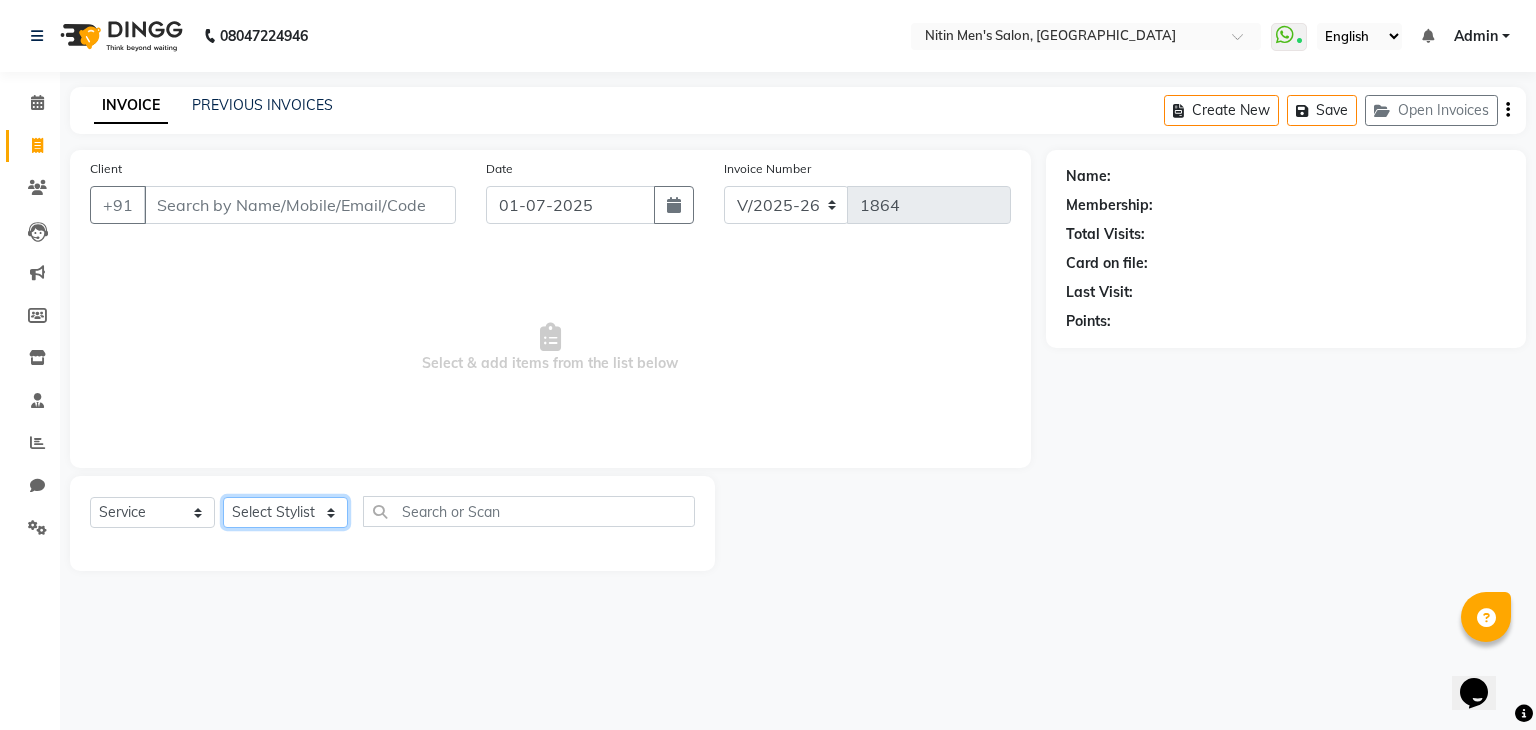 click on "Select Stylist [PERSON_NAME] [PERSON_NAME] DEEPA [PERSON_NAME] MEENAKSHI NITIN SIR [PERSON_NAME] [PERSON_NAME] [PERSON_NAME]" 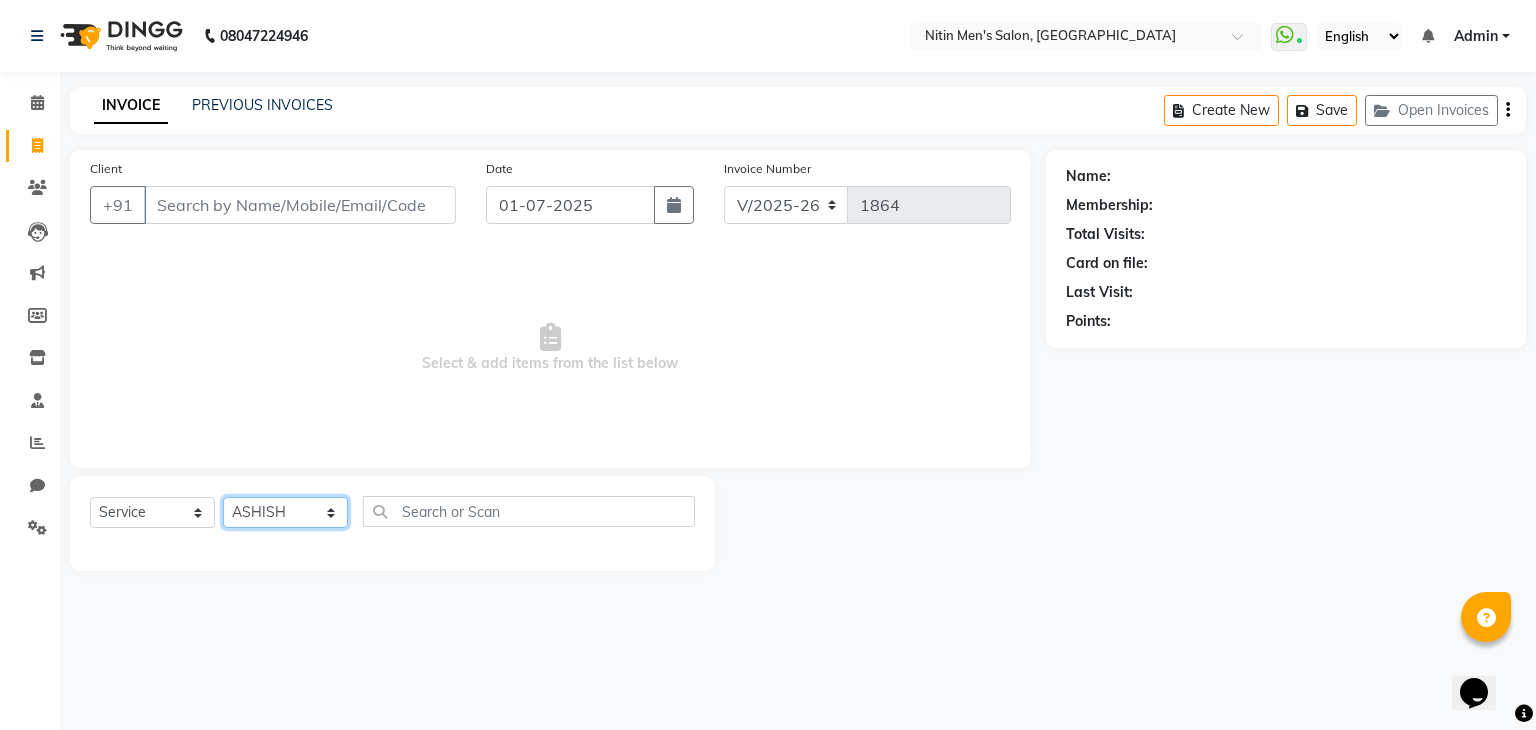 click on "Select Stylist [PERSON_NAME] [PERSON_NAME] DEEPA [PERSON_NAME] MEENAKSHI NITIN SIR [PERSON_NAME] [PERSON_NAME] [PERSON_NAME]" 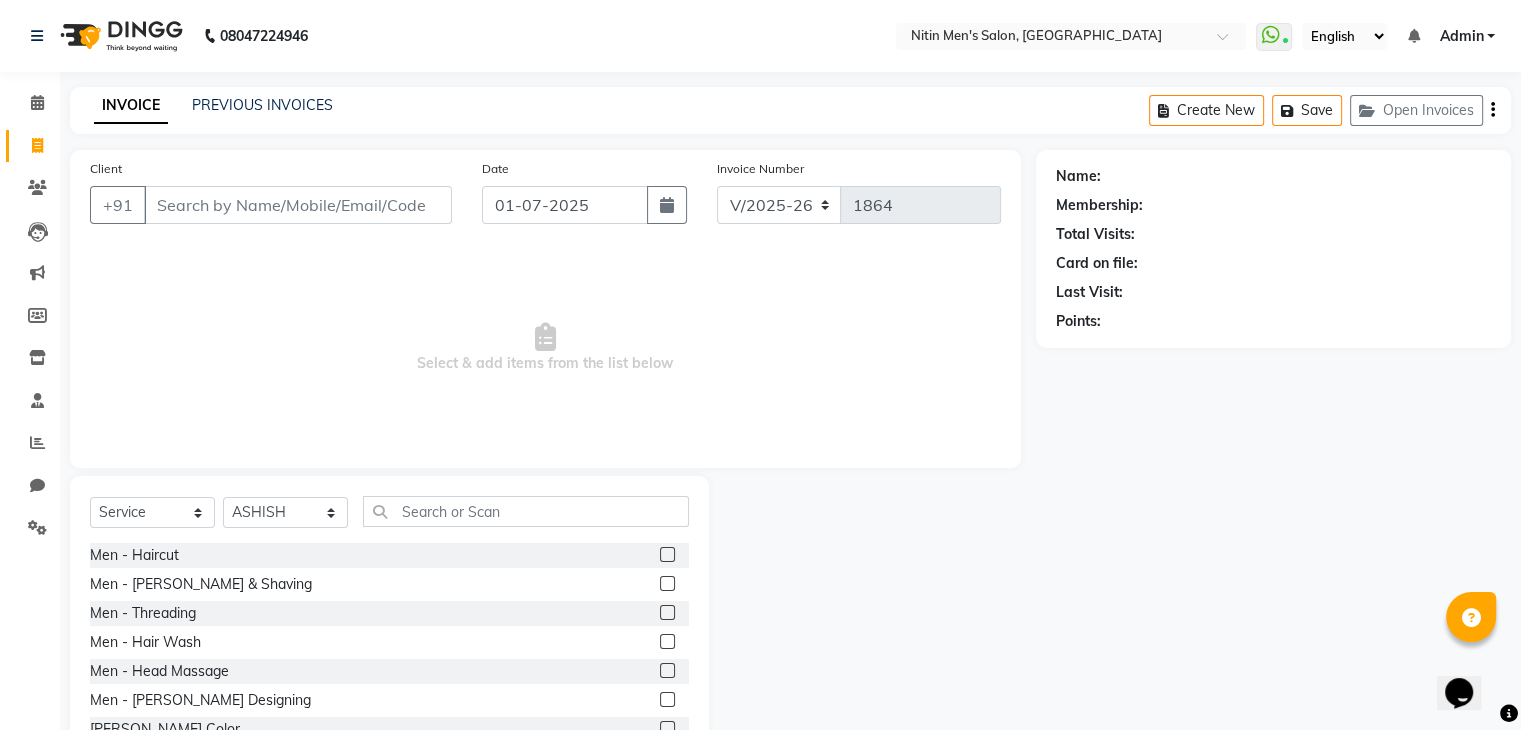 click 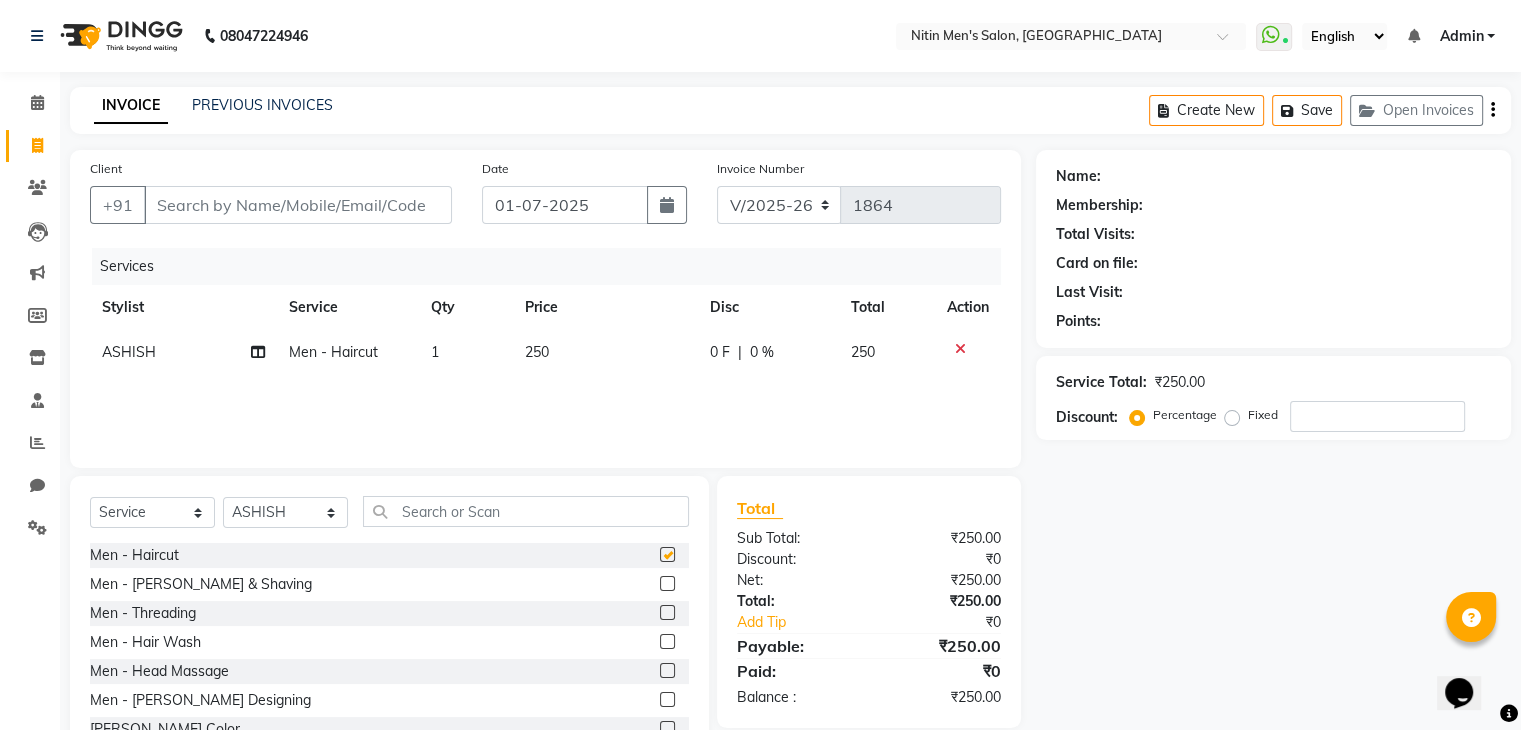checkbox on "false" 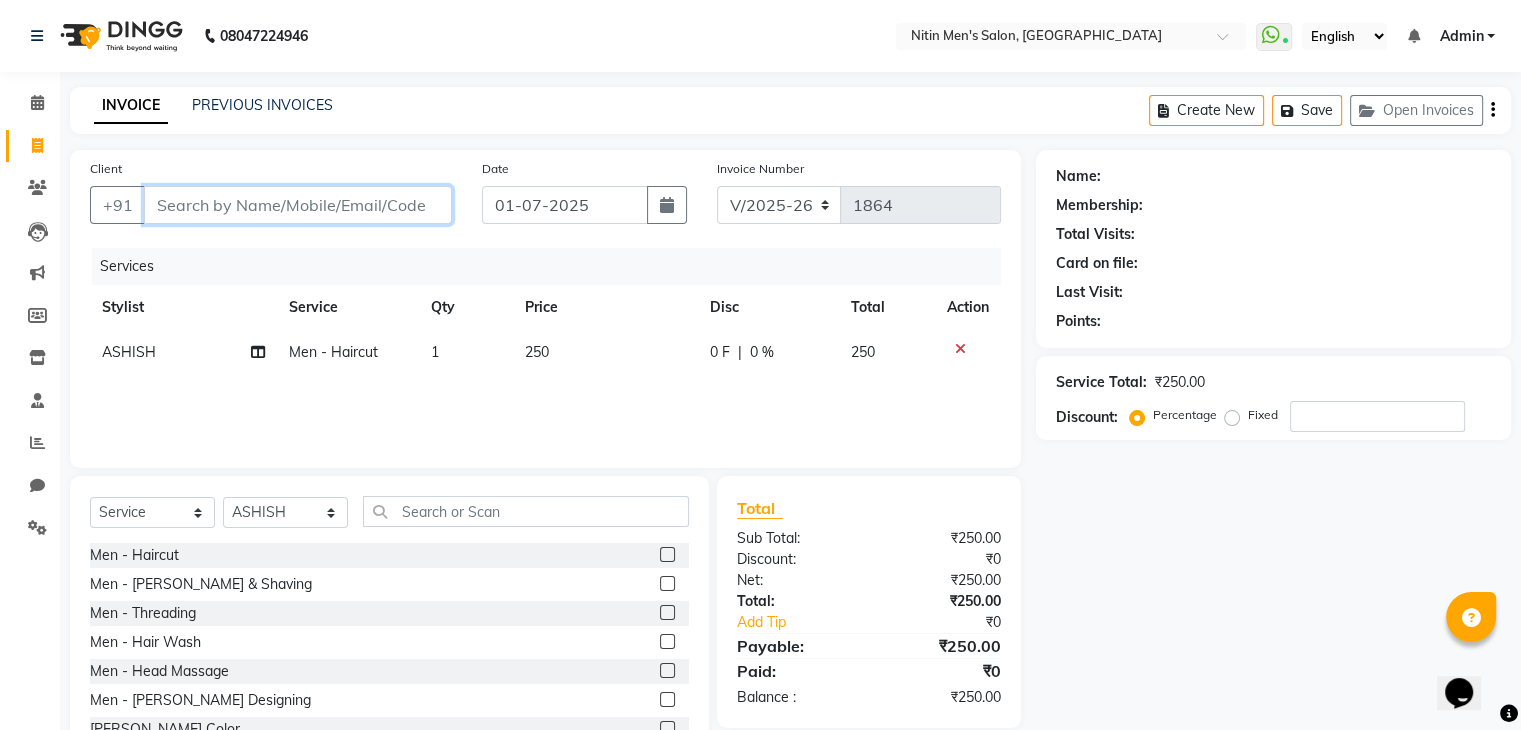 click on "Client" at bounding box center (298, 205) 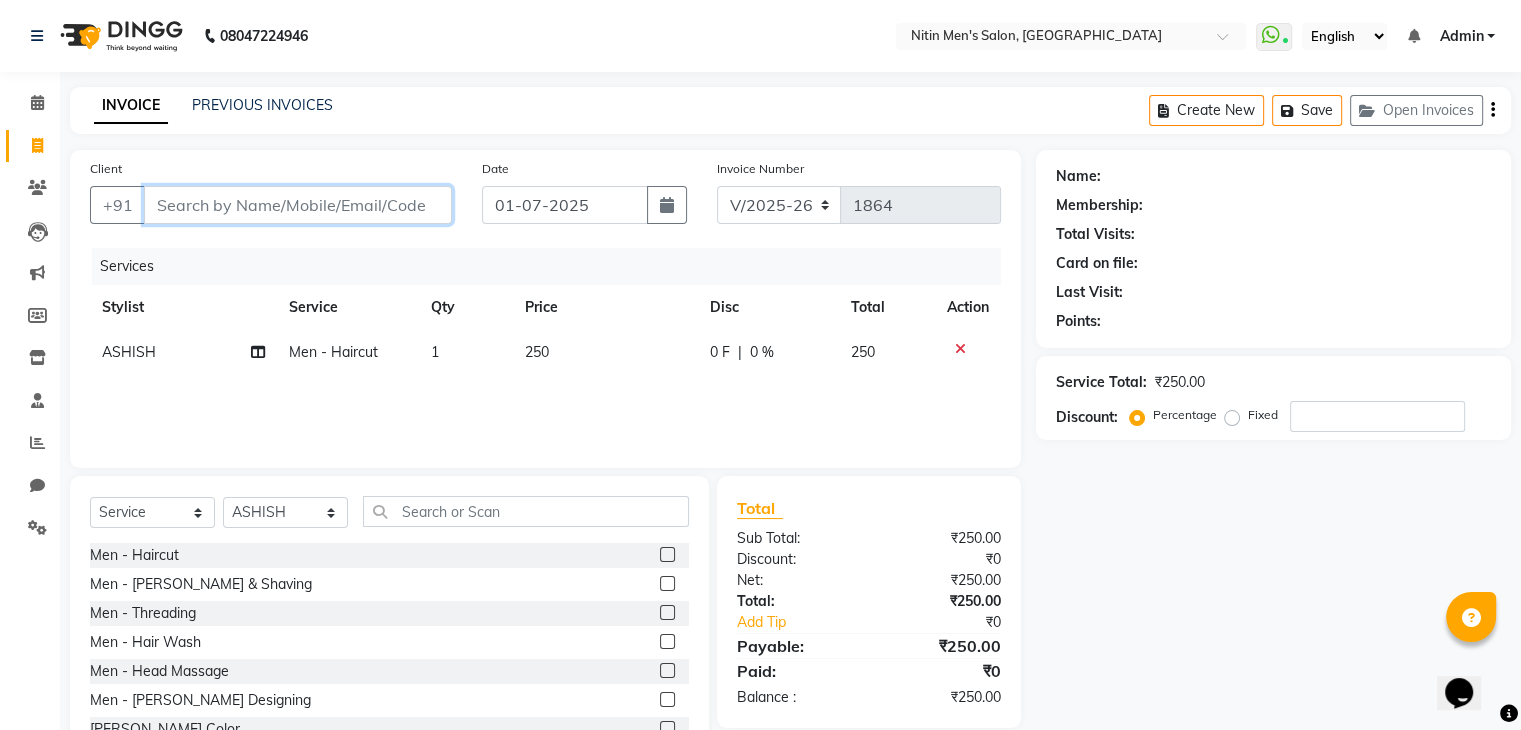 type on "a" 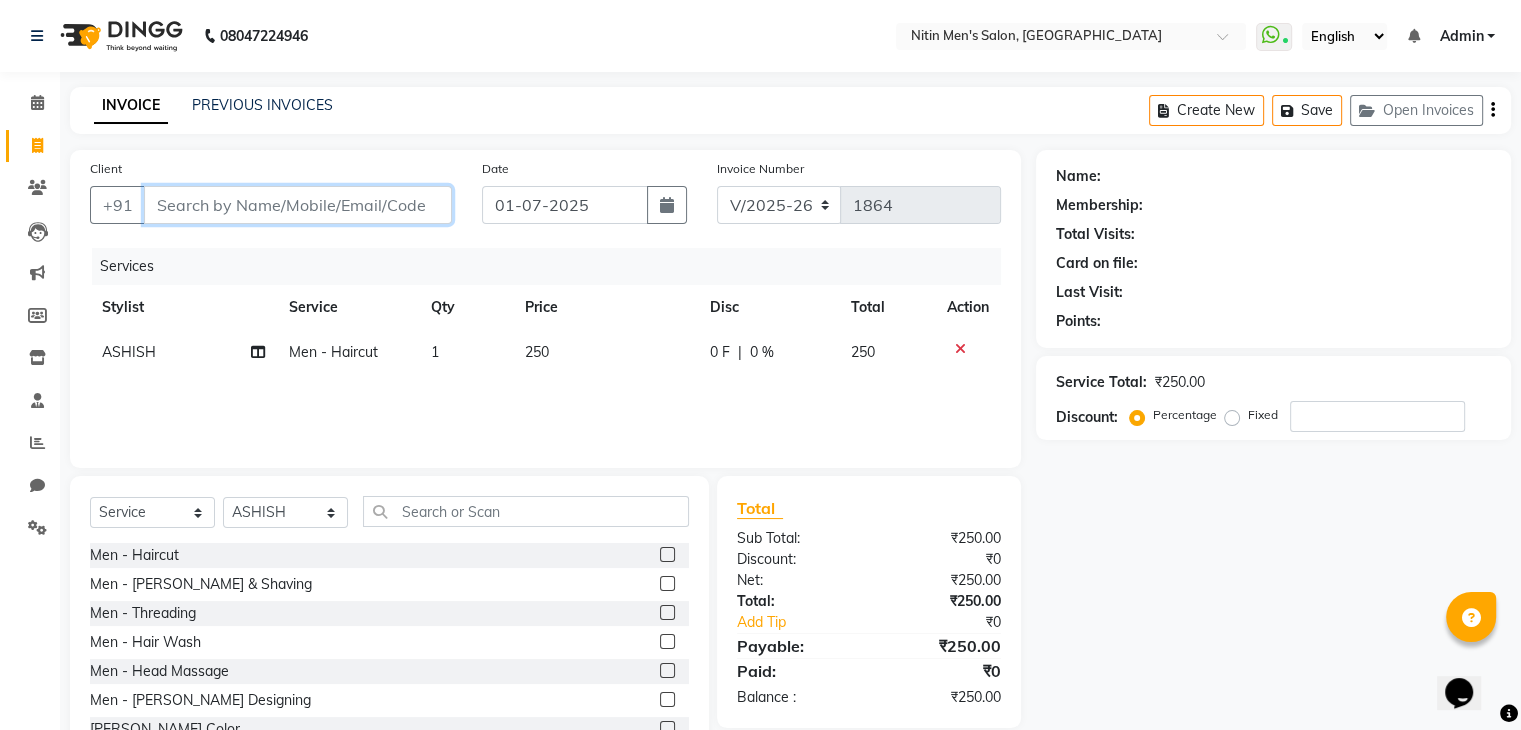 type on "0" 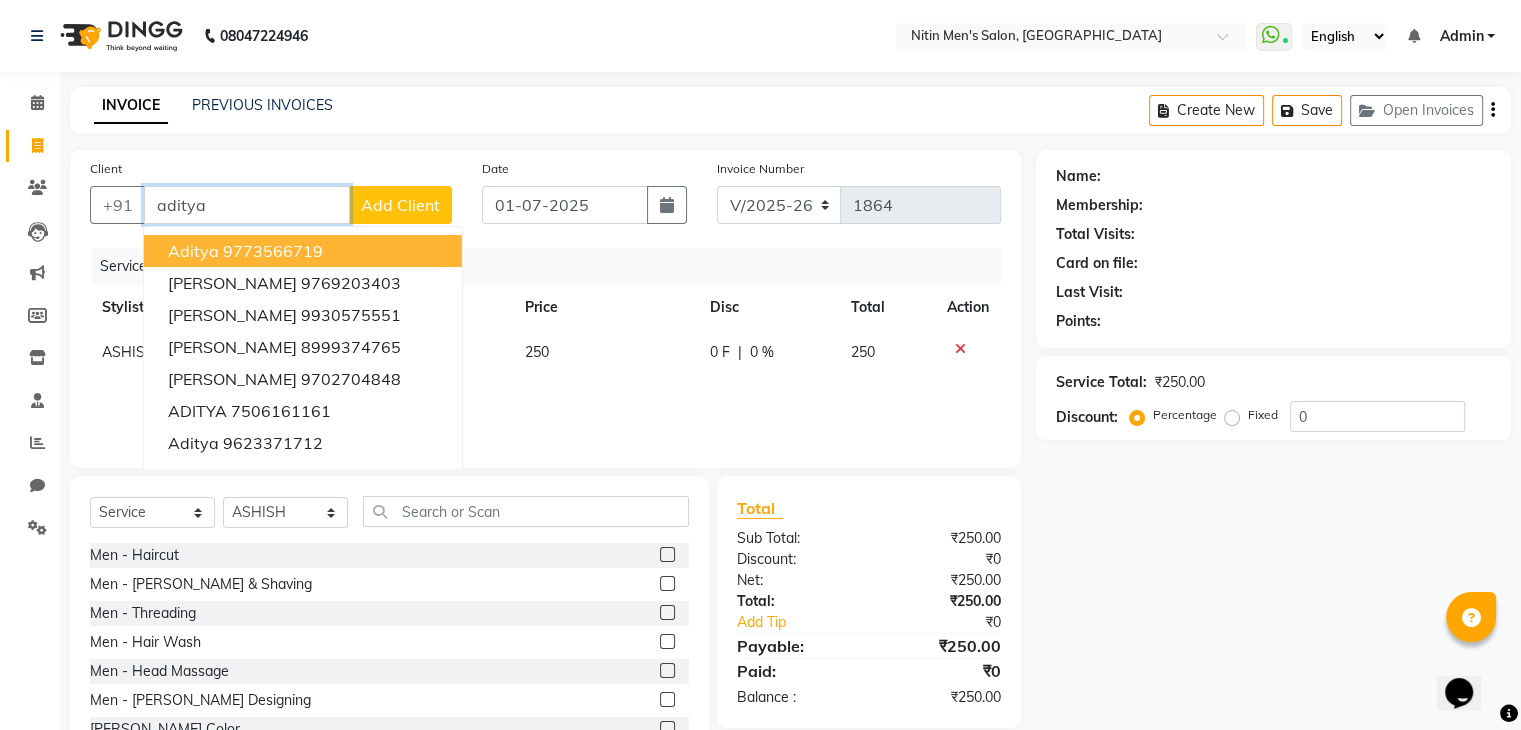 click on "aditya" at bounding box center (247, 205) 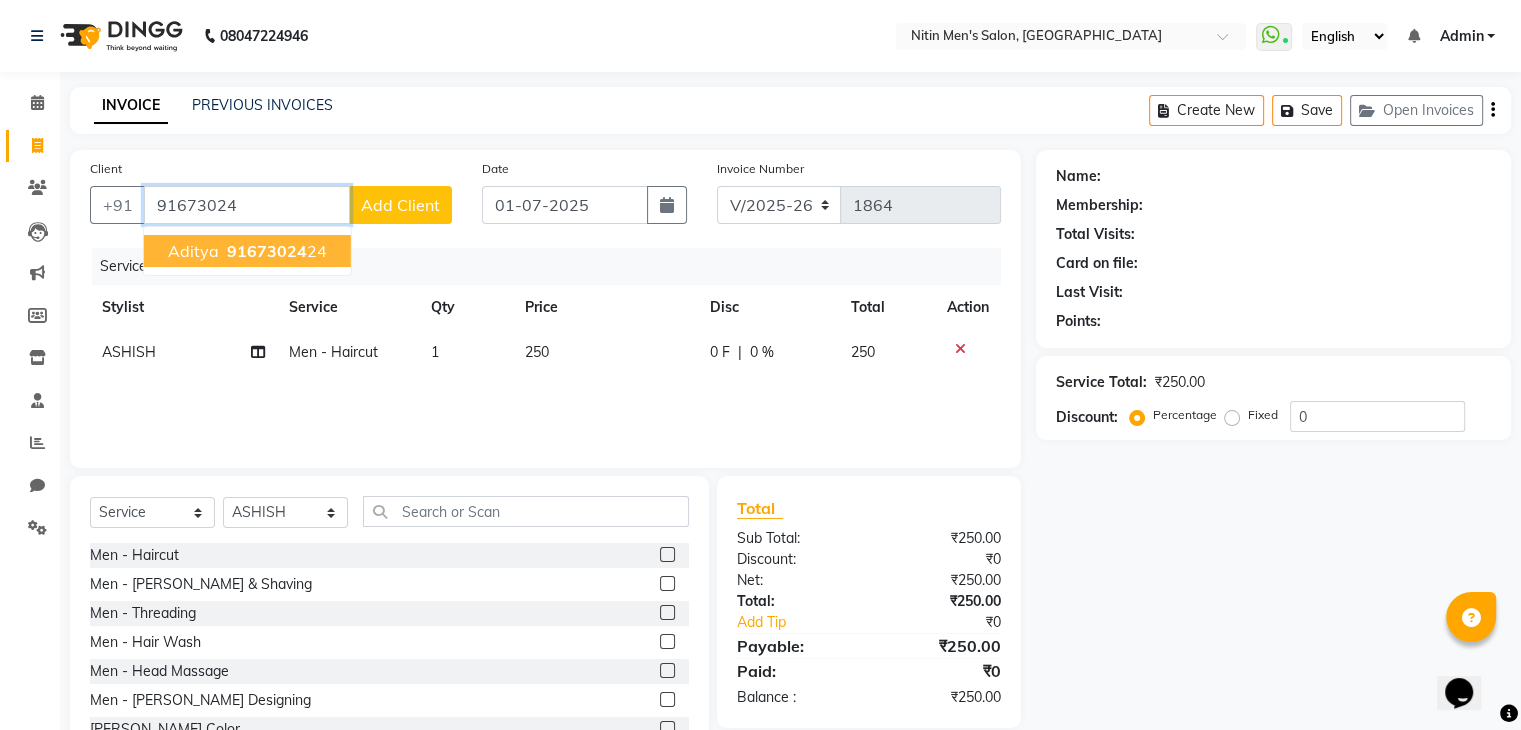 click on "aditya   91673024 24" at bounding box center (247, 251) 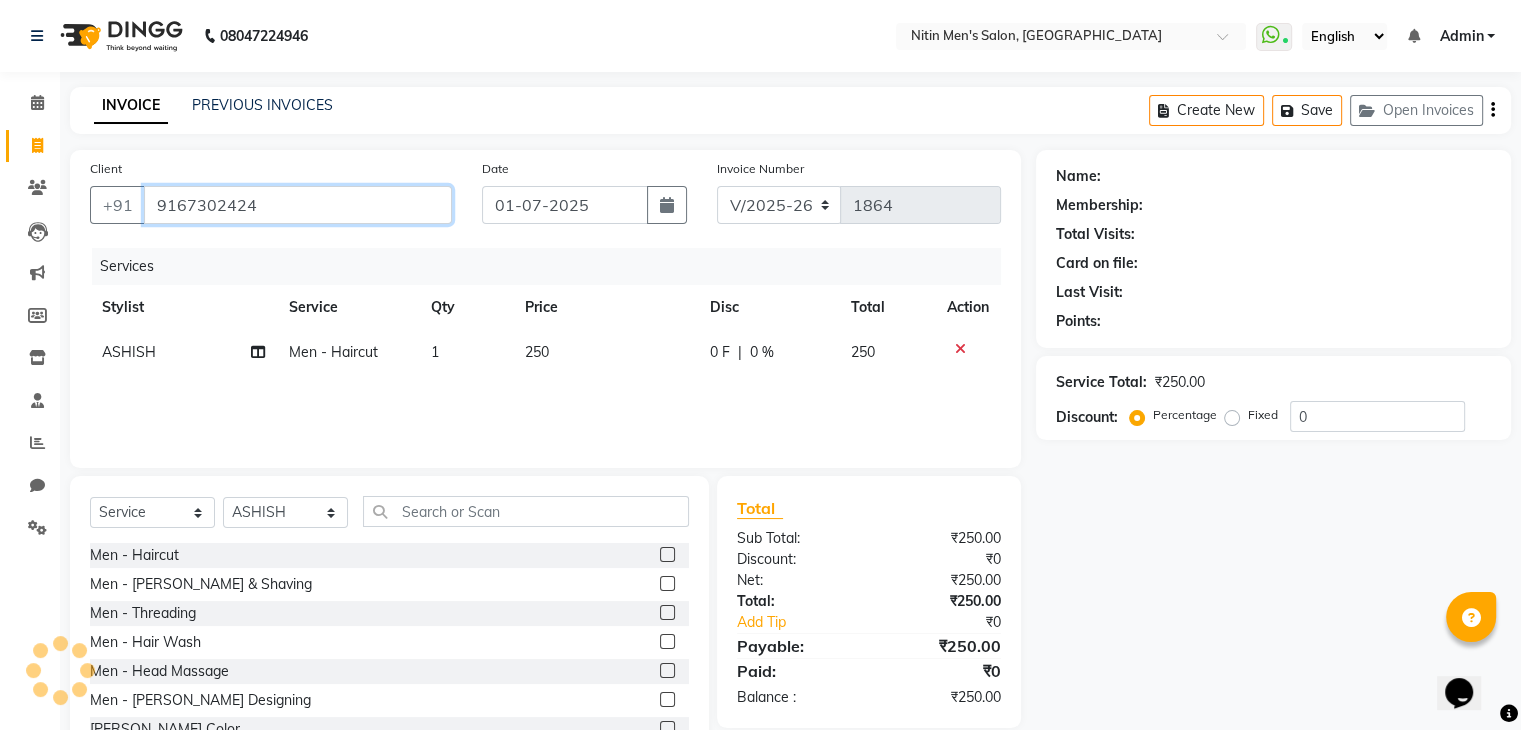 type on "9167302424" 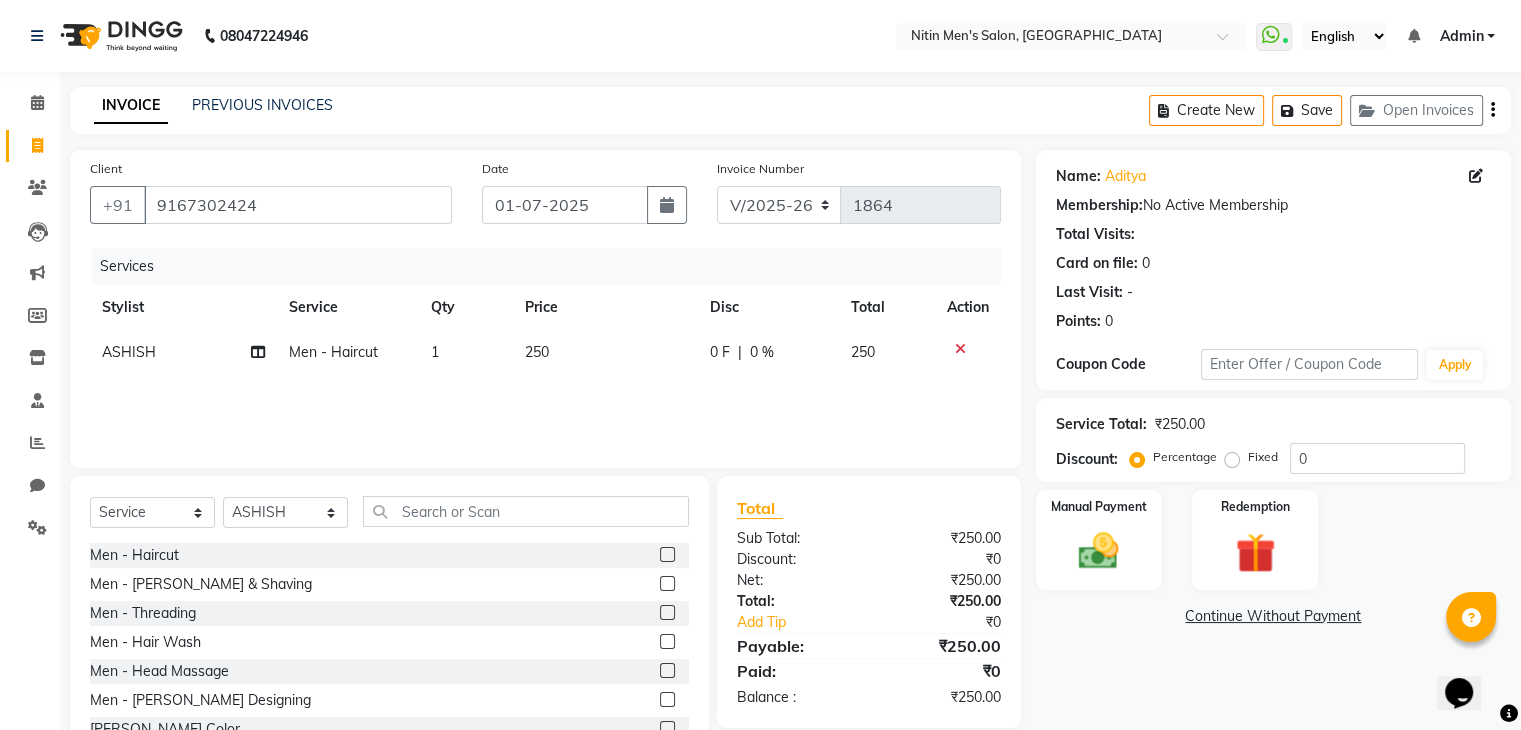 scroll, scrollTop: 72, scrollLeft: 0, axis: vertical 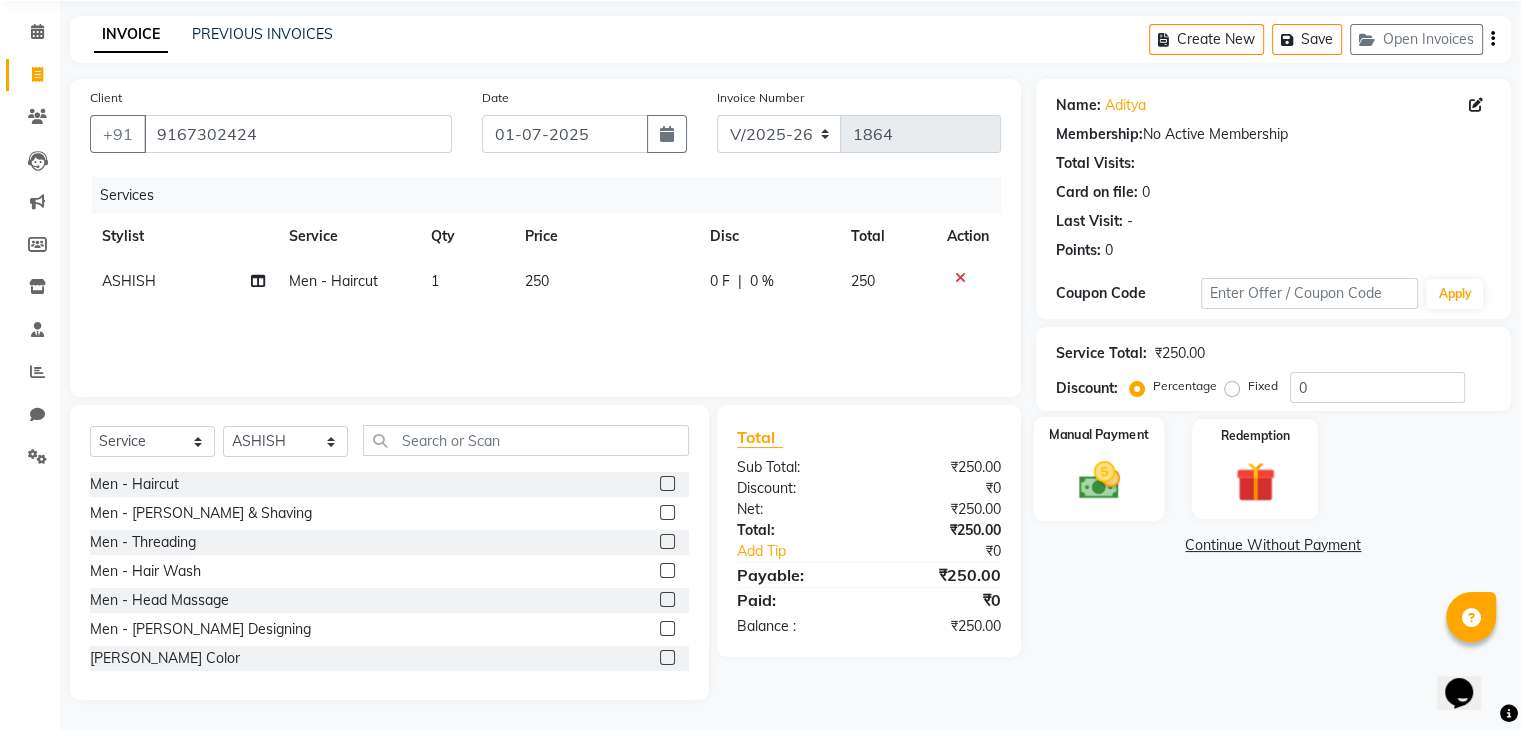 click on "Manual Payment" 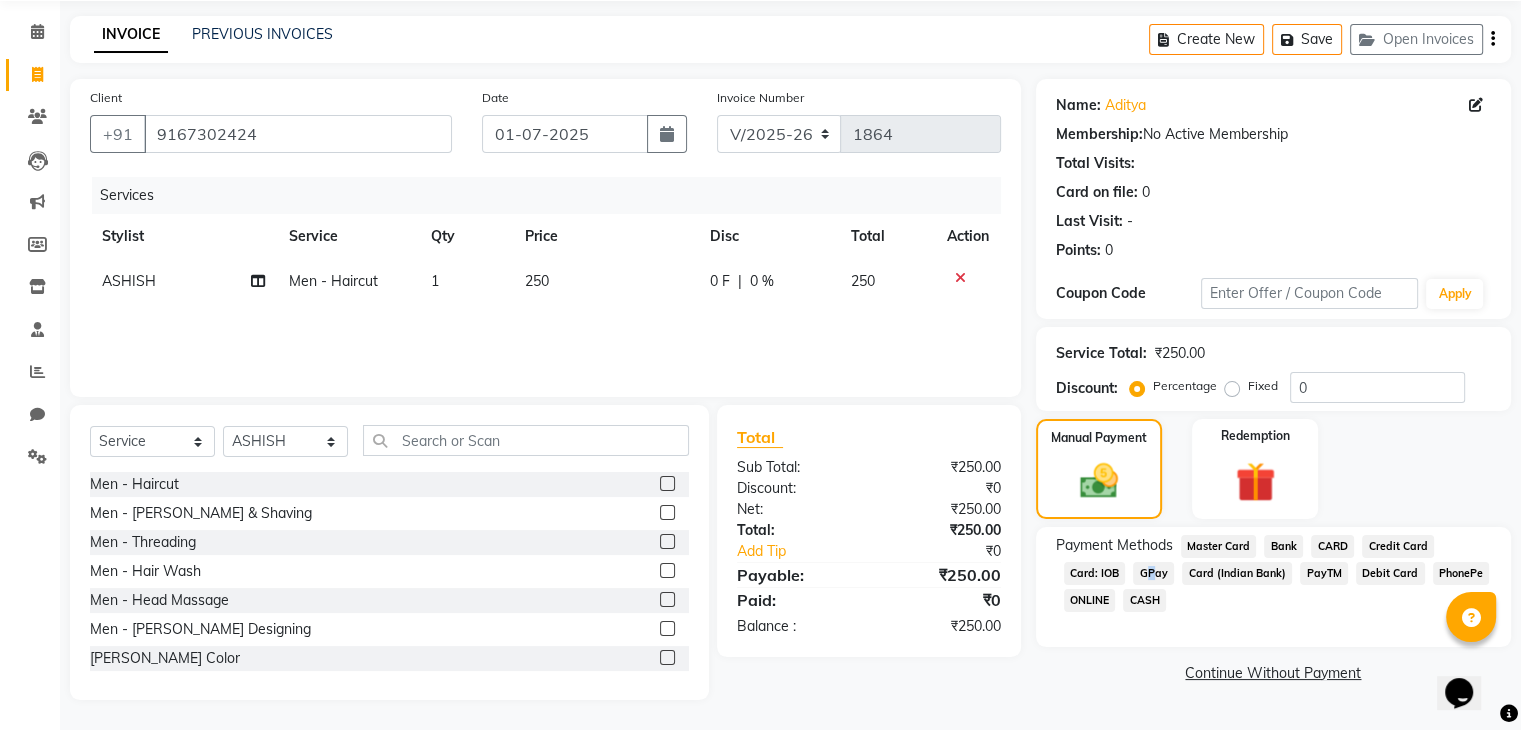 click on "Payment Methods  Master Card   Bank   CARD   Credit Card   Card: IOB   GPay   Card (Indian Bank)   PayTM   Debit Card   PhonePe   ONLINE   CASH" 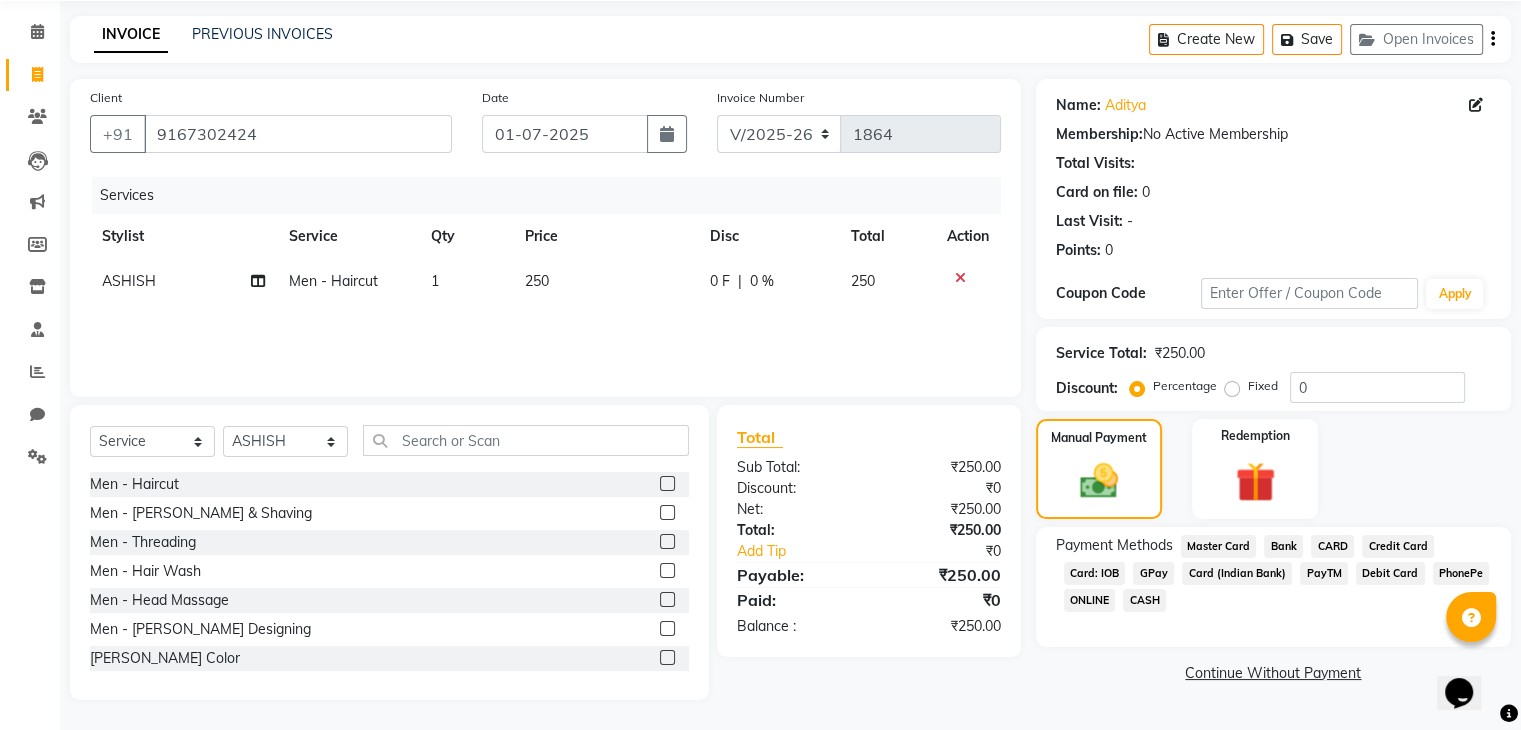 scroll, scrollTop: 145, scrollLeft: 0, axis: vertical 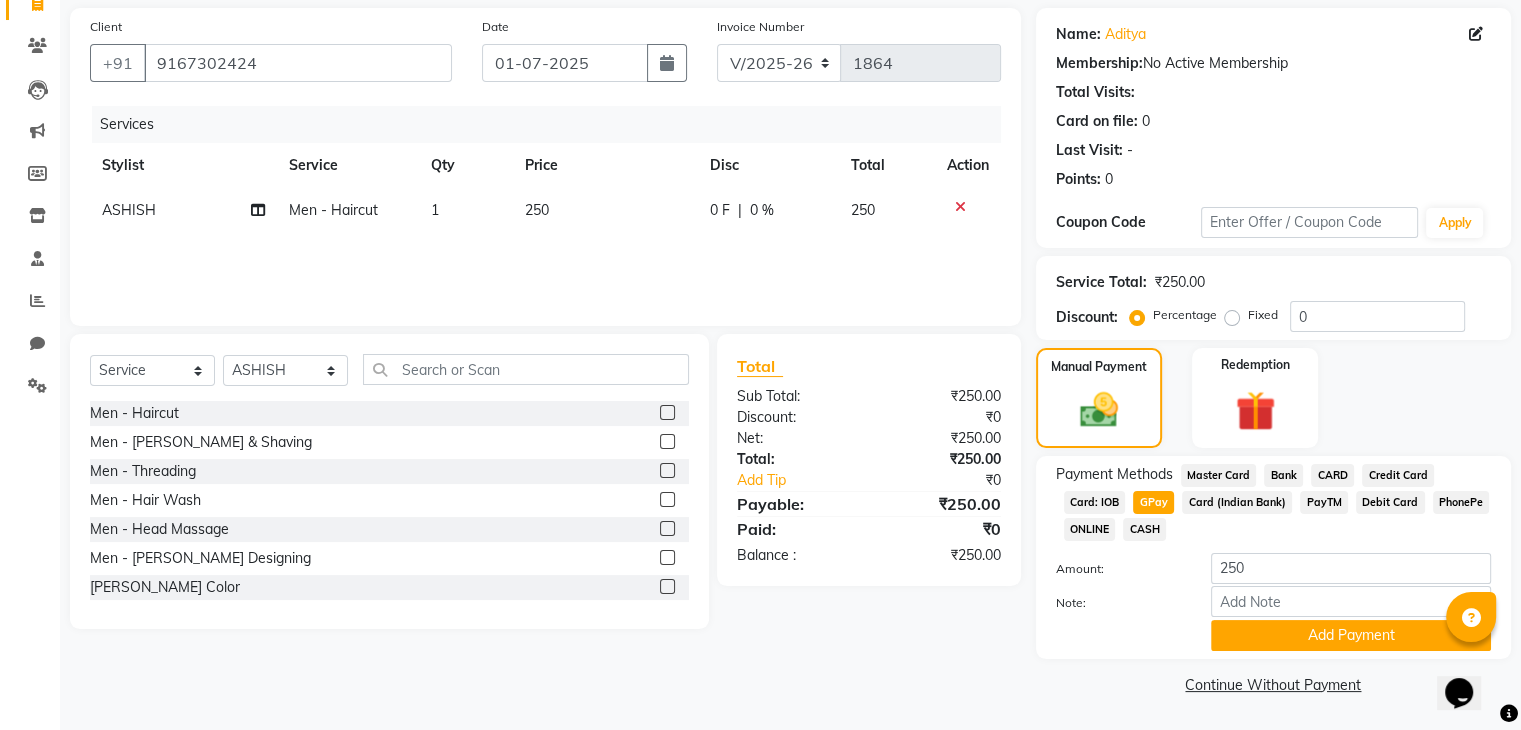 click on "Payment Methods  Master Card   Bank   CARD   Credit Card   Card: IOB   GPay   Card (Indian Bank)   PayTM   Debit Card   PhonePe   ONLINE   CASH  Amount: 250 Note: Add Payment" 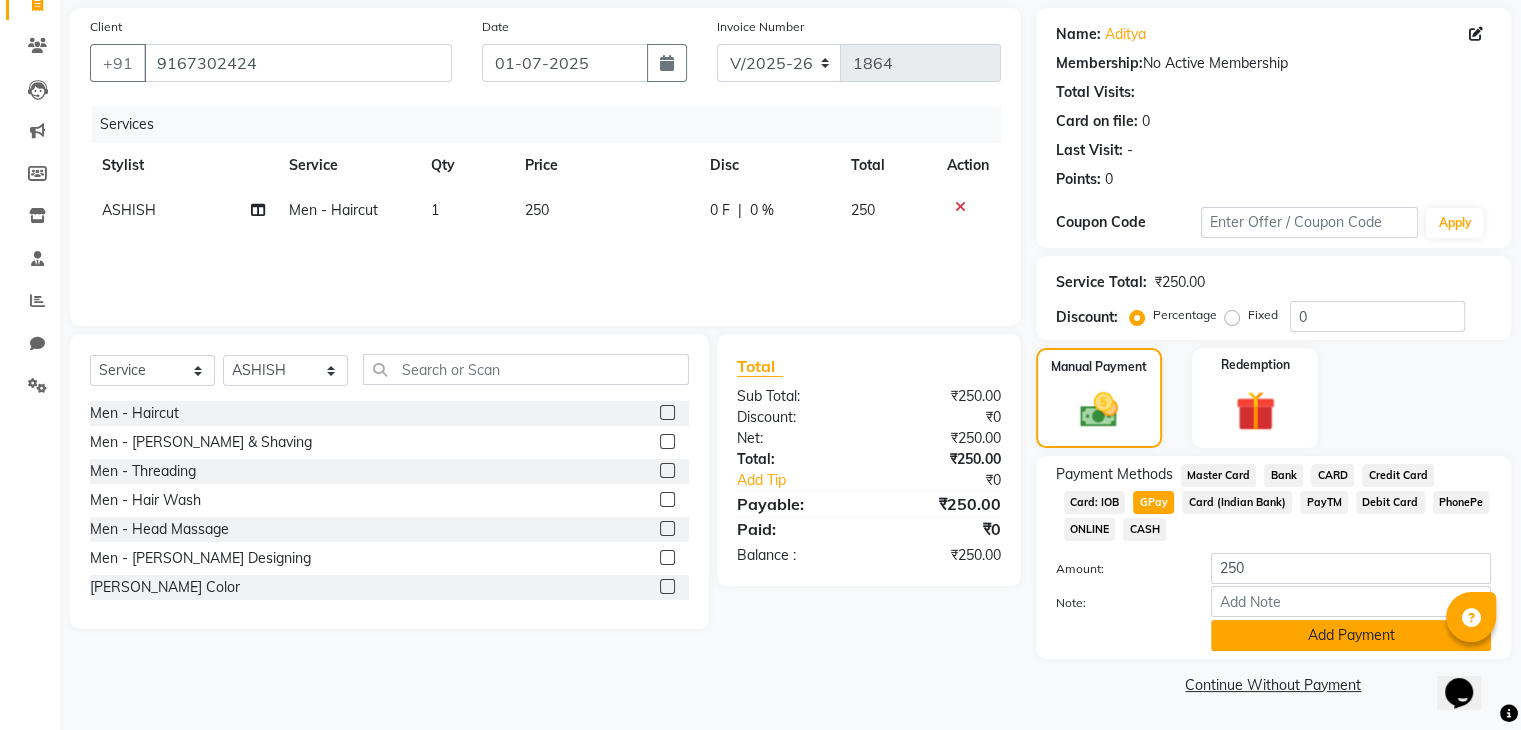 click on "Add Payment" 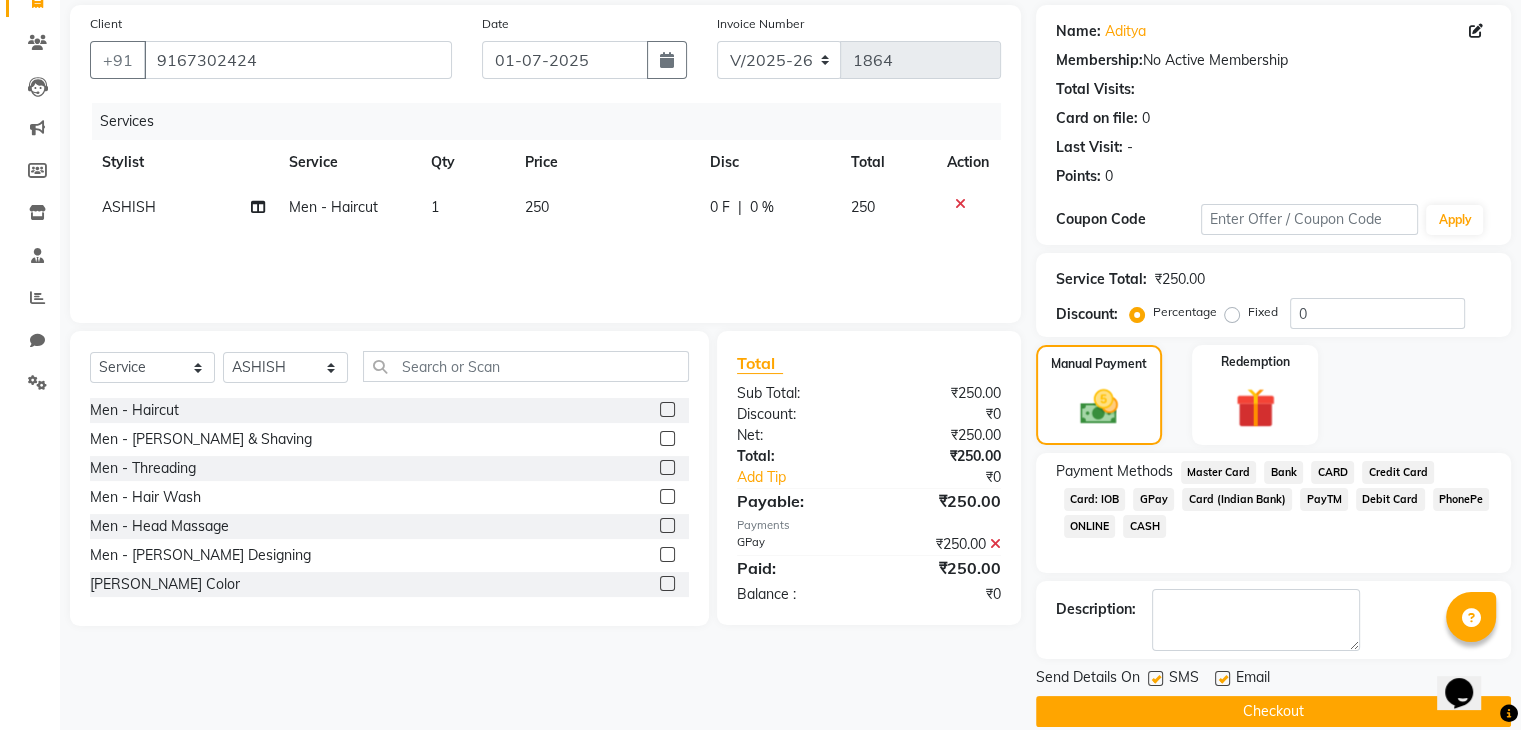 scroll, scrollTop: 171, scrollLeft: 0, axis: vertical 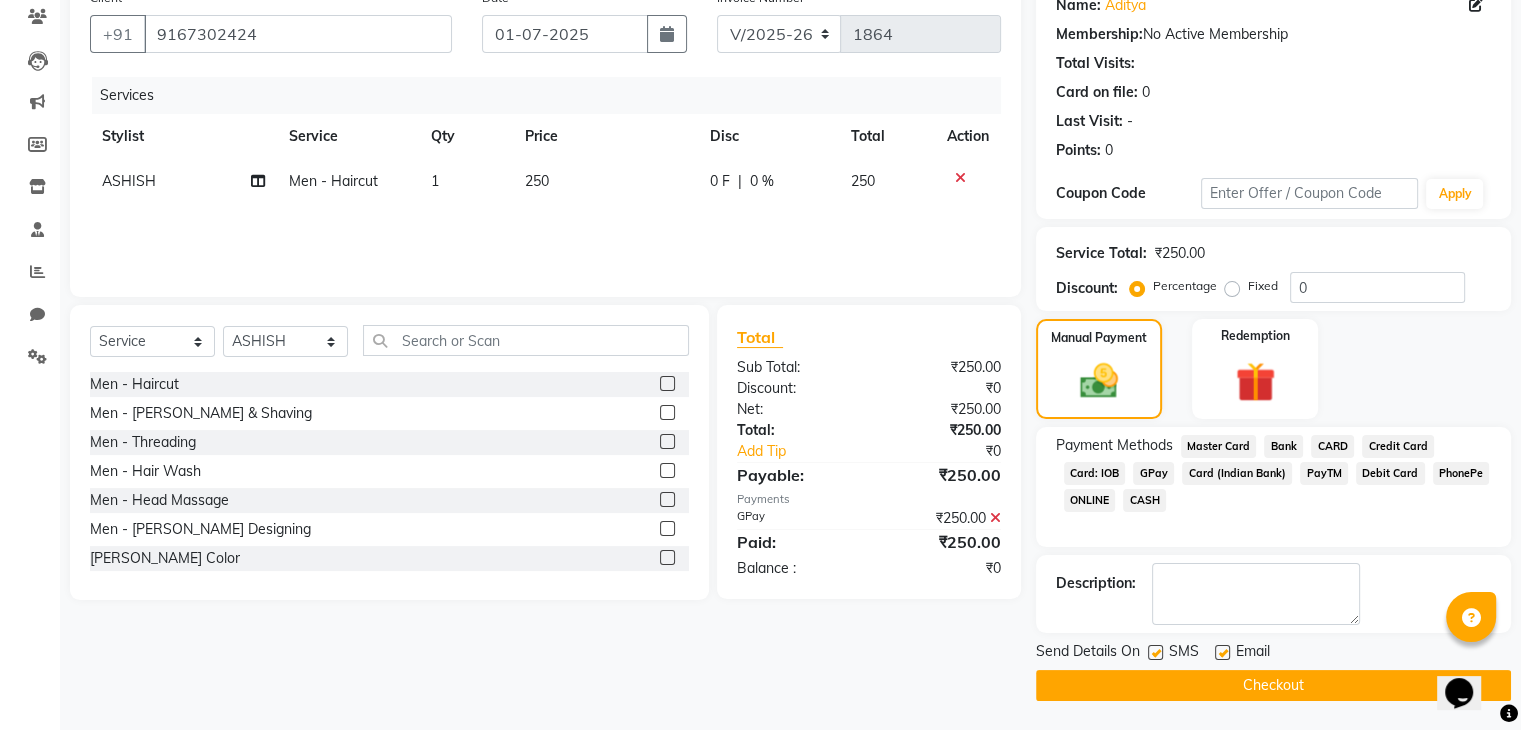 click on "Checkout" 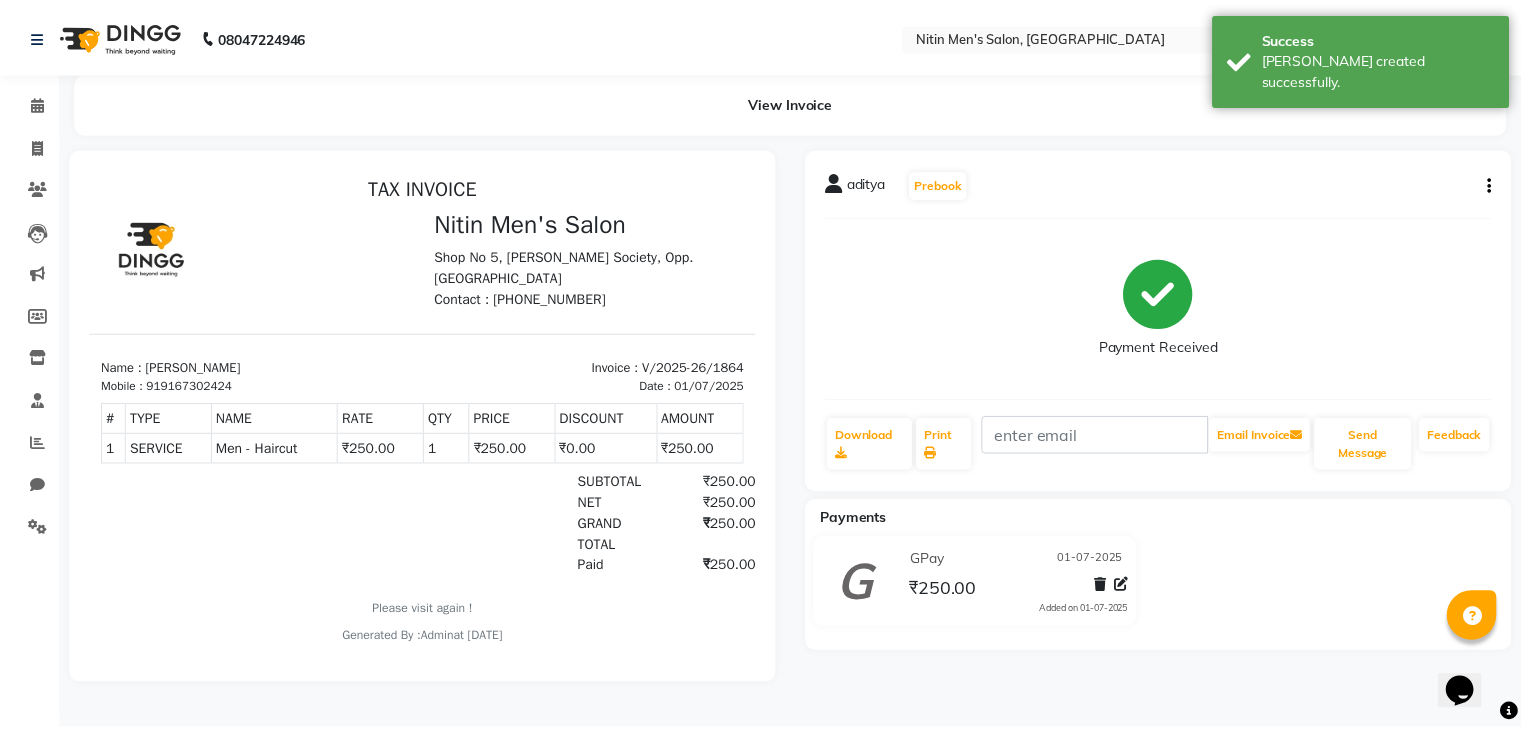 scroll, scrollTop: 0, scrollLeft: 0, axis: both 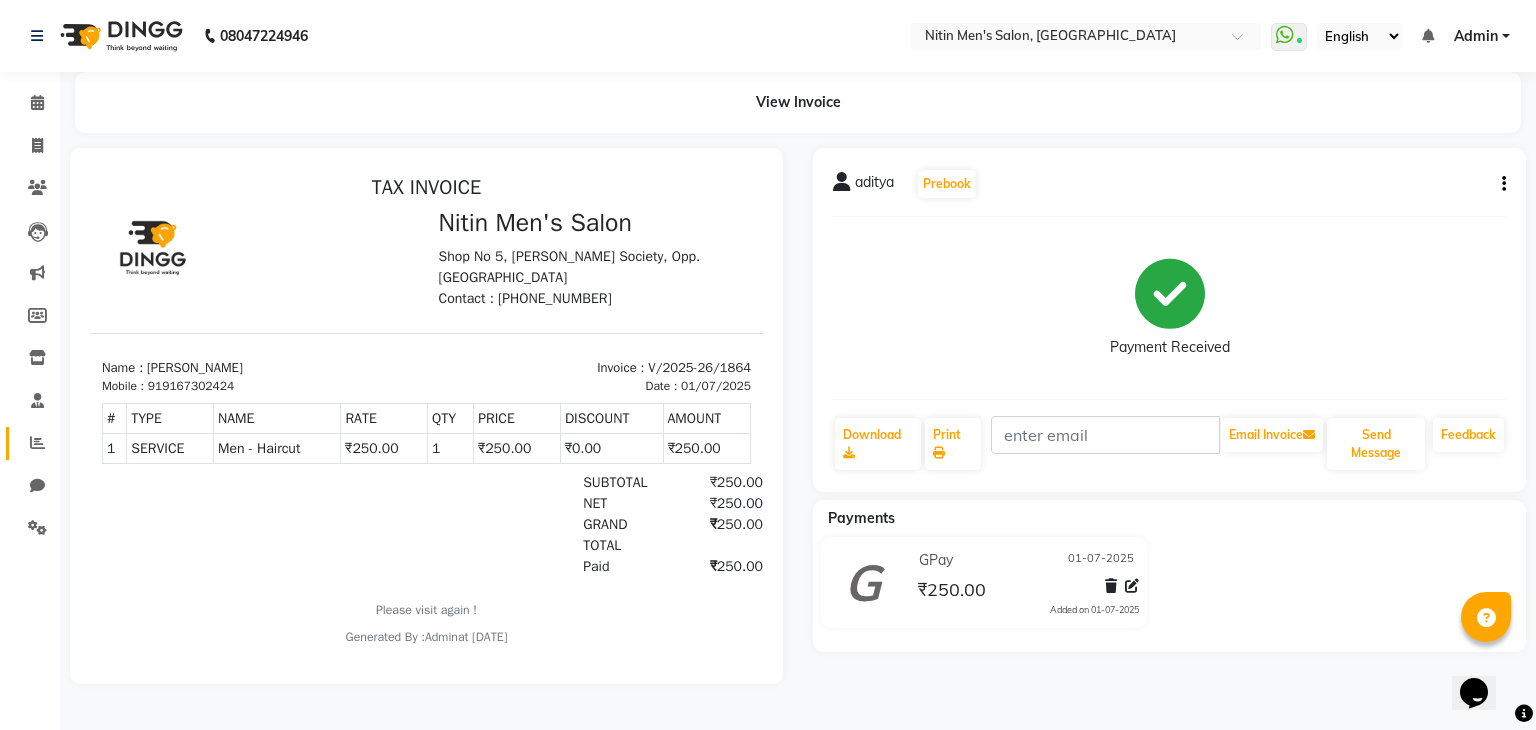 click 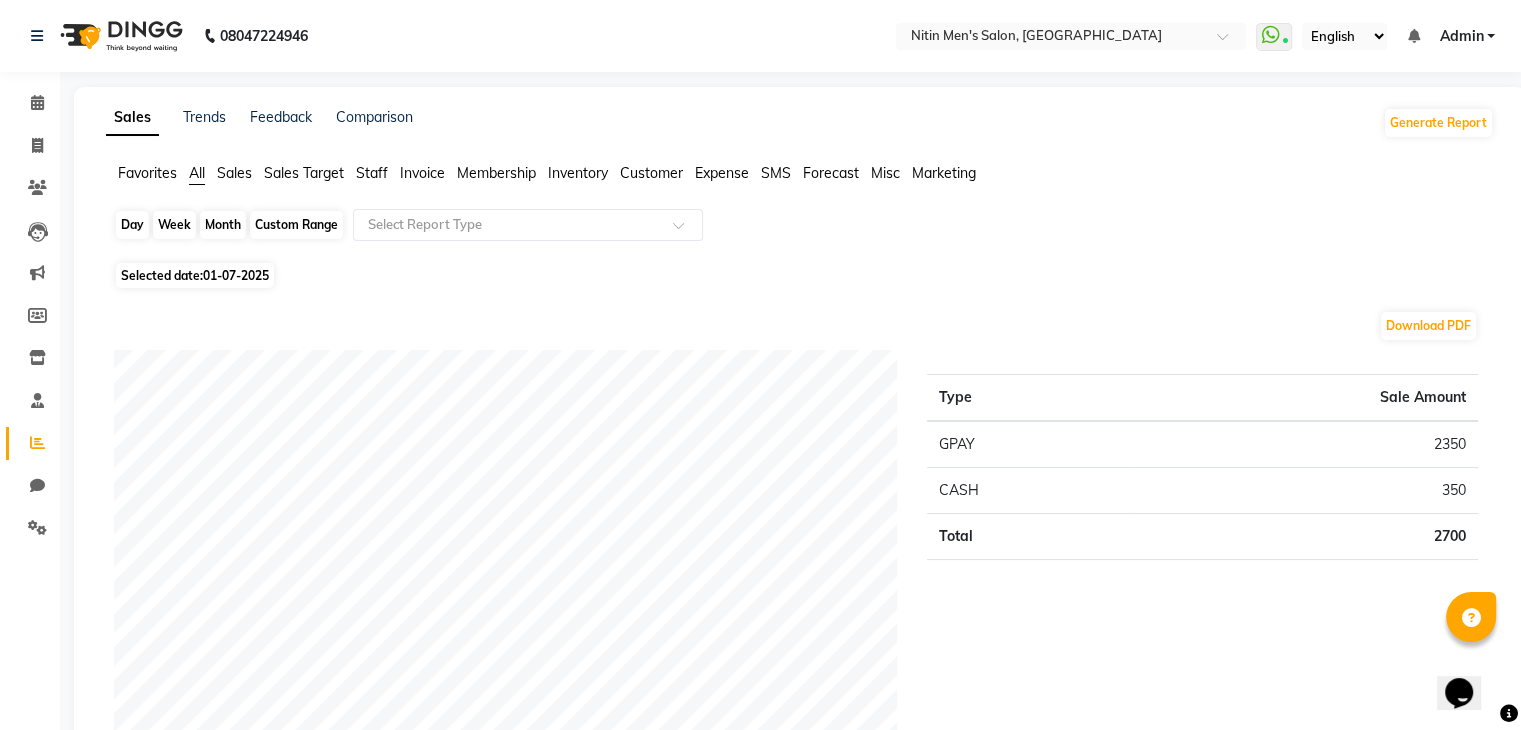 click on "Day" 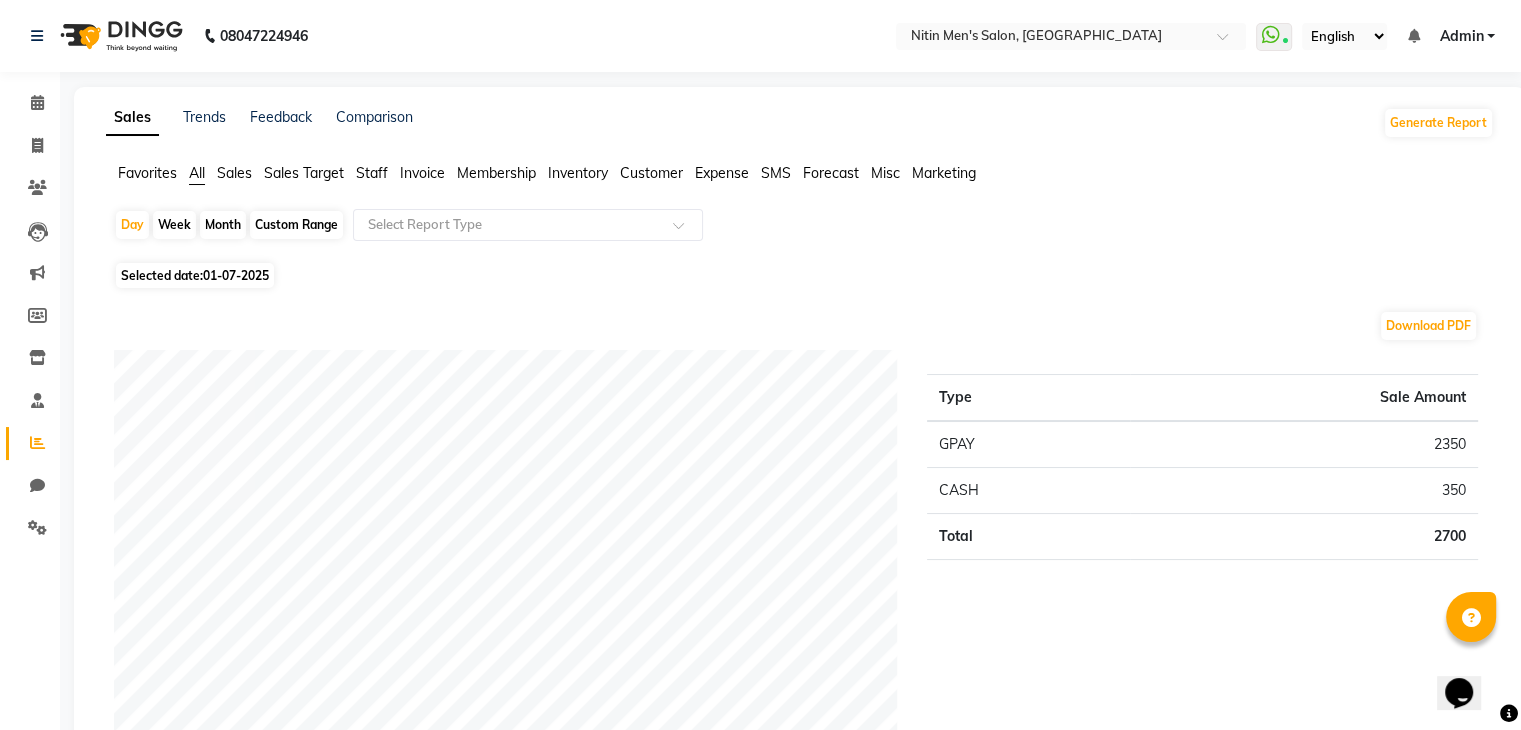 select on "7" 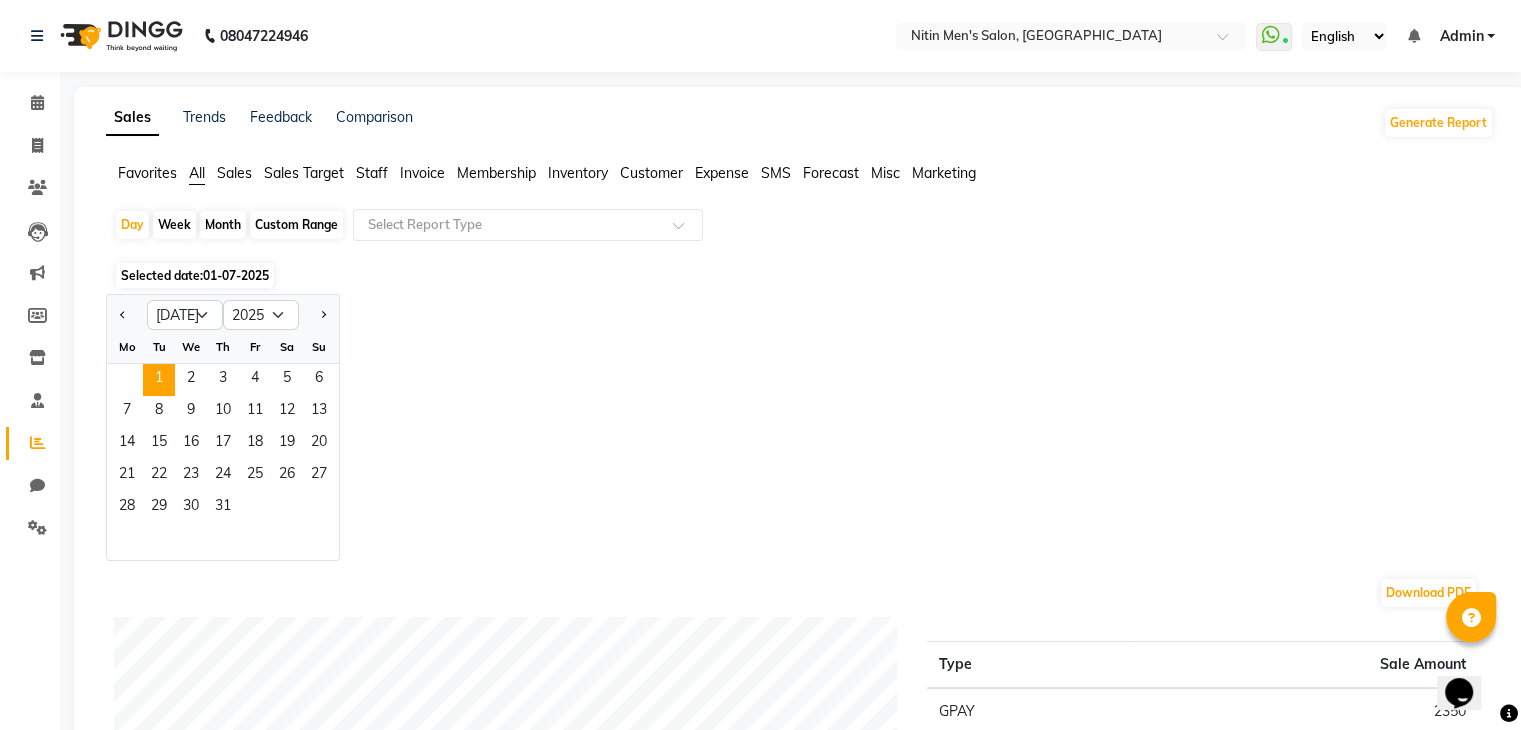 click on "Month" 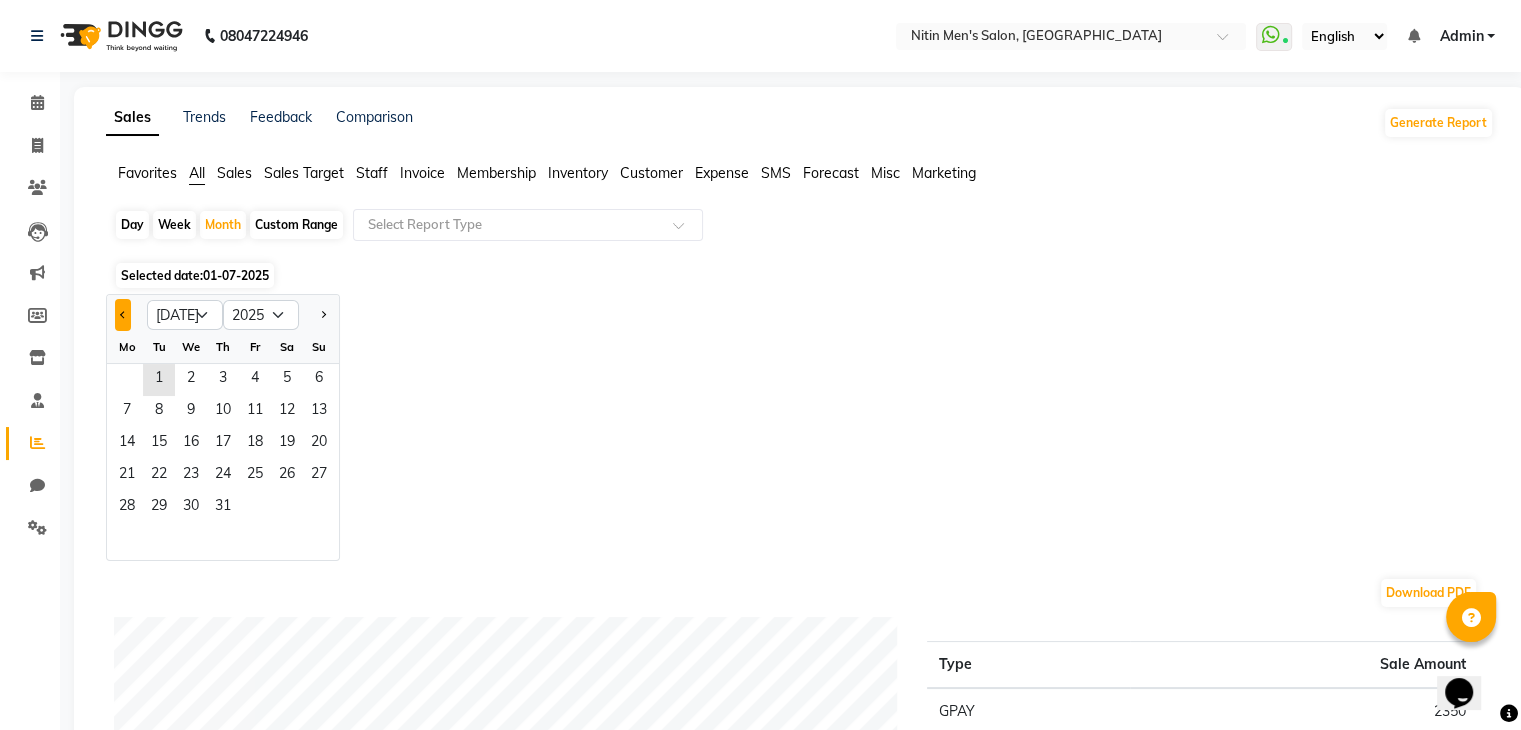 click 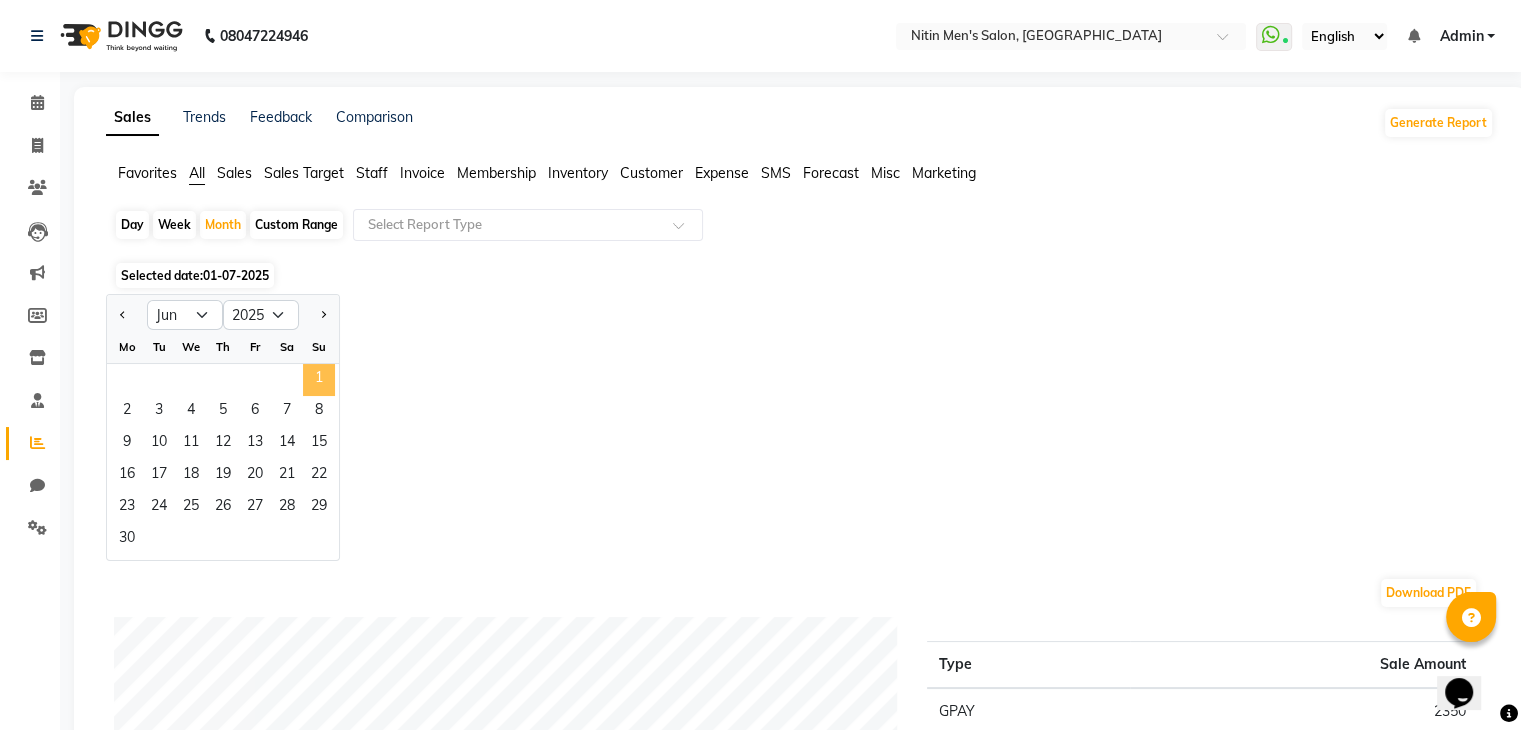 click on "1" 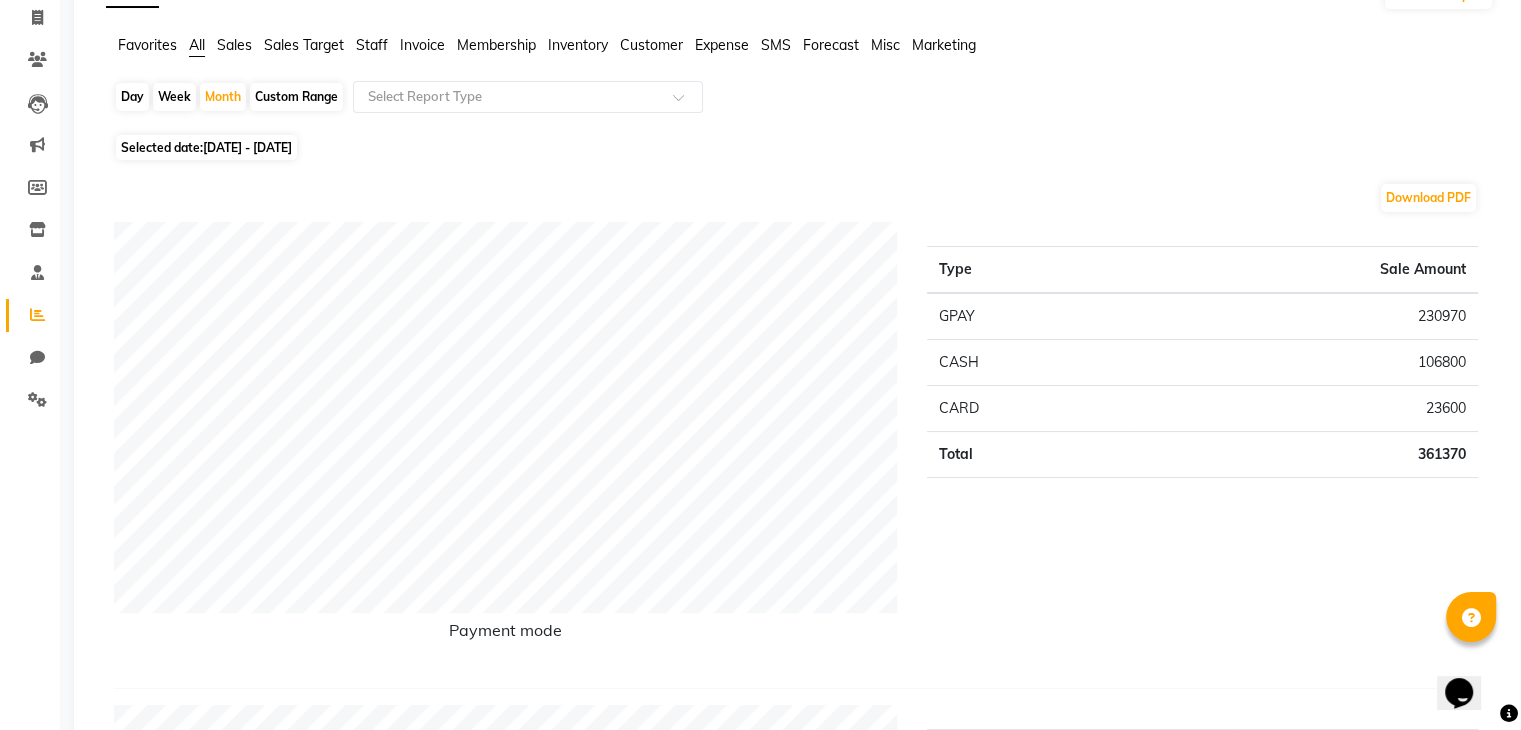 scroll, scrollTop: 0, scrollLeft: 0, axis: both 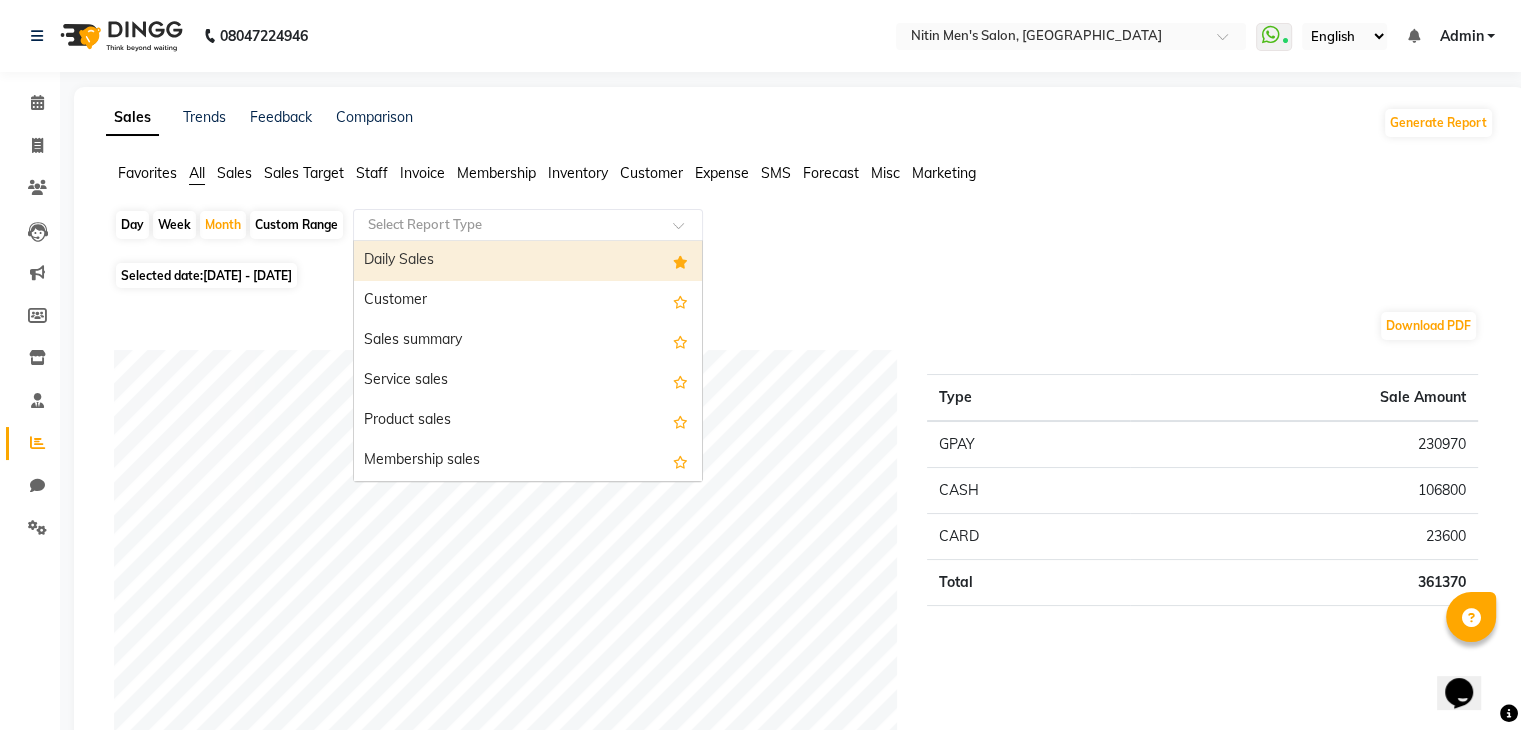 click 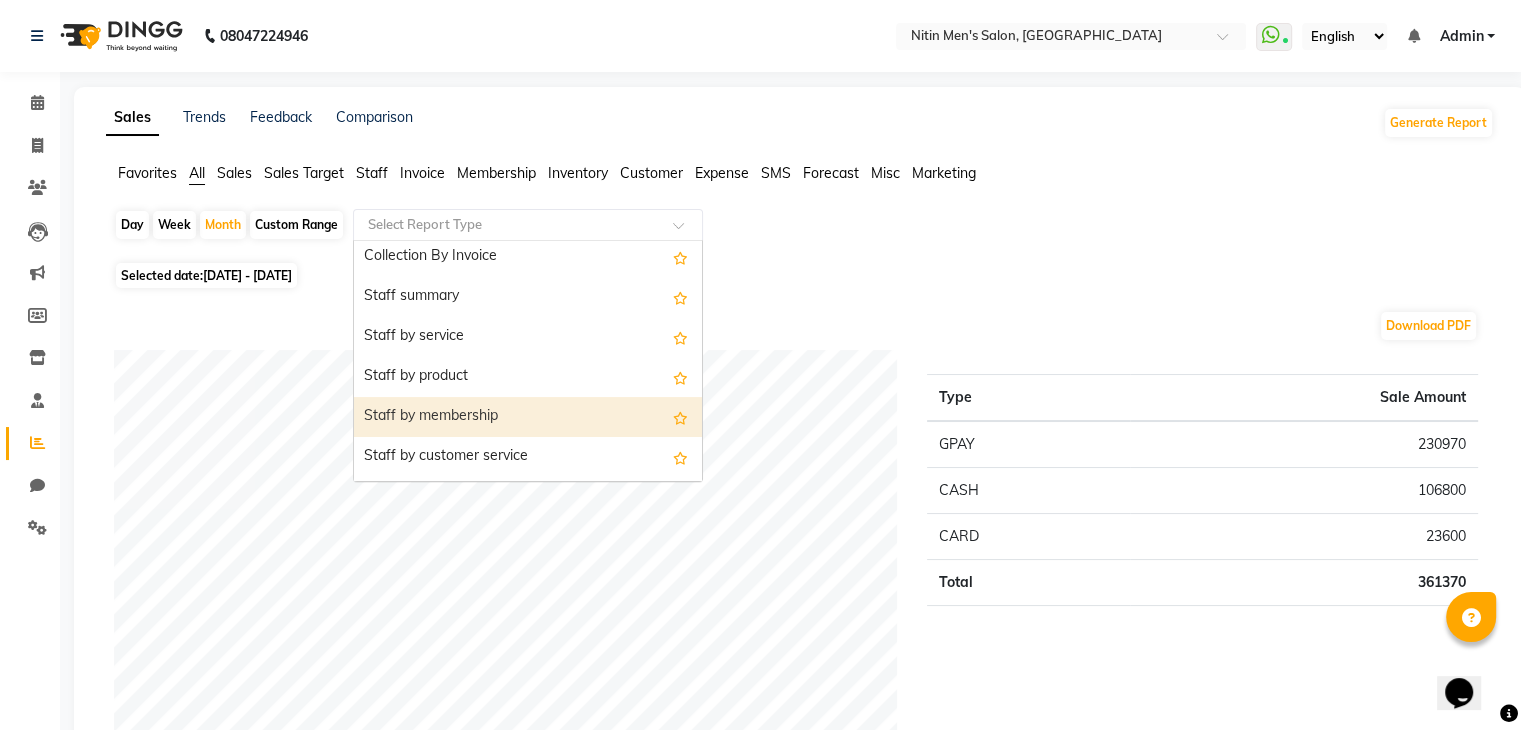 scroll, scrollTop: 718, scrollLeft: 0, axis: vertical 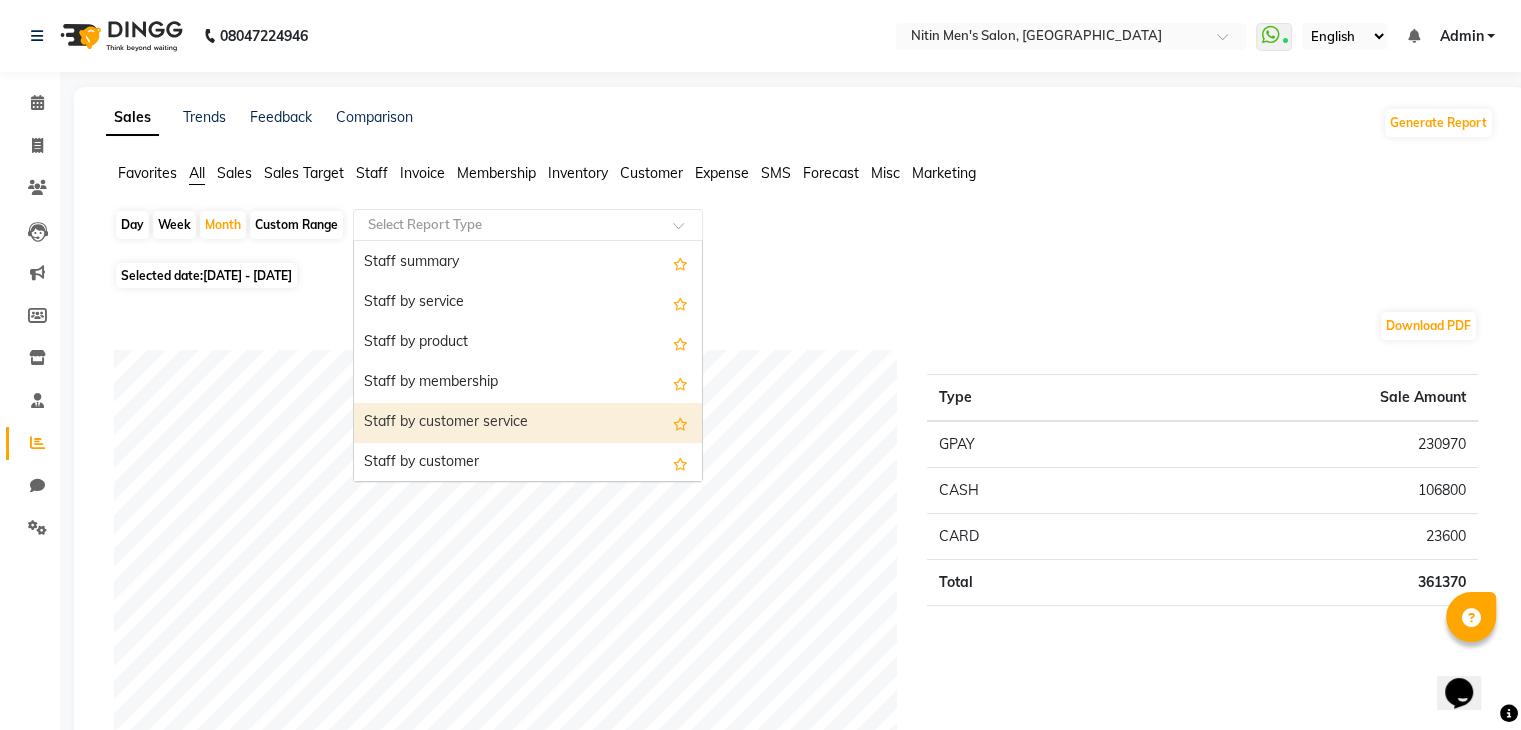 click on "Staff by customer service" at bounding box center [528, 423] 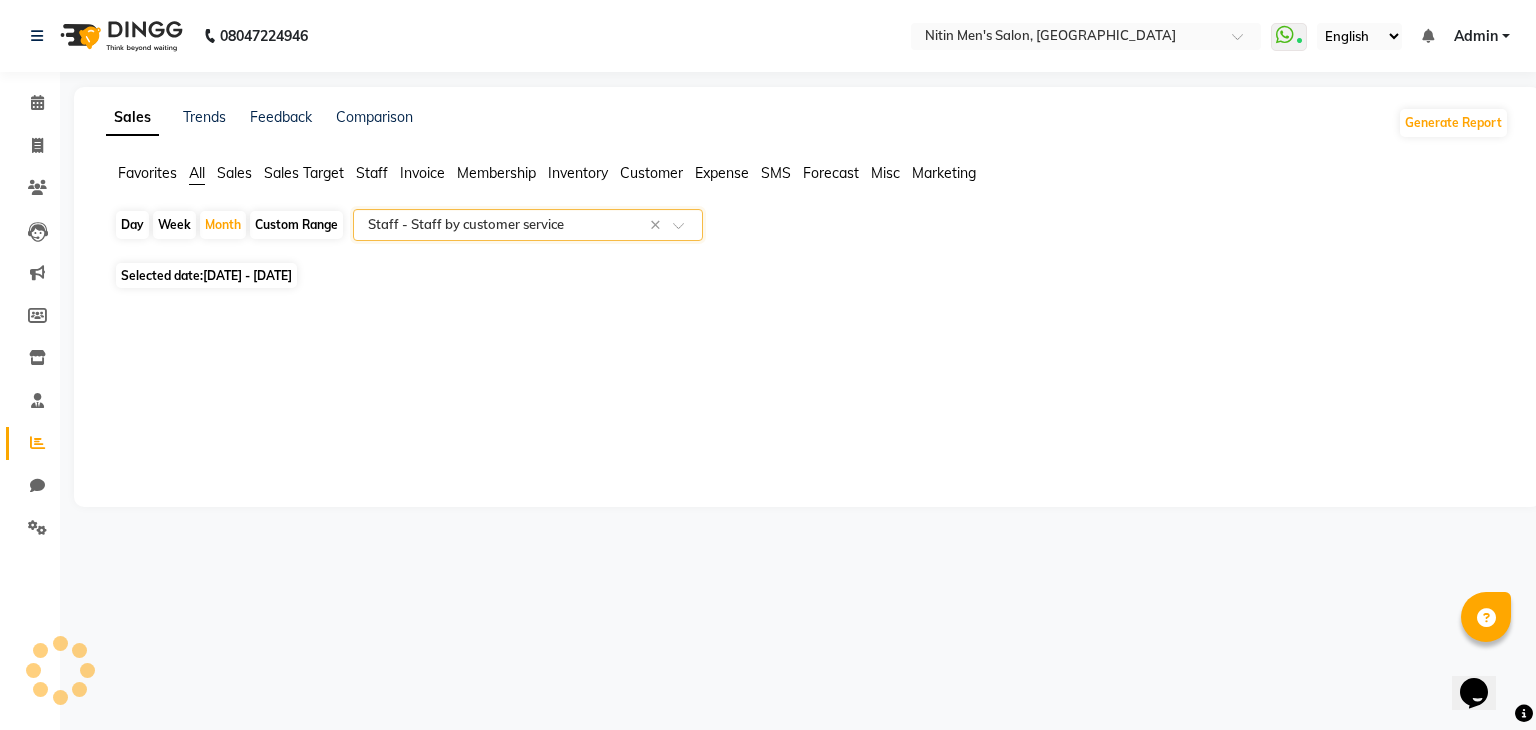 select on "full_report" 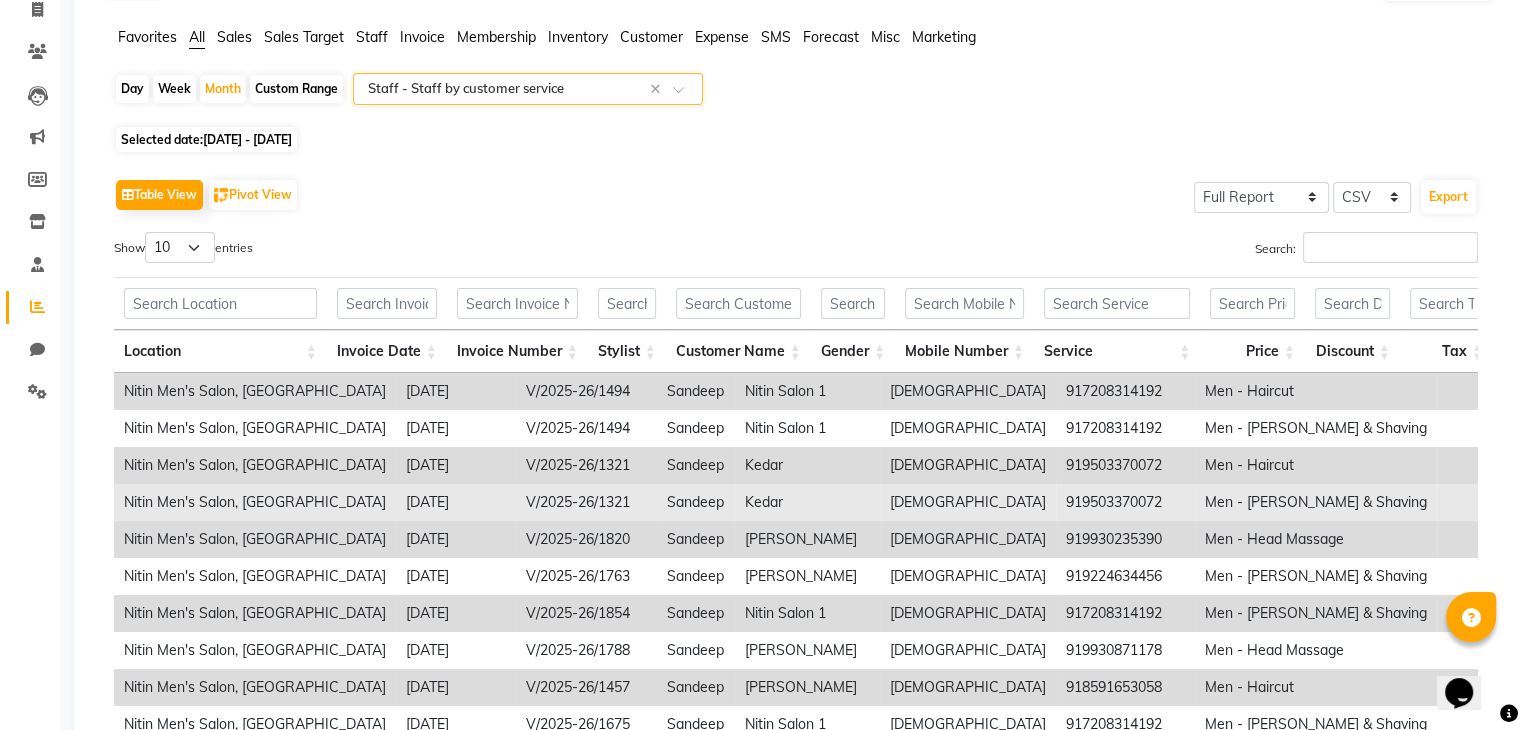 scroll, scrollTop: 138, scrollLeft: 0, axis: vertical 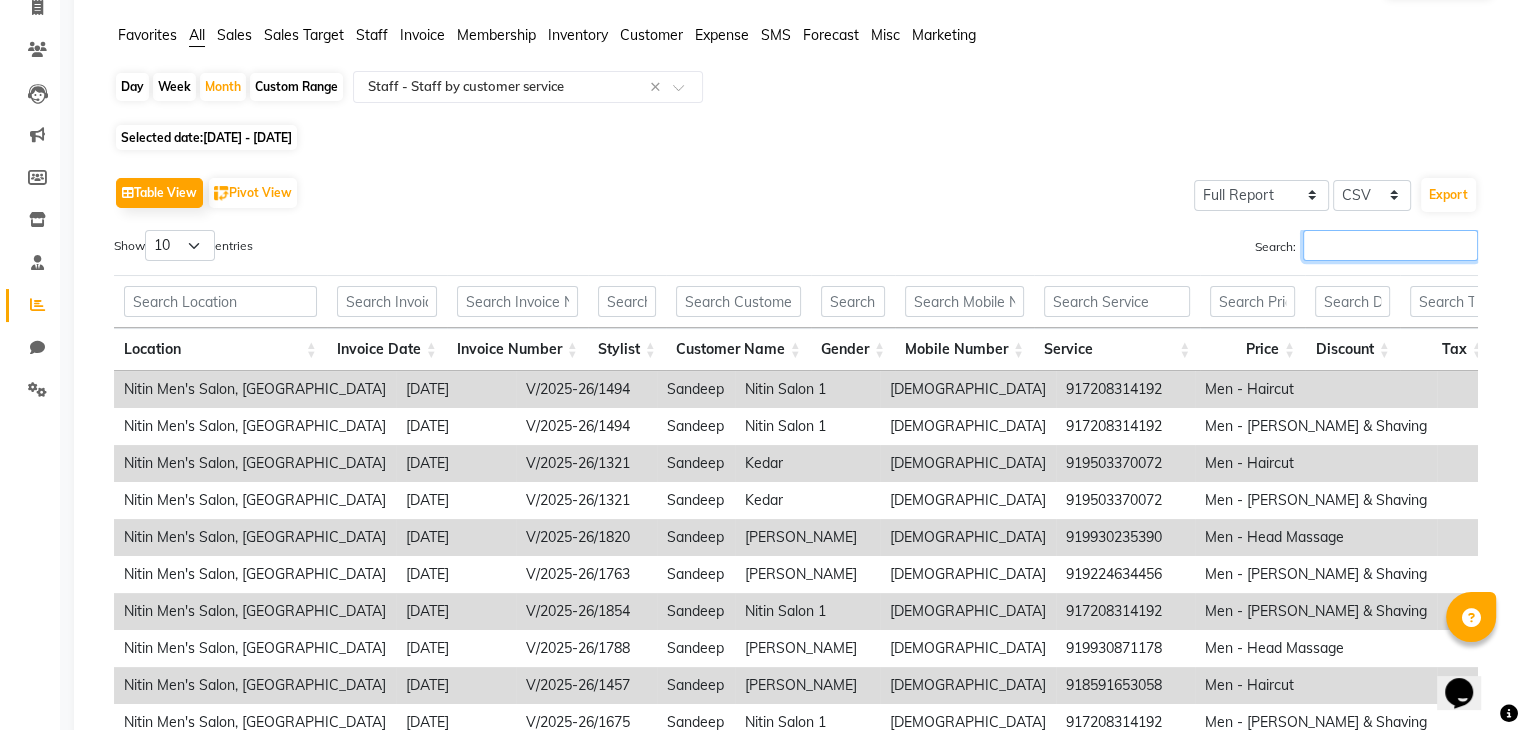 click on "Search:" at bounding box center [1390, 245] 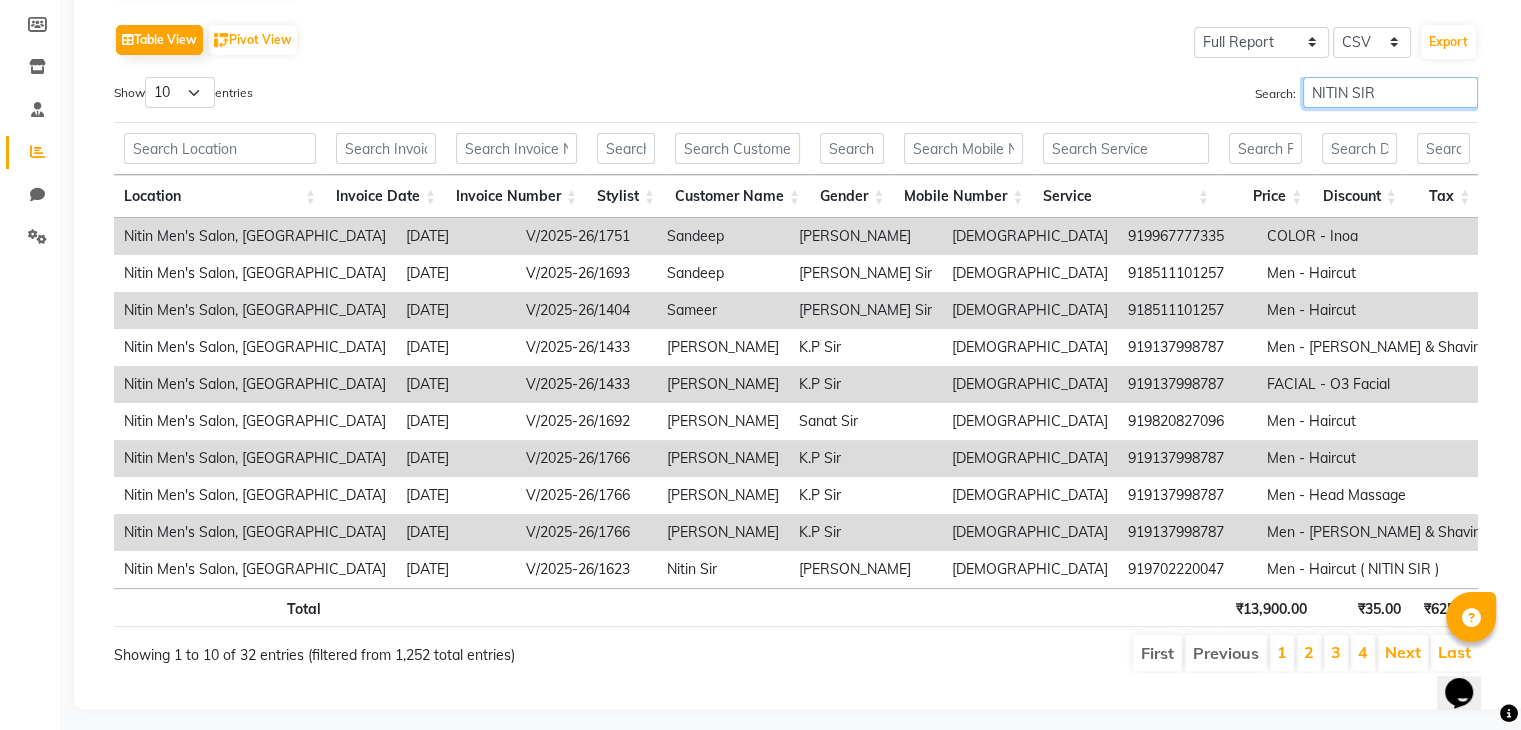 scroll, scrollTop: 292, scrollLeft: 0, axis: vertical 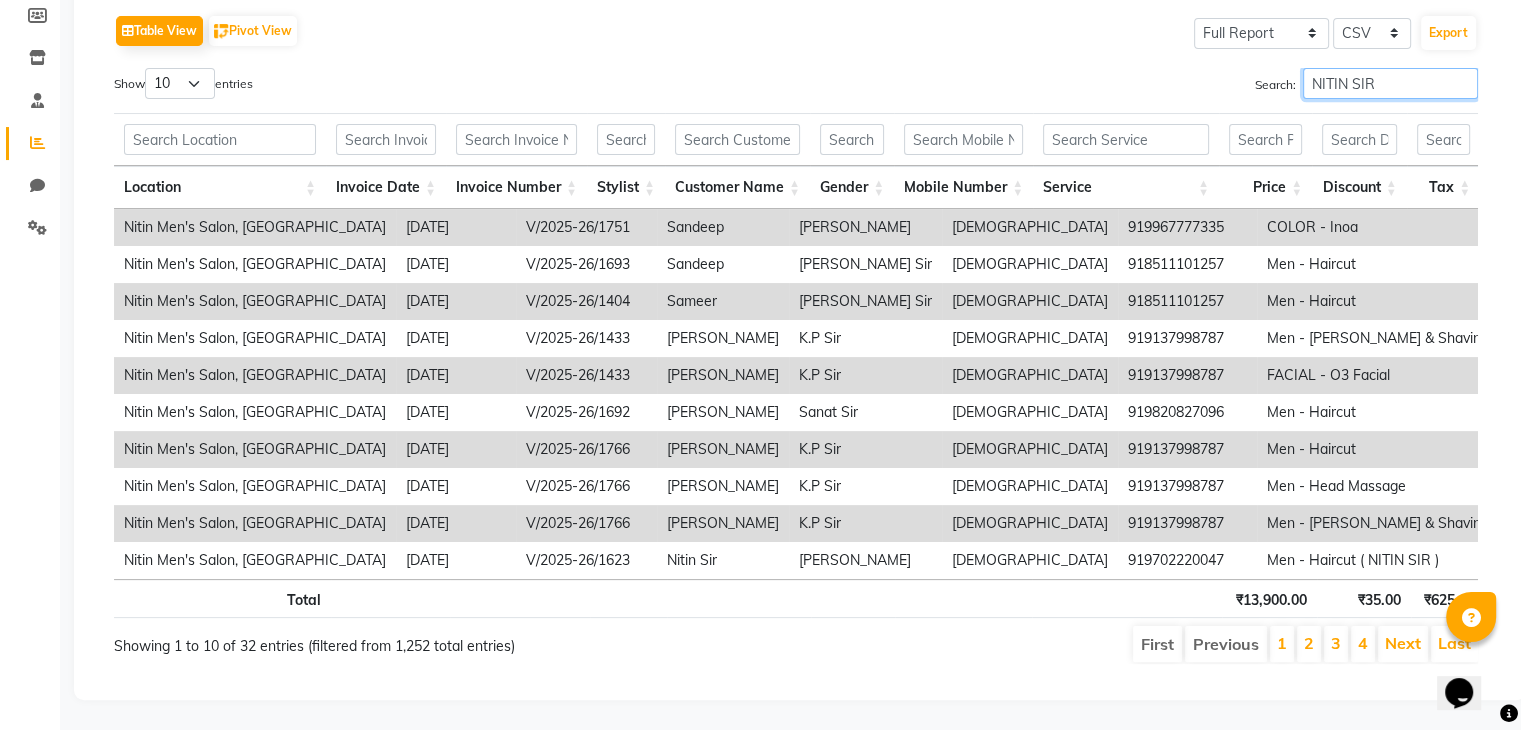 type on "NITIN SIR" 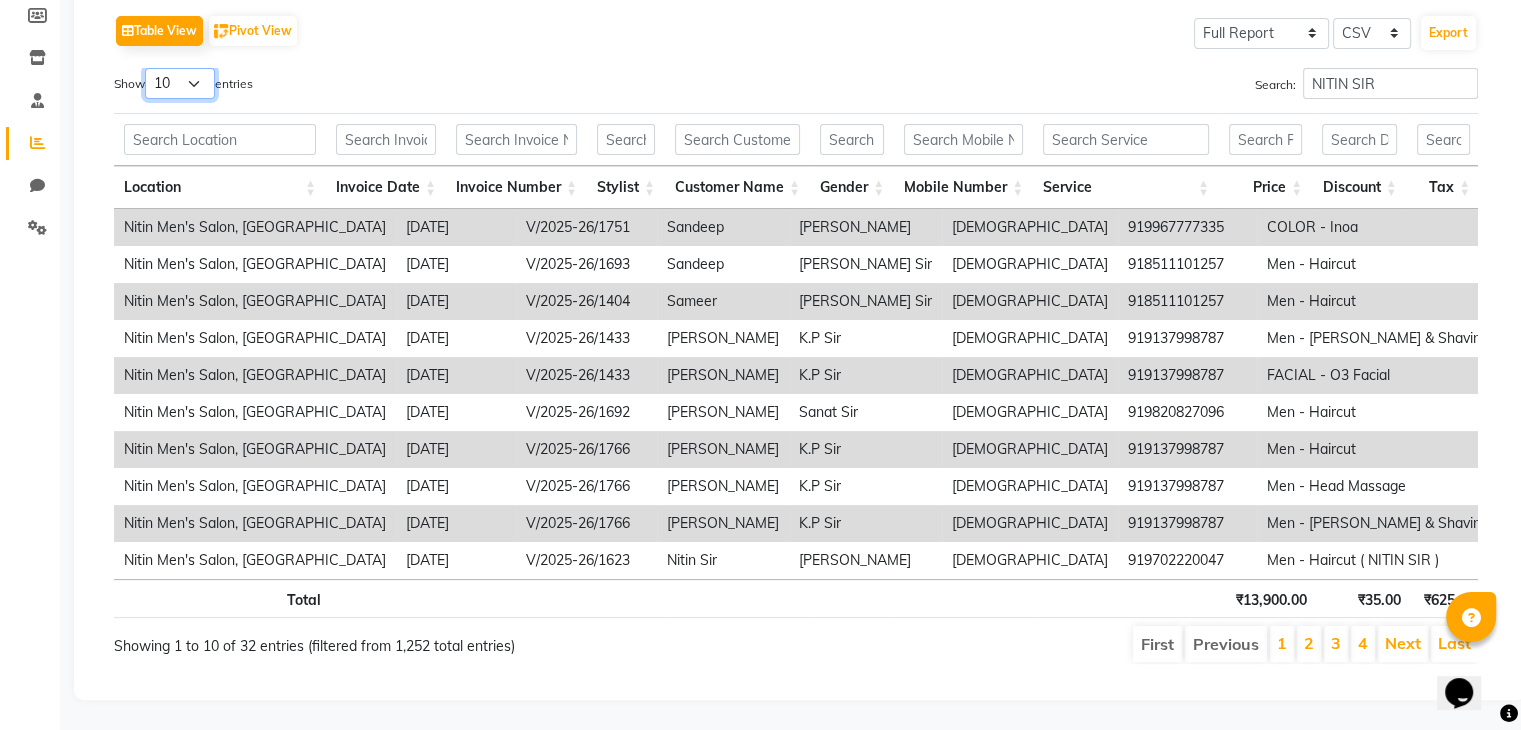 drag, startPoint x: 188, startPoint y: 49, endPoint x: 174, endPoint y: 157, distance: 108.903625 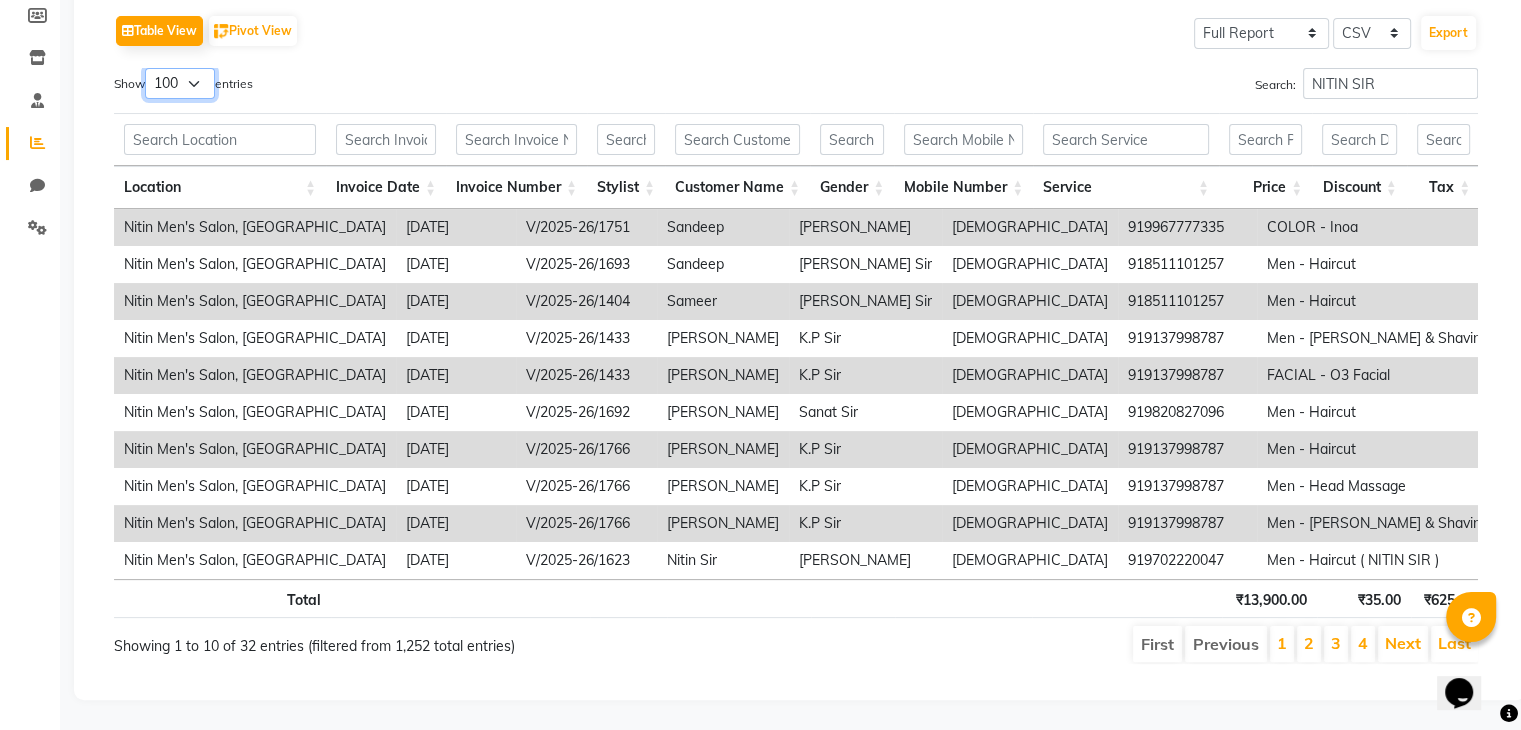 click on "10 25 50 100" at bounding box center [180, 83] 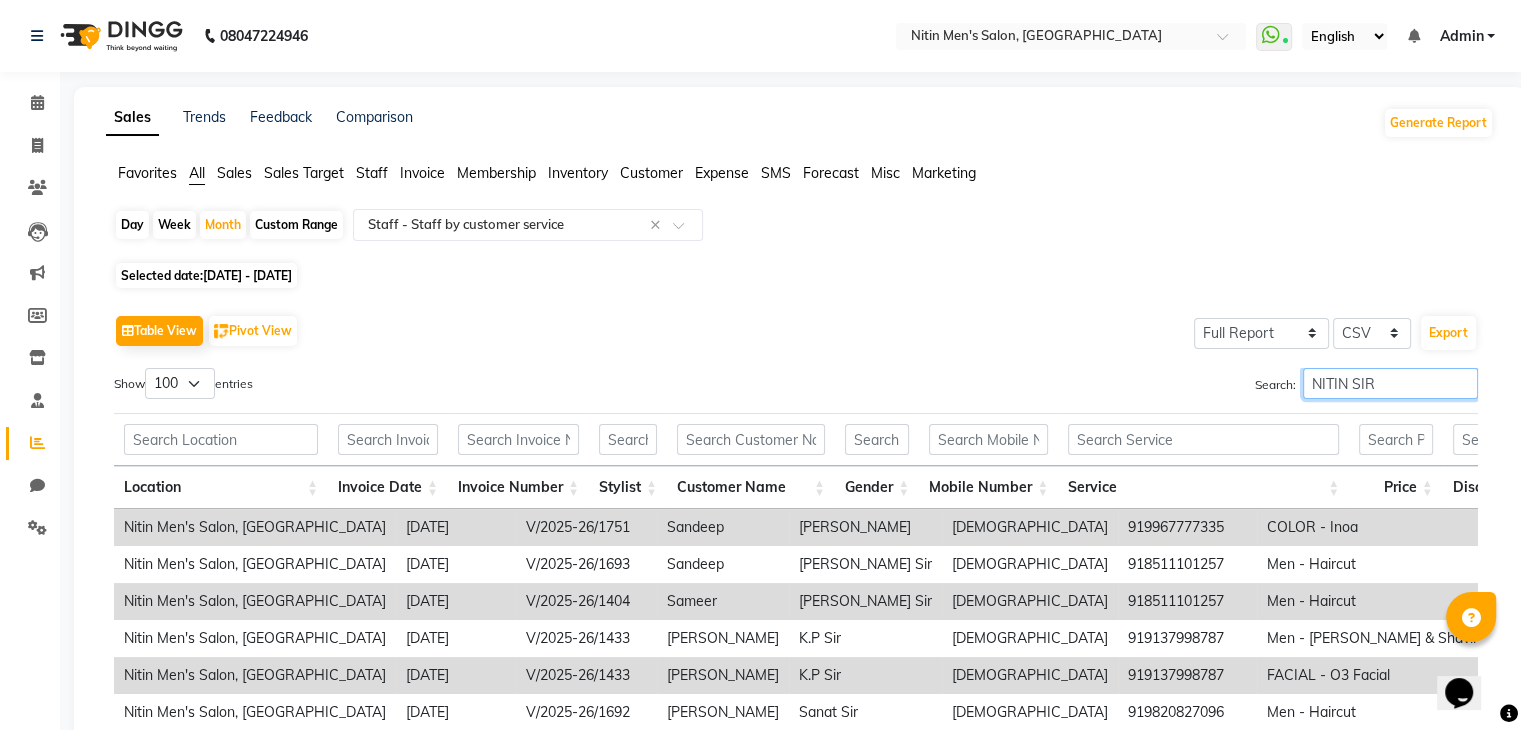 click on "NITIN SIR" at bounding box center [1390, 383] 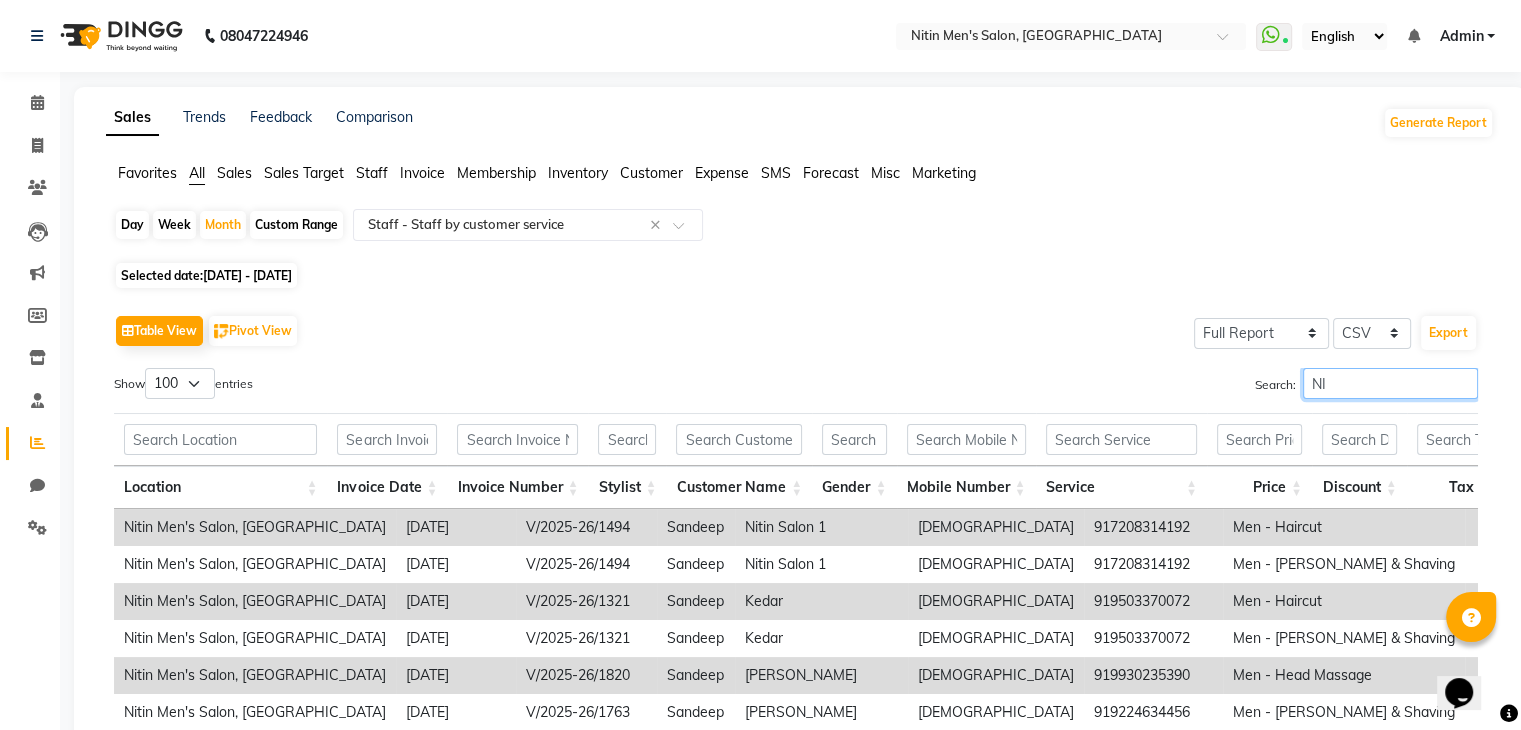 type on "N" 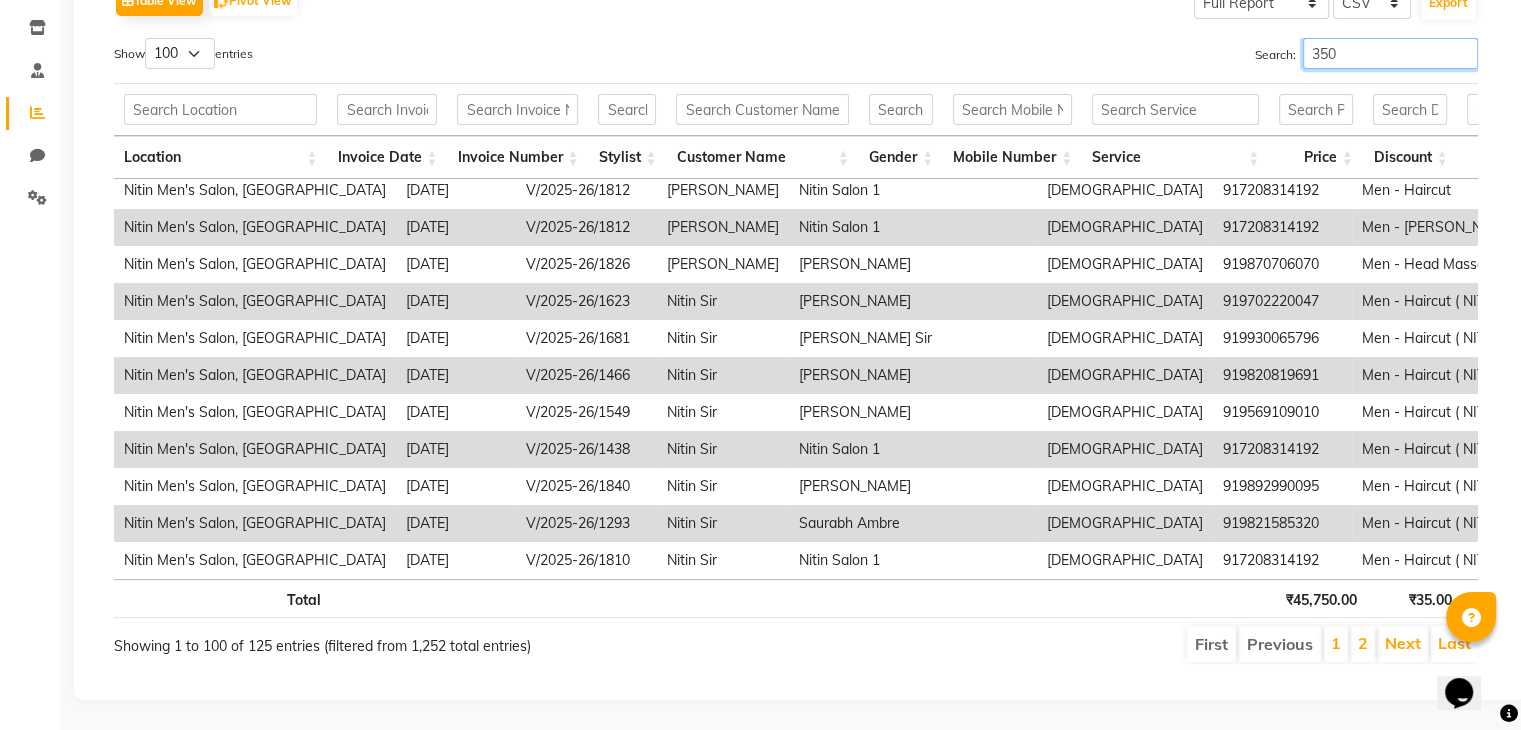 type on "350" 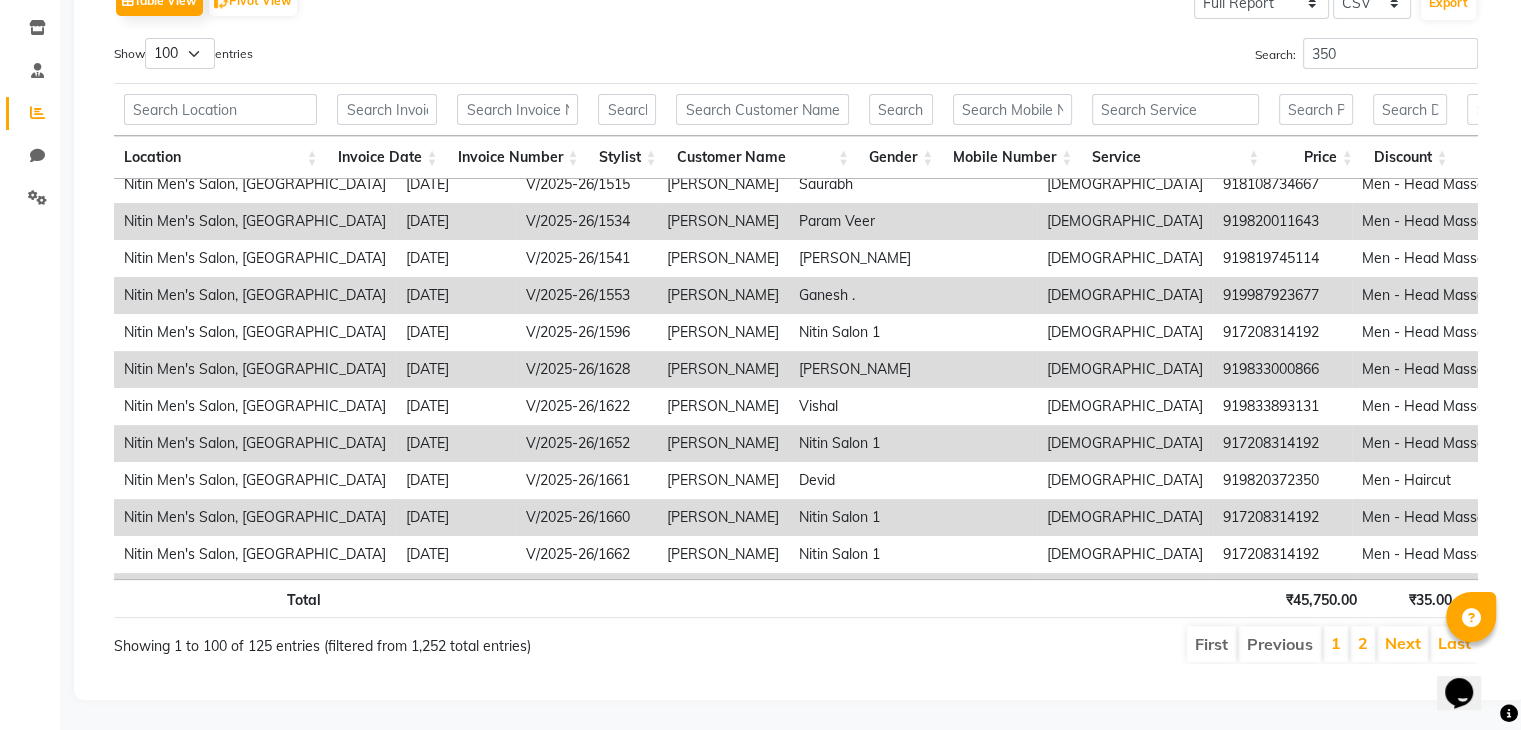 scroll, scrollTop: 2003, scrollLeft: 0, axis: vertical 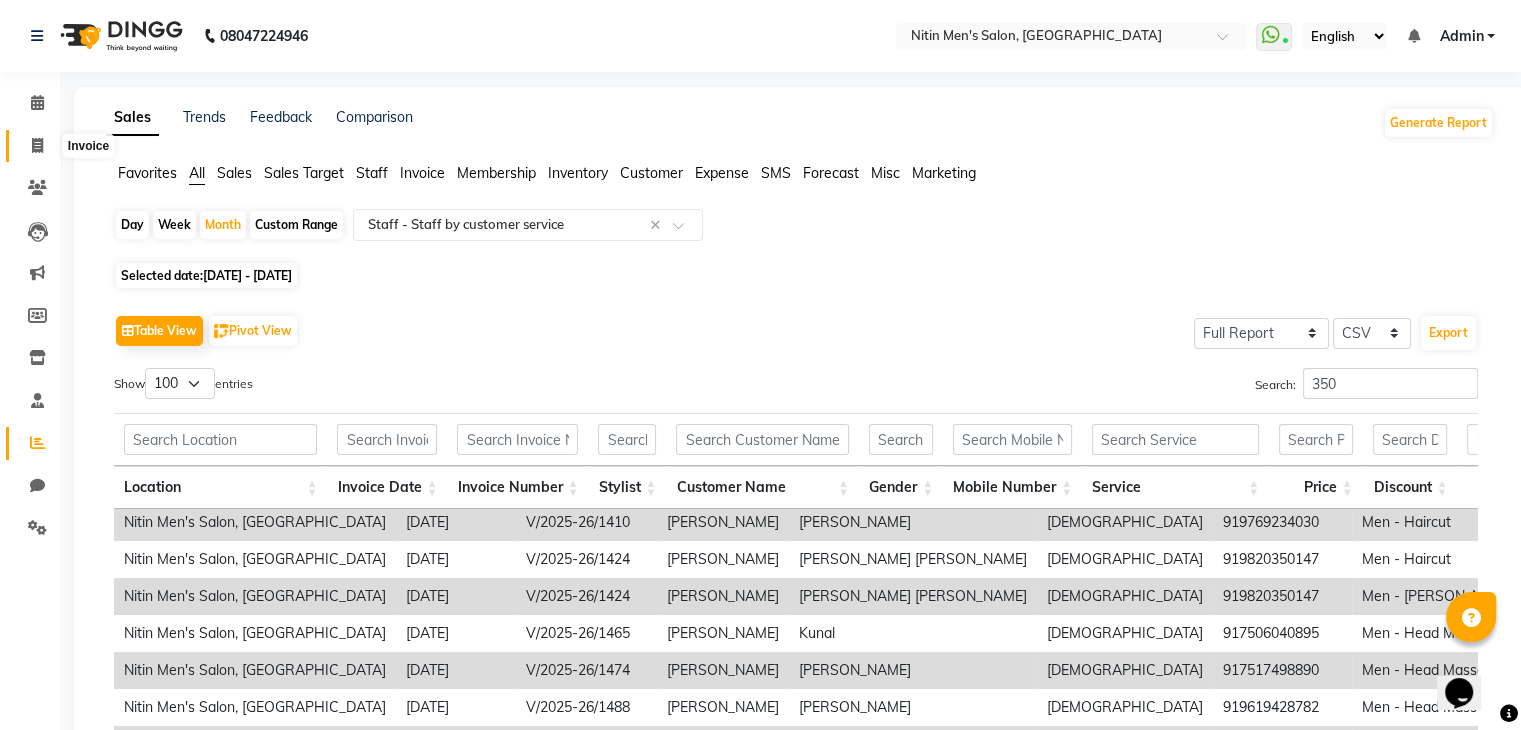 click 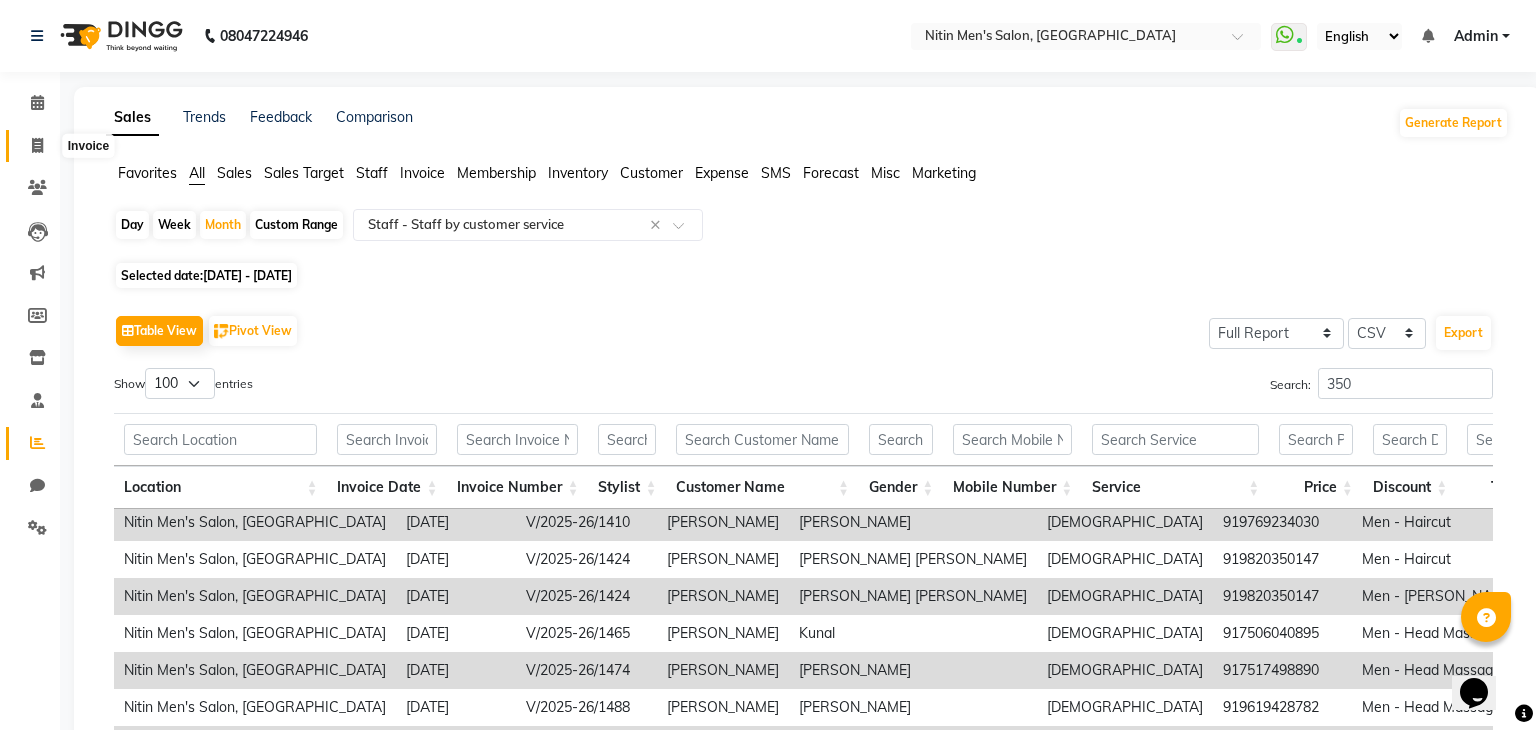 select on "service" 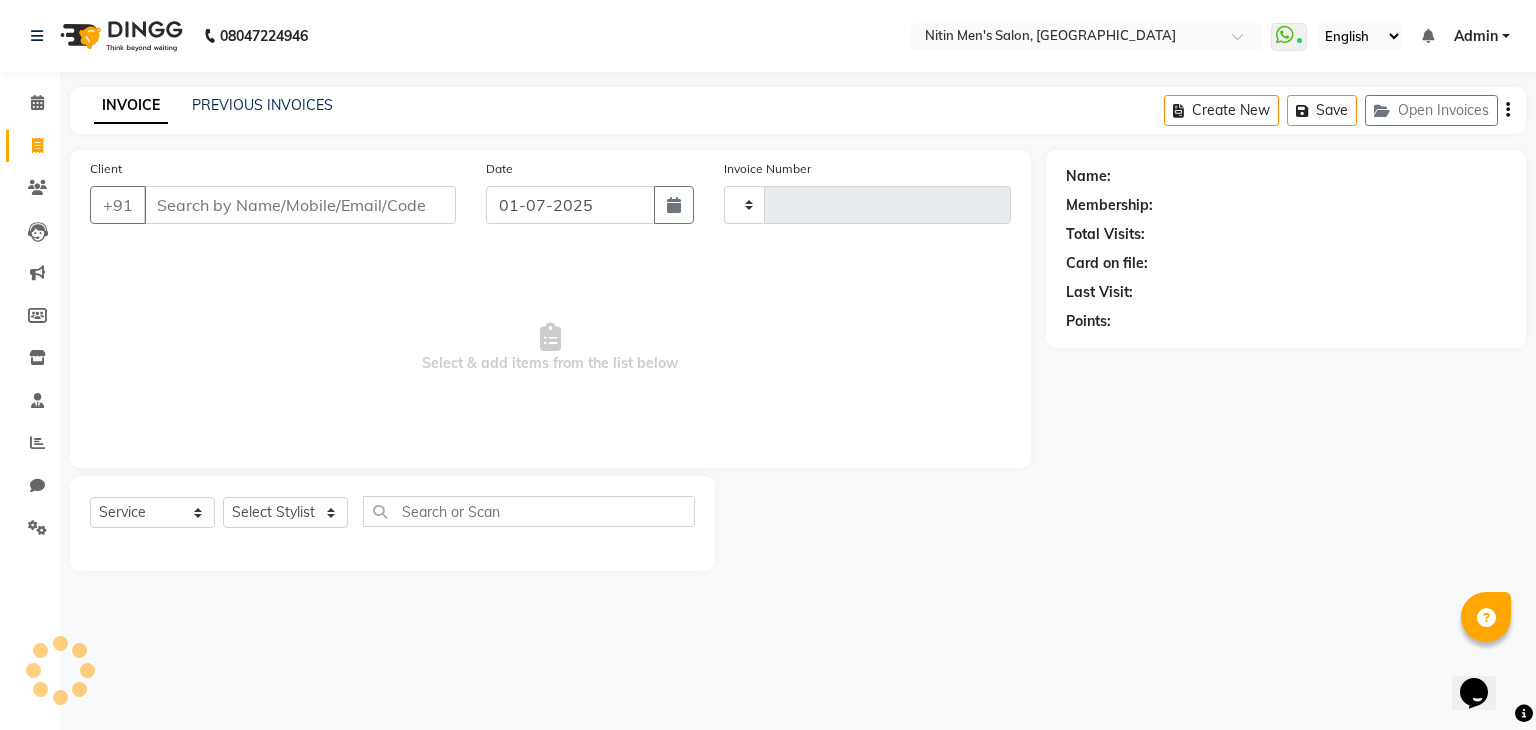 type on "1866" 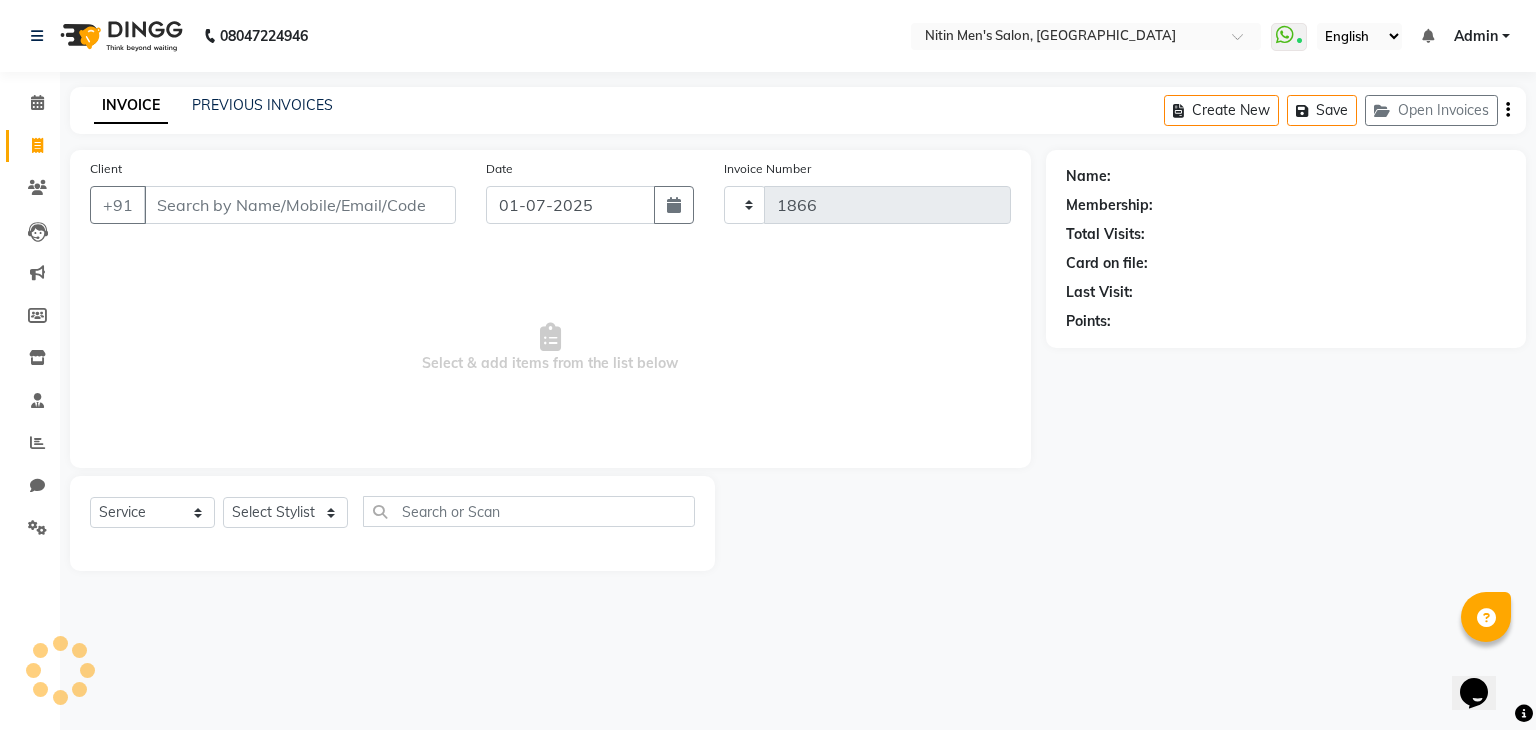 select on "7981" 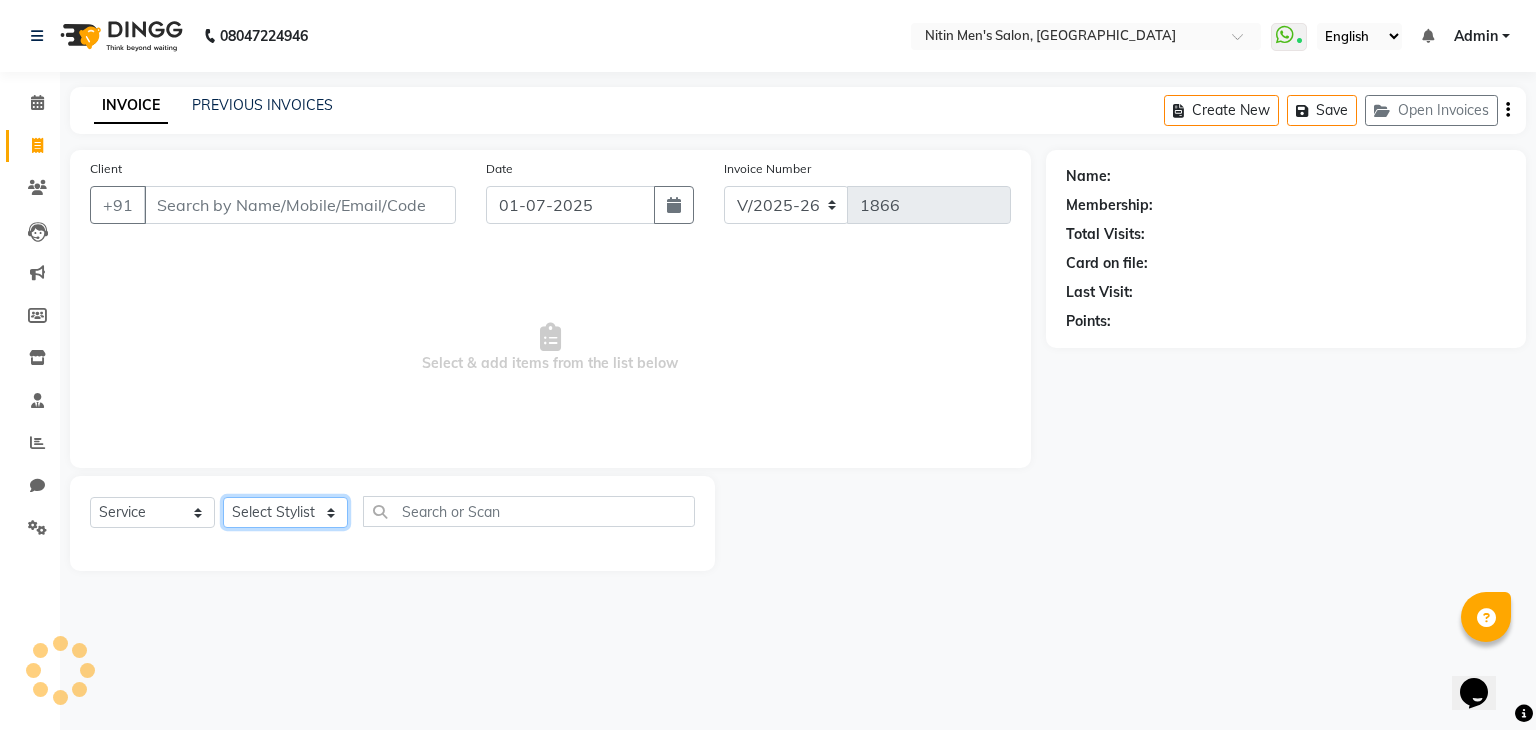 click on "Select Stylist" 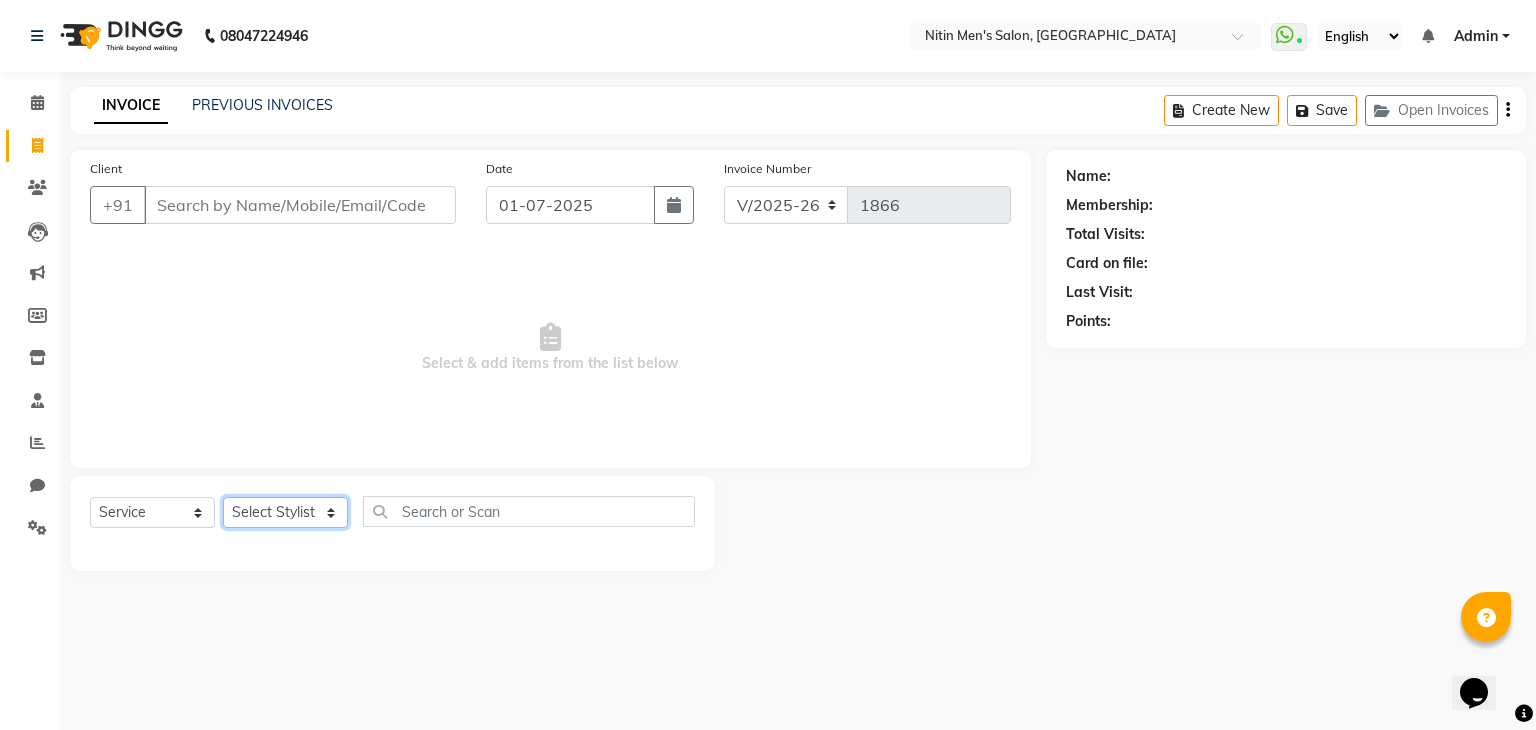 select on "75700" 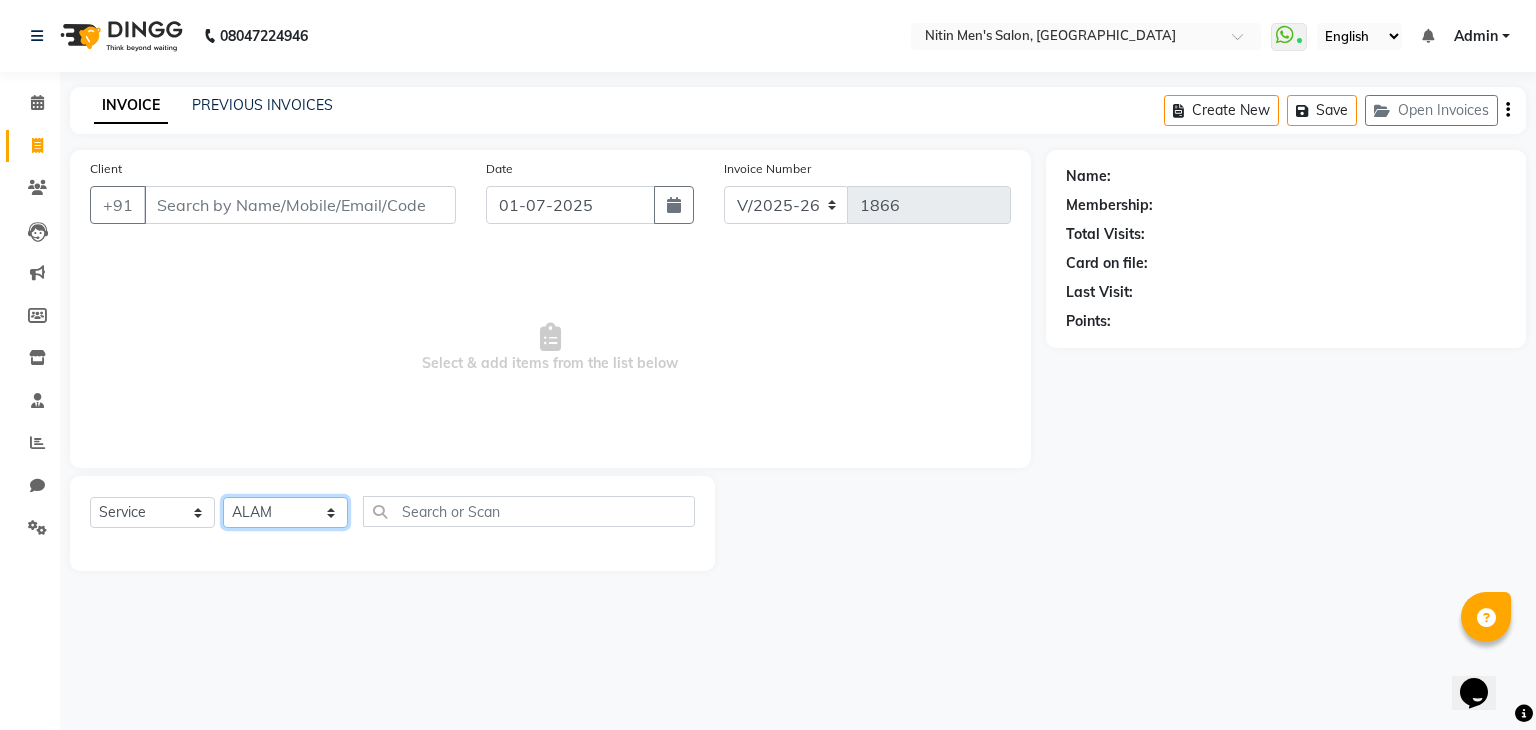 click on "Select Stylist [PERSON_NAME] [PERSON_NAME] DEEPA [PERSON_NAME] MEENAKSHI NITIN SIR [PERSON_NAME] [PERSON_NAME] [PERSON_NAME]" 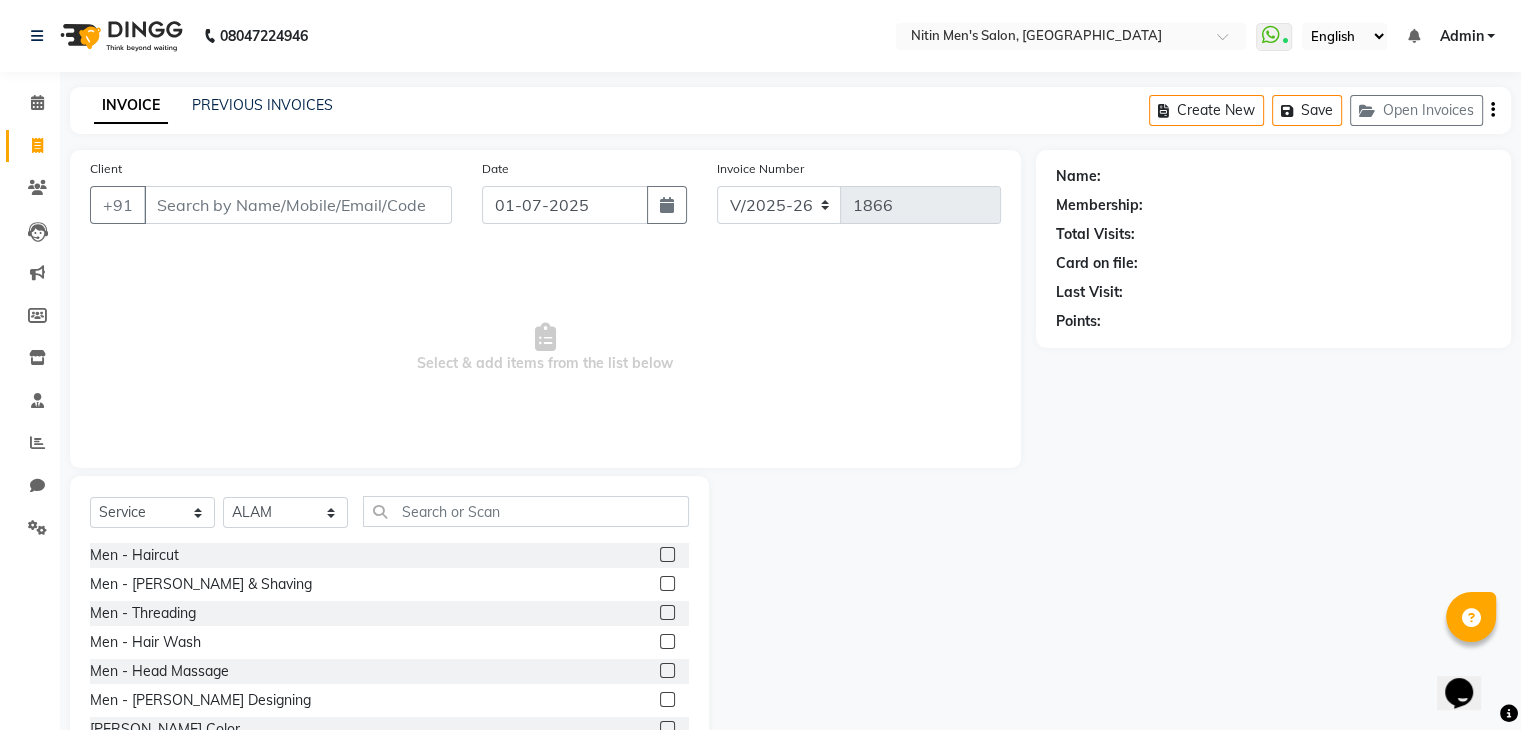 click 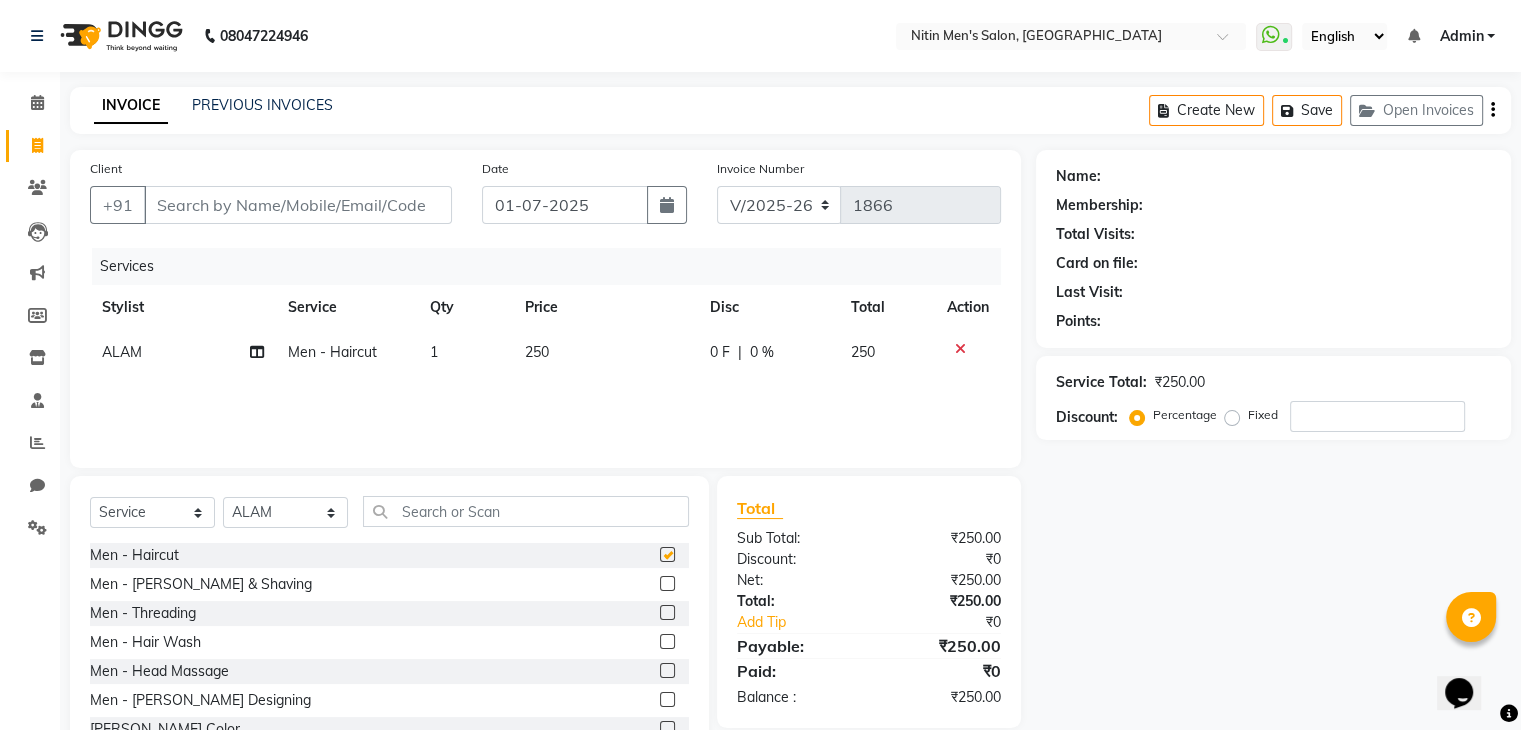checkbox on "false" 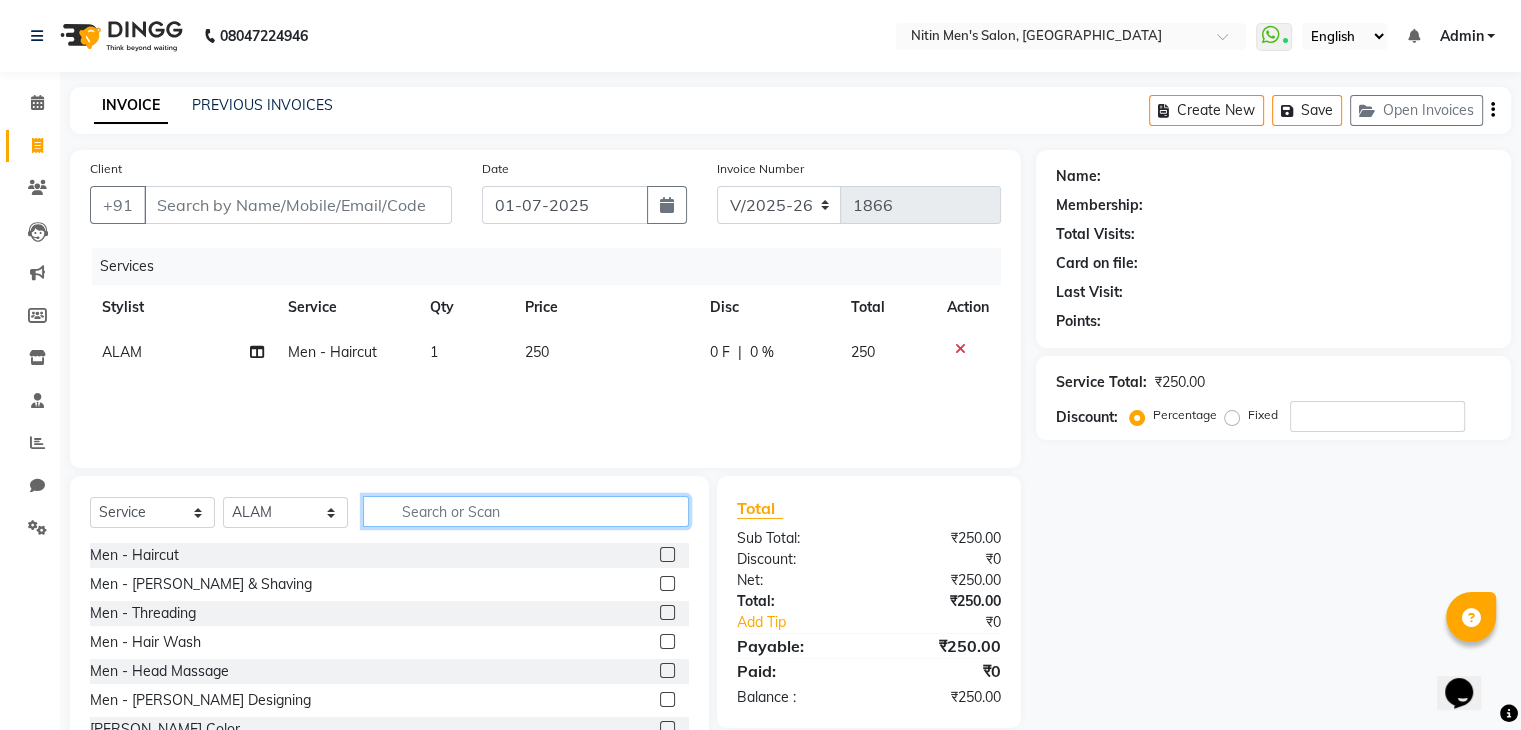 click 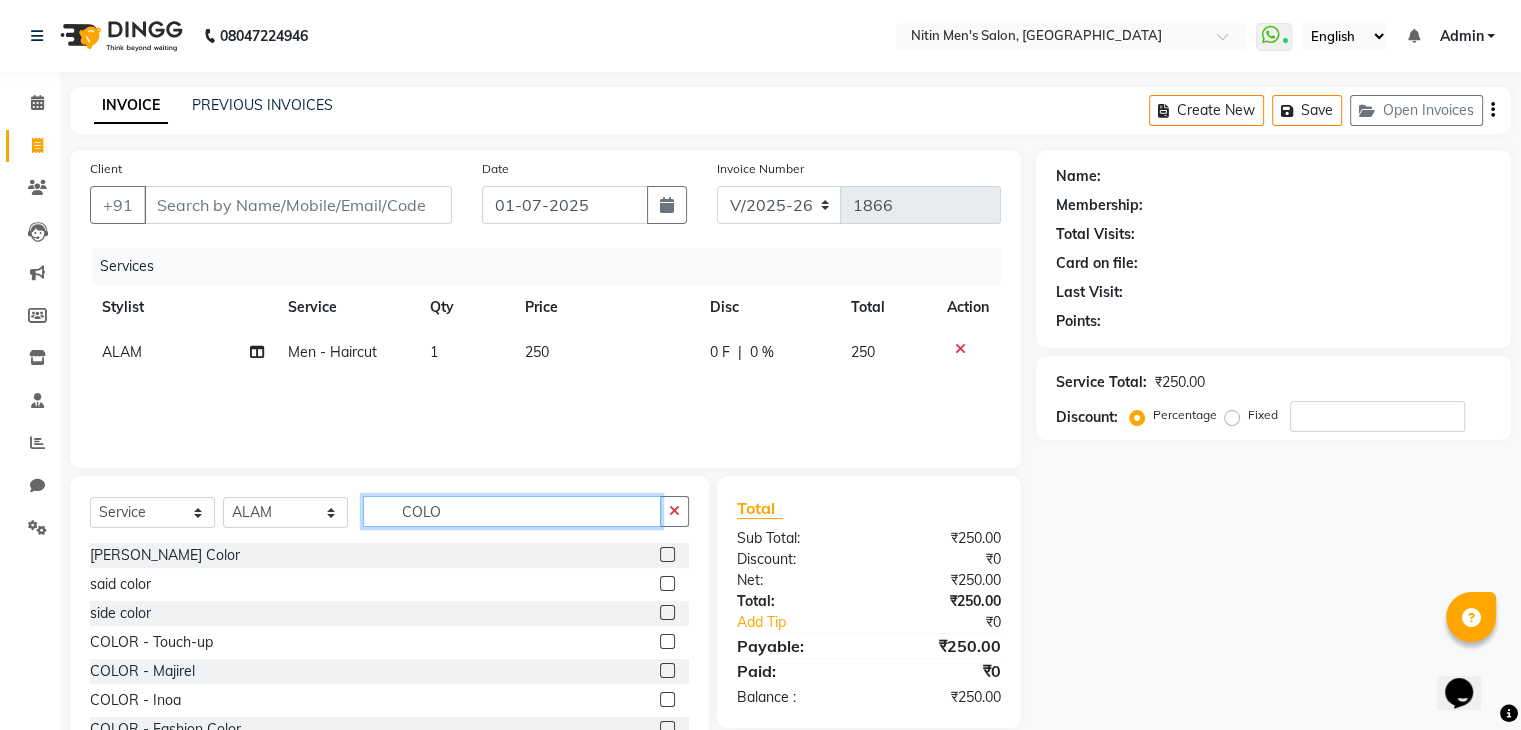 type on "COLO" 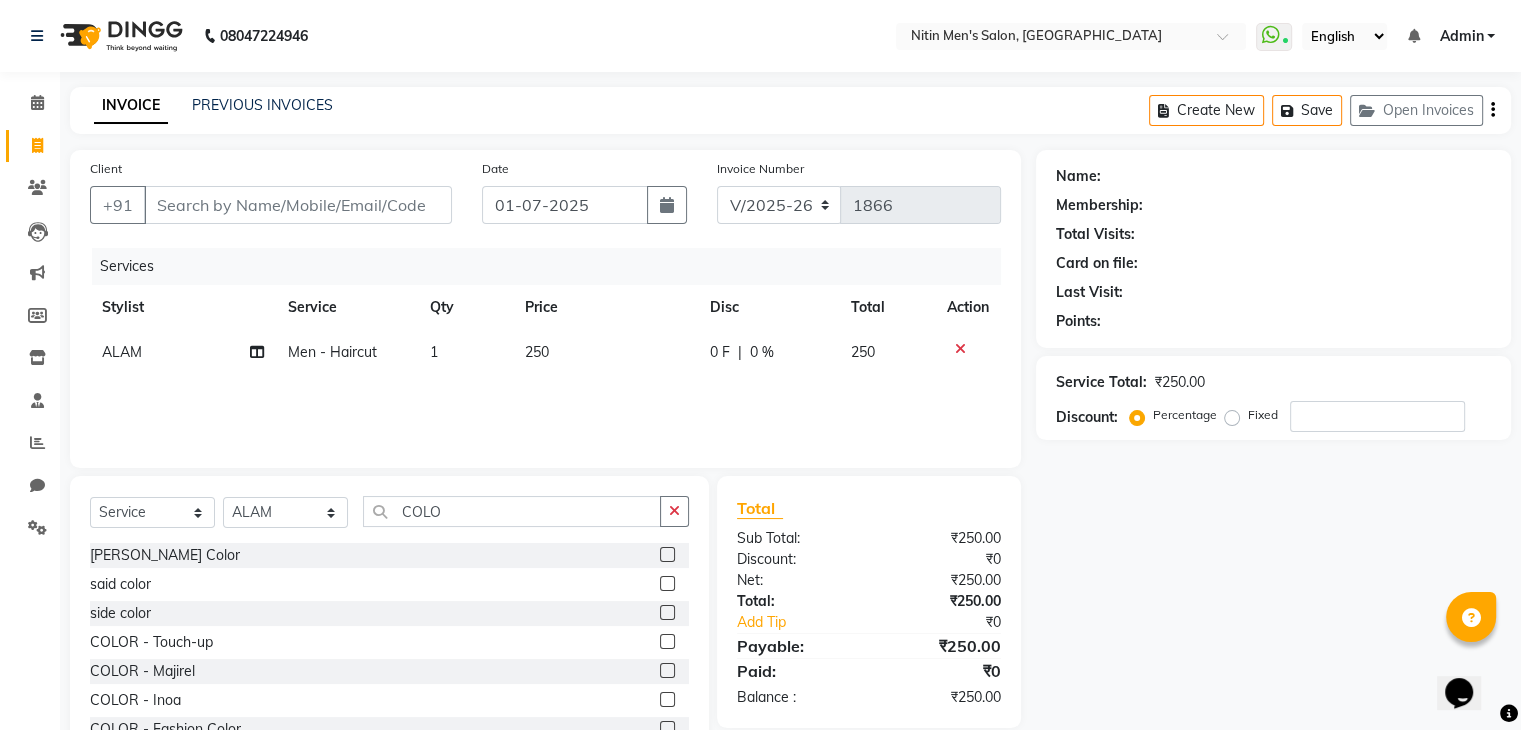 click 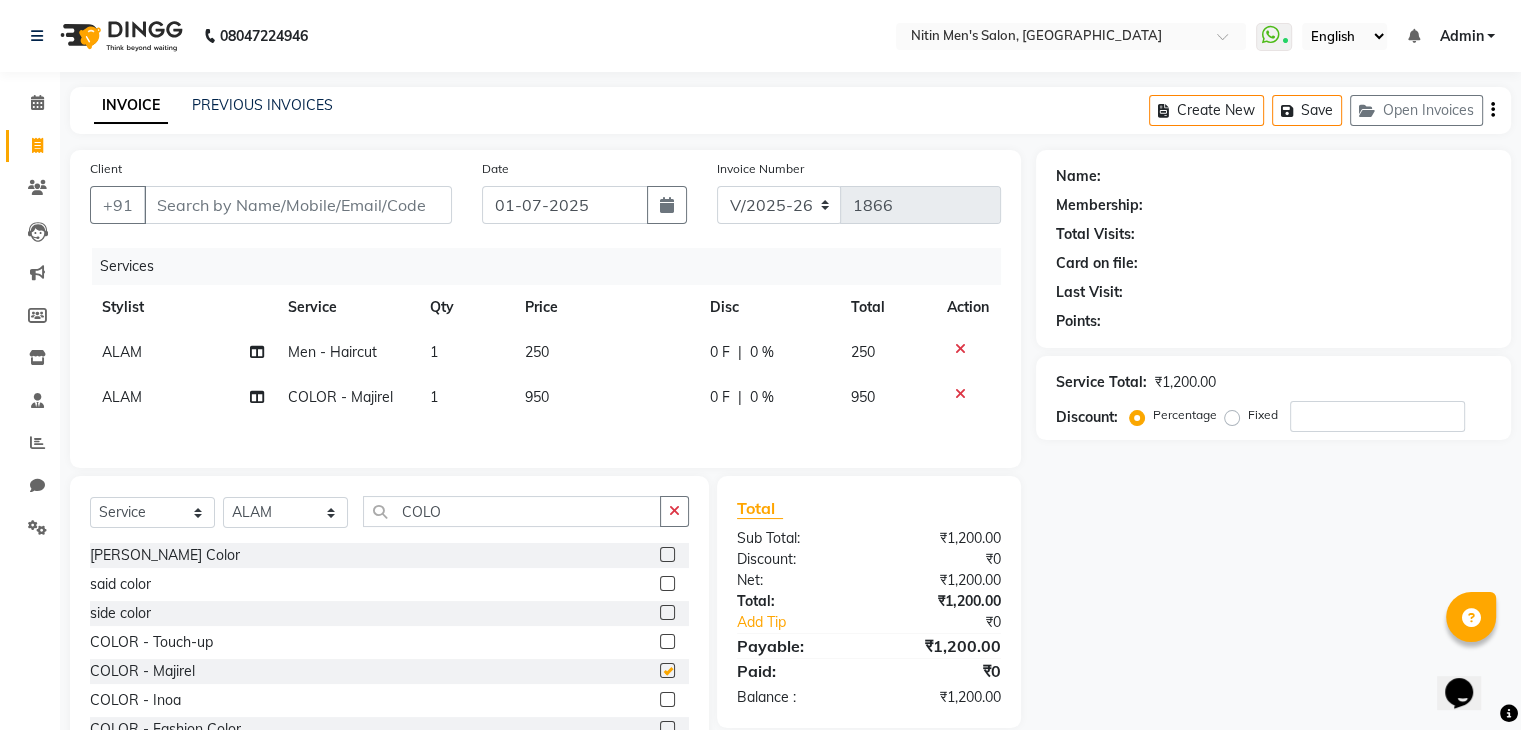 checkbox on "false" 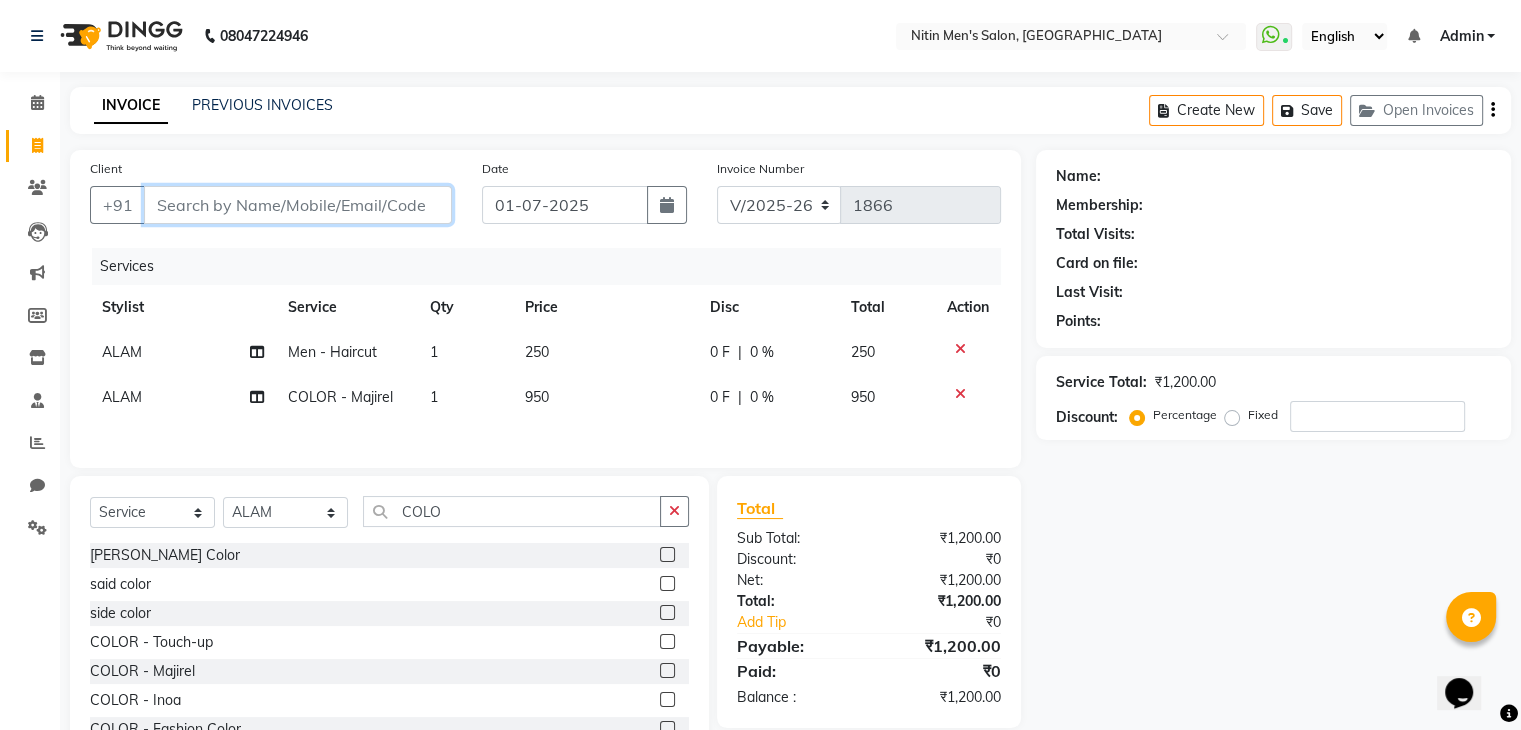 click on "Client" at bounding box center (298, 205) 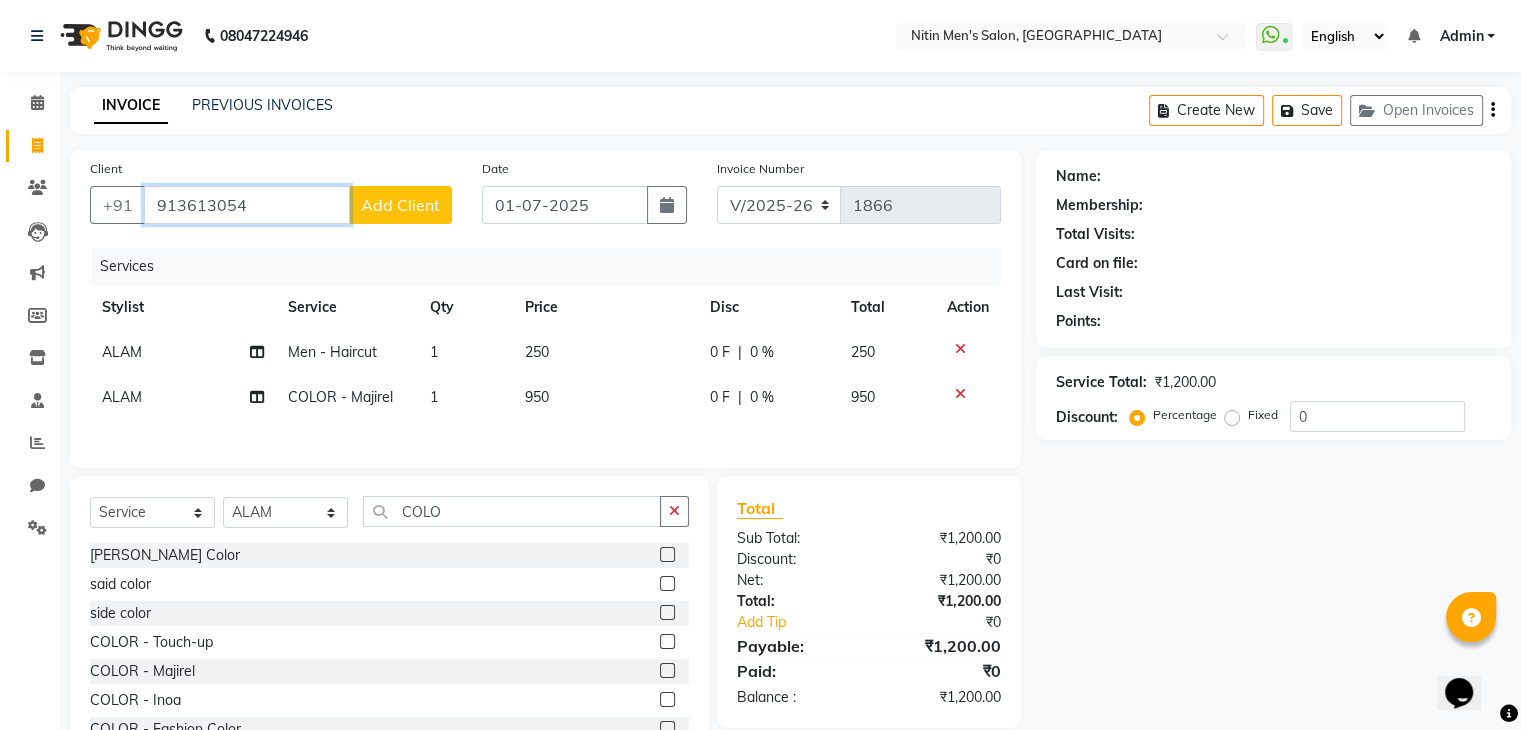 click on "913613054" at bounding box center (247, 205) 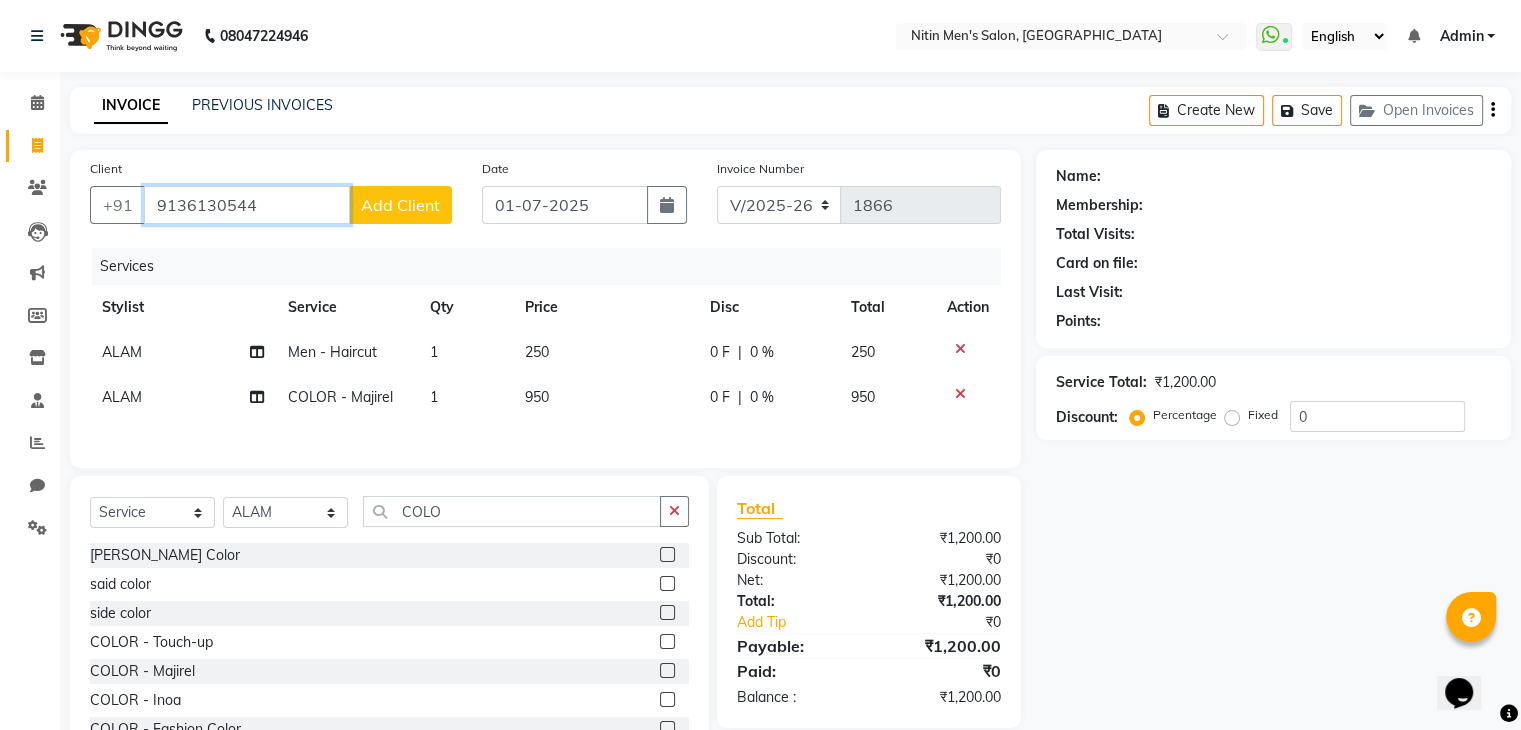 type on "9136130544" 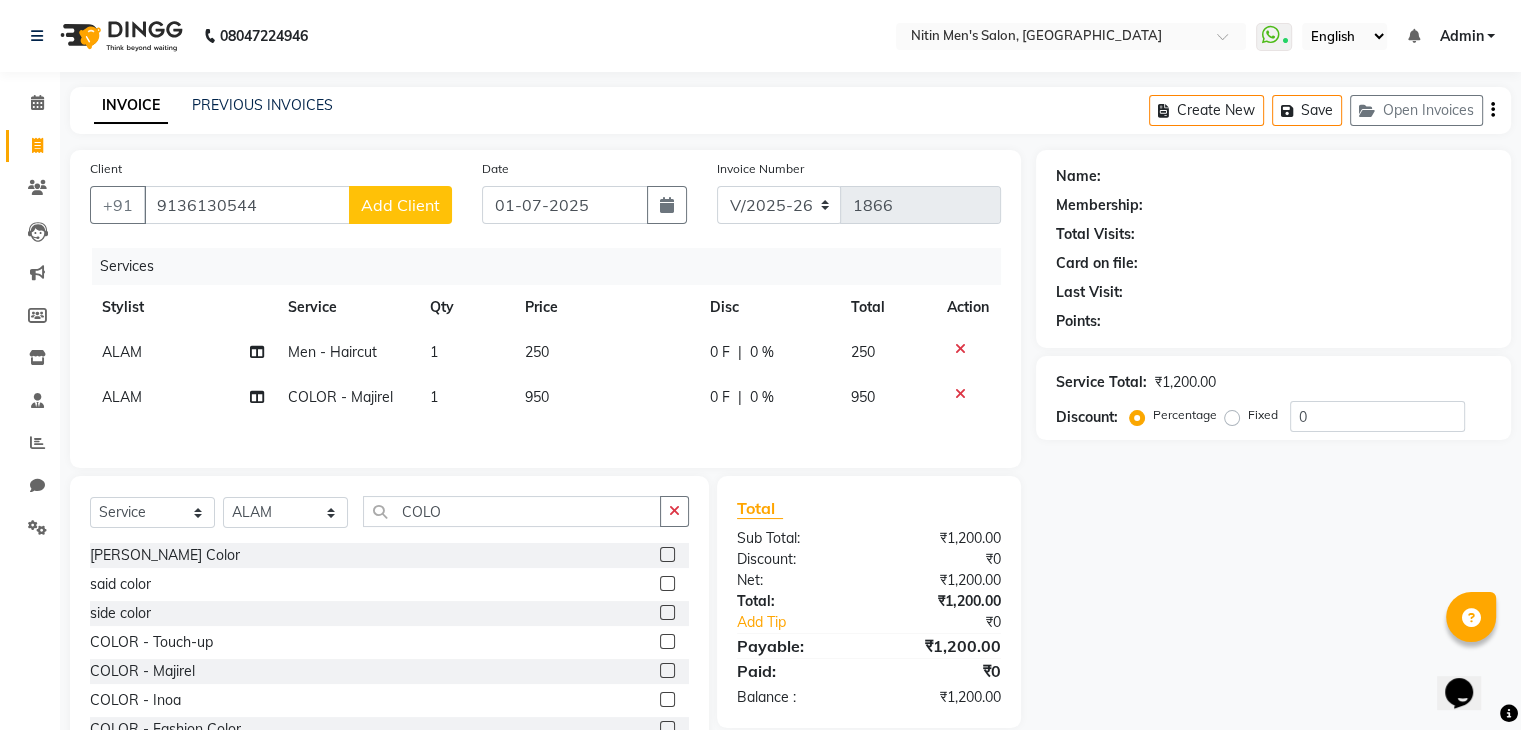 click on "Add Client" 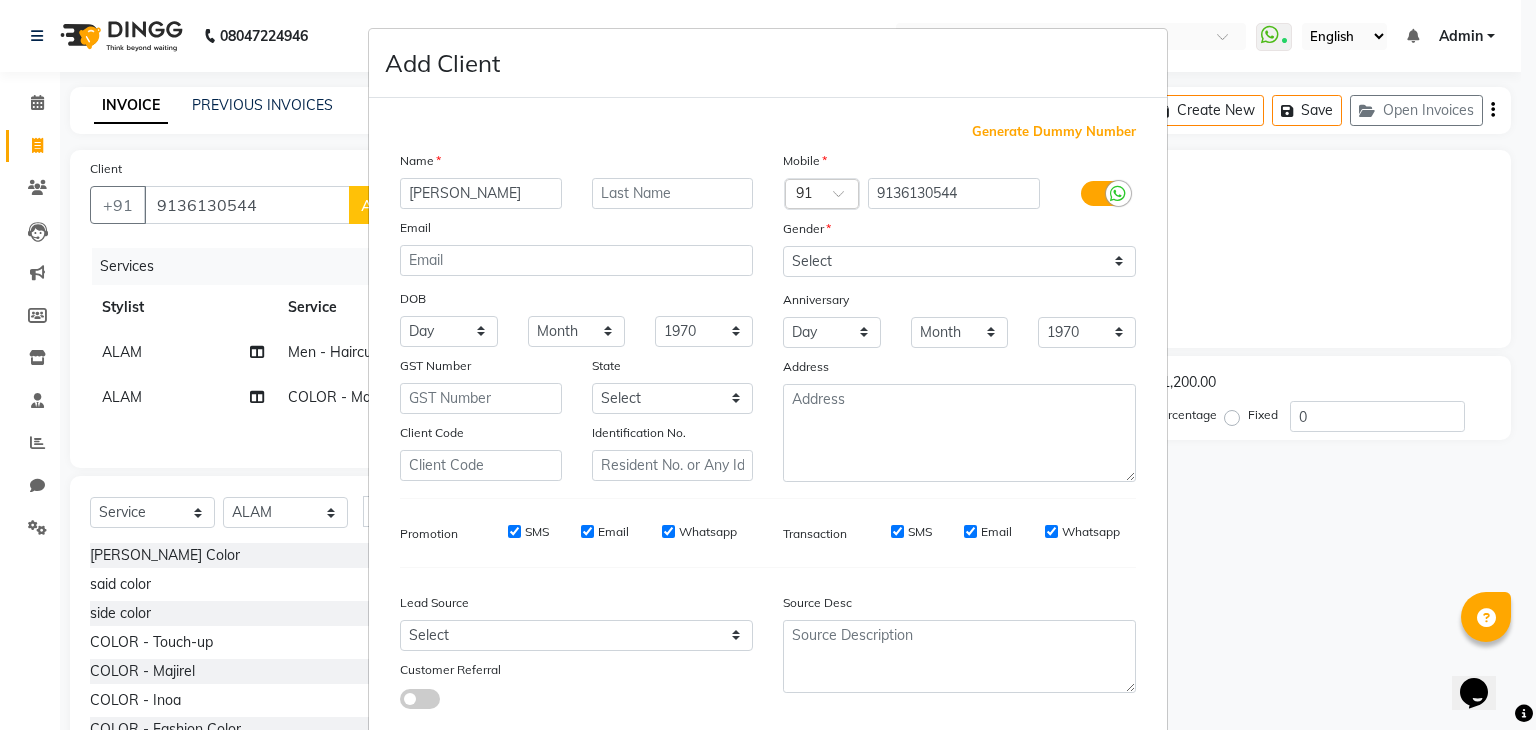 type on "[PERSON_NAME]" 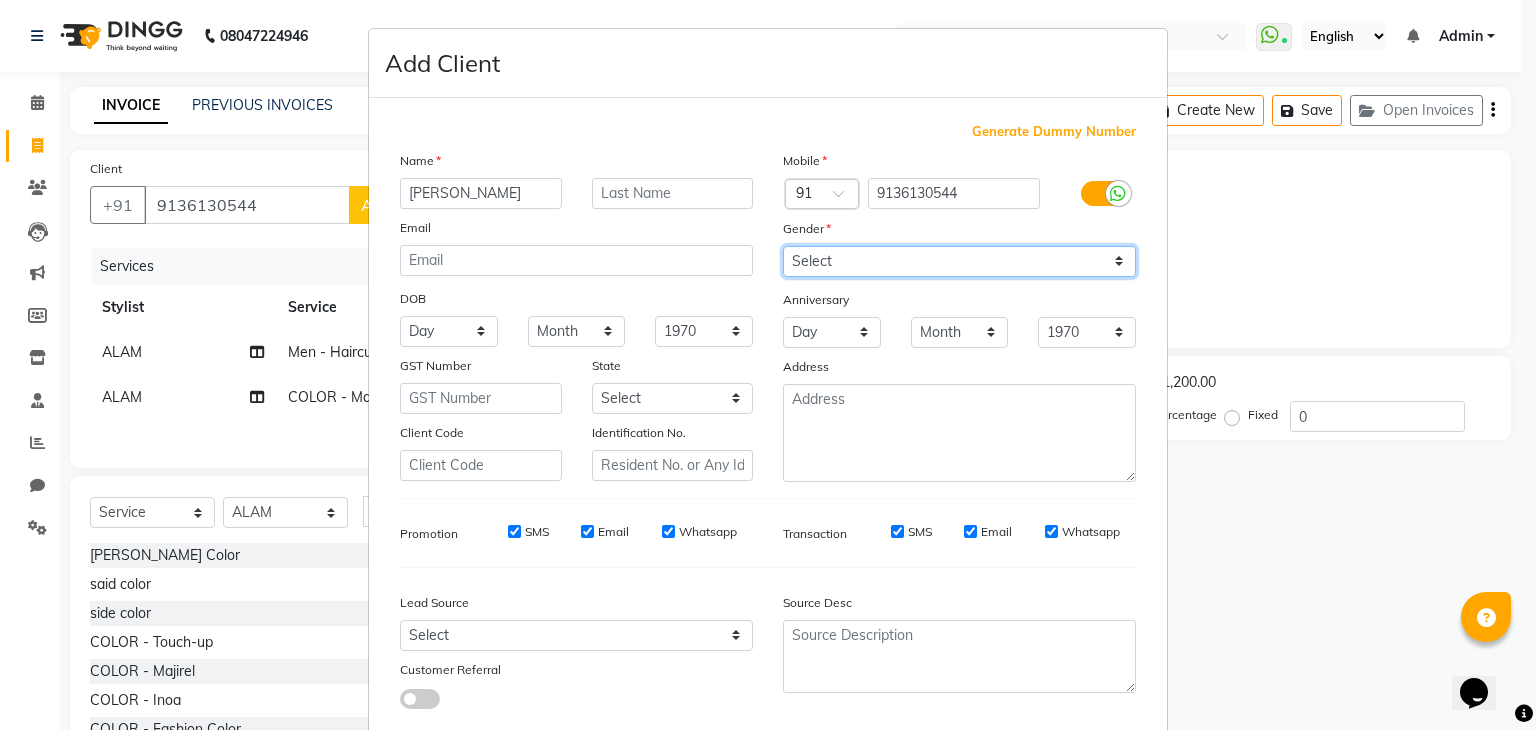 drag, startPoint x: 841, startPoint y: 258, endPoint x: 808, endPoint y: 309, distance: 60.74537 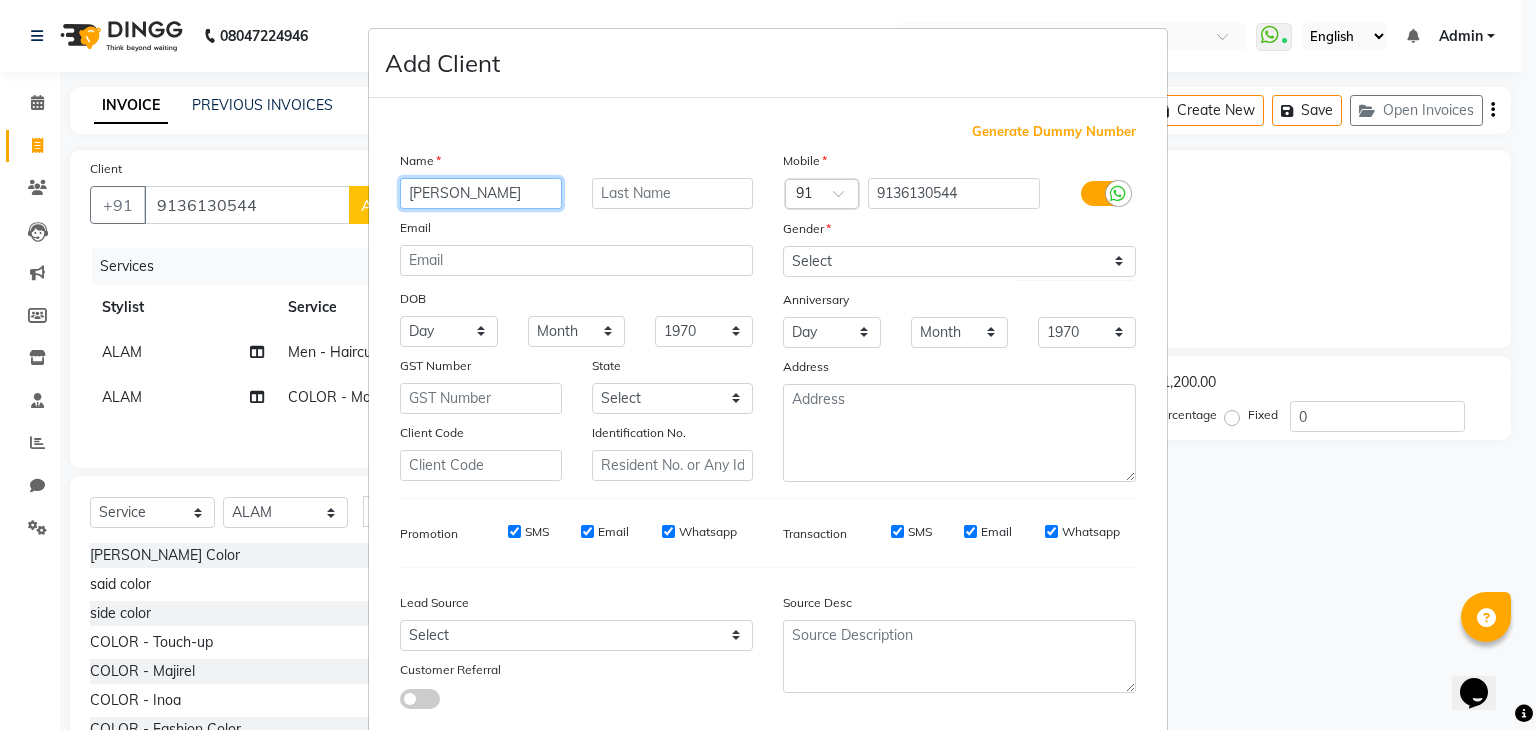 click on "[PERSON_NAME]" at bounding box center (481, 193) 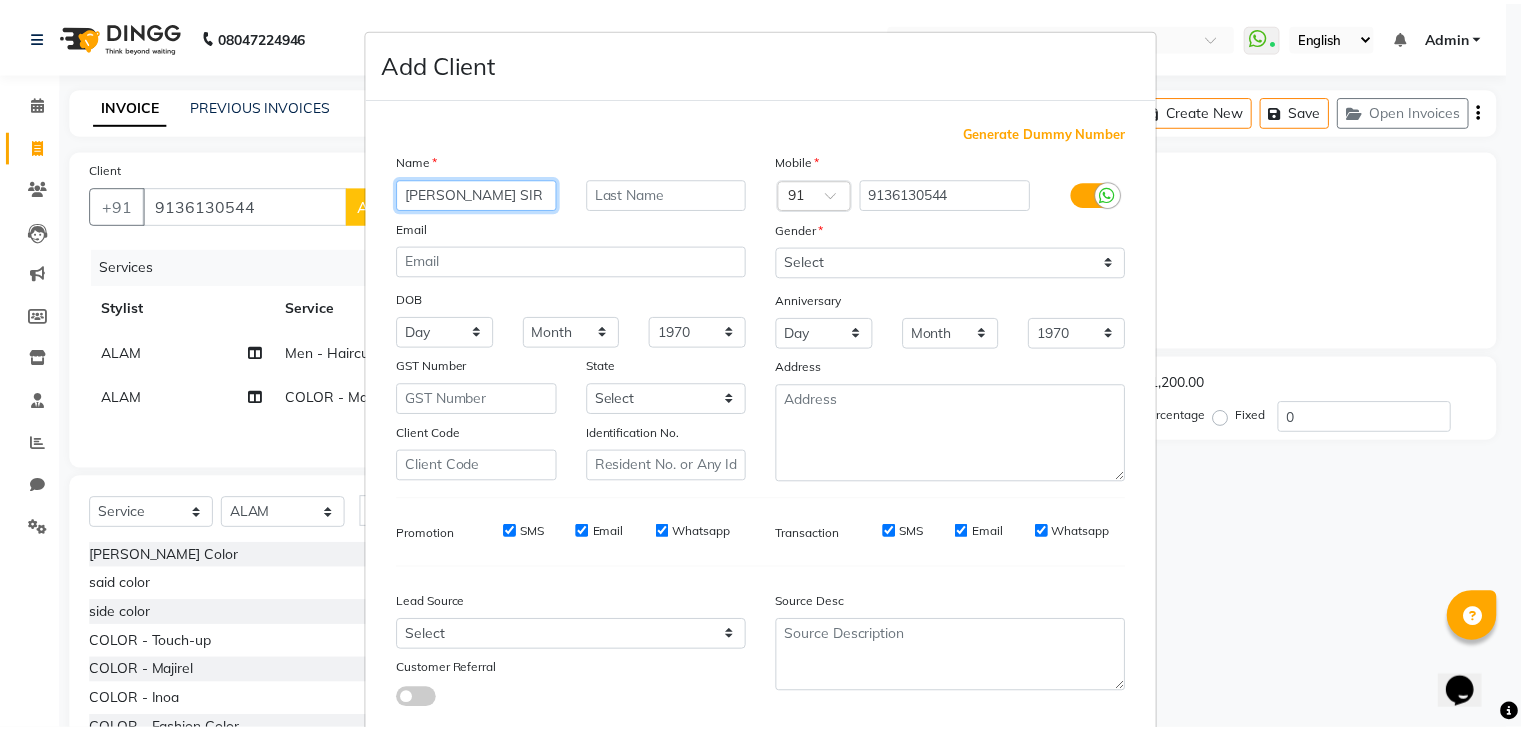 scroll, scrollTop: 127, scrollLeft: 0, axis: vertical 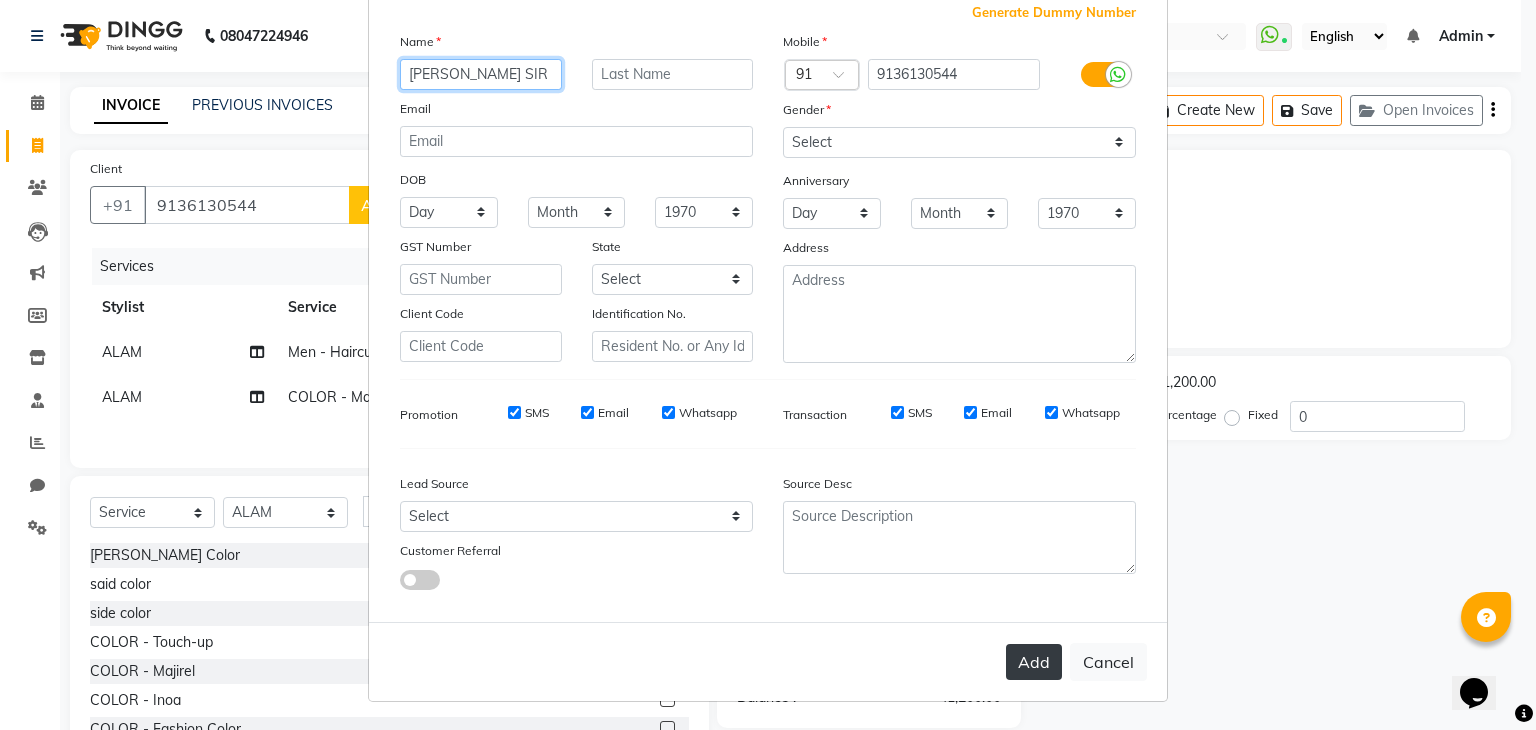 type on "[PERSON_NAME] SIR" 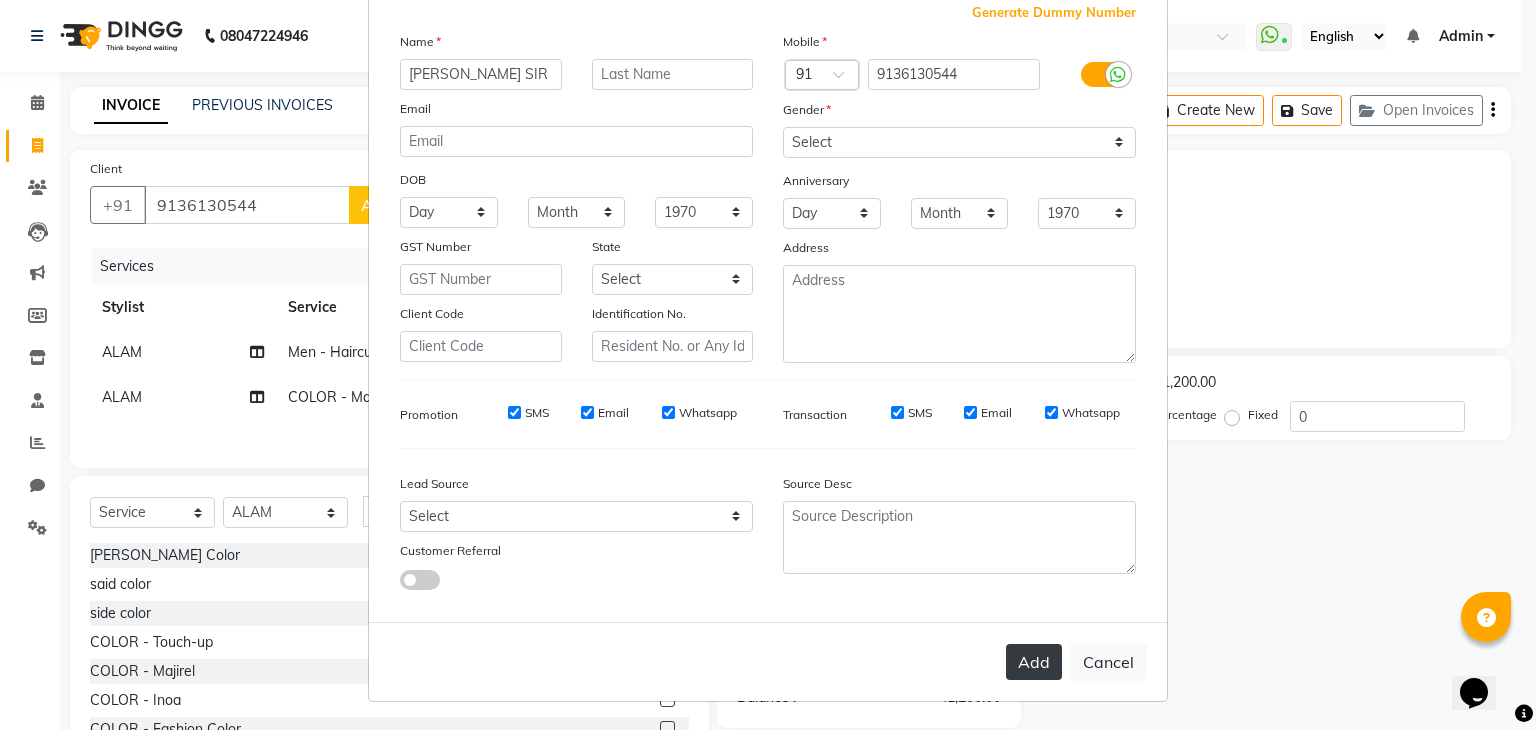 click on "Add" at bounding box center [1034, 662] 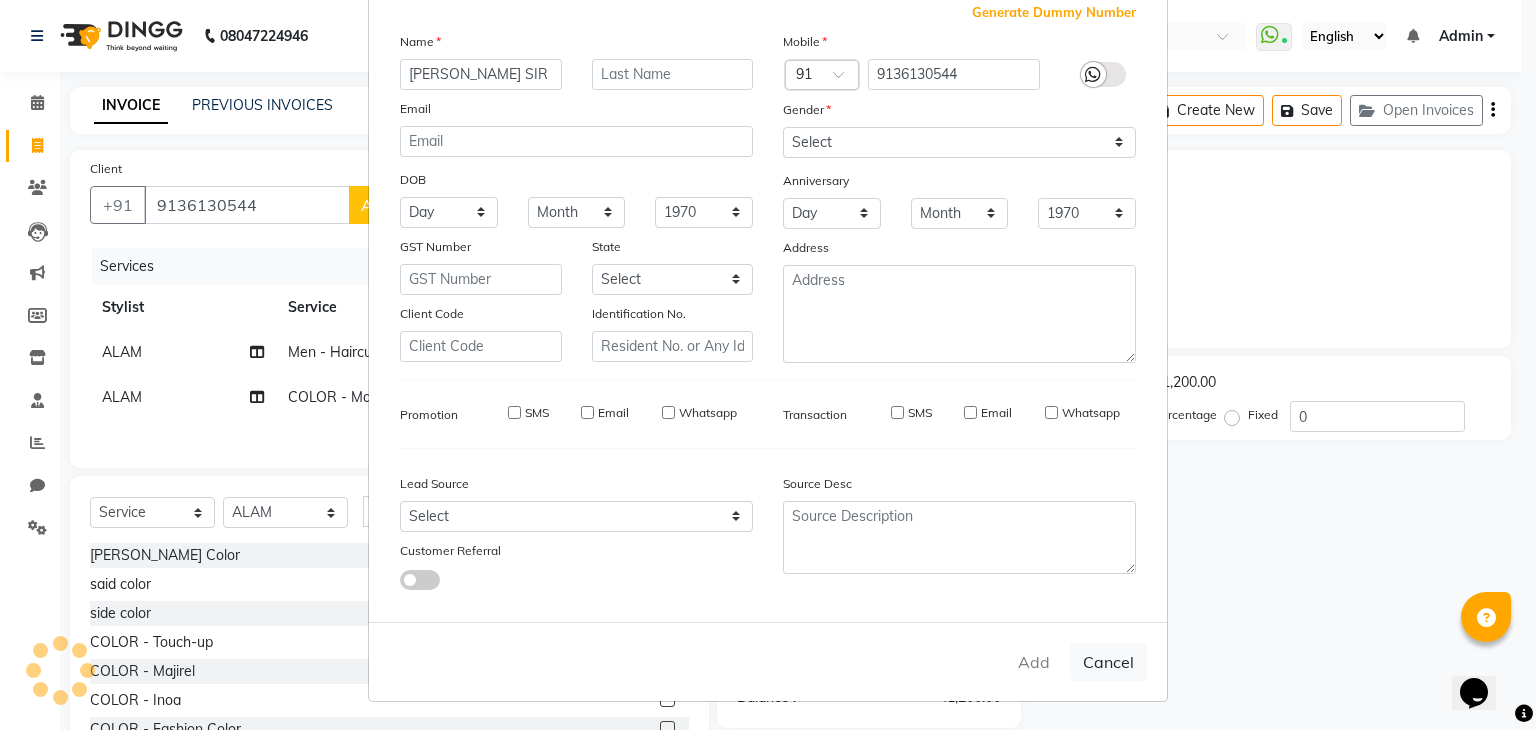 type 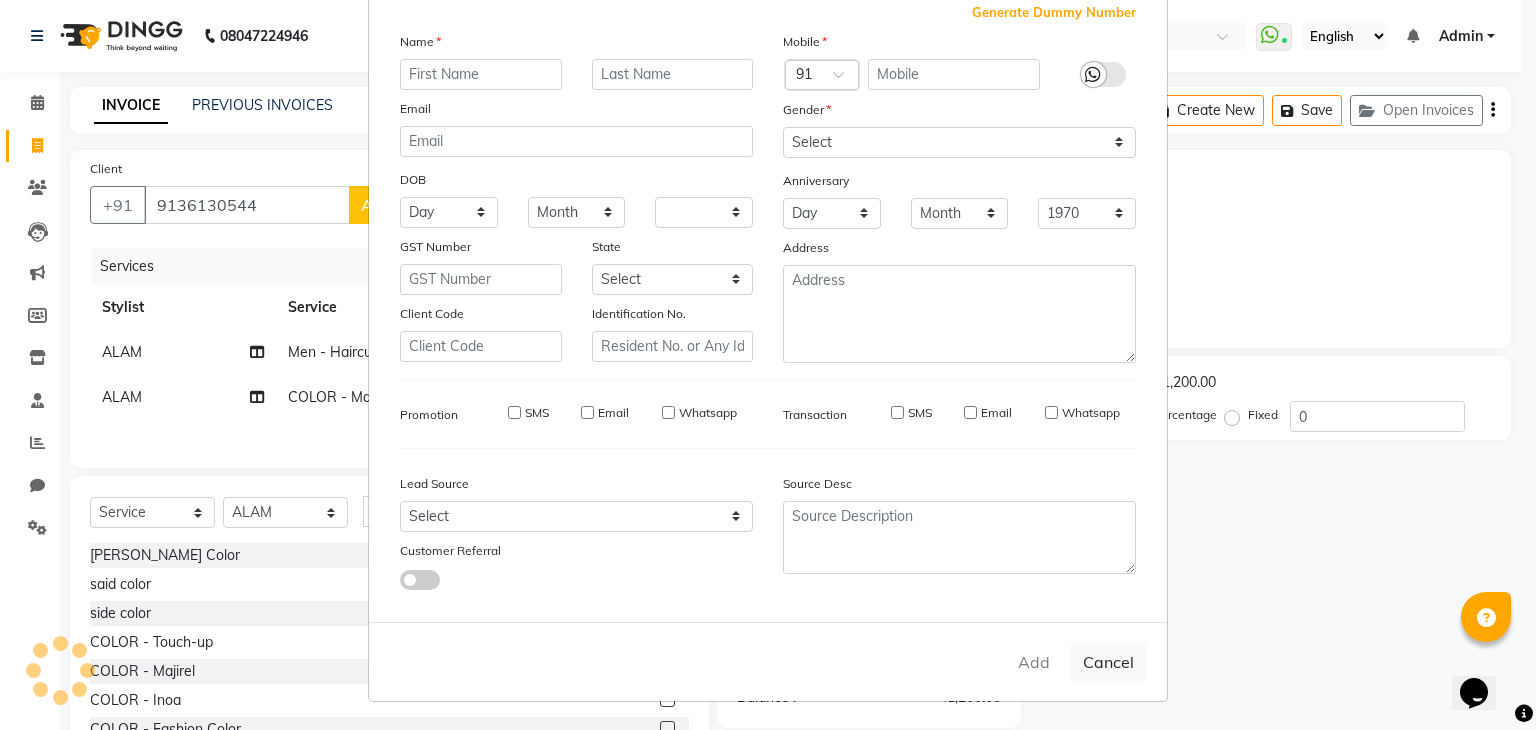 select 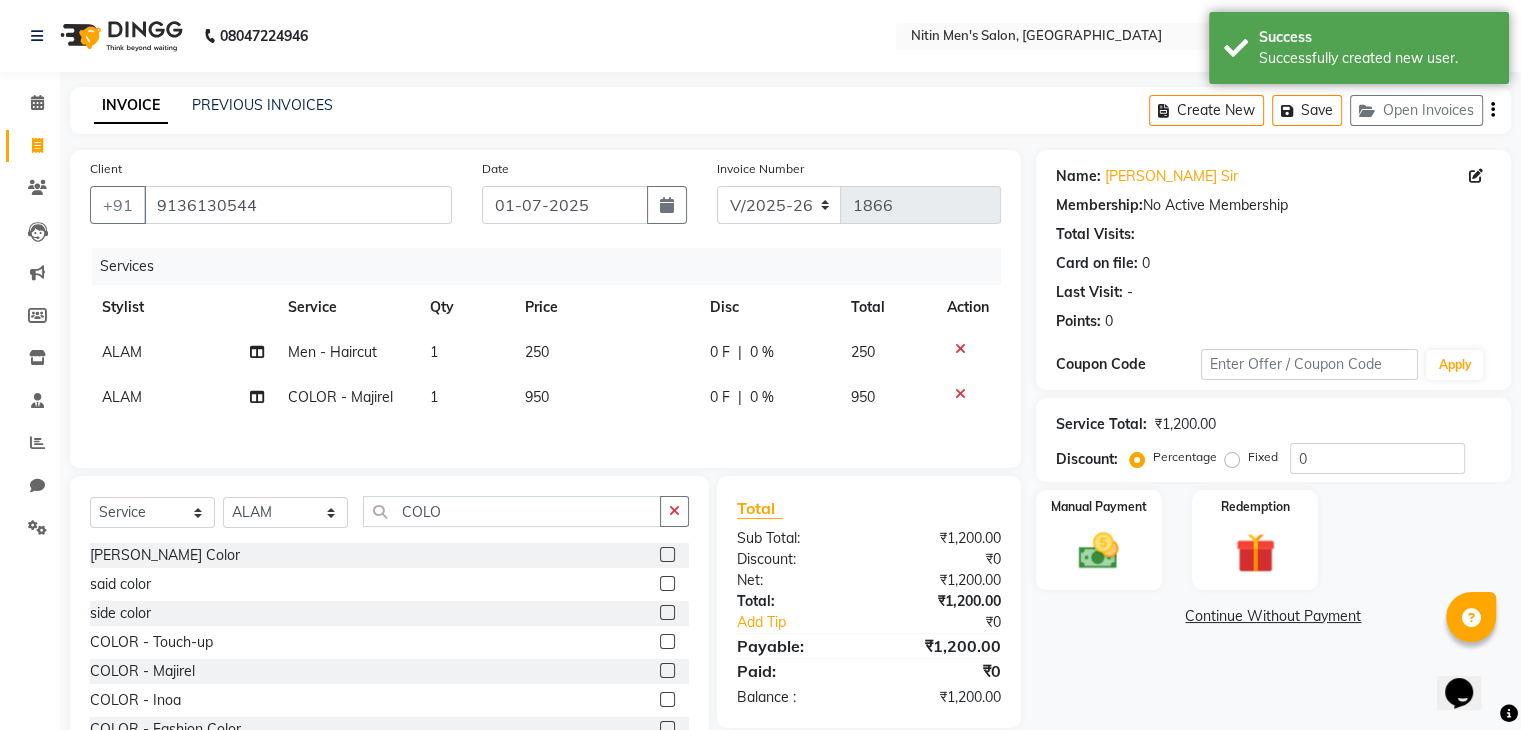 click on "950" 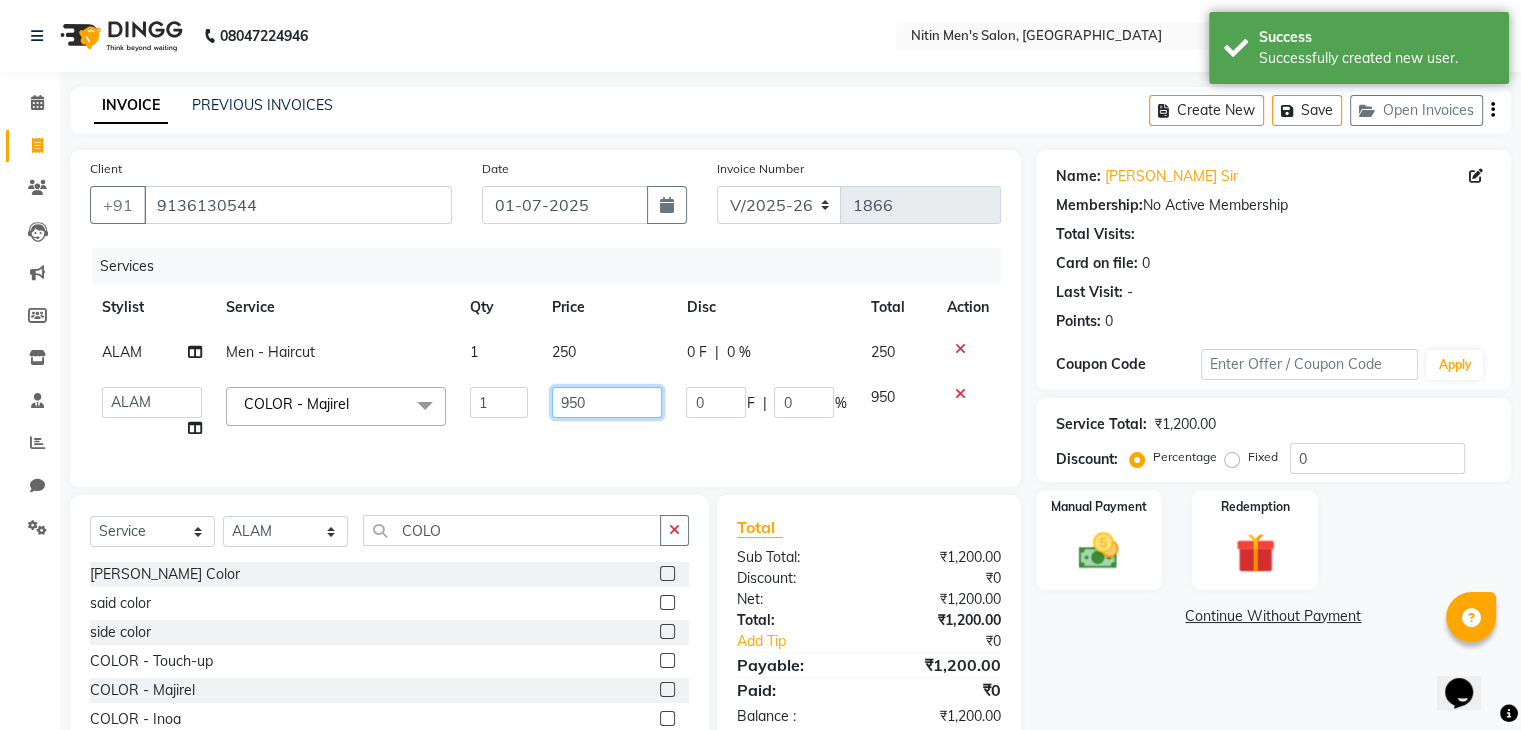 drag, startPoint x: 548, startPoint y: 394, endPoint x: 564, endPoint y: 394, distance: 16 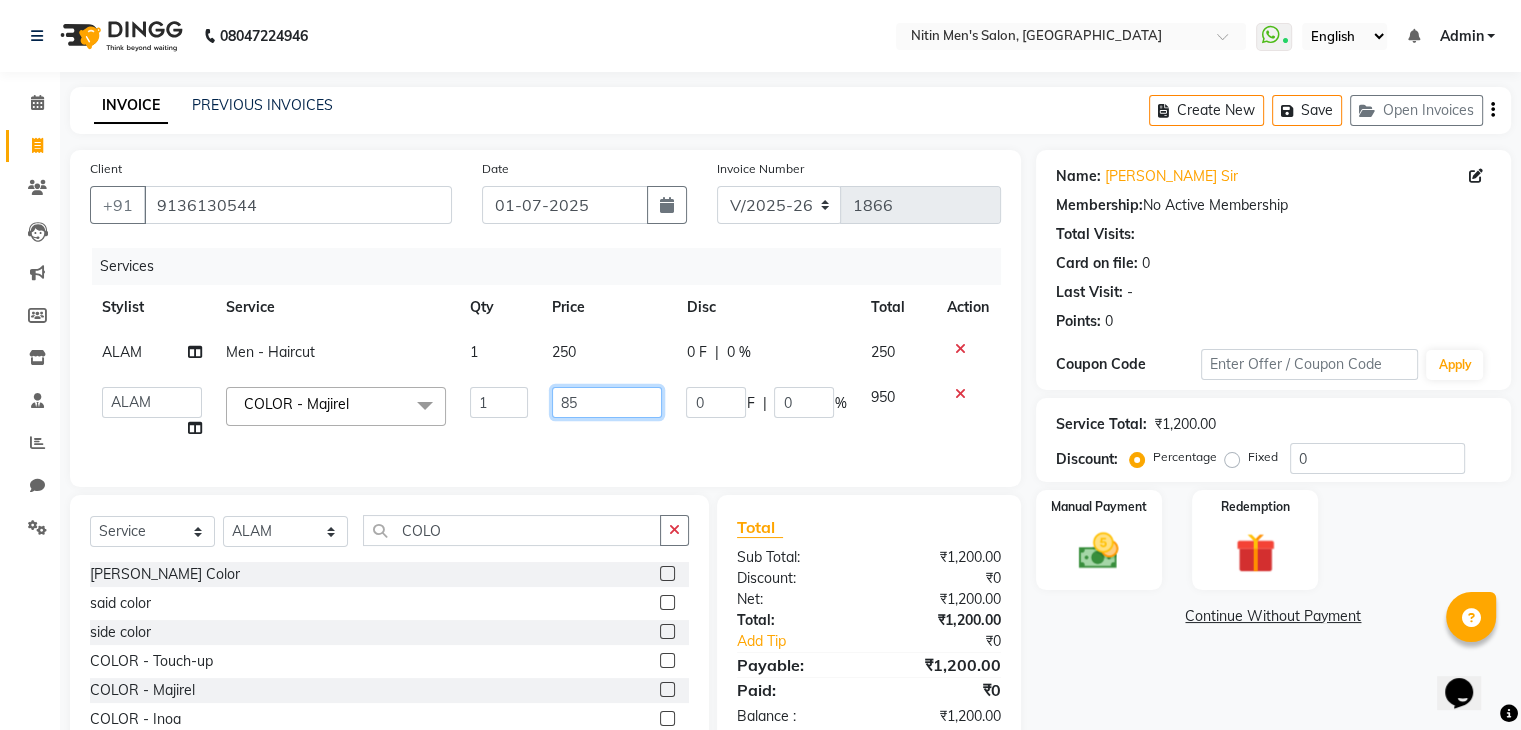 type on "850" 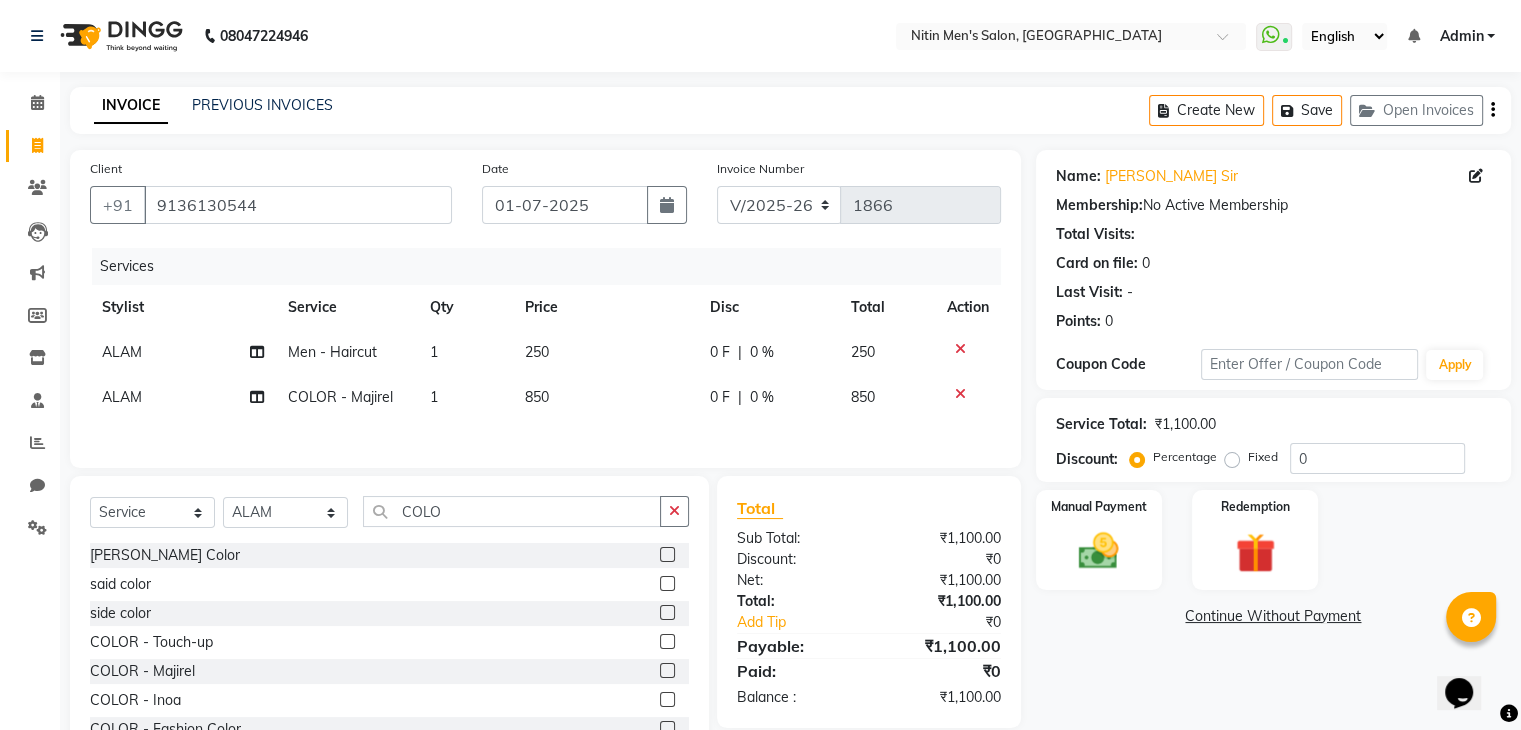 click on "Services Stylist Service Qty Price Disc Total Action ALAM Men - Haircut 1 250 0 F | 0 % 250 ALAM COLOR - Majirel 1 850 0 F | 0 % 850" 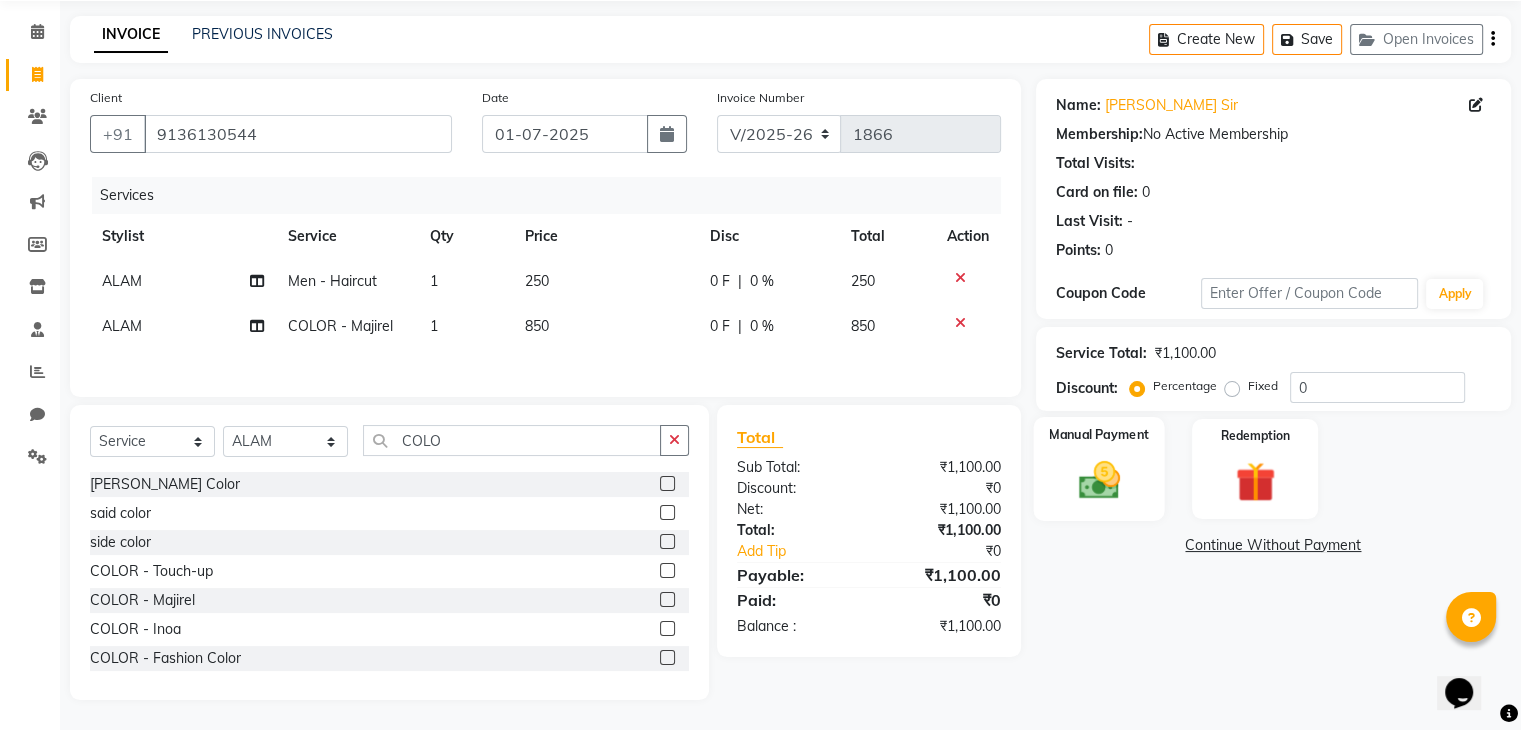 click 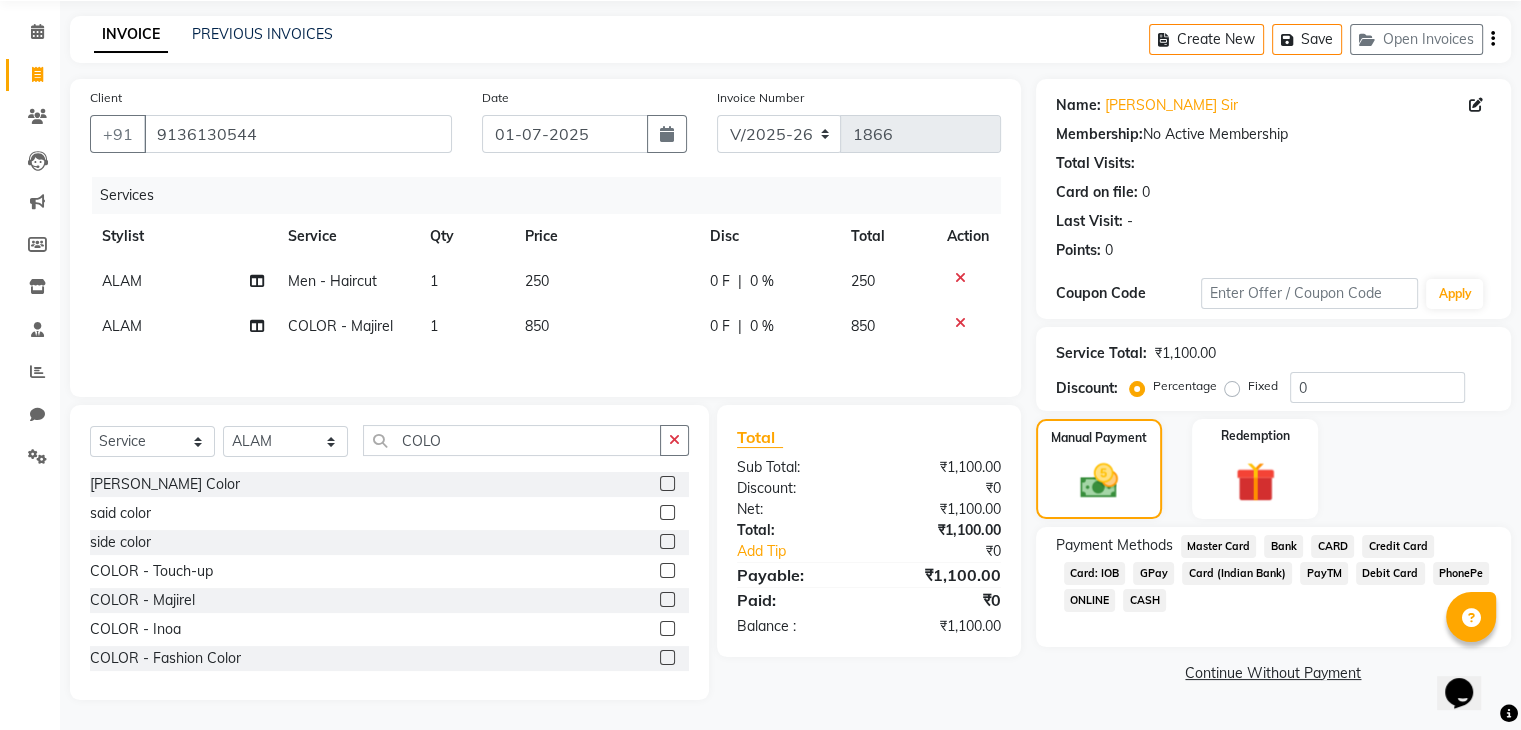 click on "CARD" 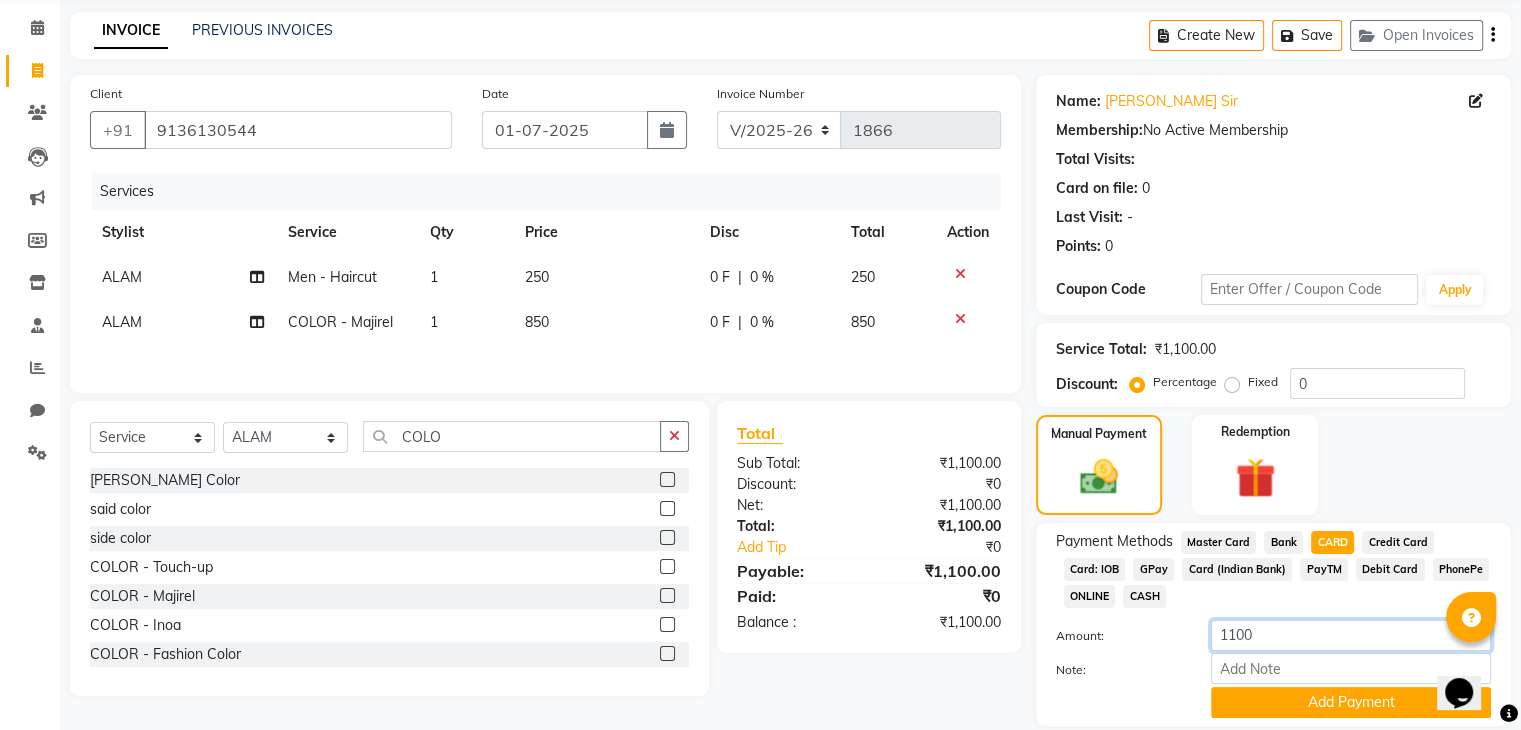 click on "1100" 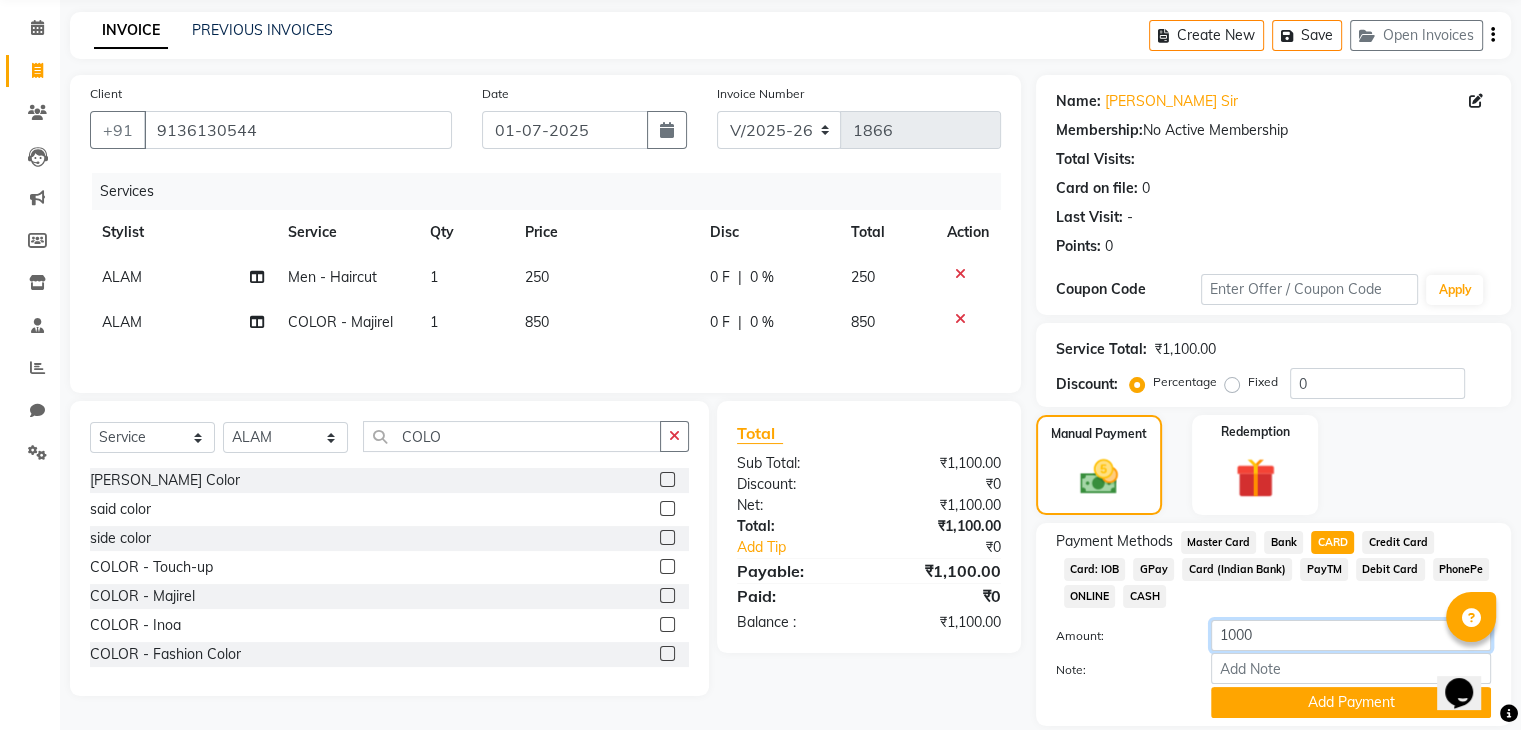scroll, scrollTop: 145, scrollLeft: 0, axis: vertical 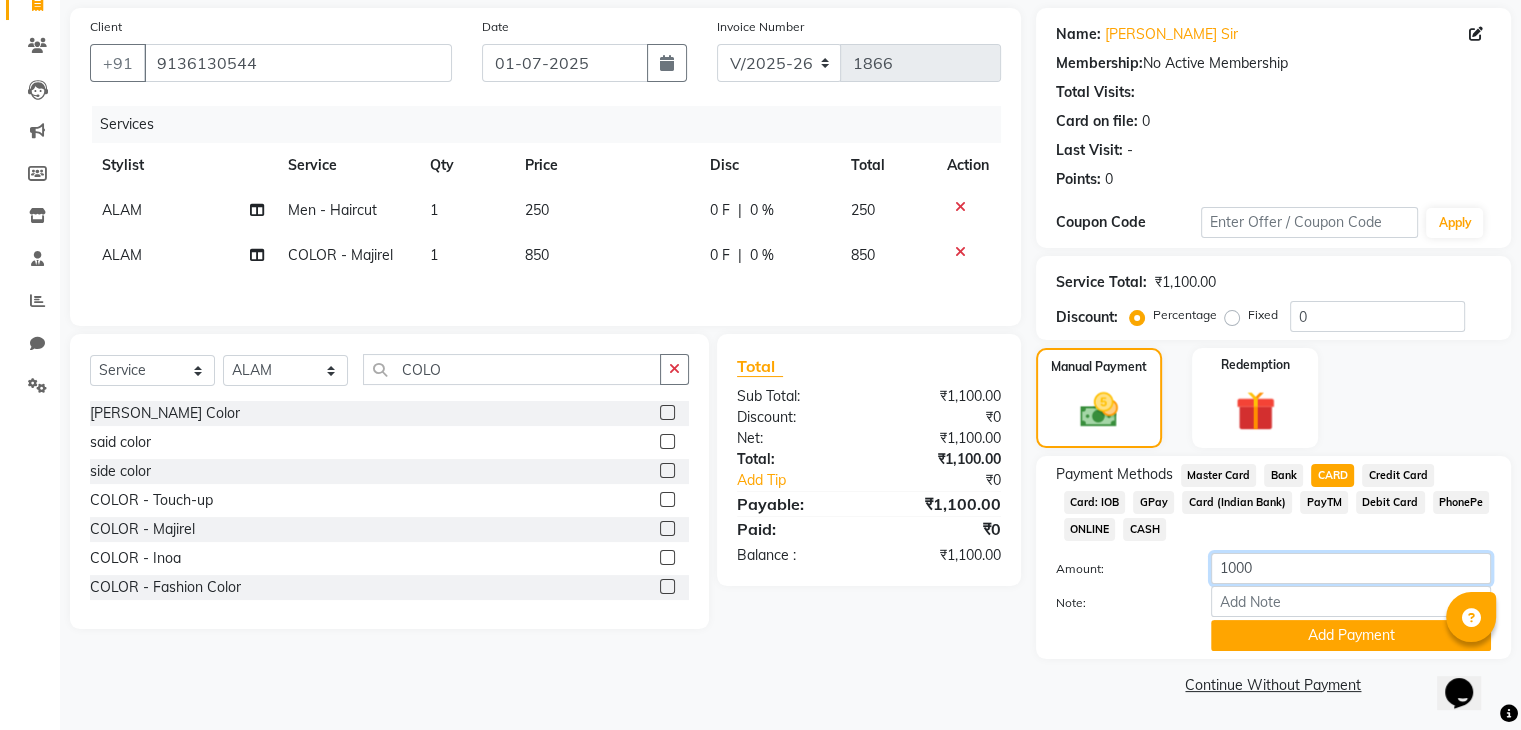 type on "1000" 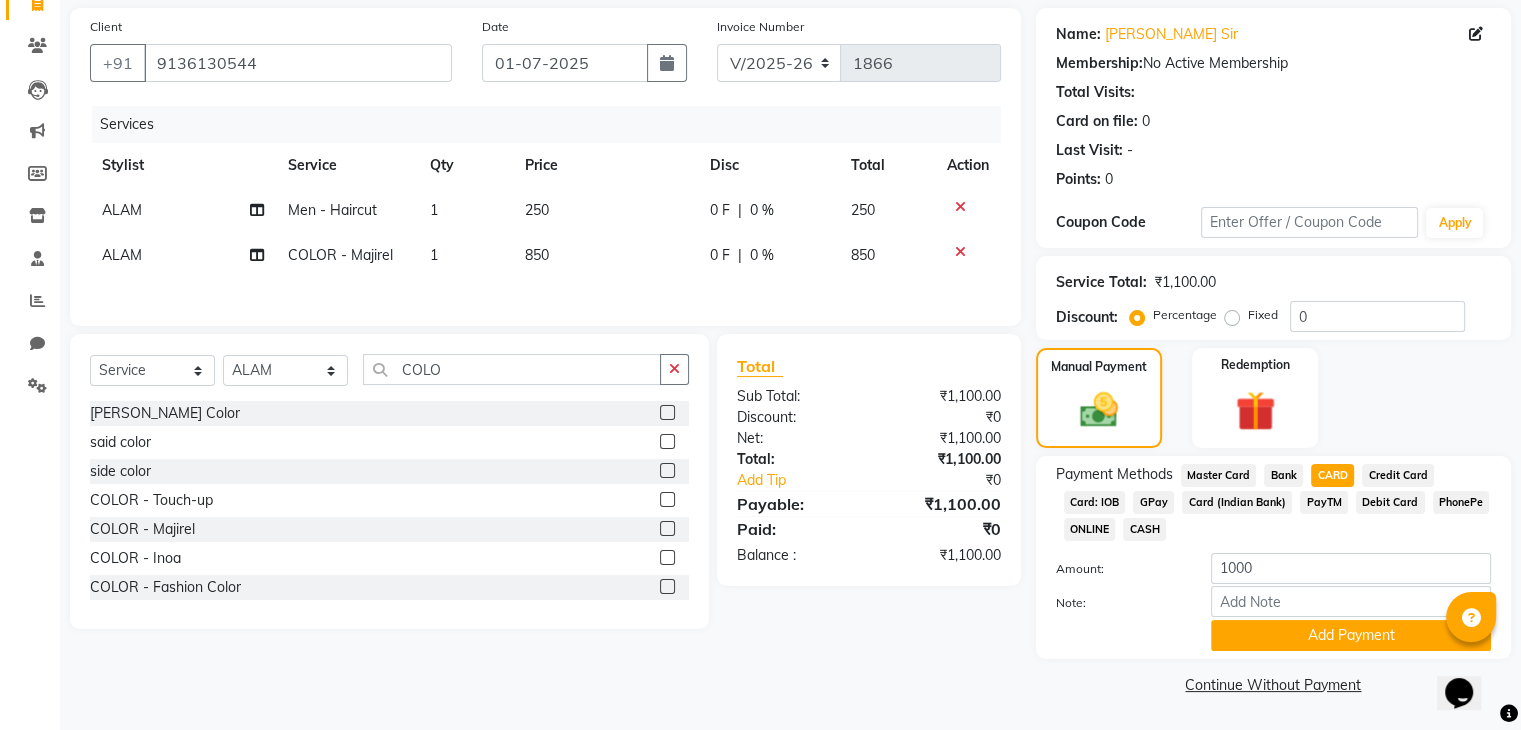 click on "Amount:" 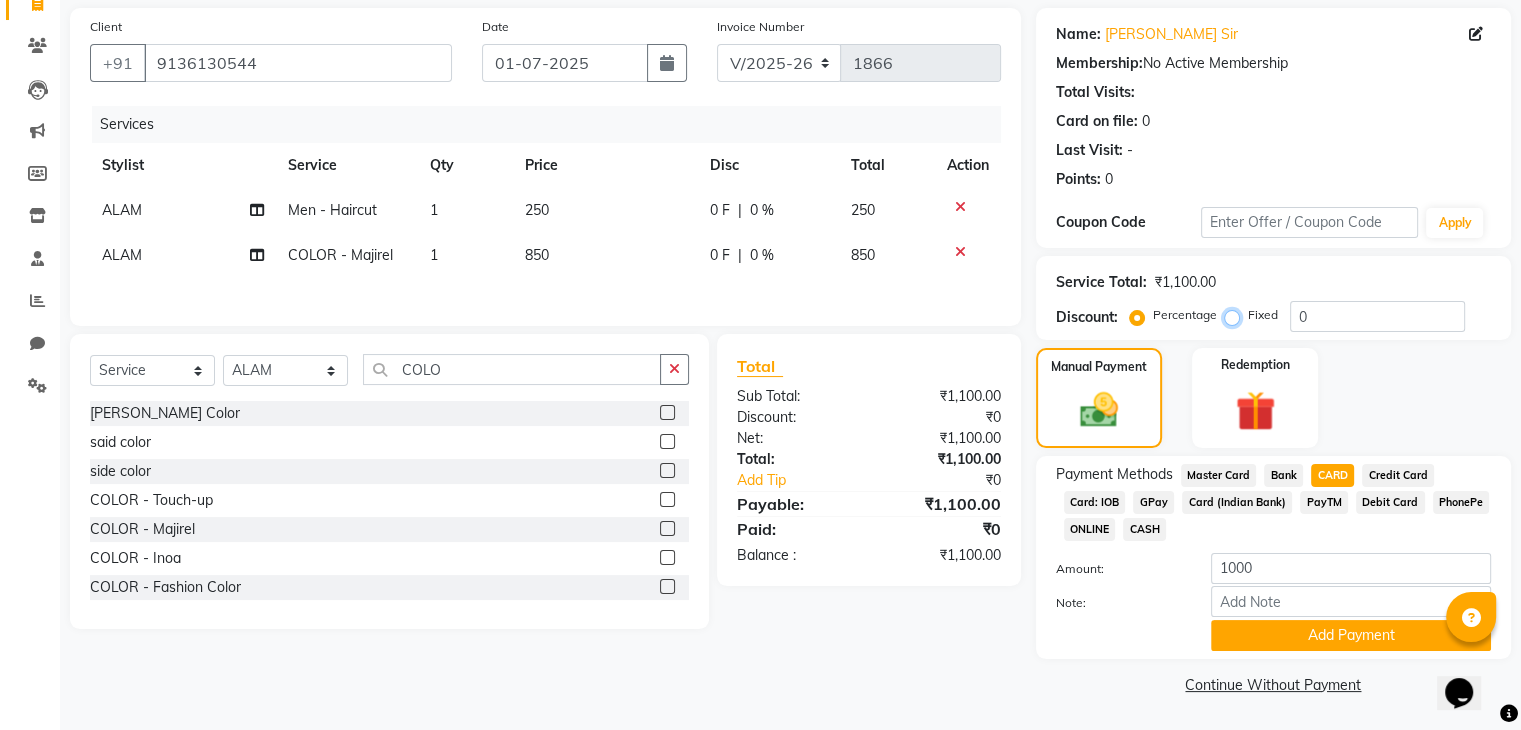 click on "Fixed" at bounding box center [1236, 315] 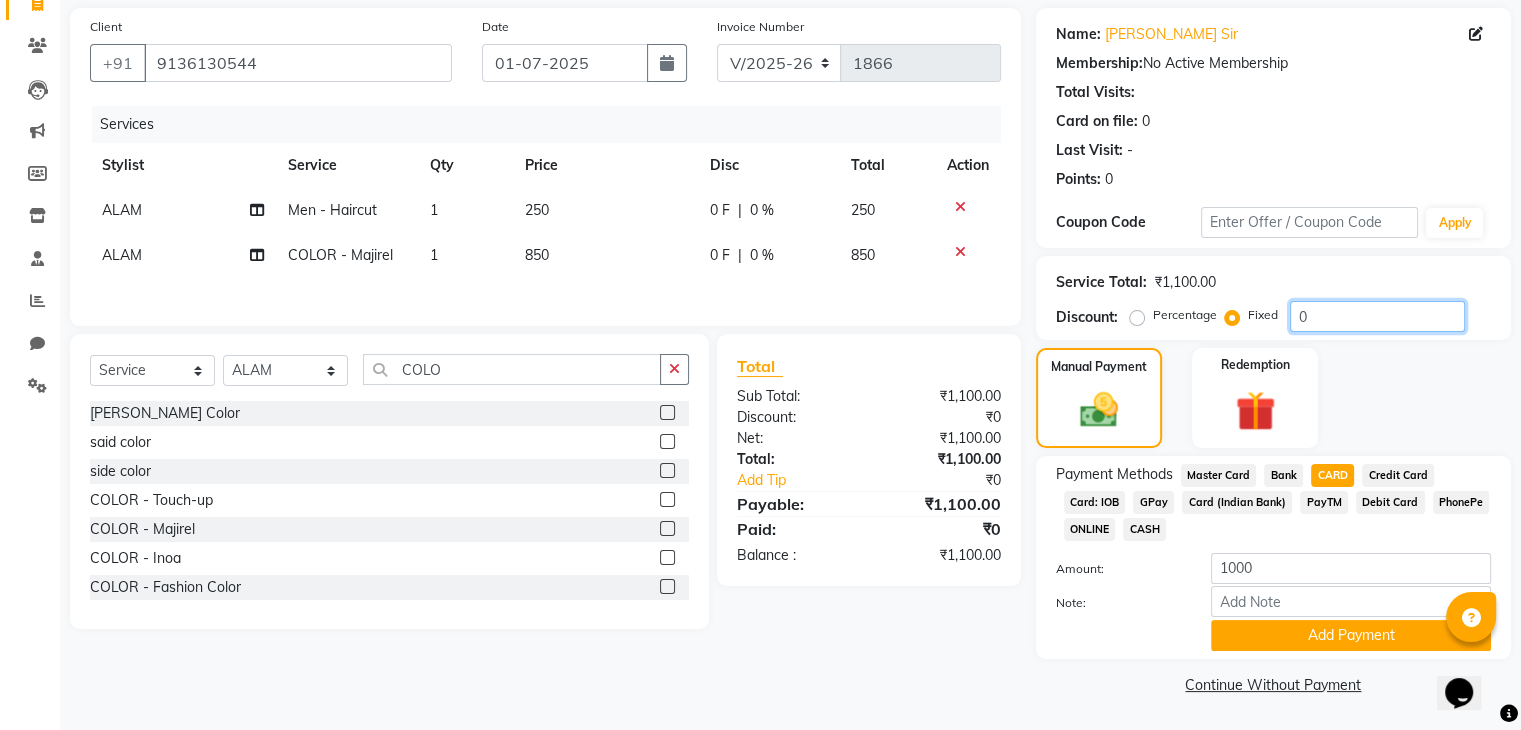 click on "0" 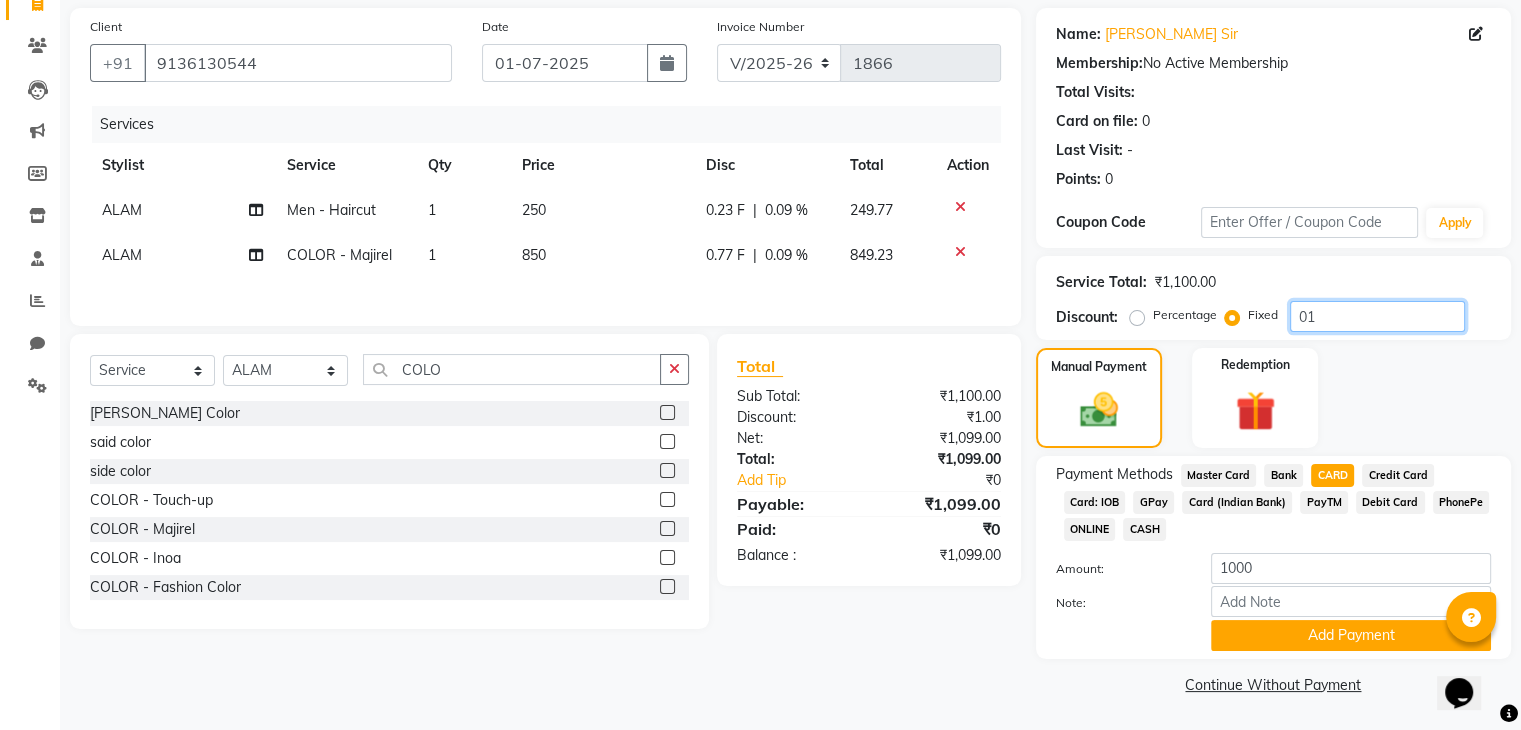 type on "0" 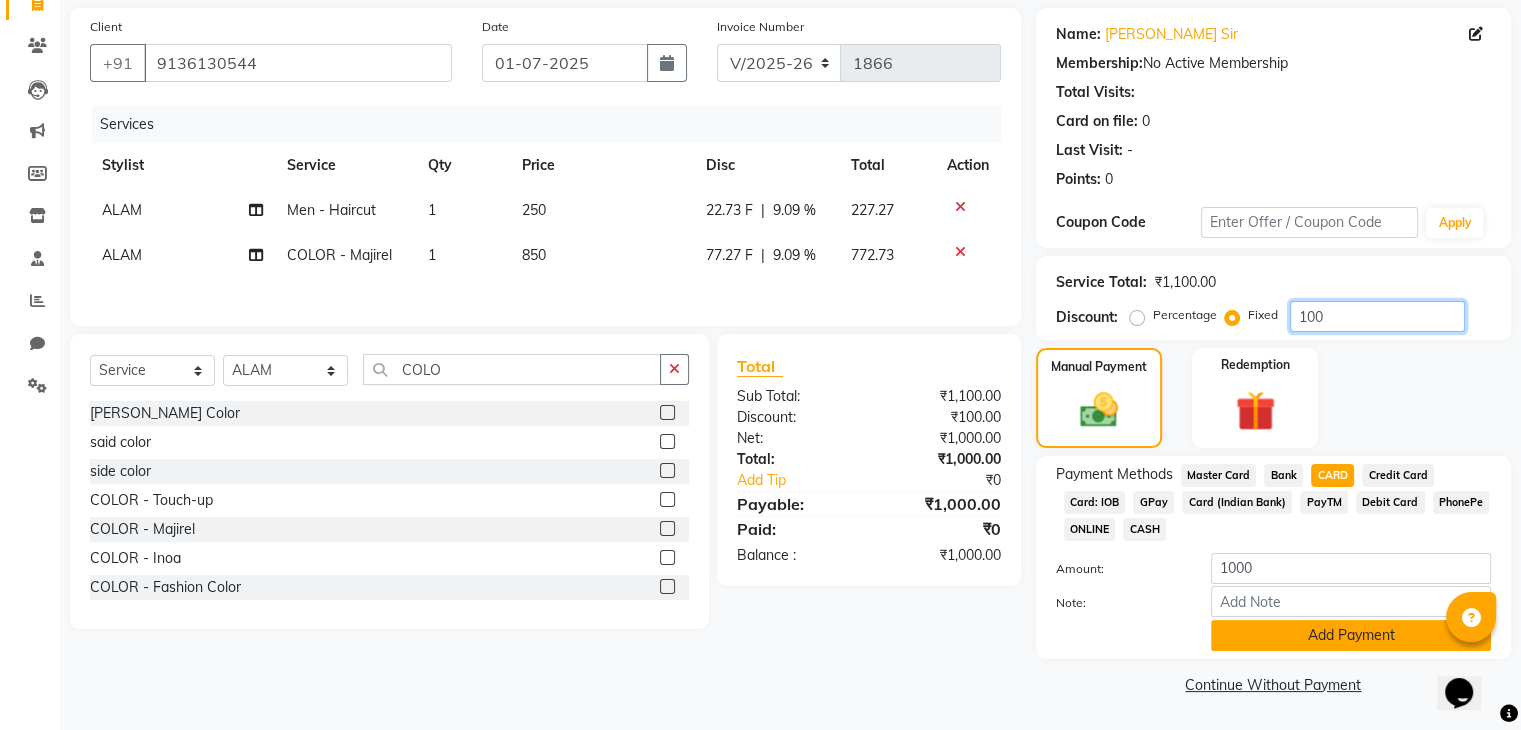 type on "100" 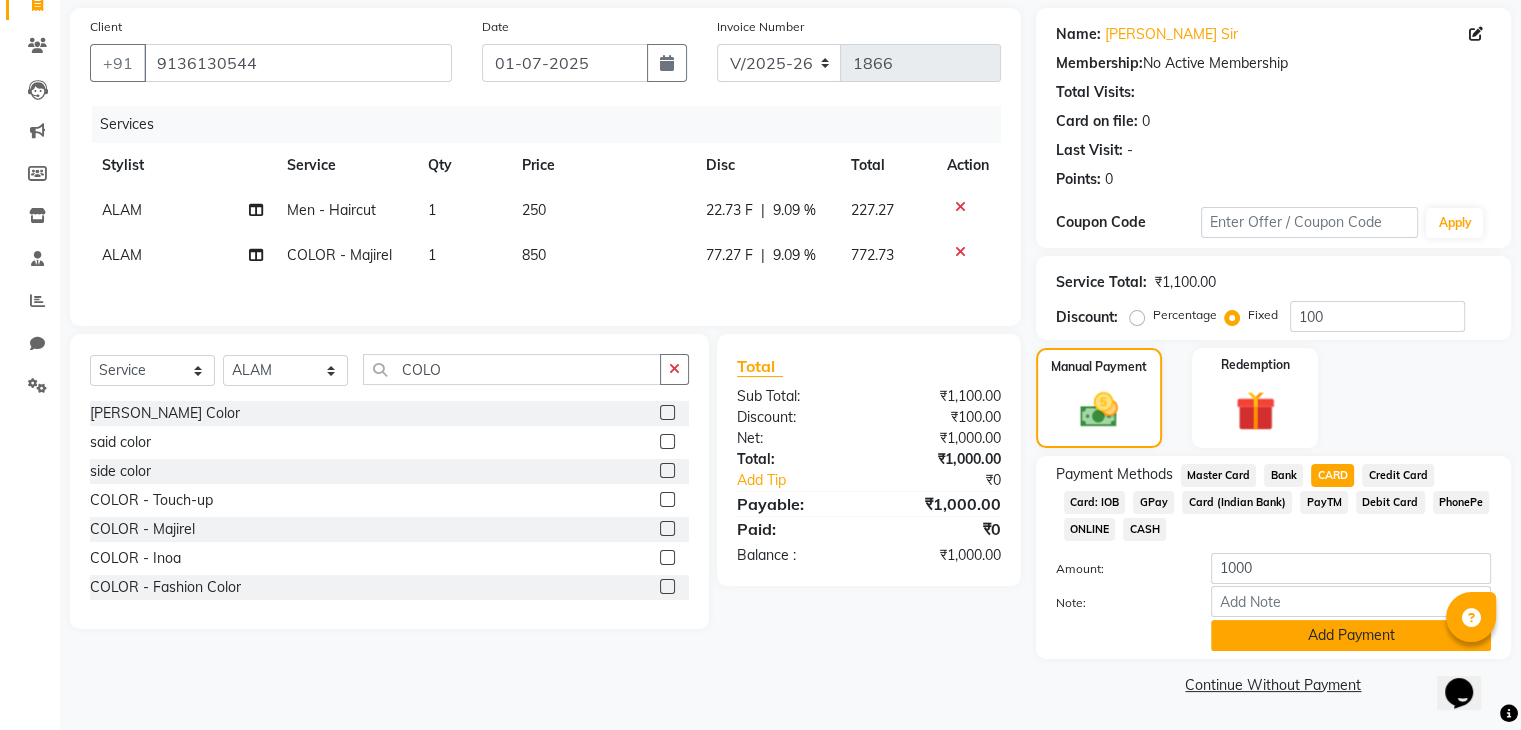 click on "Add Payment" 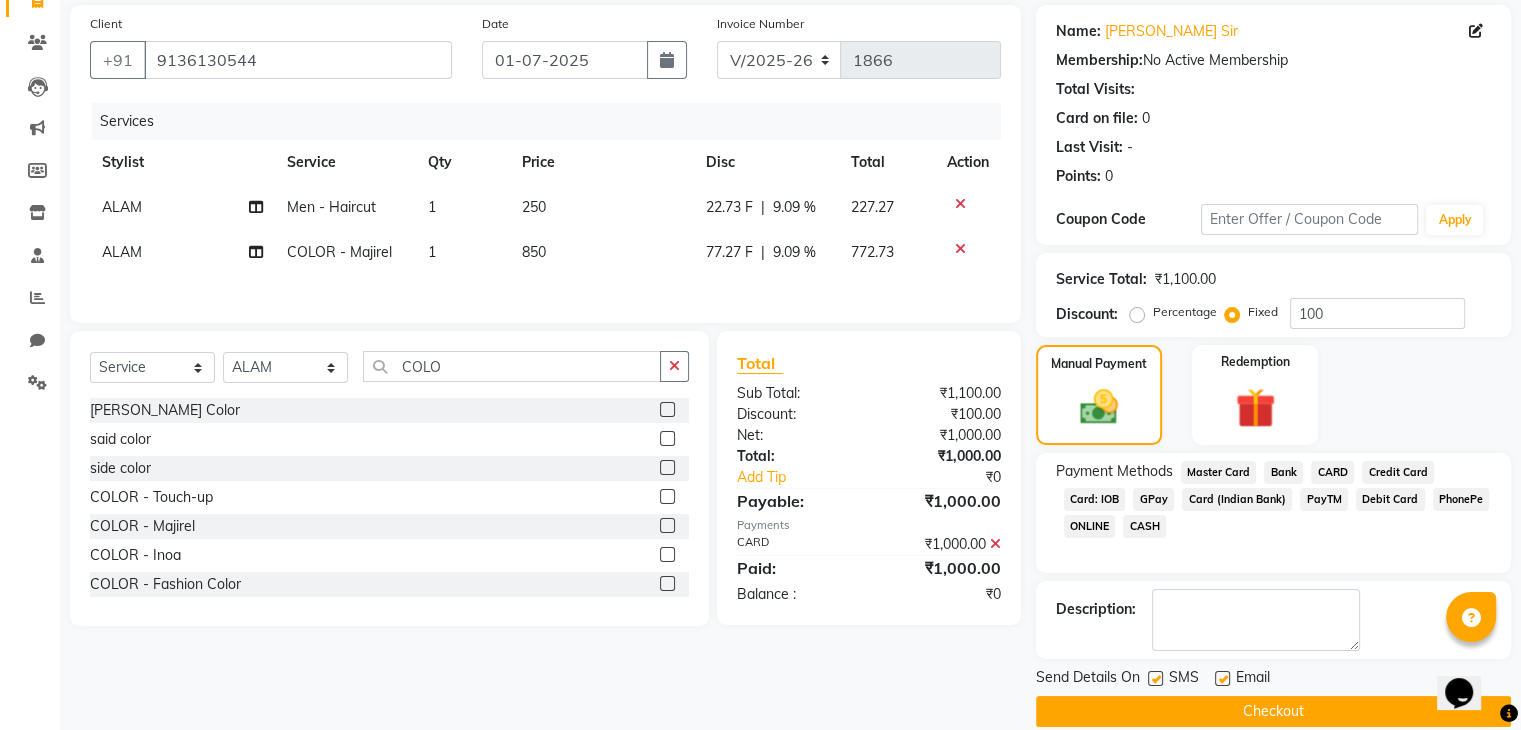 scroll, scrollTop: 171, scrollLeft: 0, axis: vertical 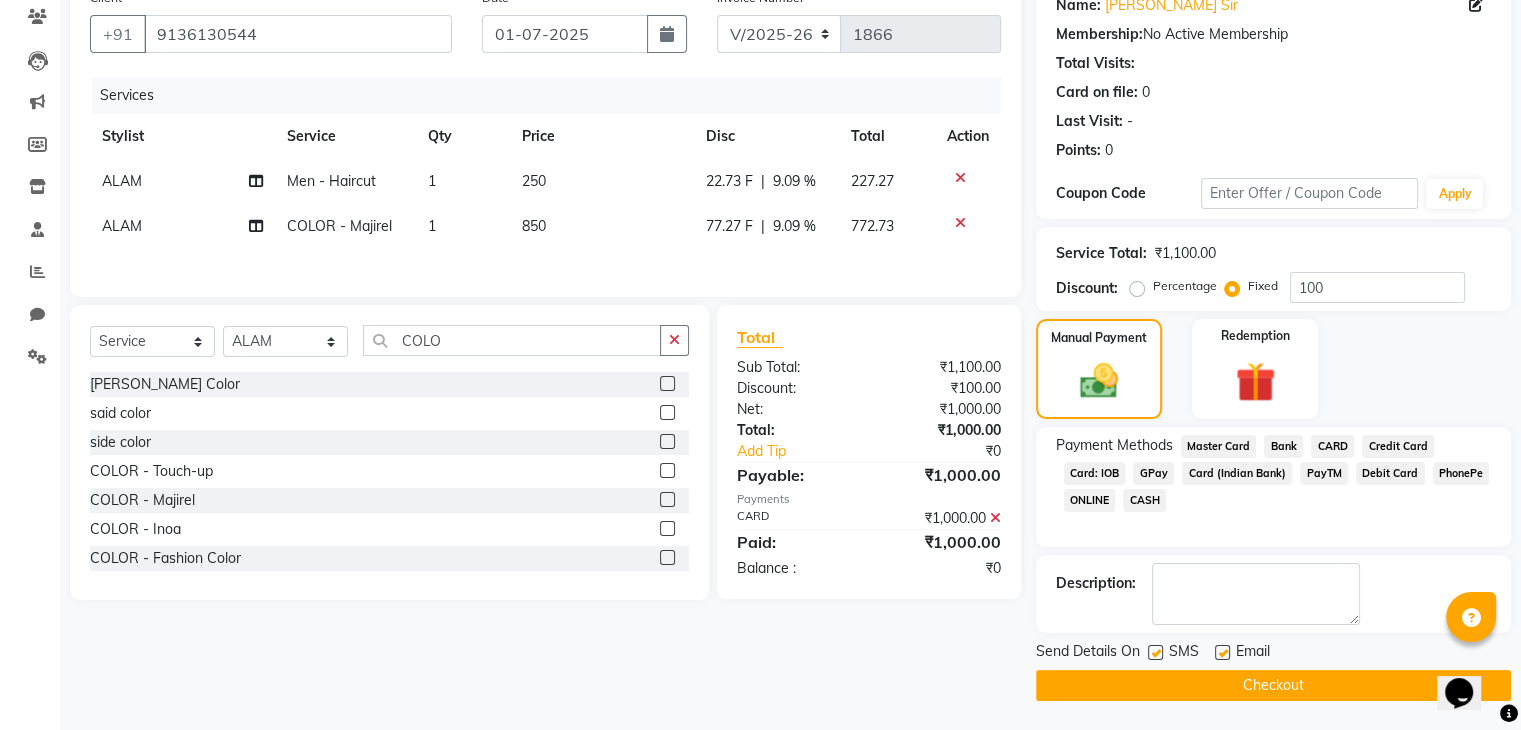 click on "Checkout" 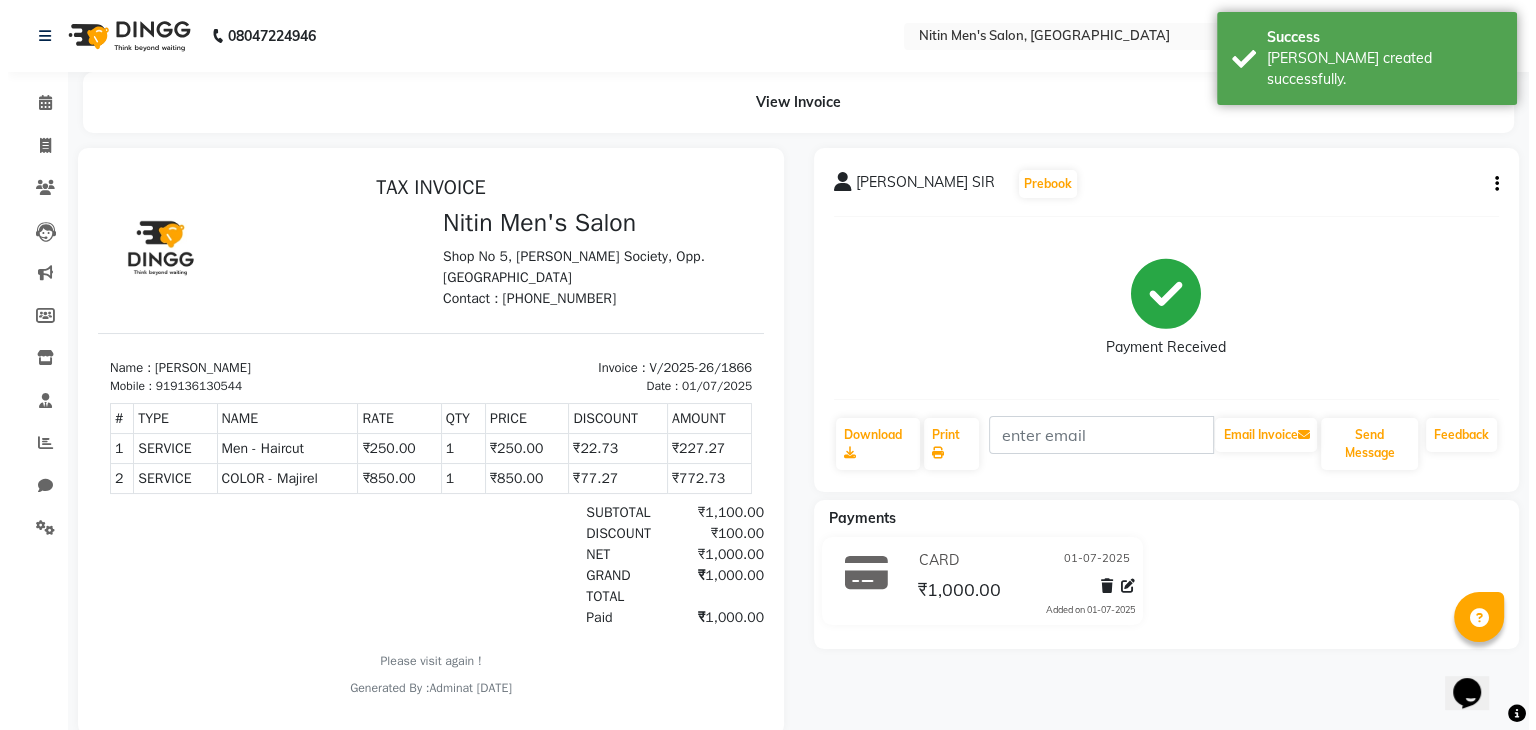 scroll, scrollTop: 0, scrollLeft: 0, axis: both 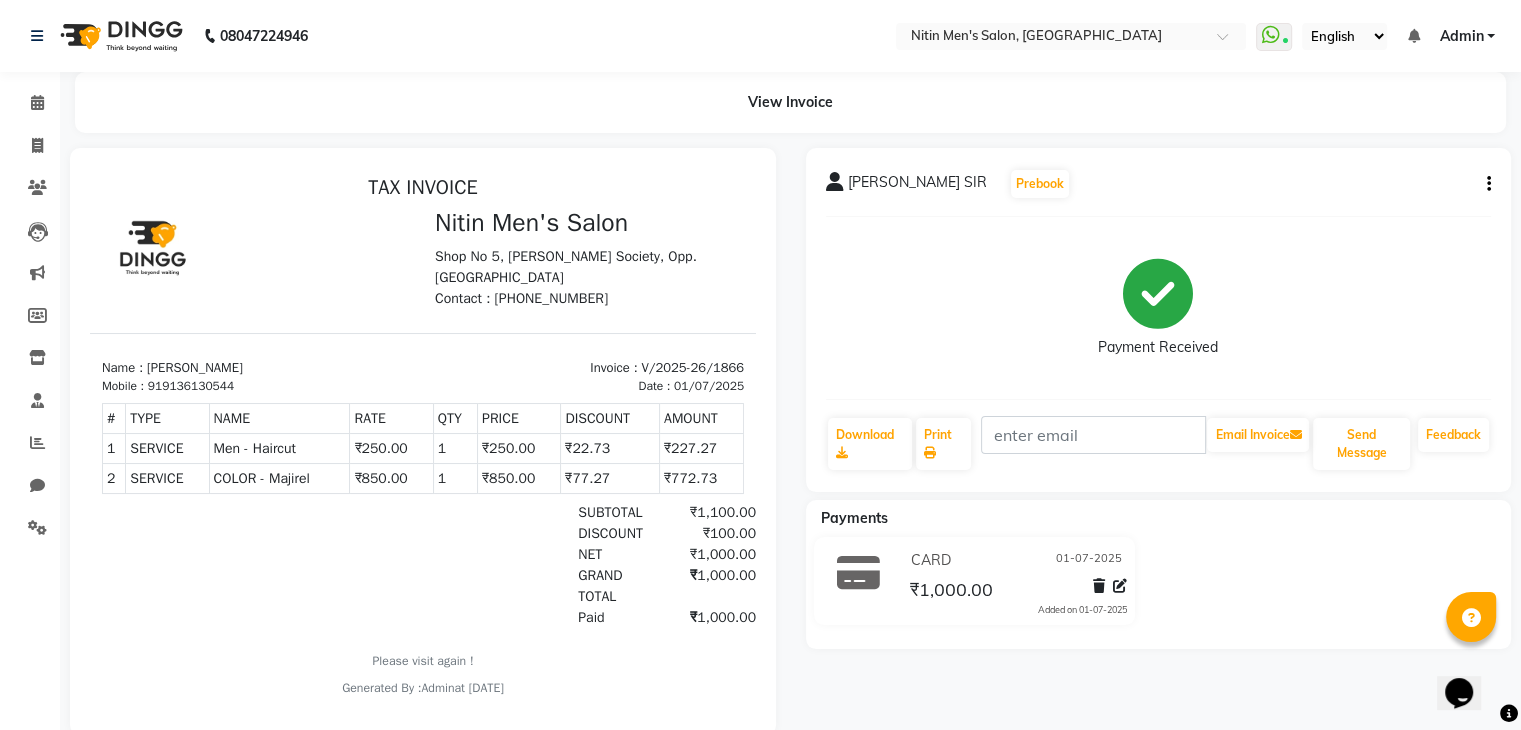 click on "[PERSON_NAME] SIR   Prebook   Payment Received  Download  Print   Email Invoice   Send Message Feedback  Payments CARD [DATE] ₹1,000.00  Added on [DATE]" 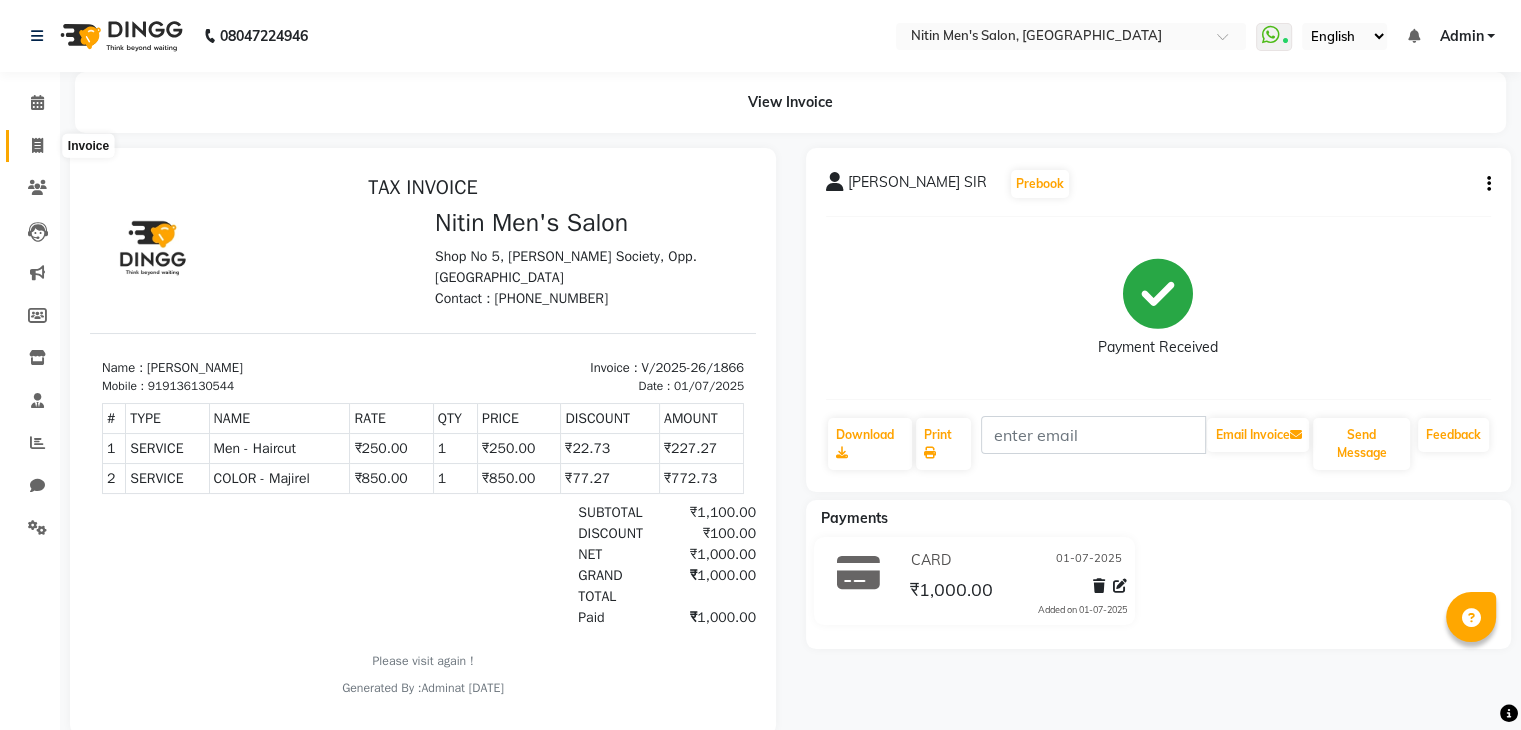 click 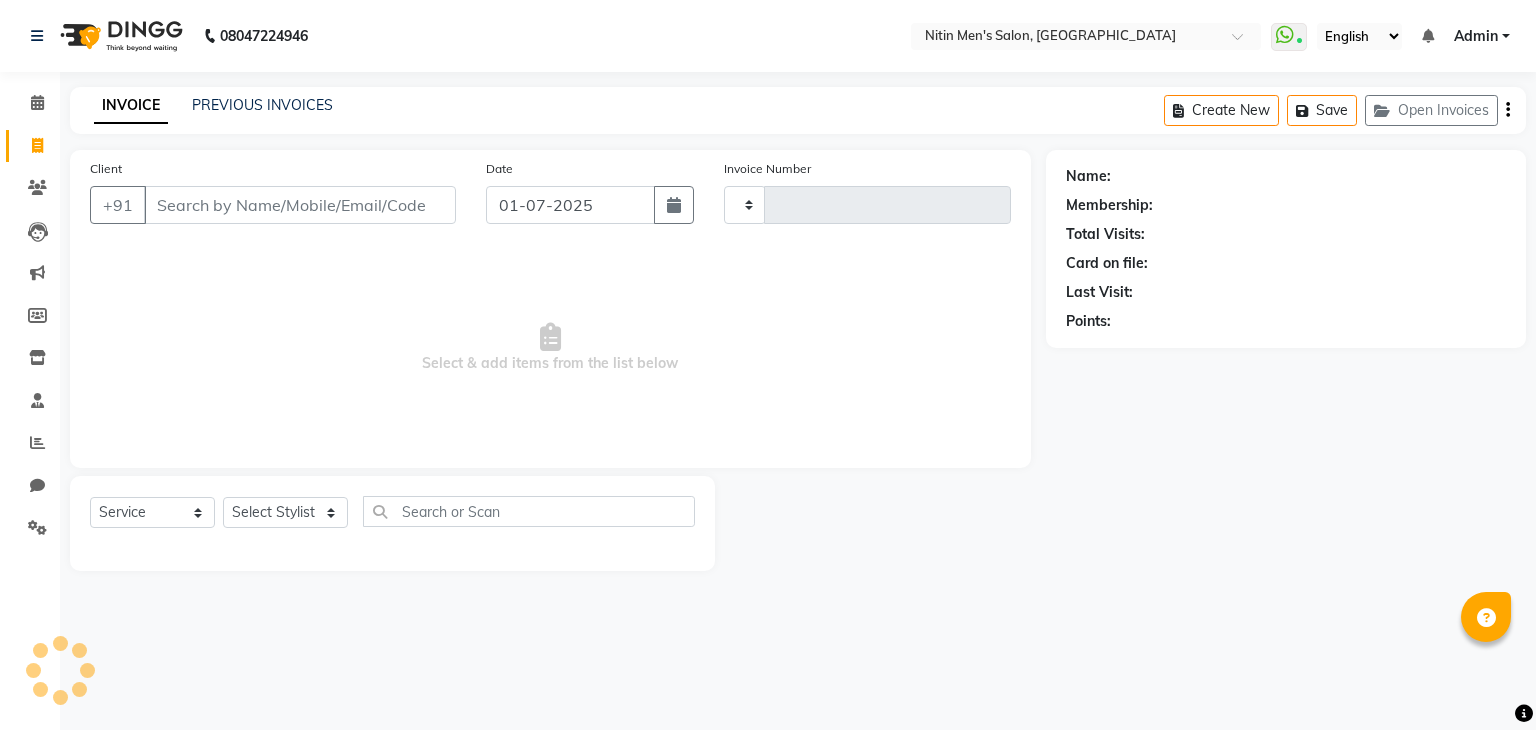 type on "1867" 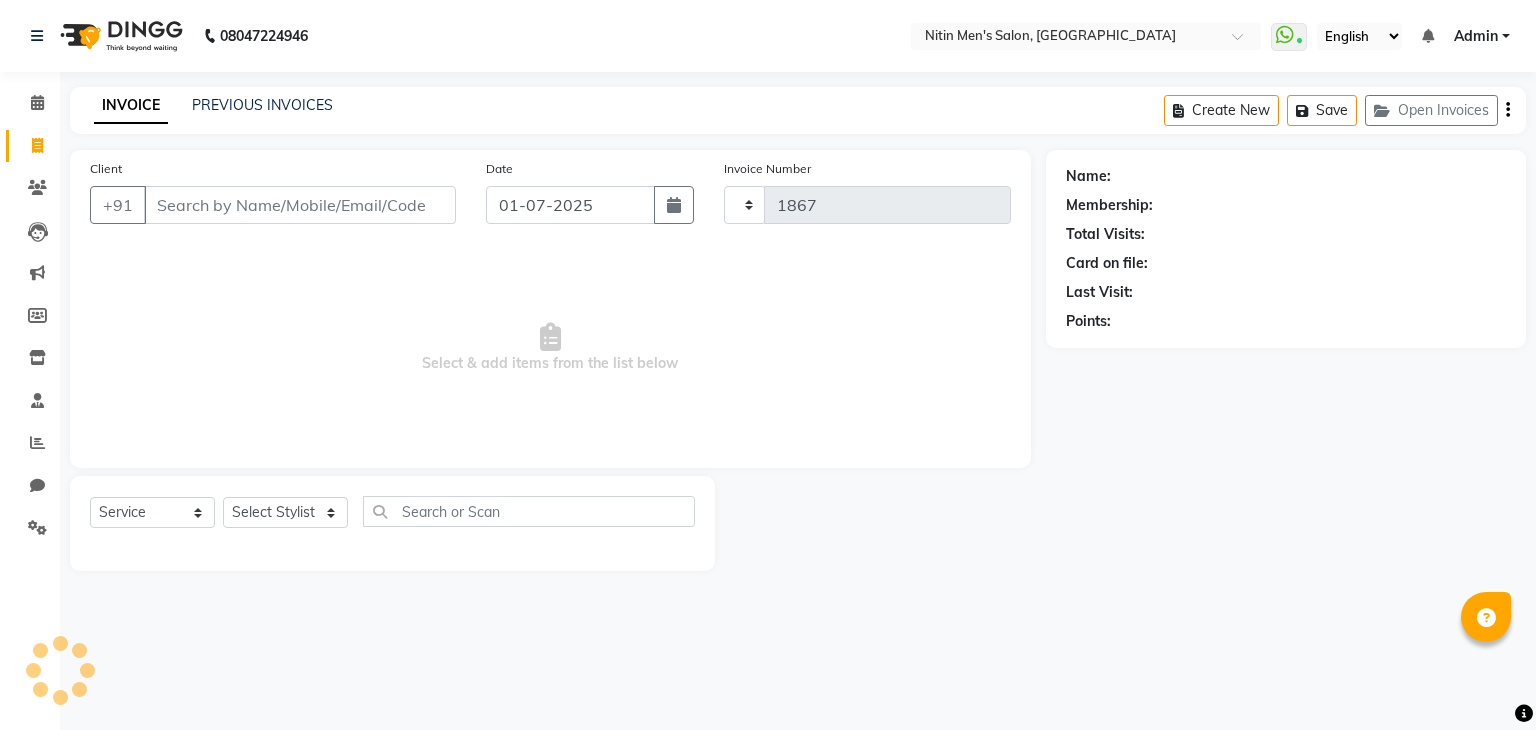 select on "7981" 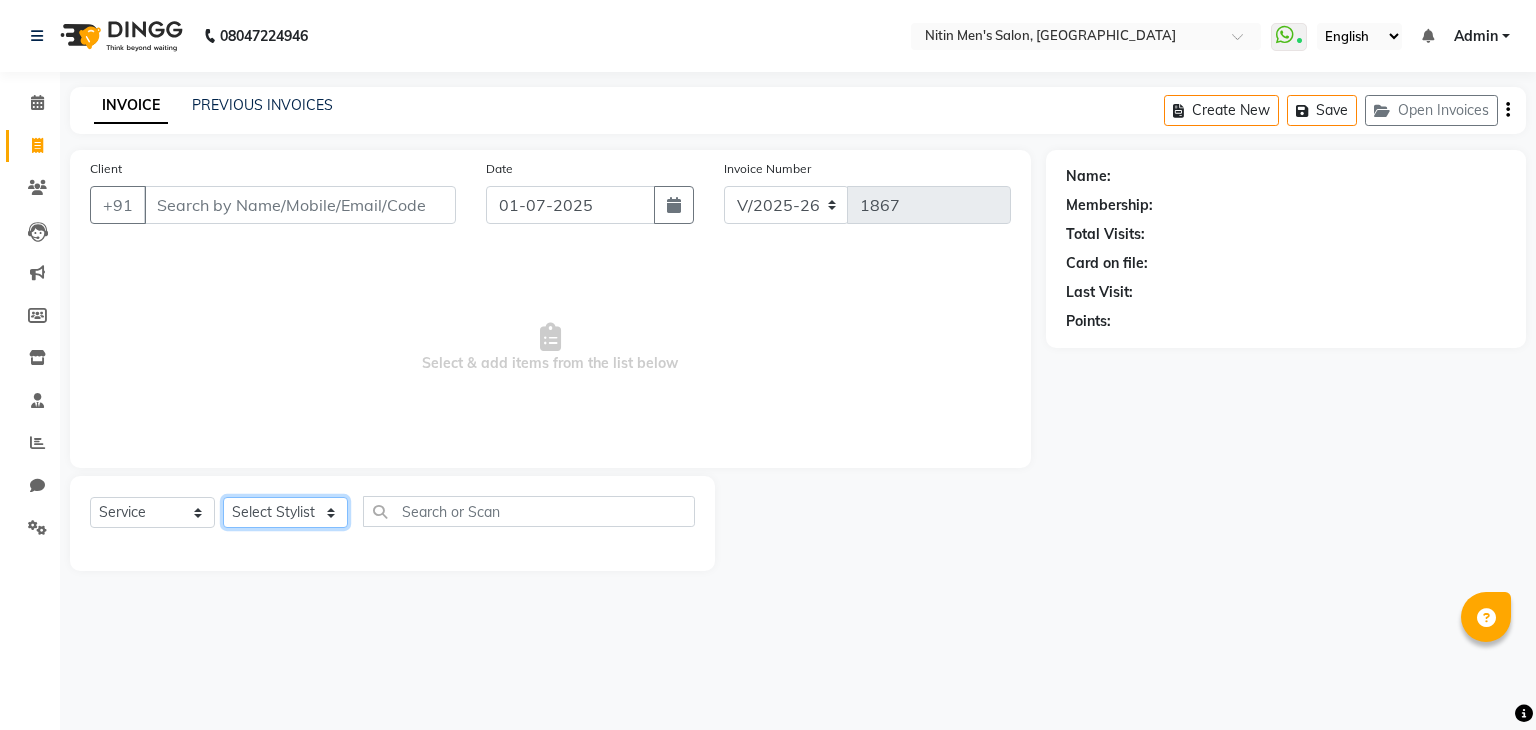click on "Select Stylist" 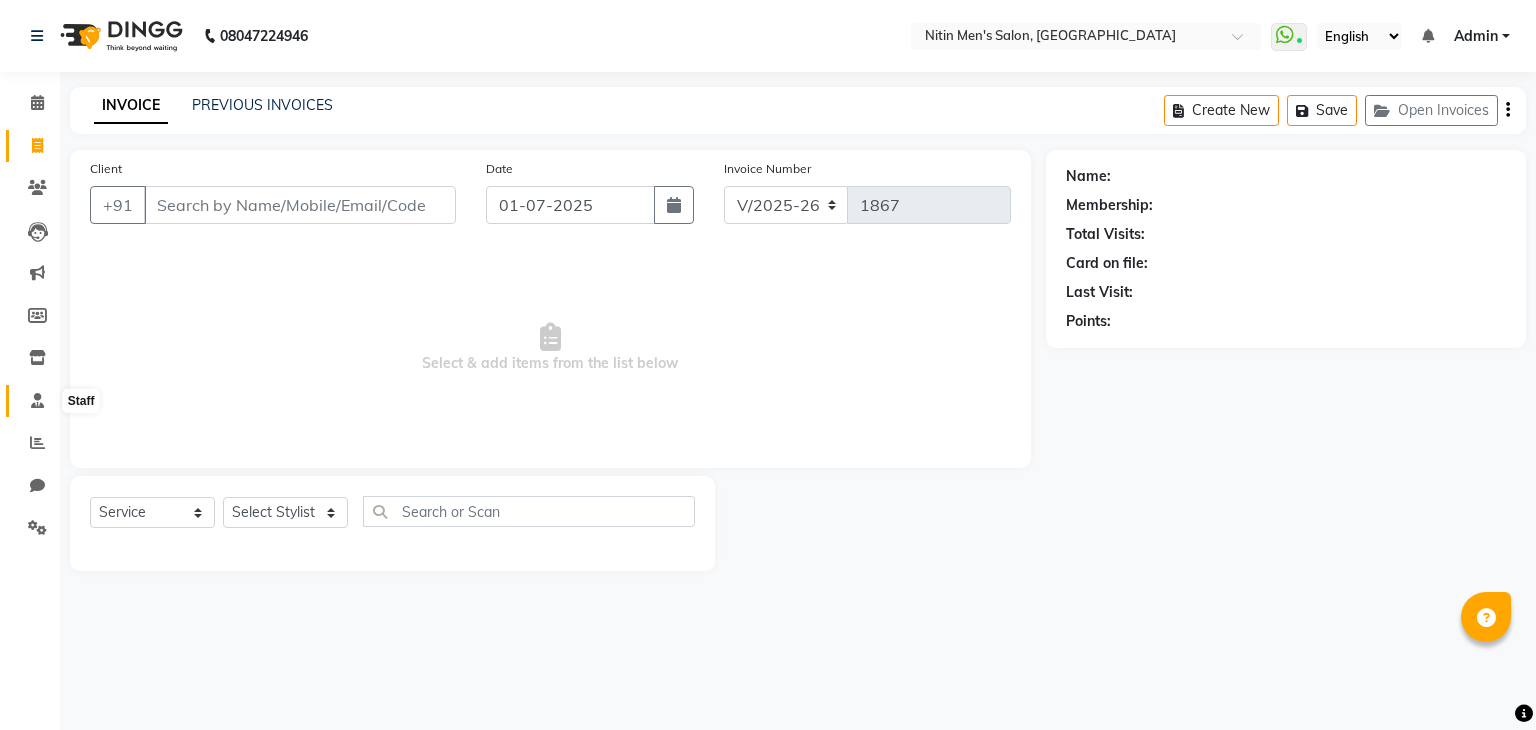 click 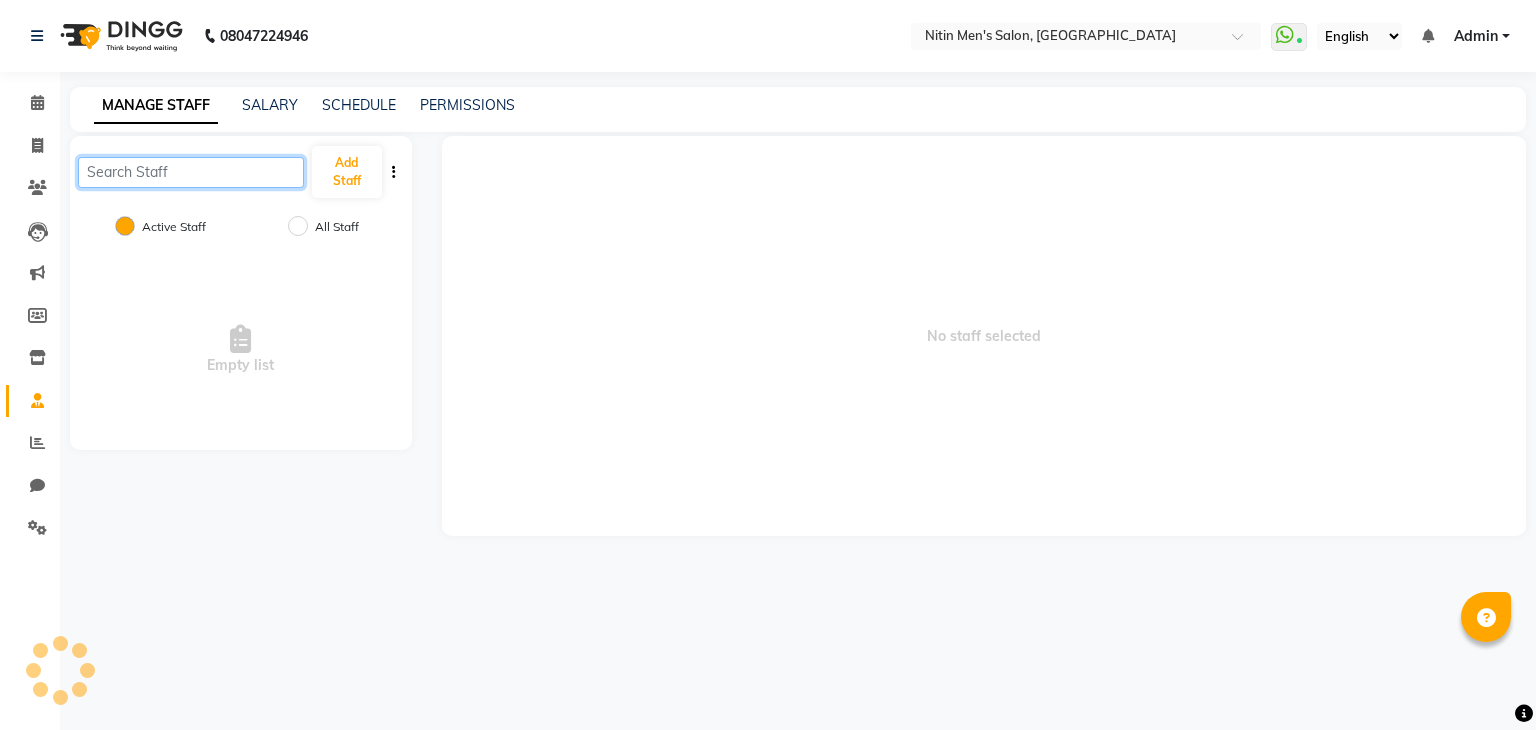 click 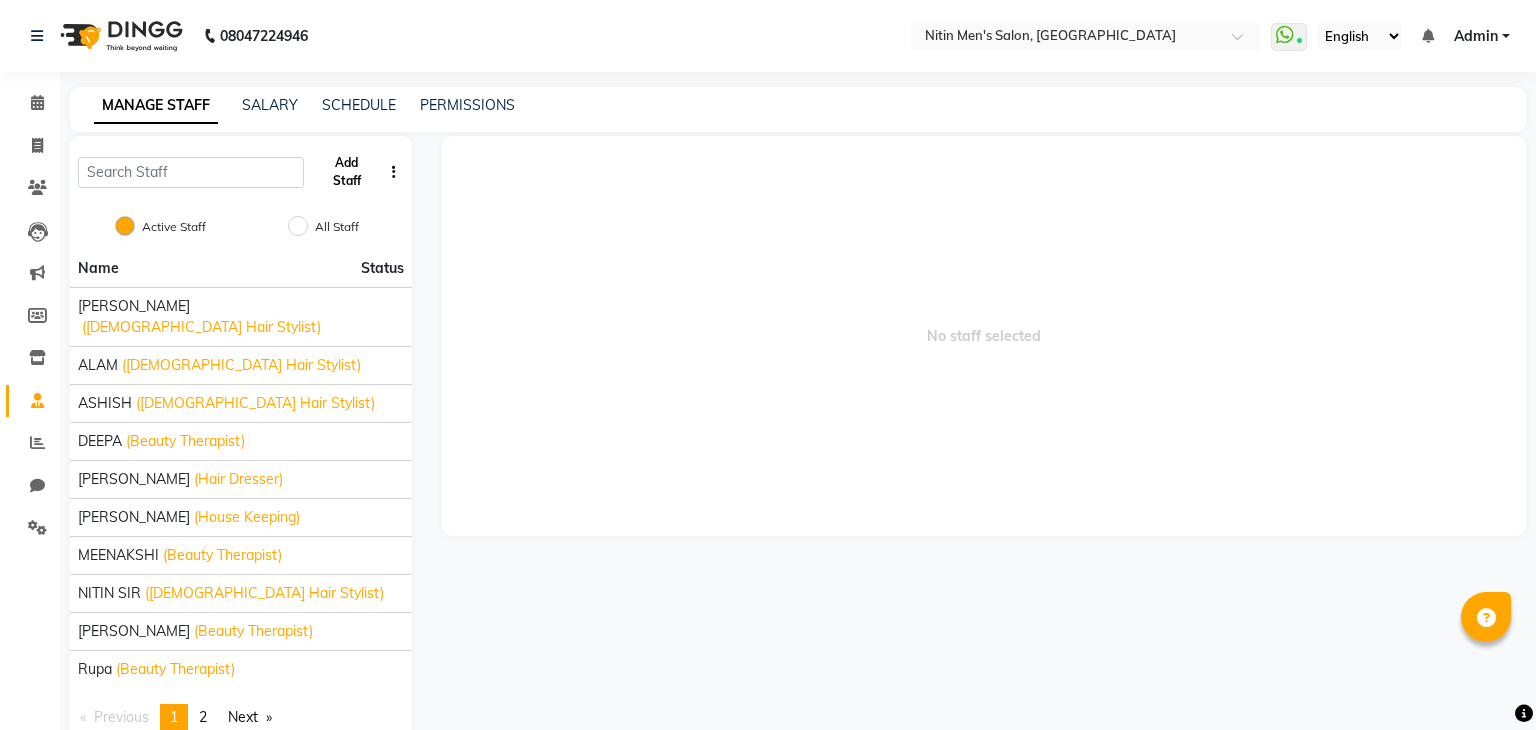 click on "Add Staff" 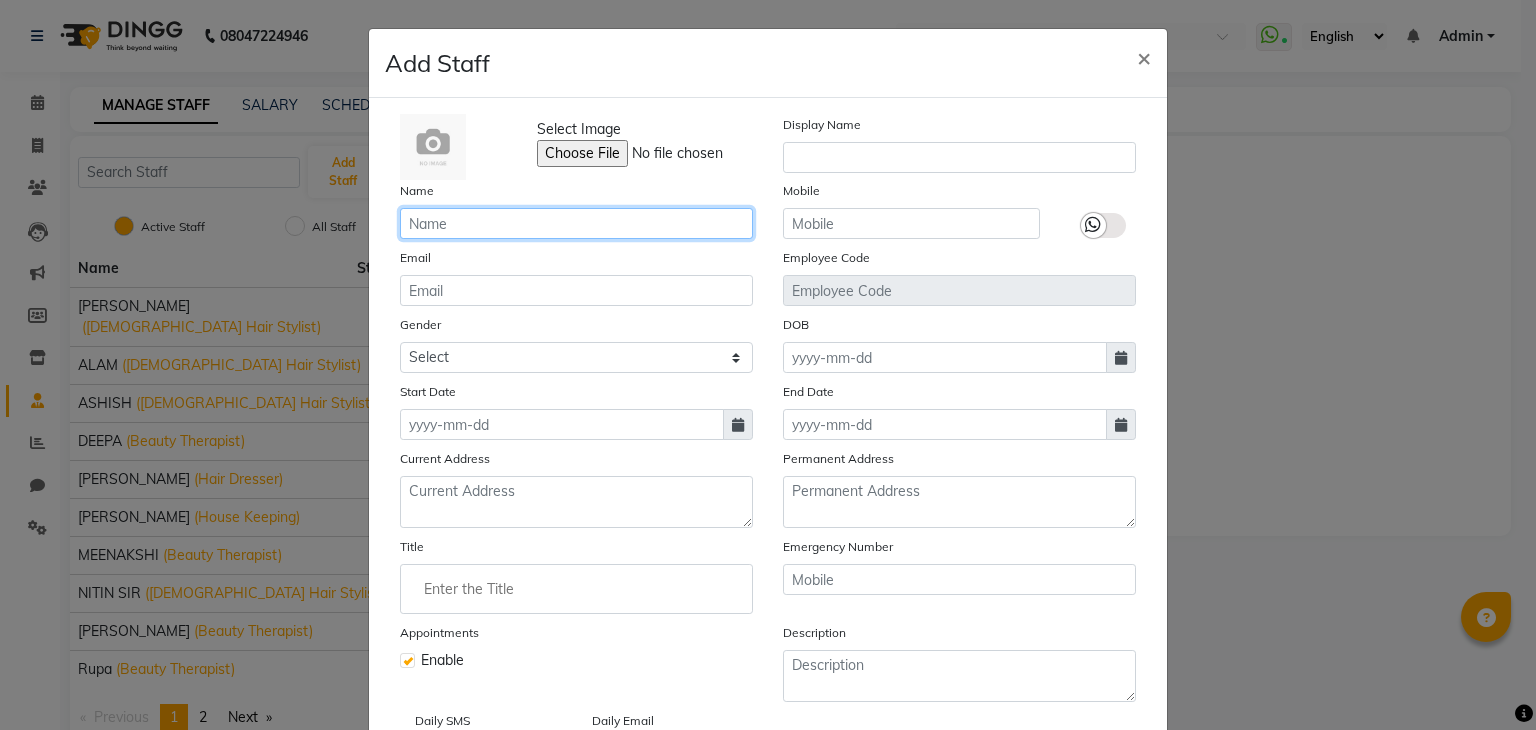 click 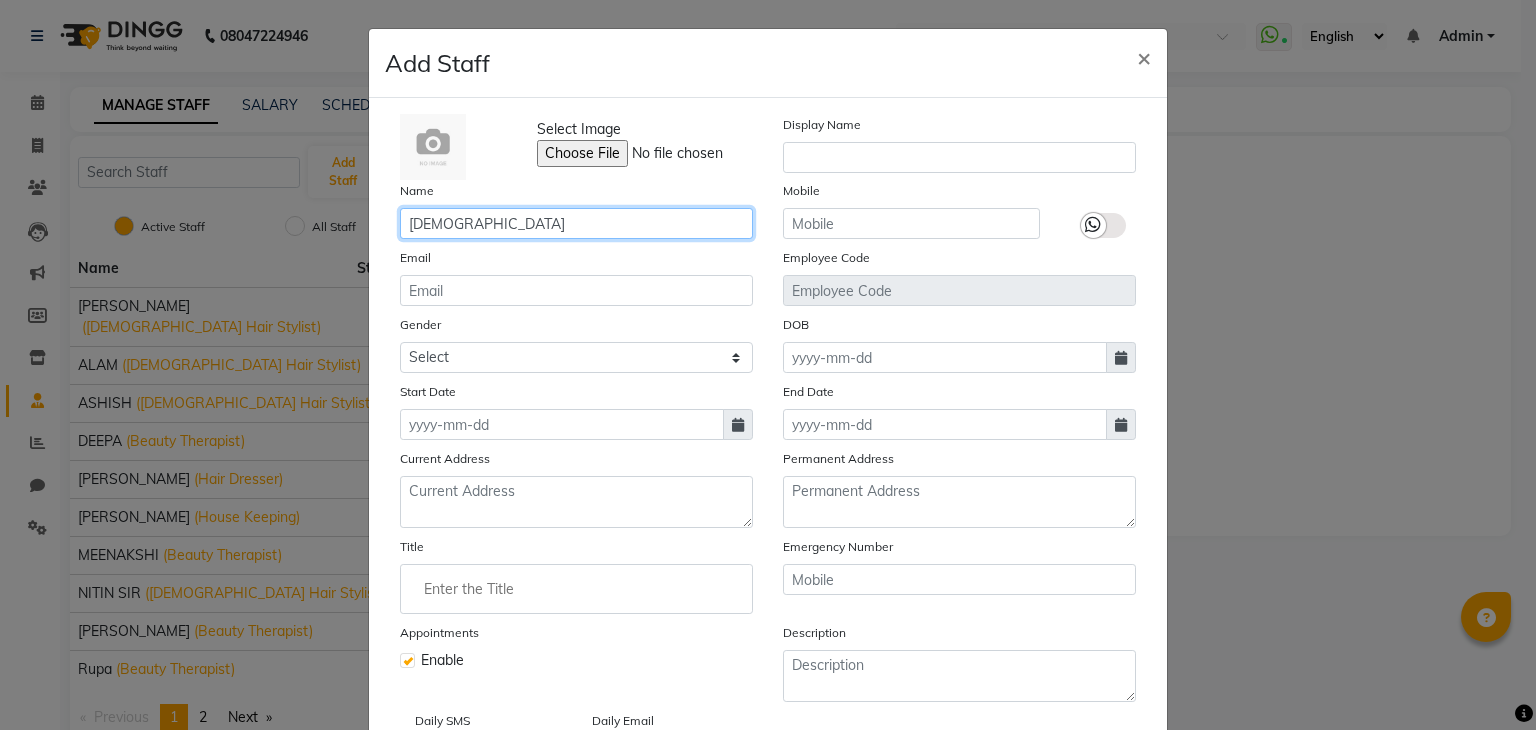 type on "[DEMOGRAPHIC_DATA]" 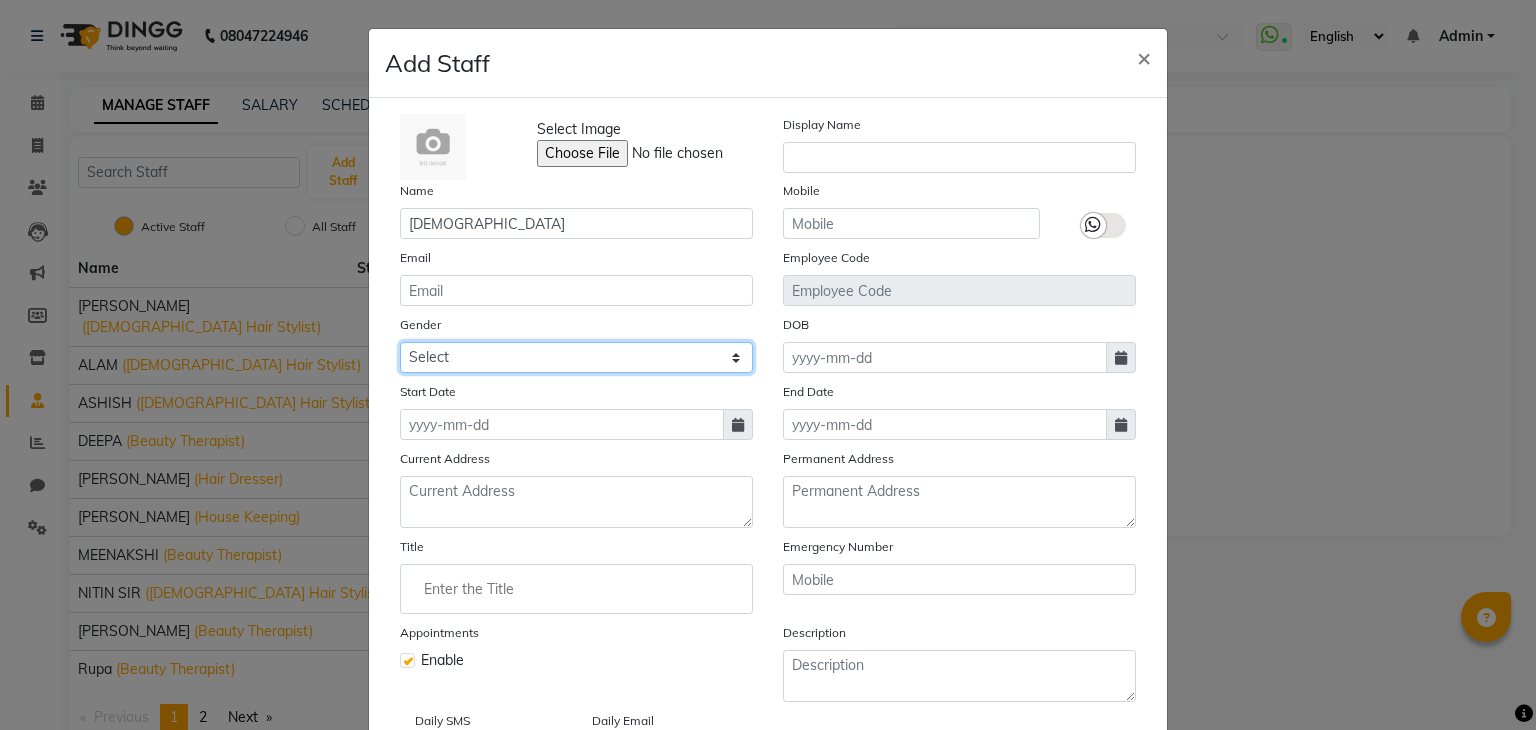 click on "Select [DEMOGRAPHIC_DATA] [DEMOGRAPHIC_DATA] Other Prefer Not To Say" 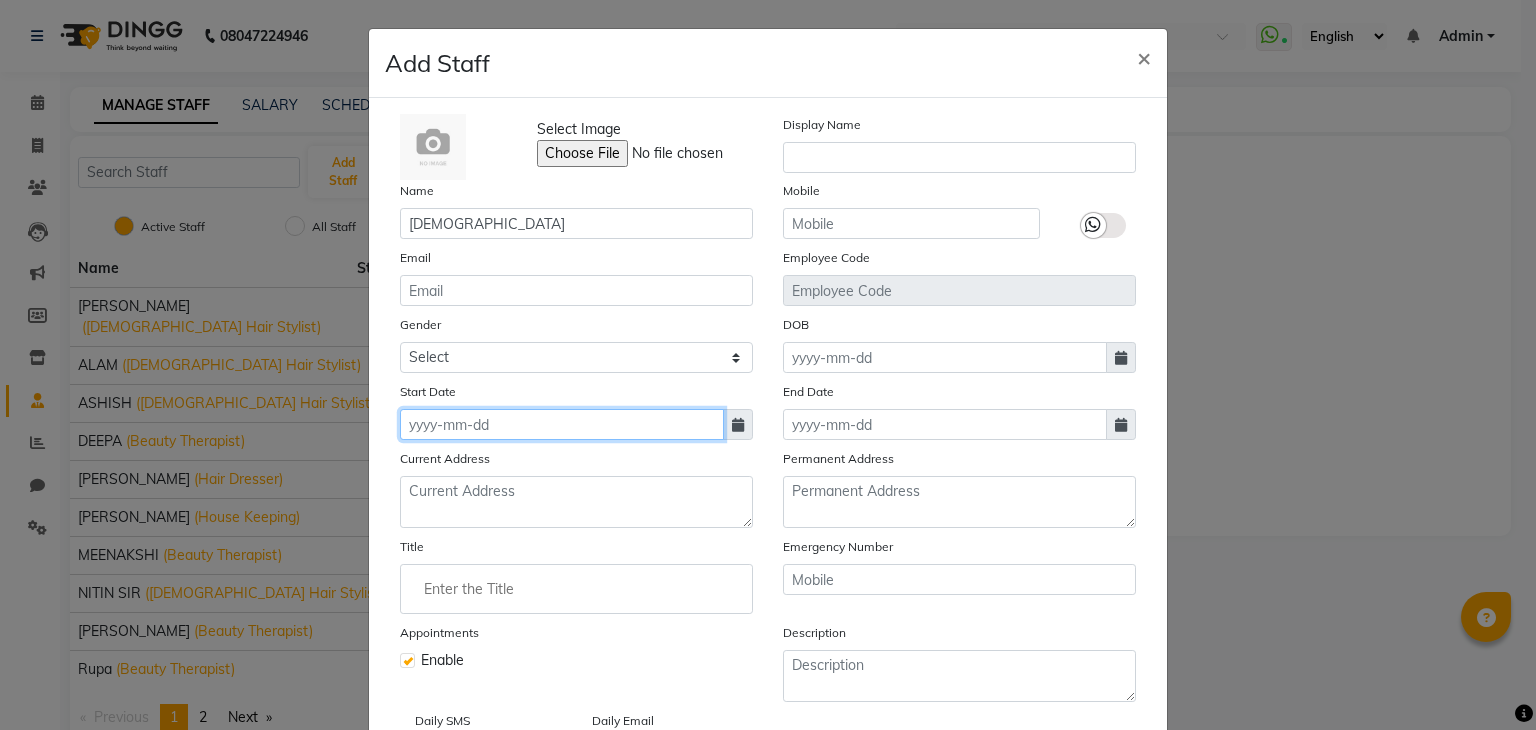 click 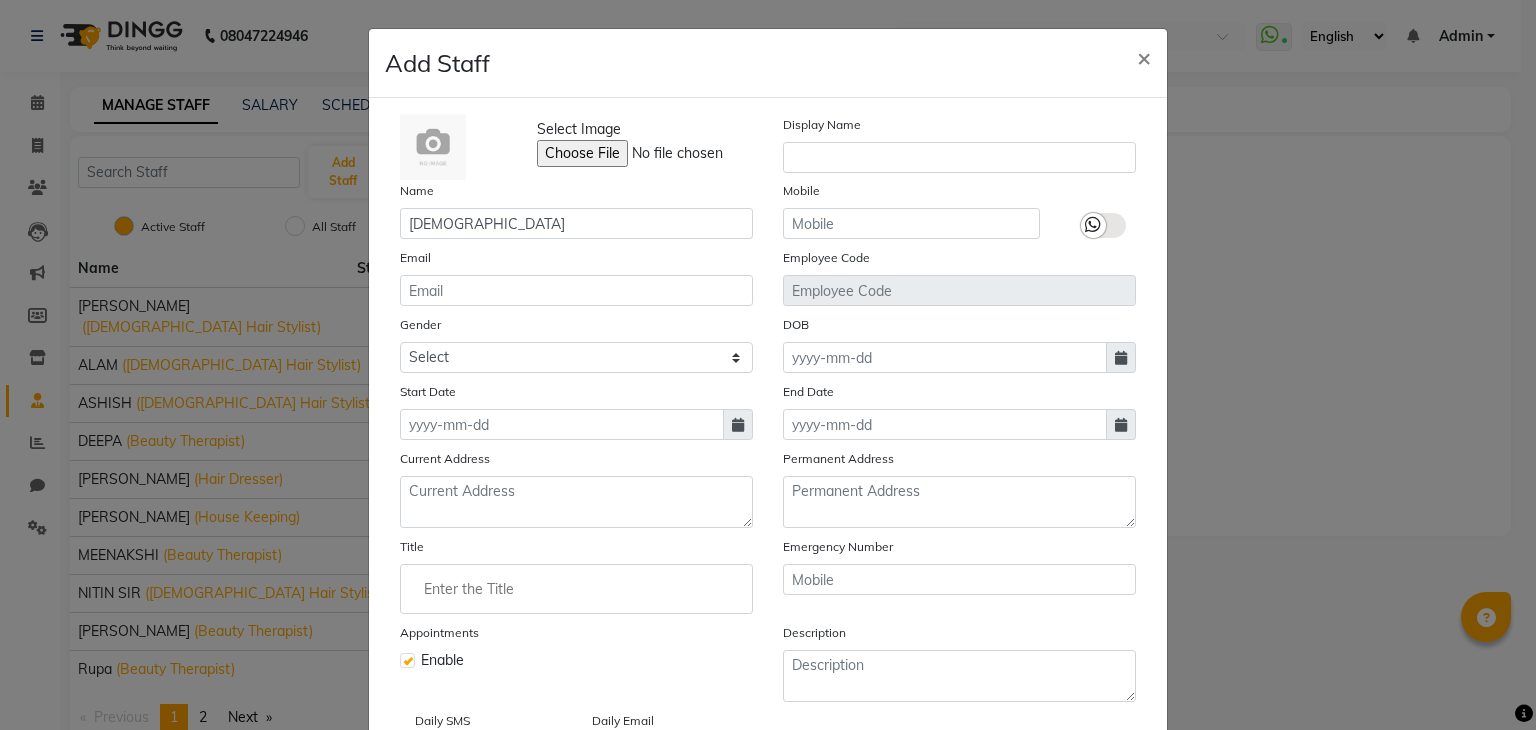 select on "7" 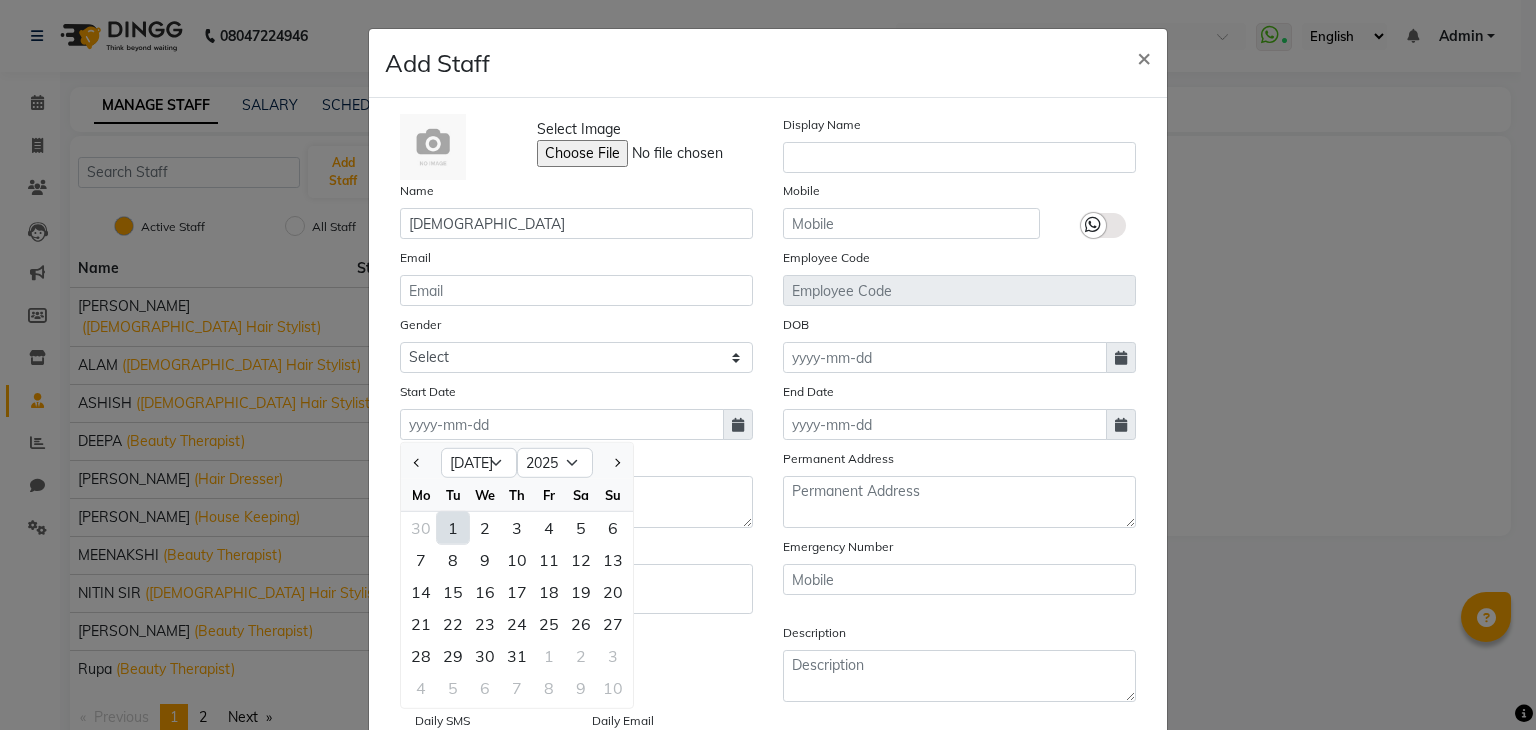 click on "1" 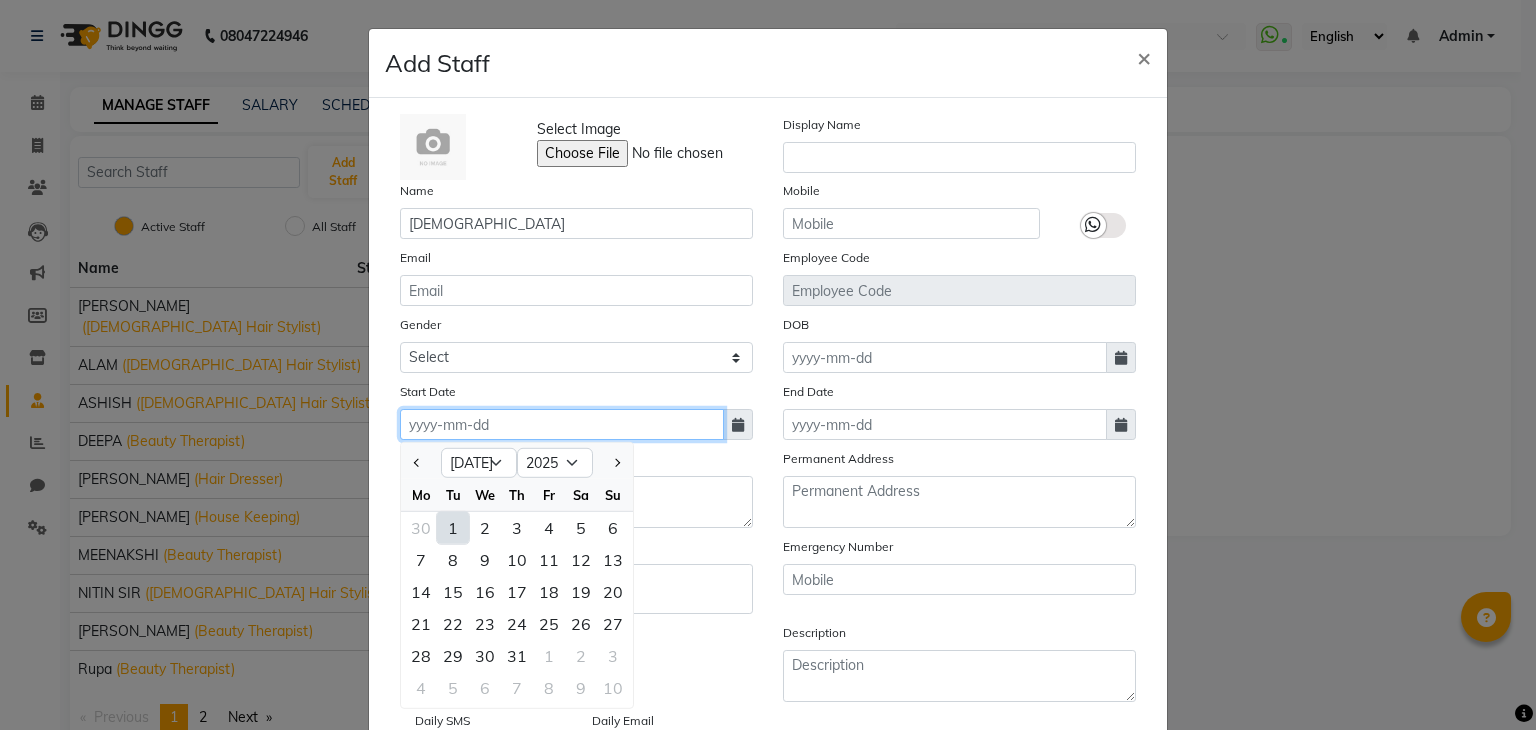 type on "01-07-2025" 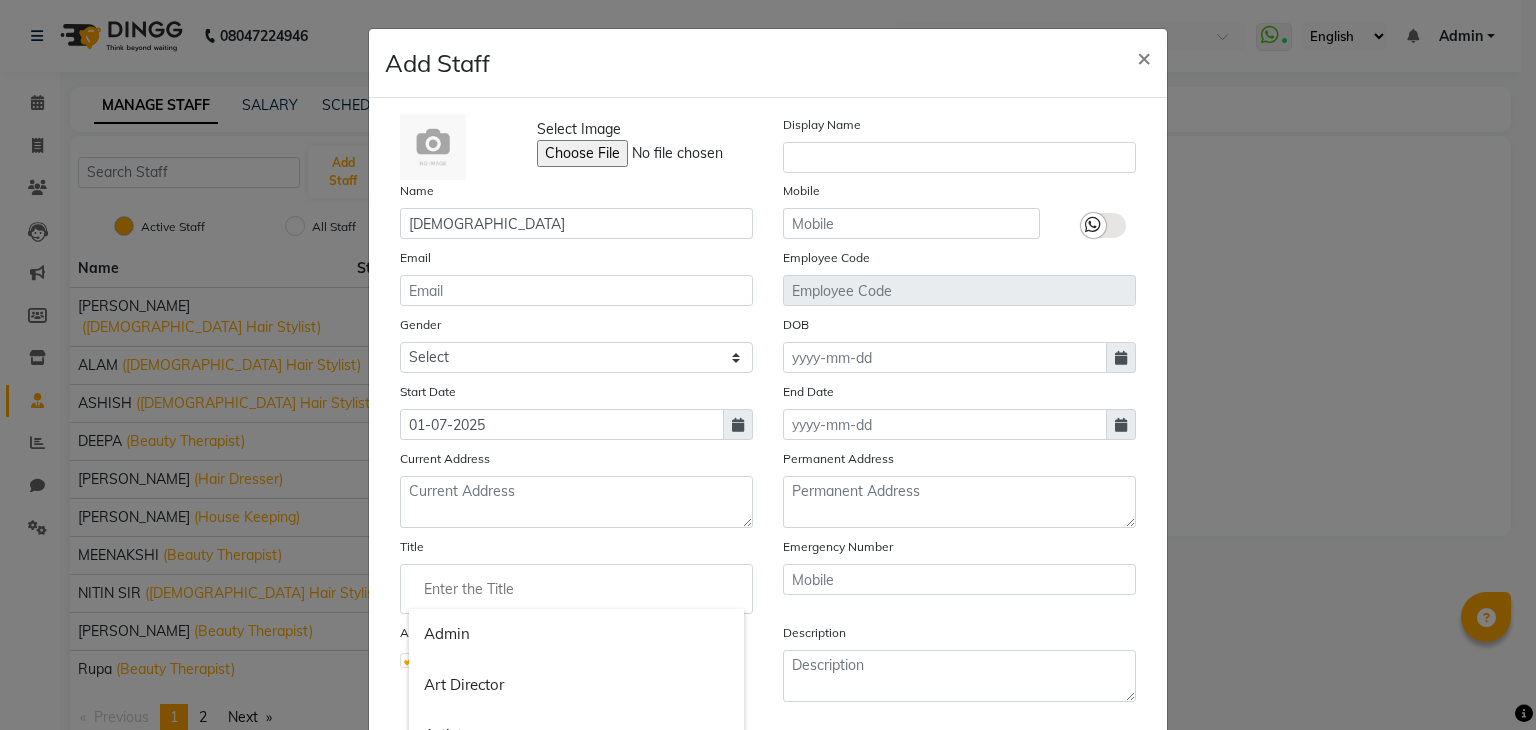 click 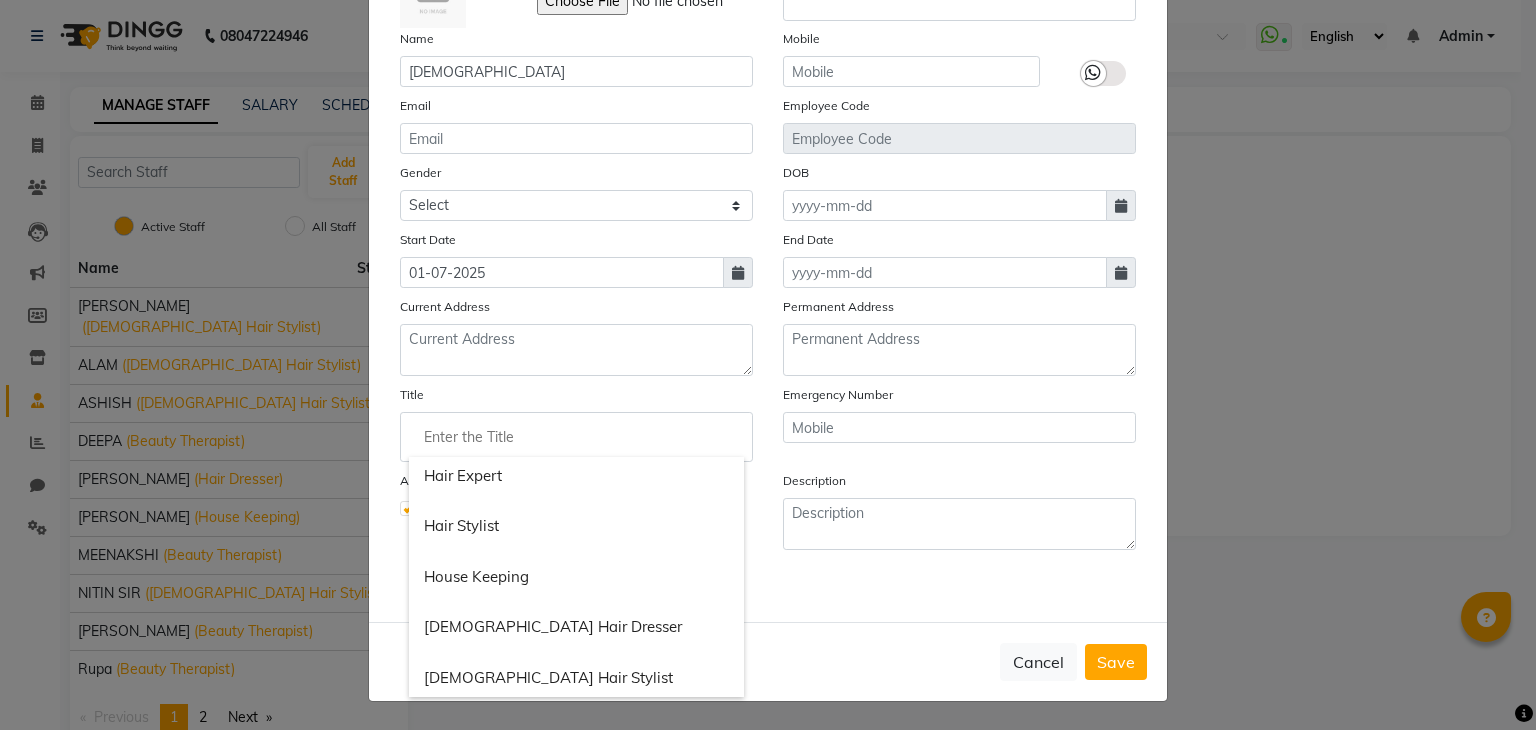 scroll, scrollTop: 768, scrollLeft: 0, axis: vertical 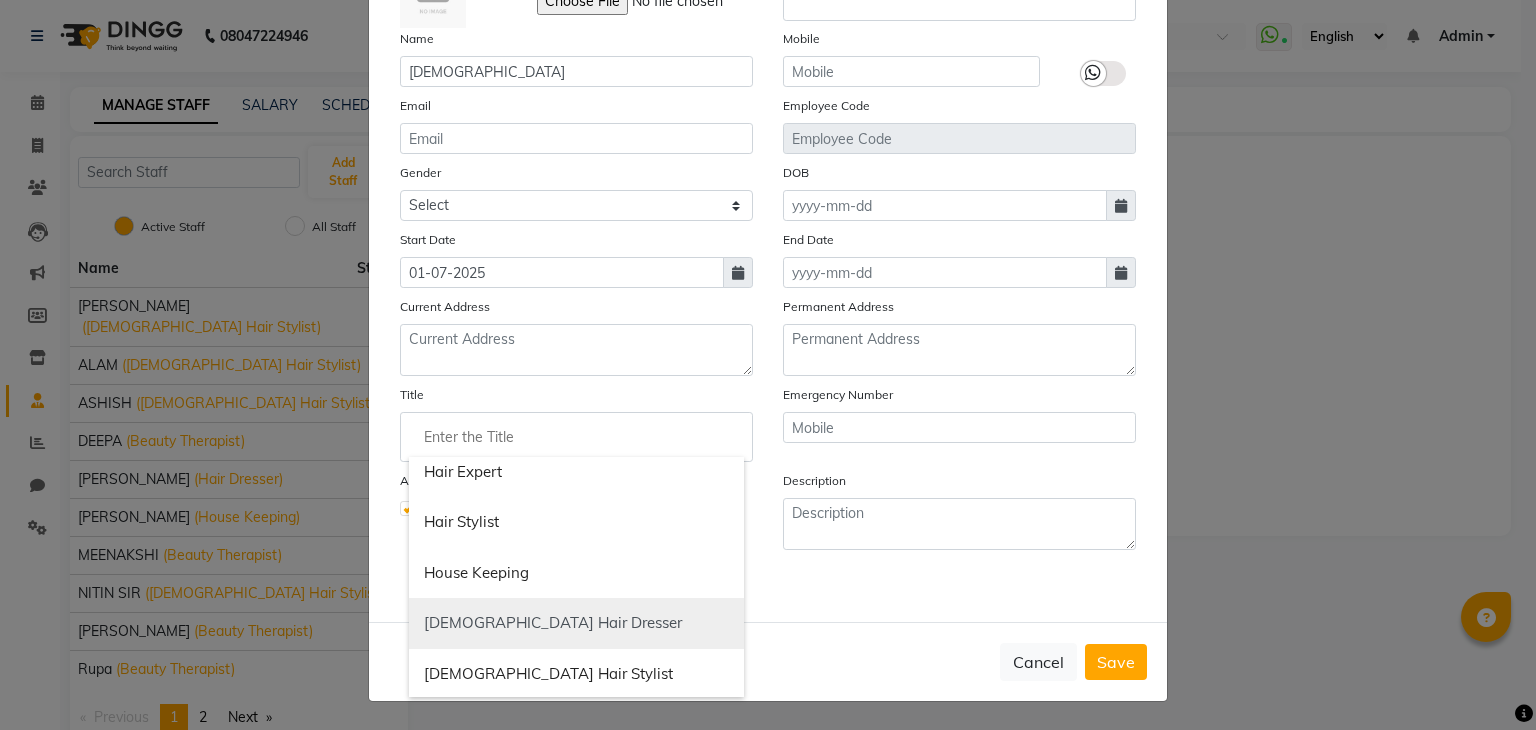 click on "[DEMOGRAPHIC_DATA] Hair Dresser" at bounding box center (576, 623) 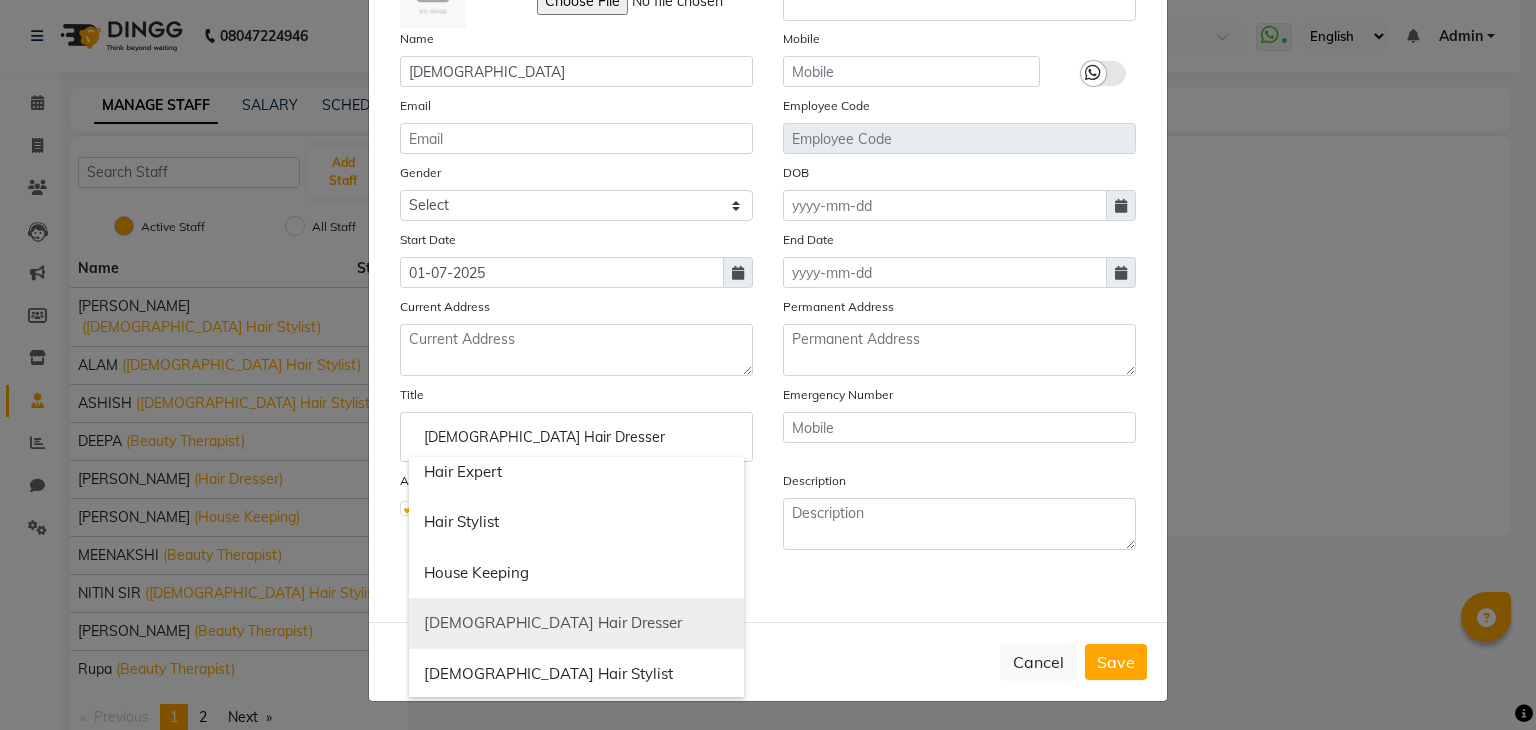 scroll, scrollTop: 0, scrollLeft: 0, axis: both 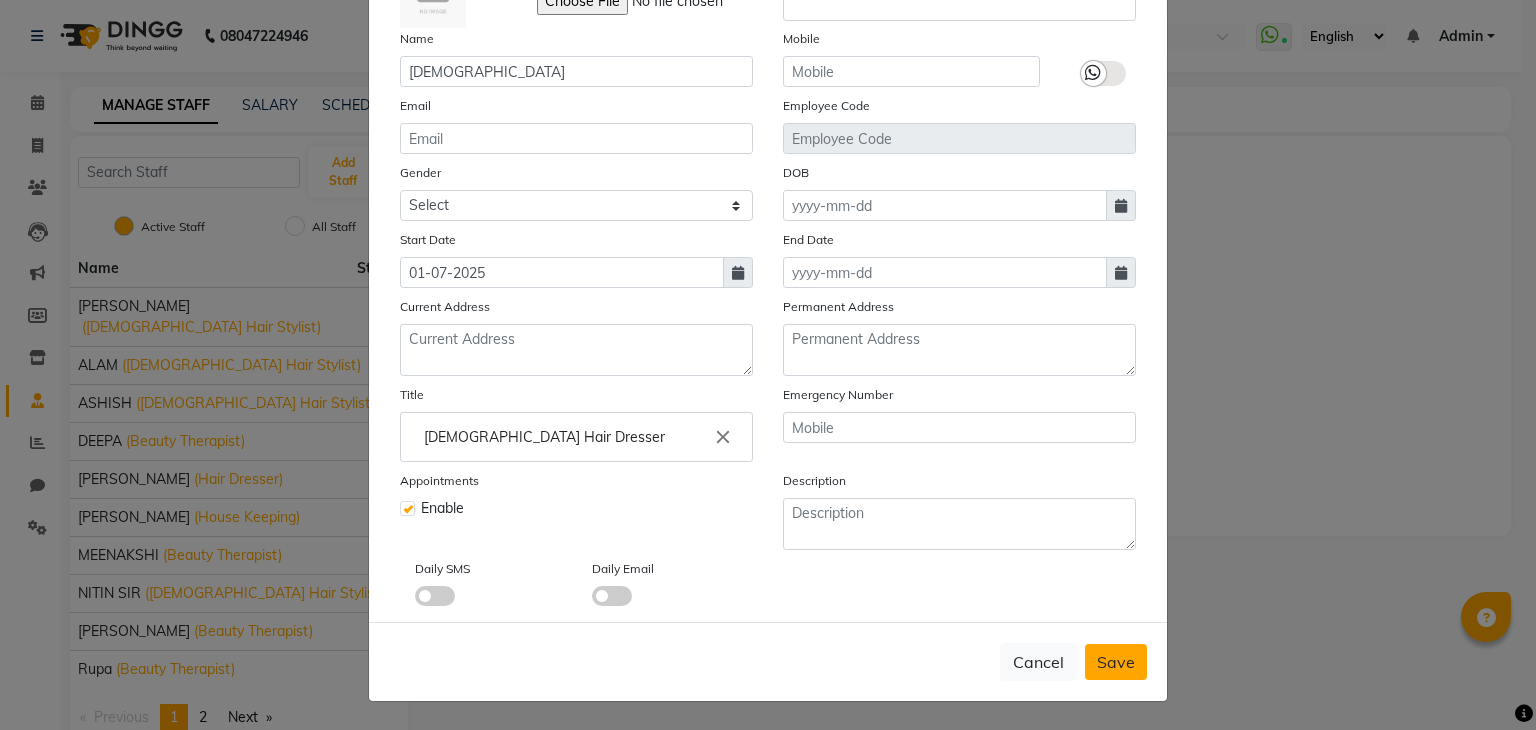 click on "Save" at bounding box center (1116, 662) 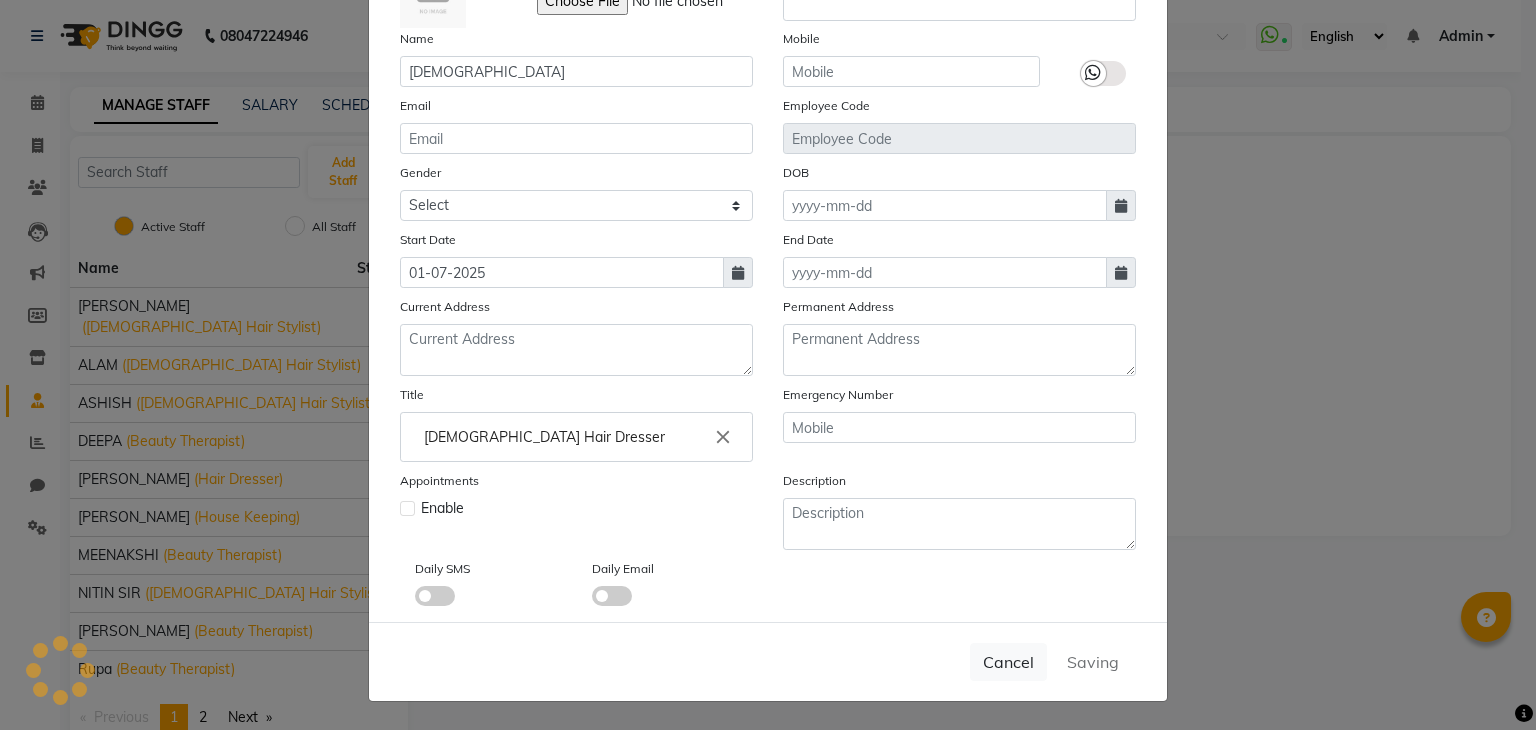 type 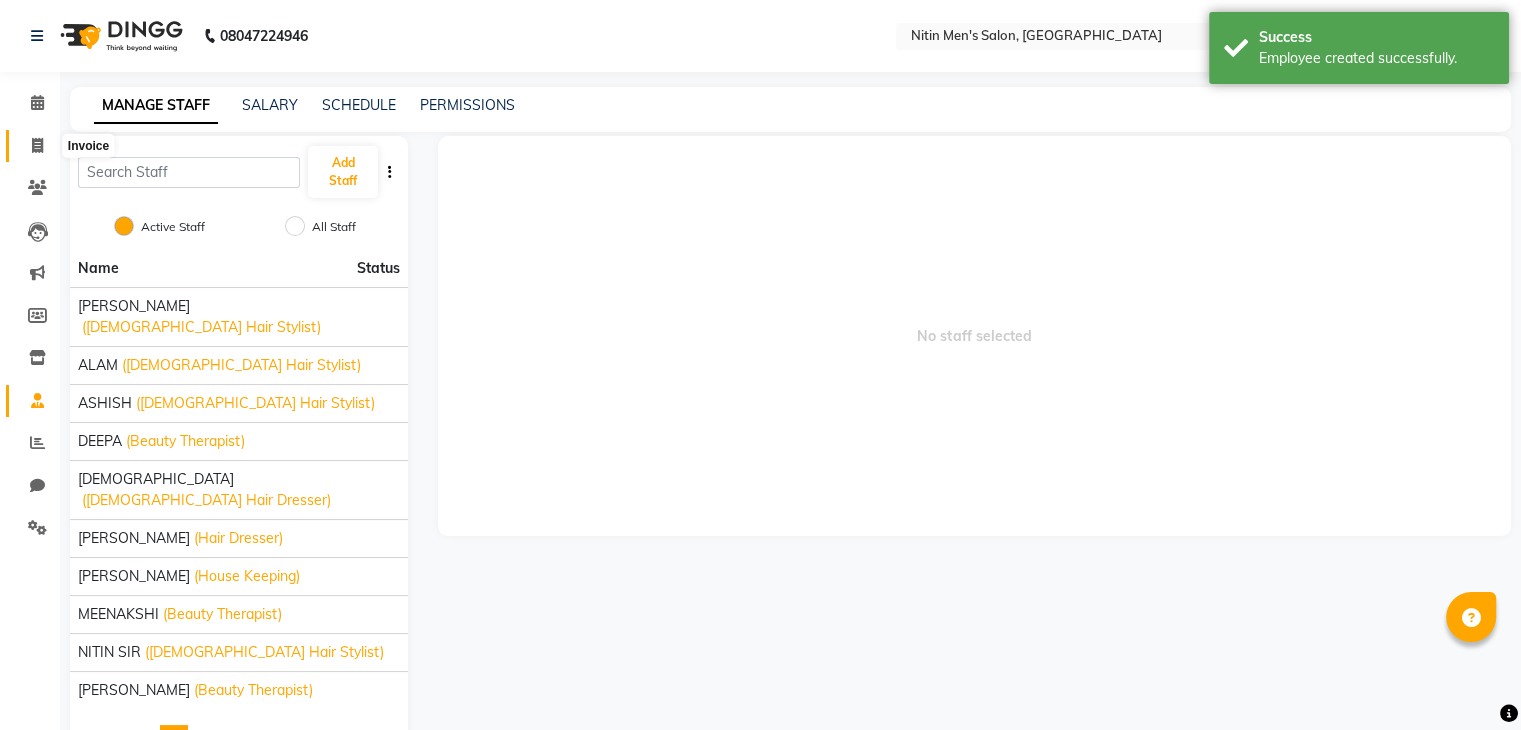 click 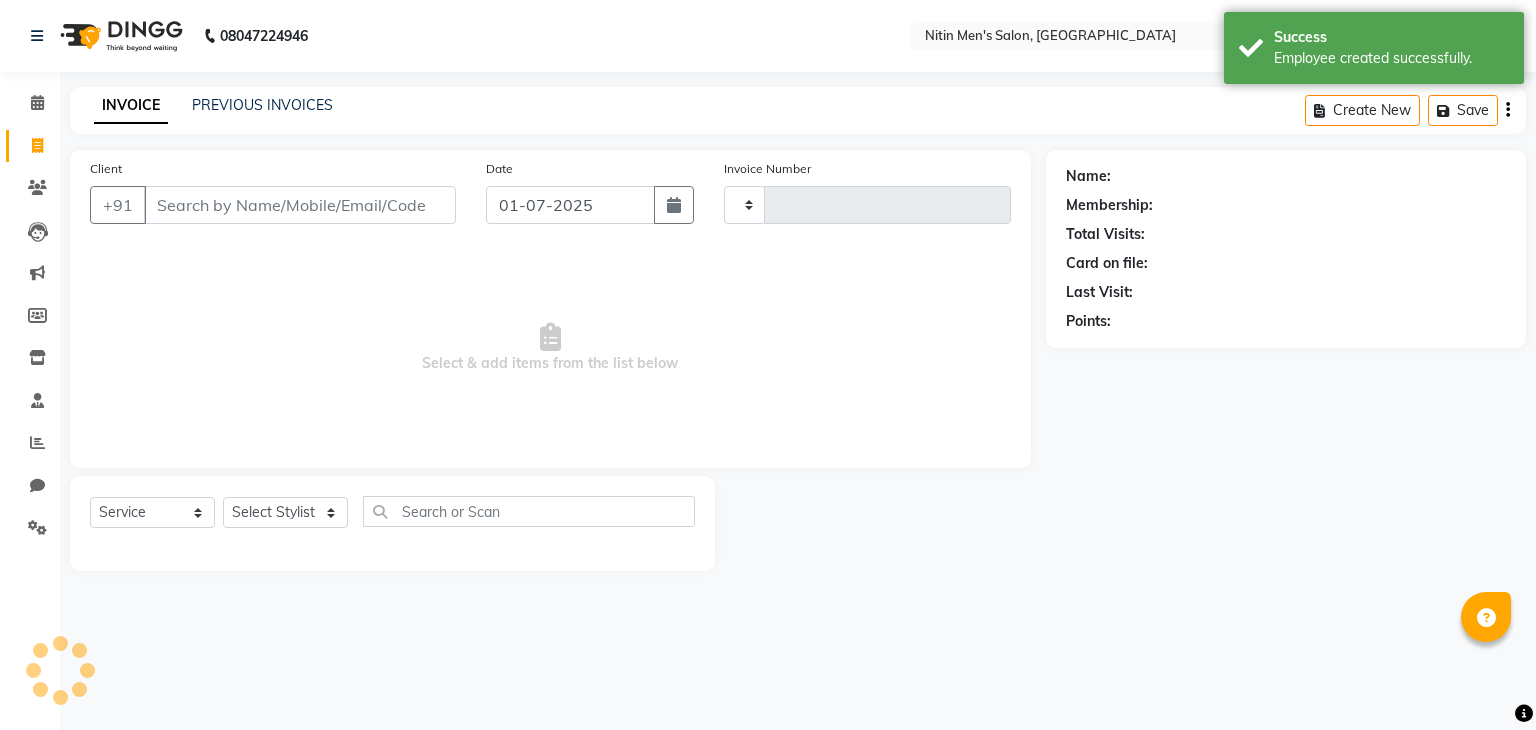 type on "1867" 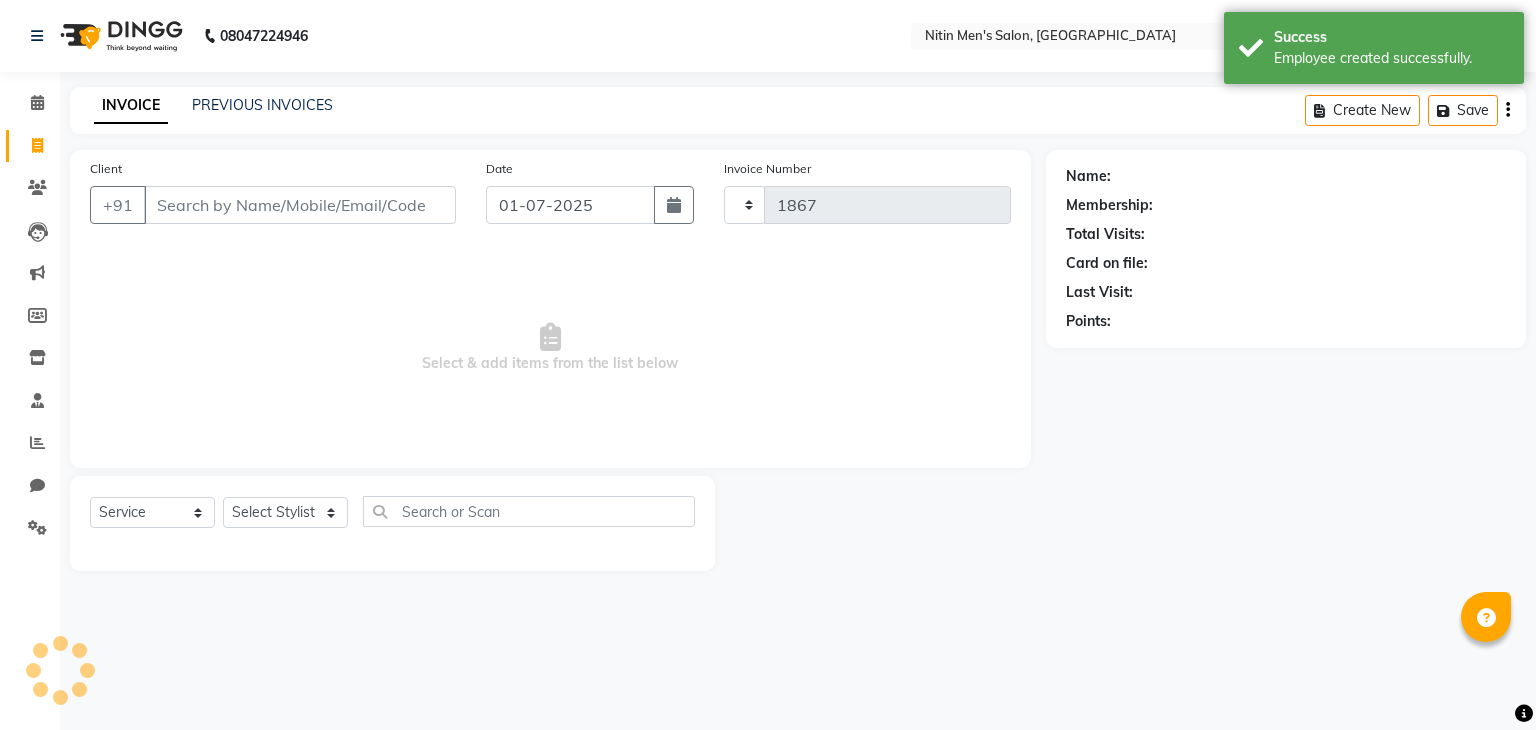 select on "7981" 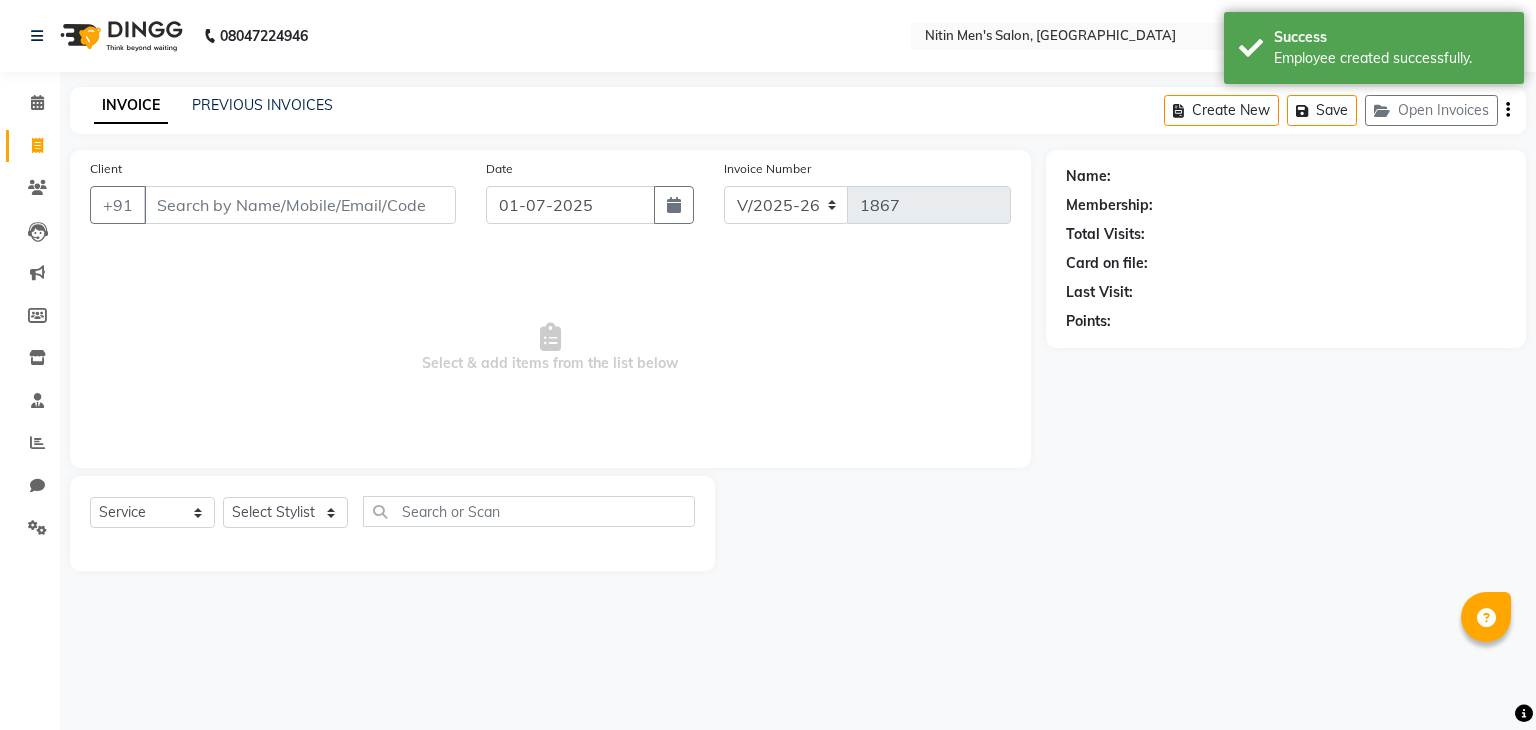click on "Client" at bounding box center [300, 205] 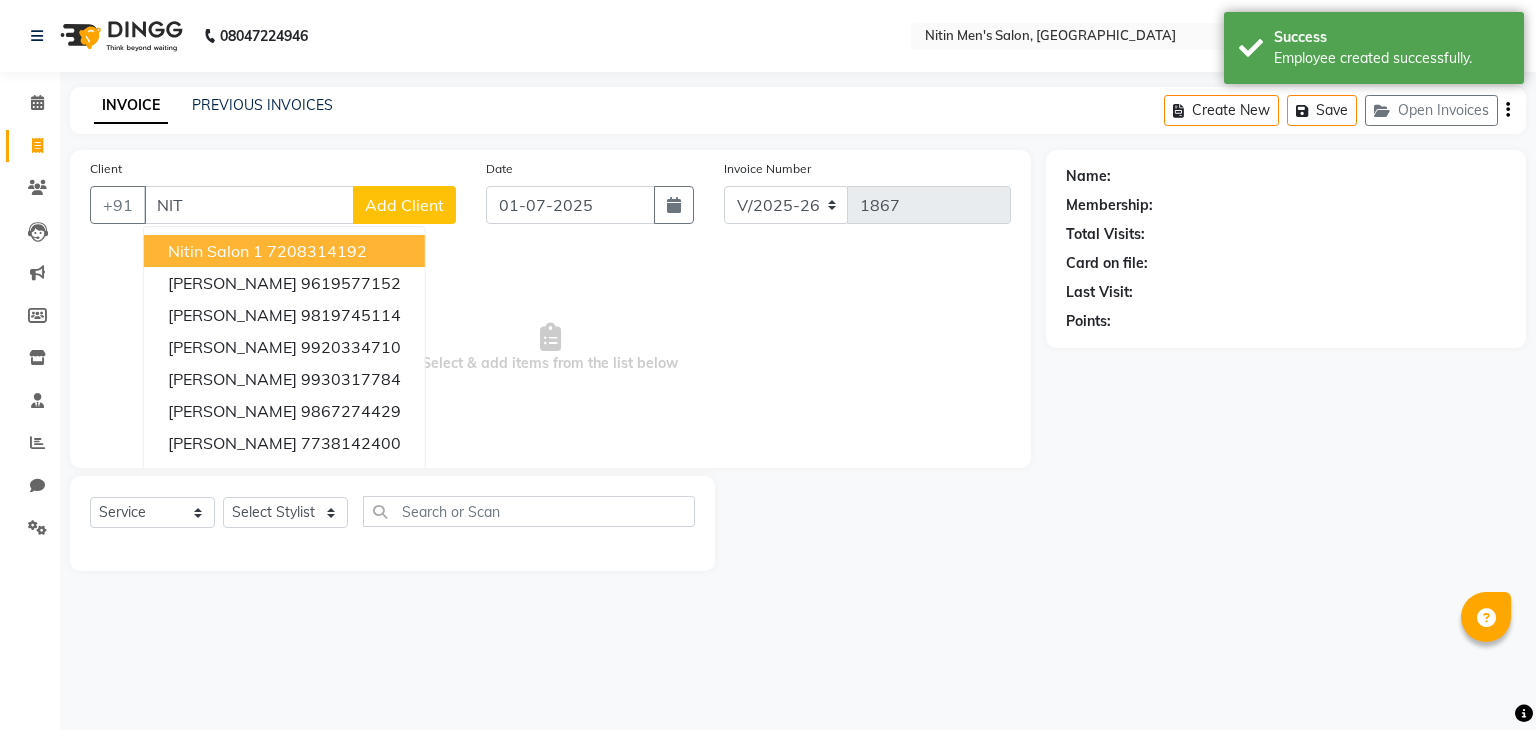 click on "Nitin Salon 1" at bounding box center (215, 251) 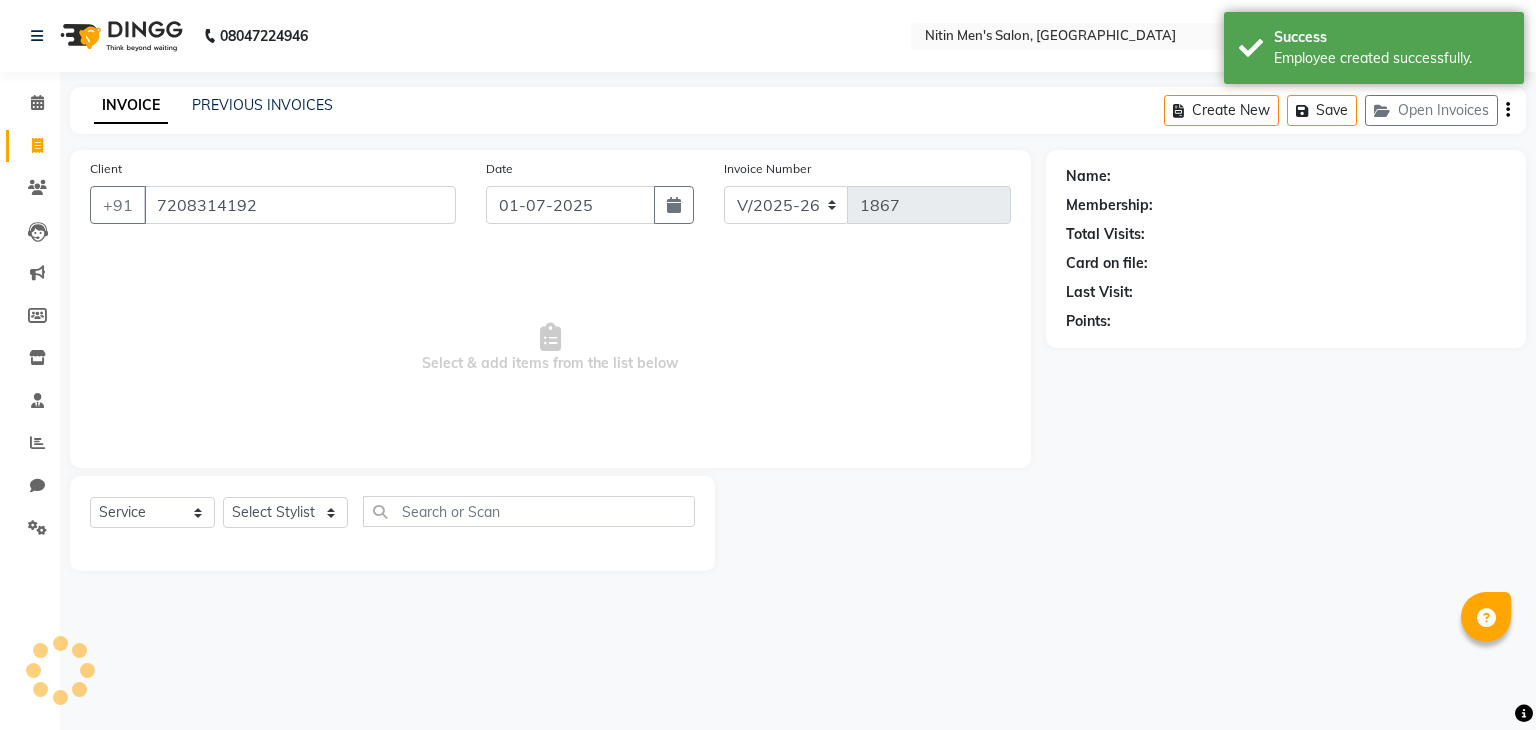 type on "7208314192" 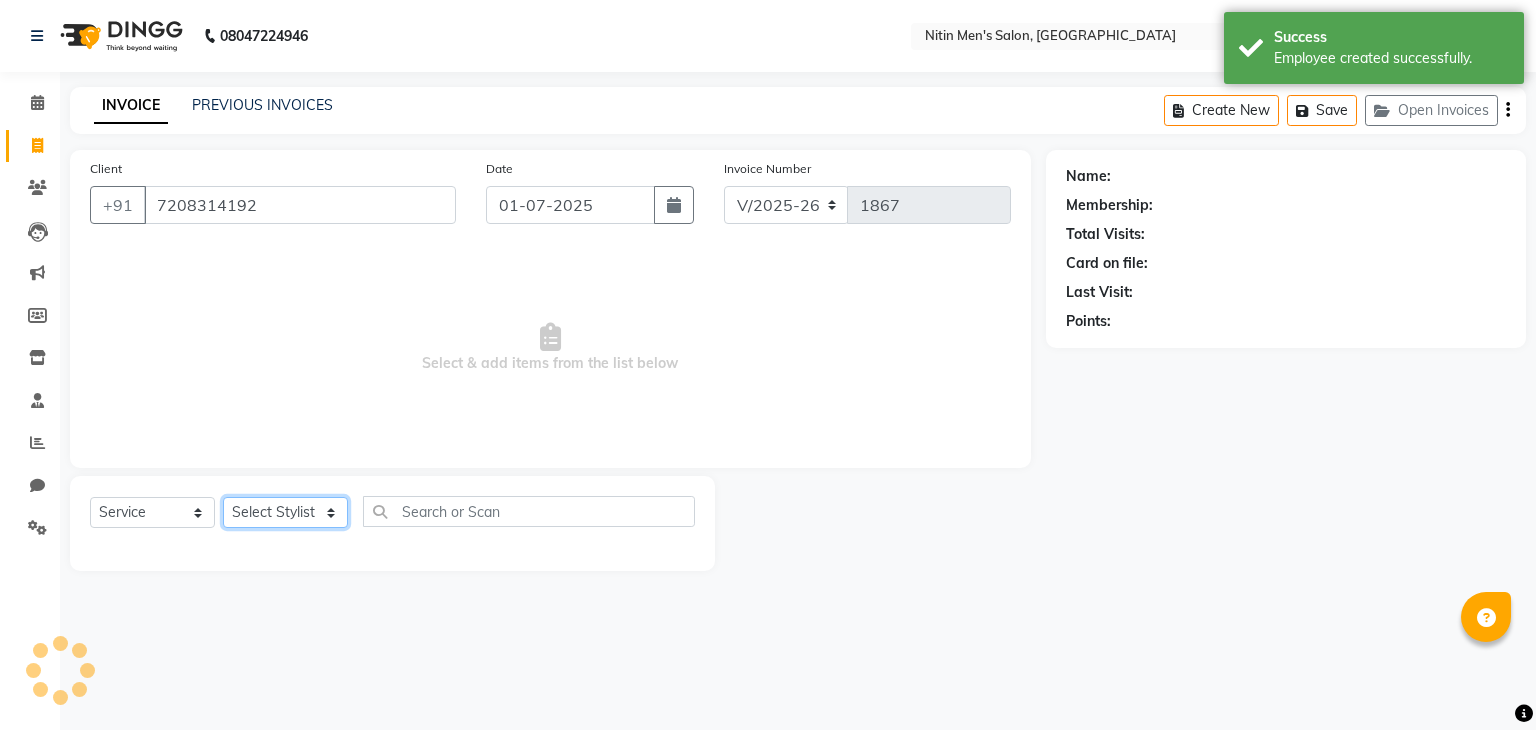 click on "Select Stylist" 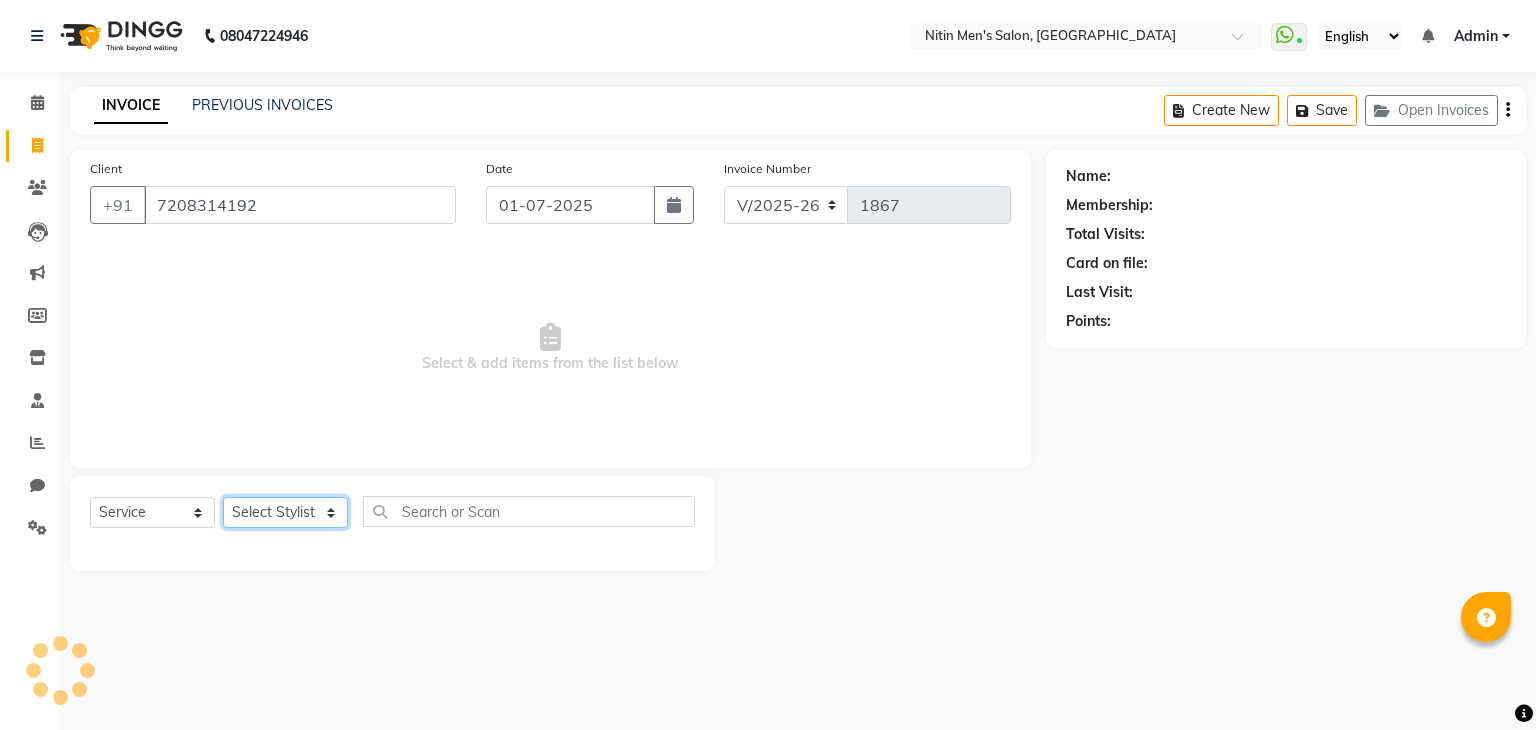 click on "Select Stylist" 